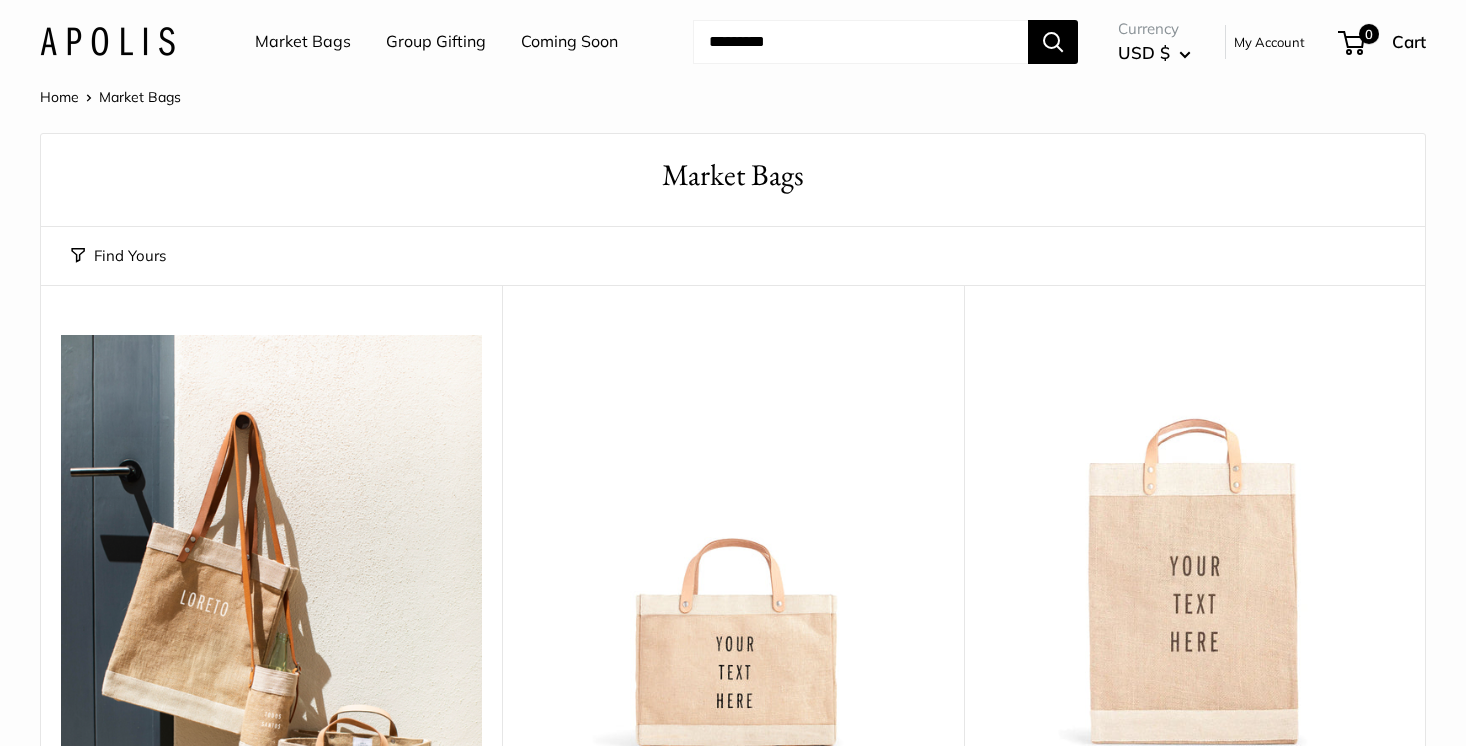 scroll, scrollTop: 0, scrollLeft: 0, axis: both 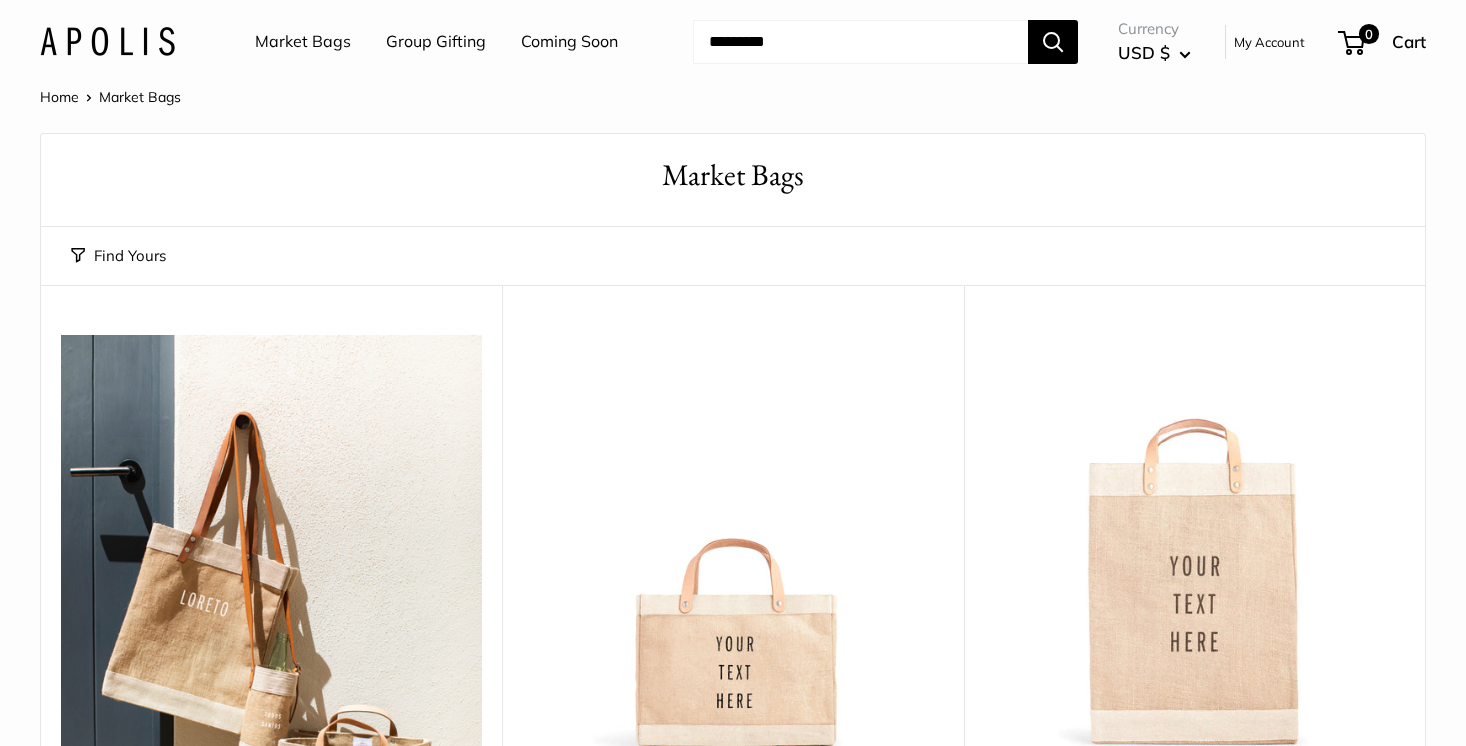 click on "Market Bags" at bounding box center [303, 42] 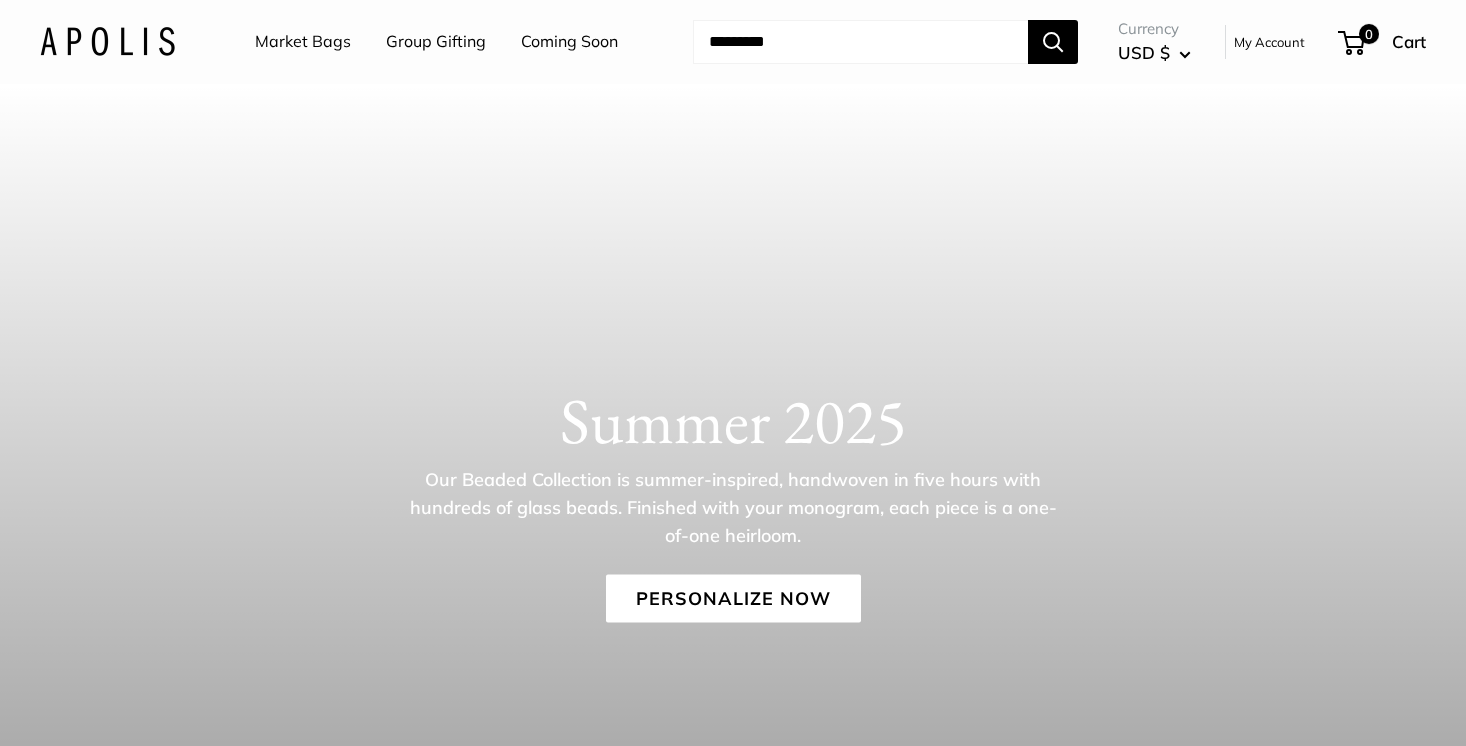 scroll, scrollTop: 0, scrollLeft: 0, axis: both 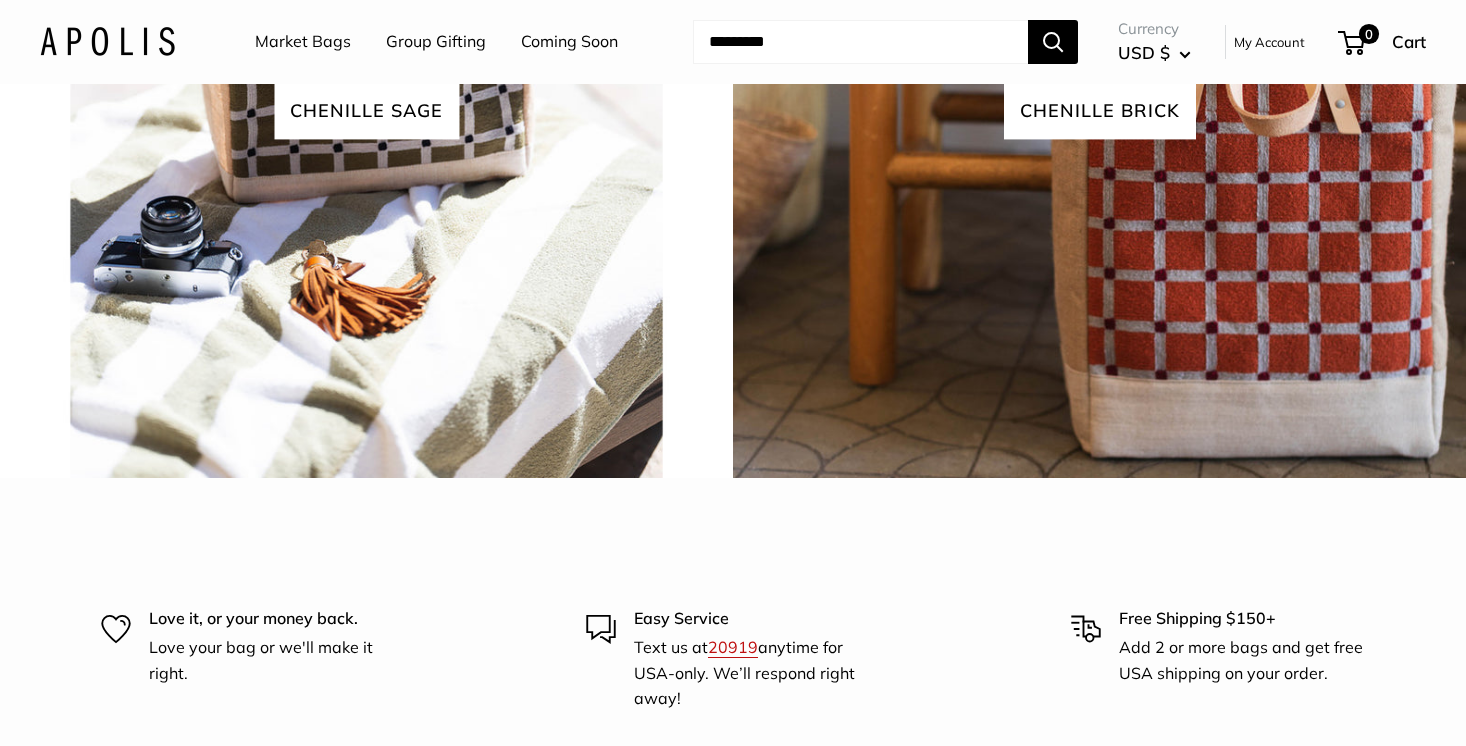 click on "Explore
Our collections View all" at bounding box center [733, -330] 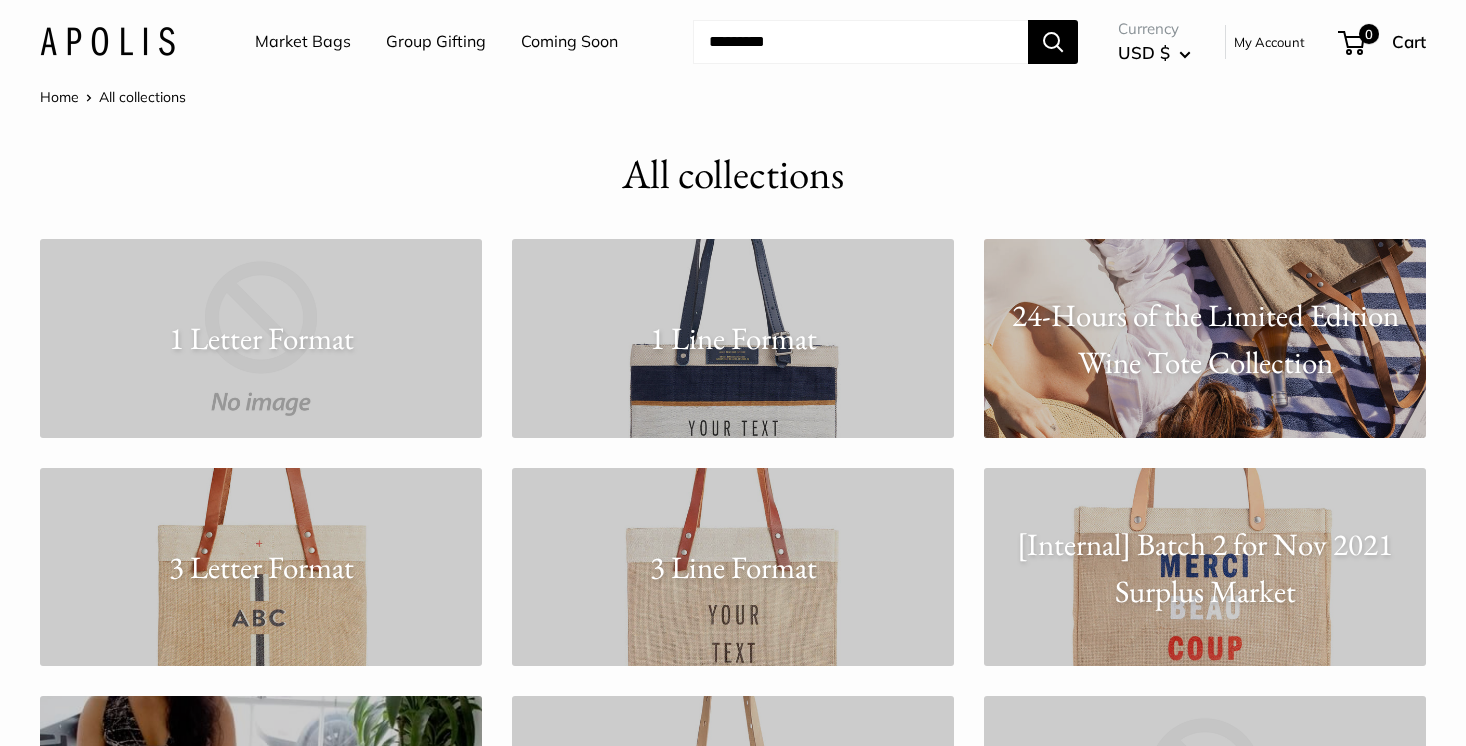 scroll, scrollTop: 0, scrollLeft: 0, axis: both 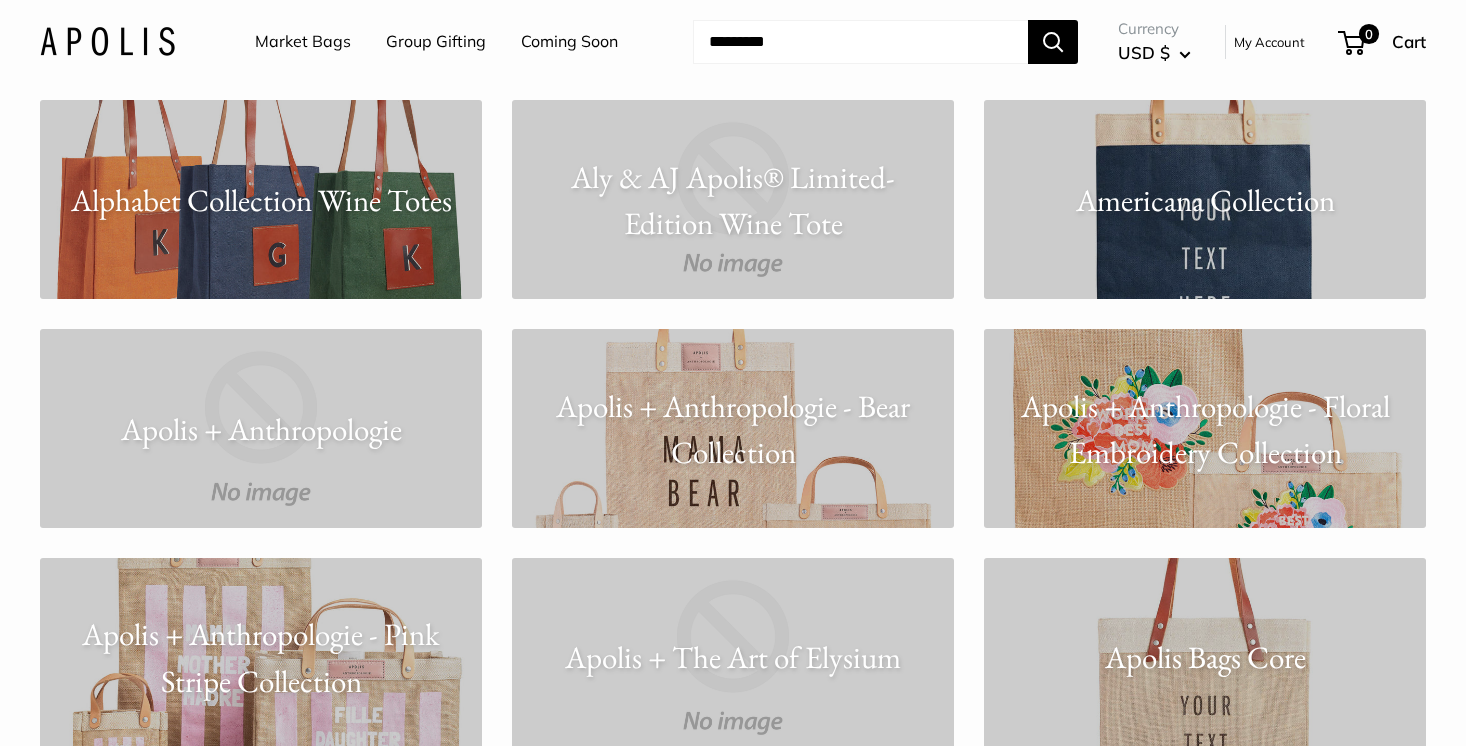click on "Apolis + Anthropologie - Floral Embroidery Collection" at bounding box center [1205, 428] 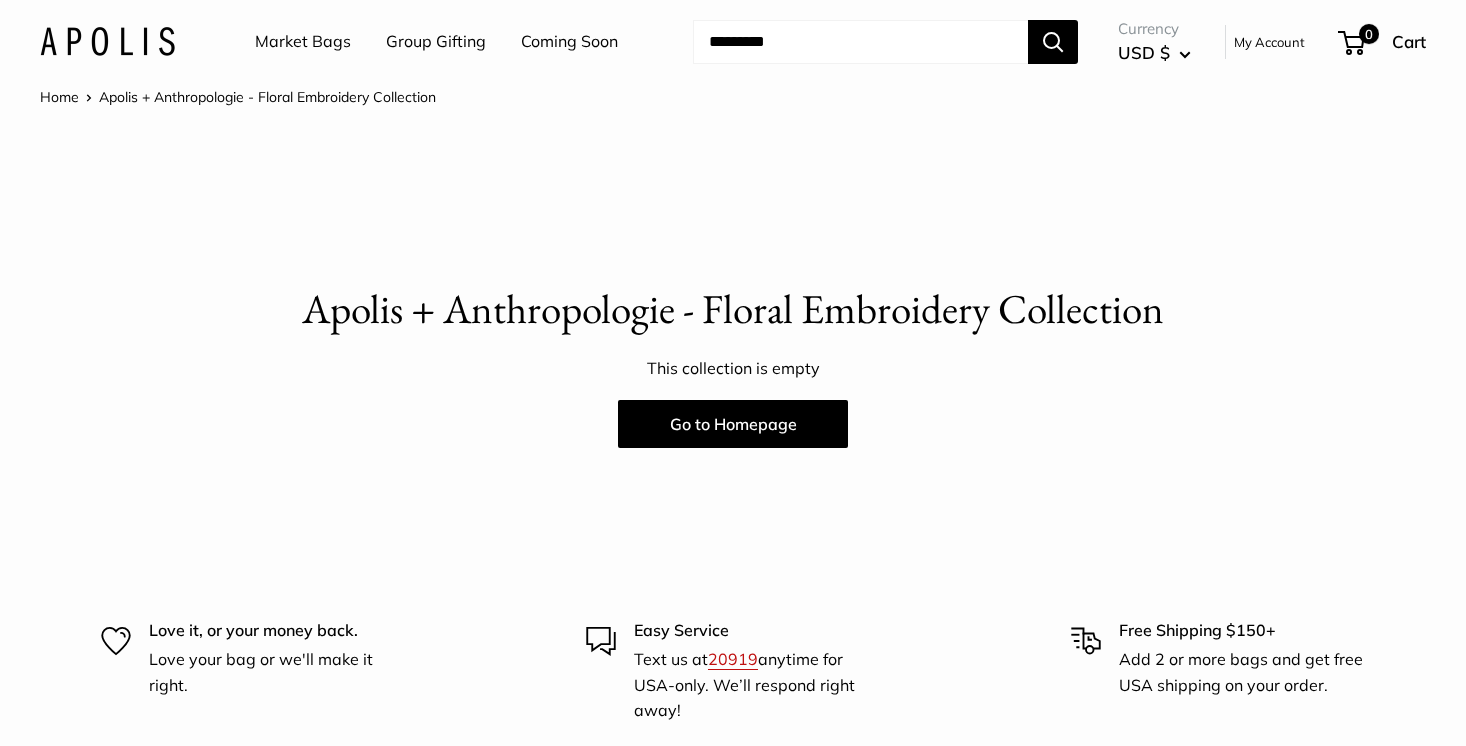 scroll, scrollTop: 0, scrollLeft: 0, axis: both 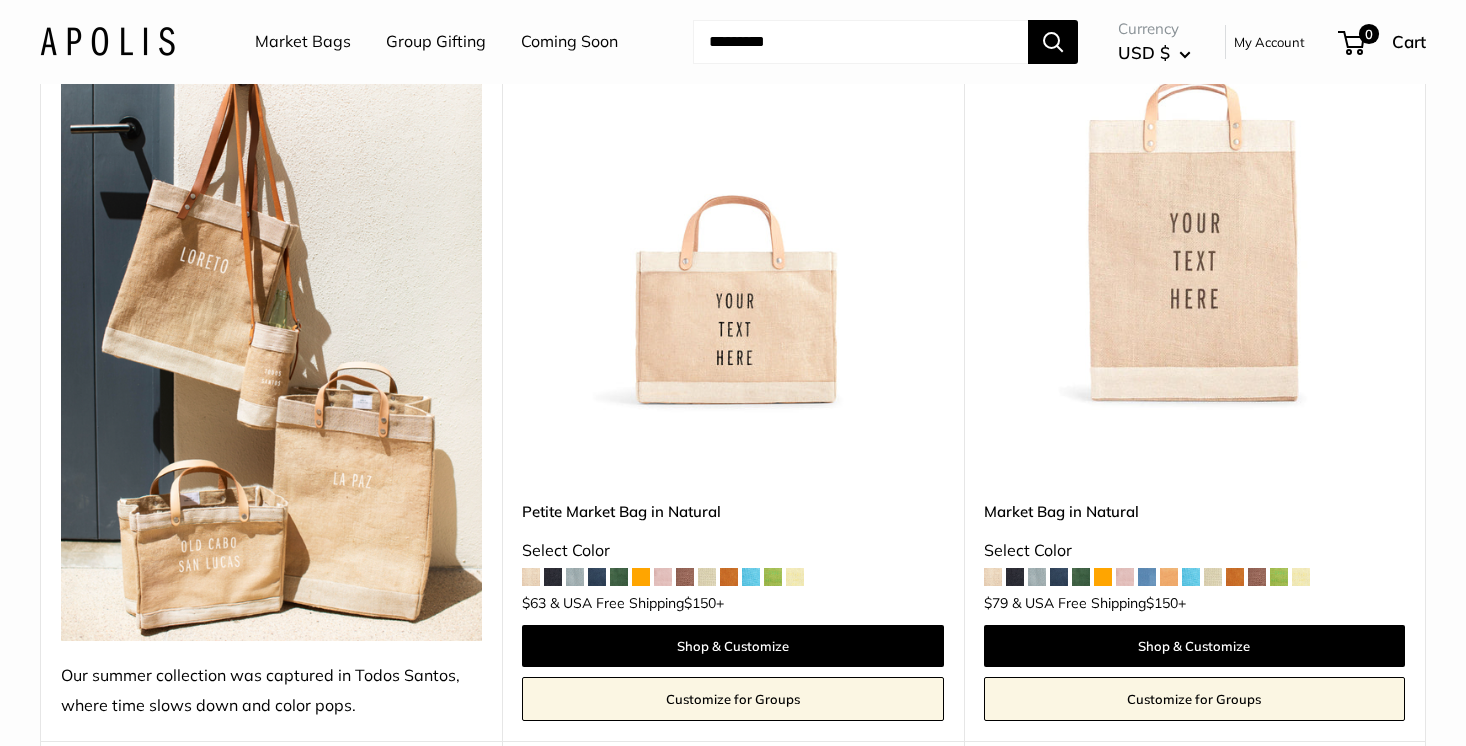 click at bounding box center (0, 0) 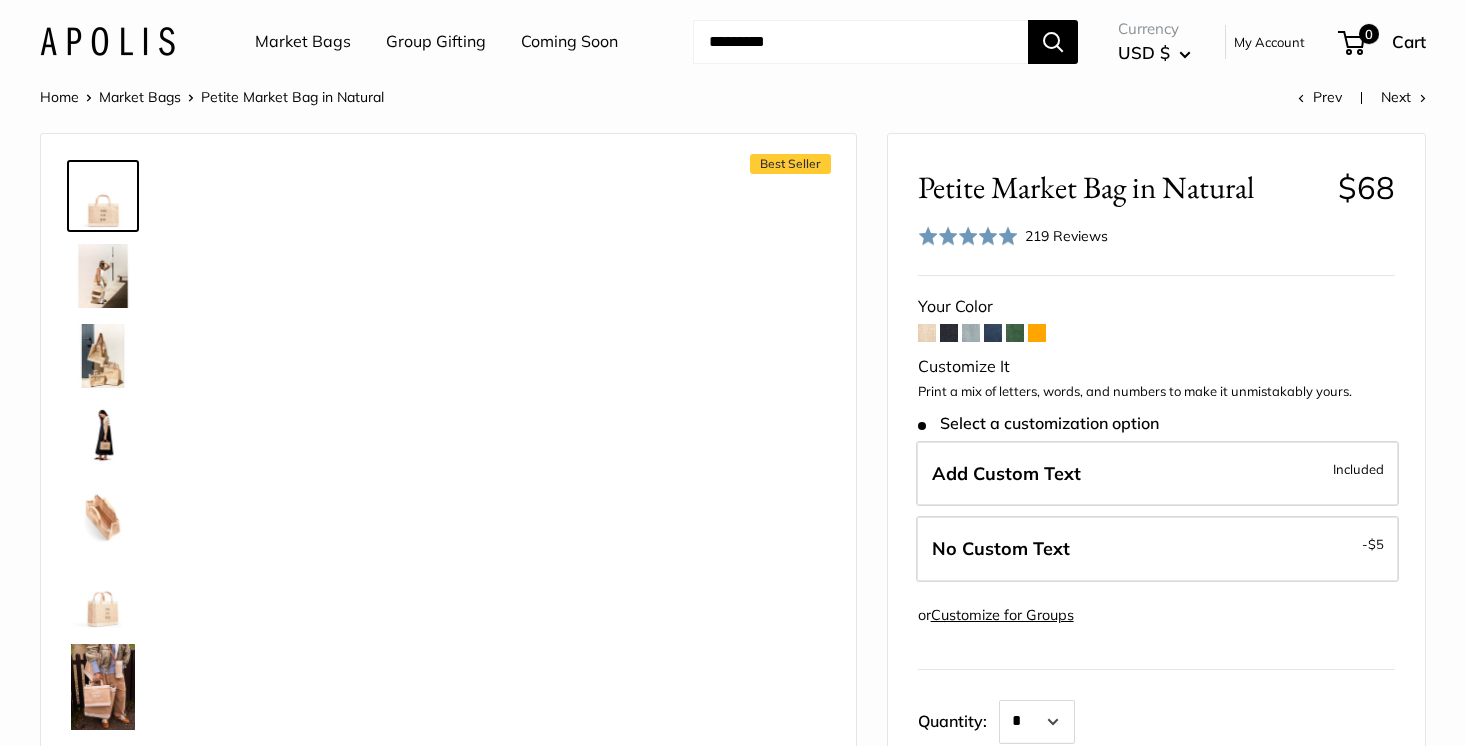 scroll, scrollTop: 0, scrollLeft: 0, axis: both 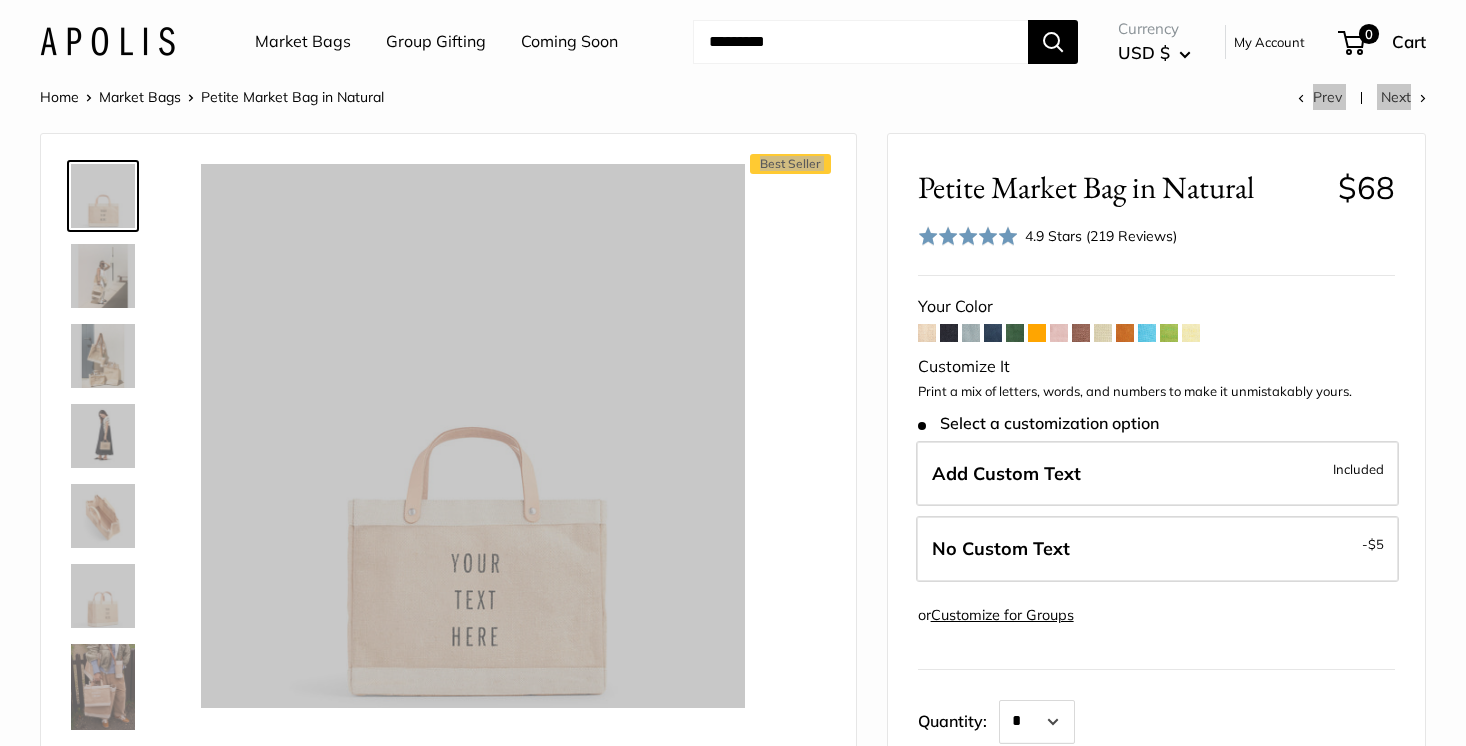 drag, startPoint x: 964, startPoint y: 147, endPoint x: 702, endPoint y: 96, distance: 266.9176 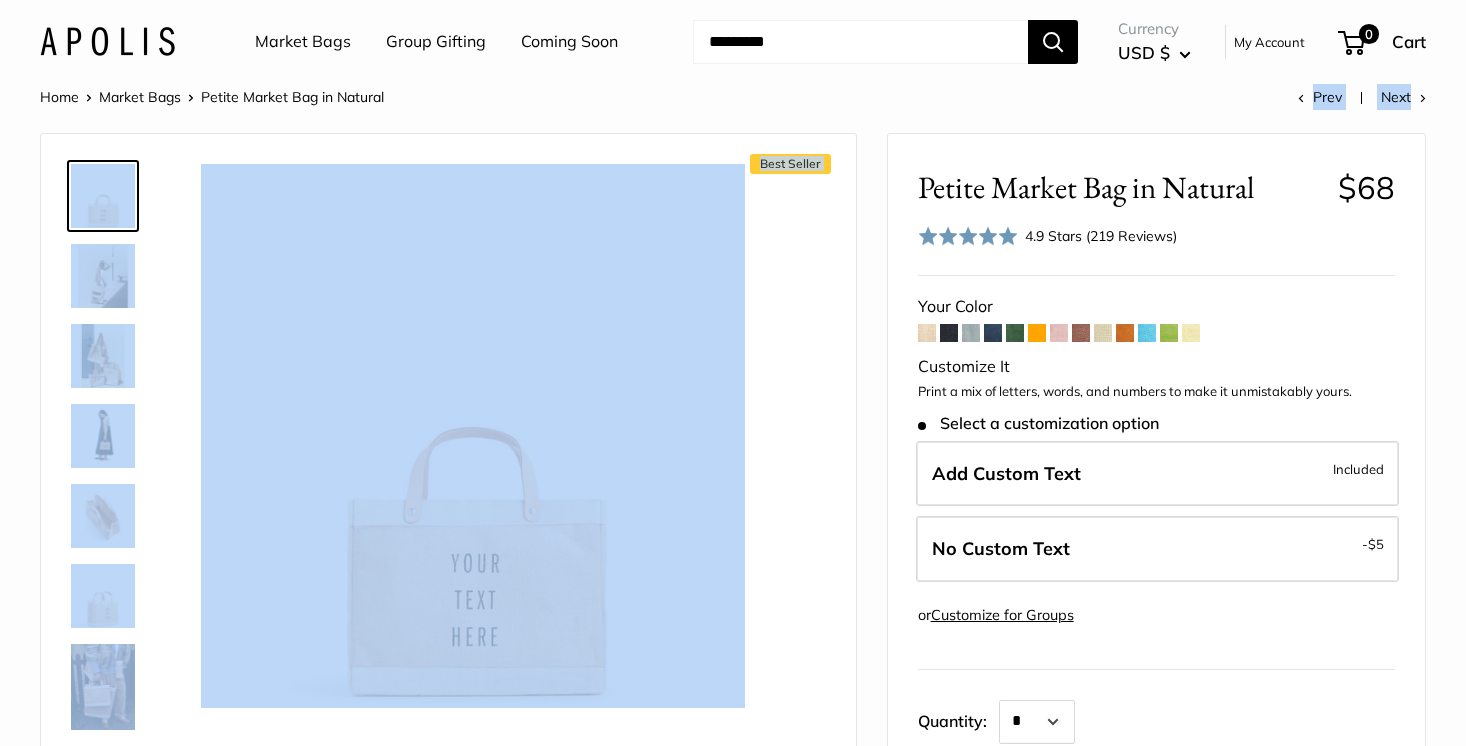 click at bounding box center (1015, 333) 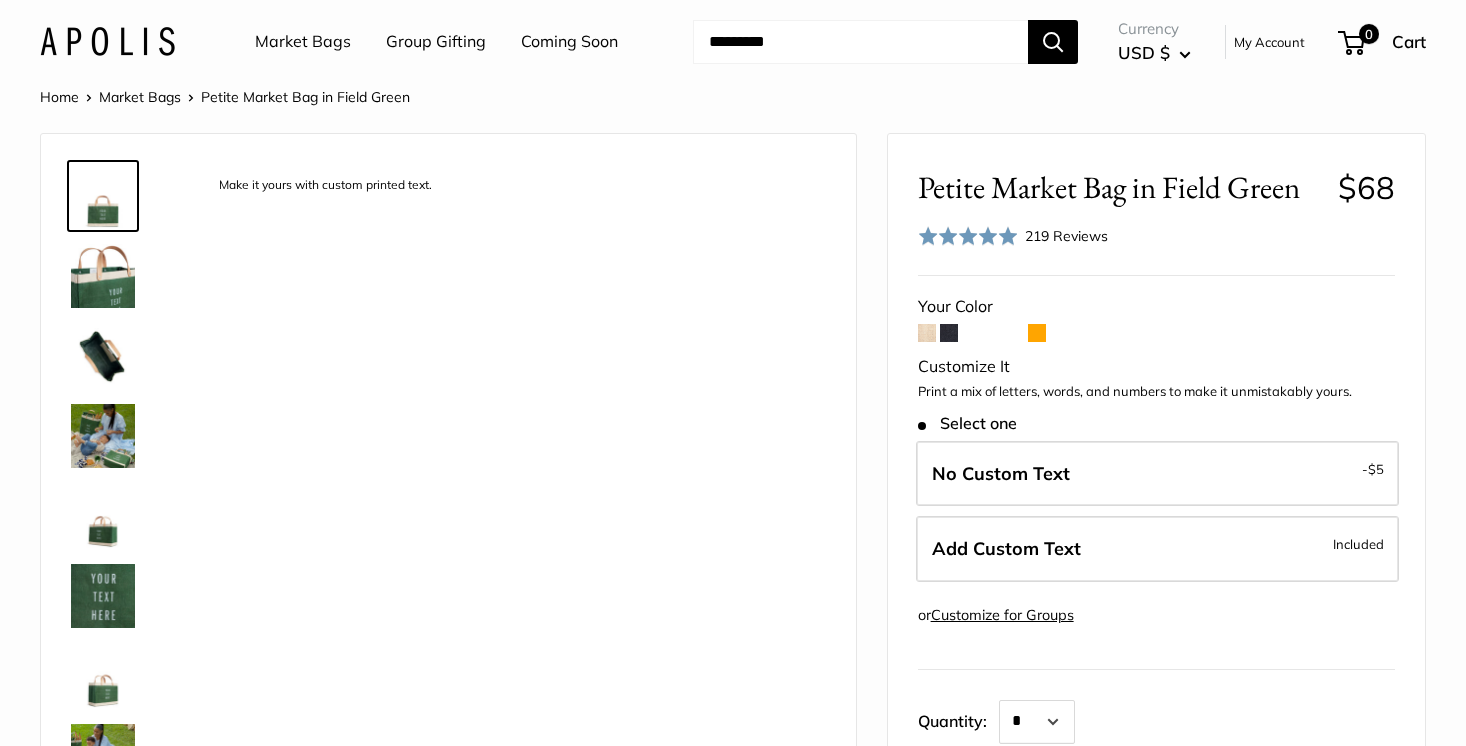 scroll, scrollTop: 0, scrollLeft: 0, axis: both 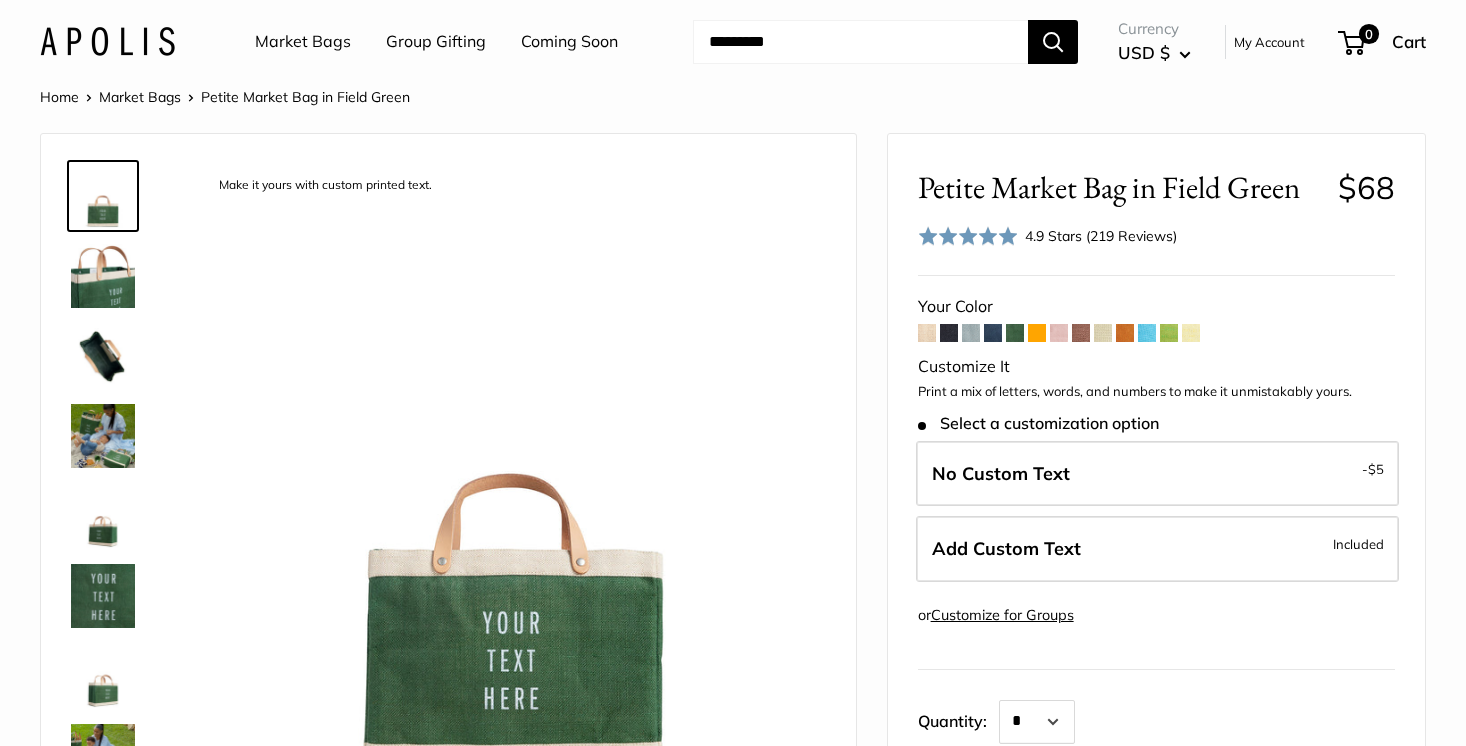 click at bounding box center (971, 333) 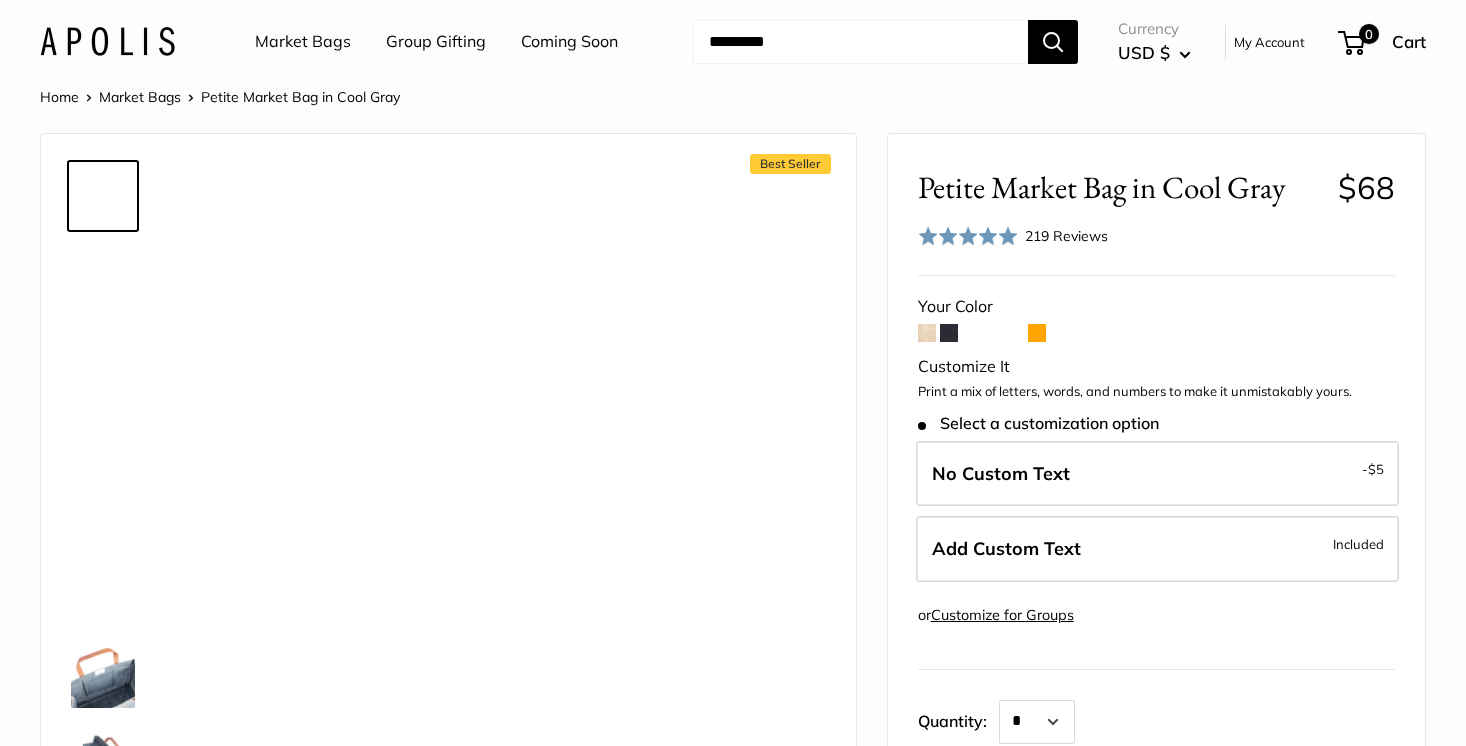 scroll, scrollTop: 0, scrollLeft: 0, axis: both 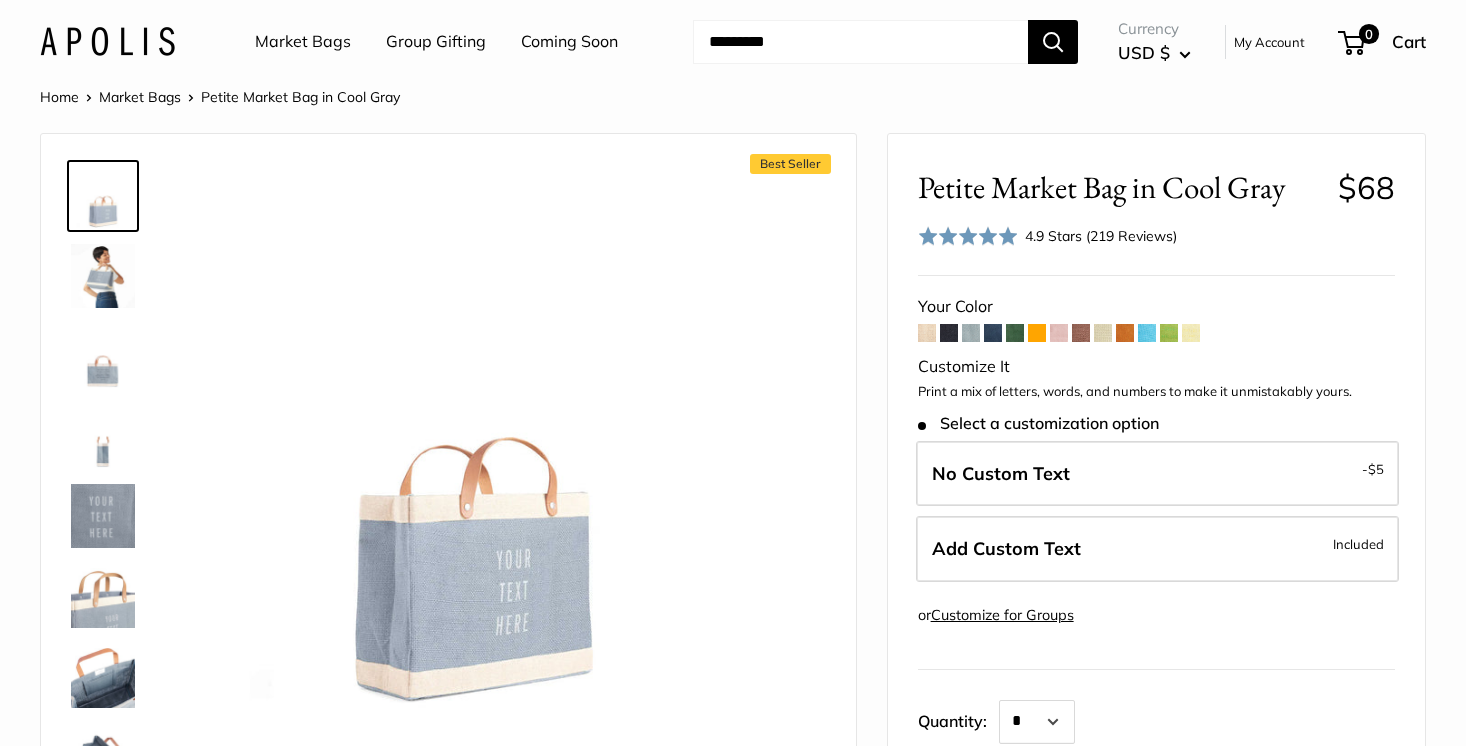 click at bounding box center (949, 333) 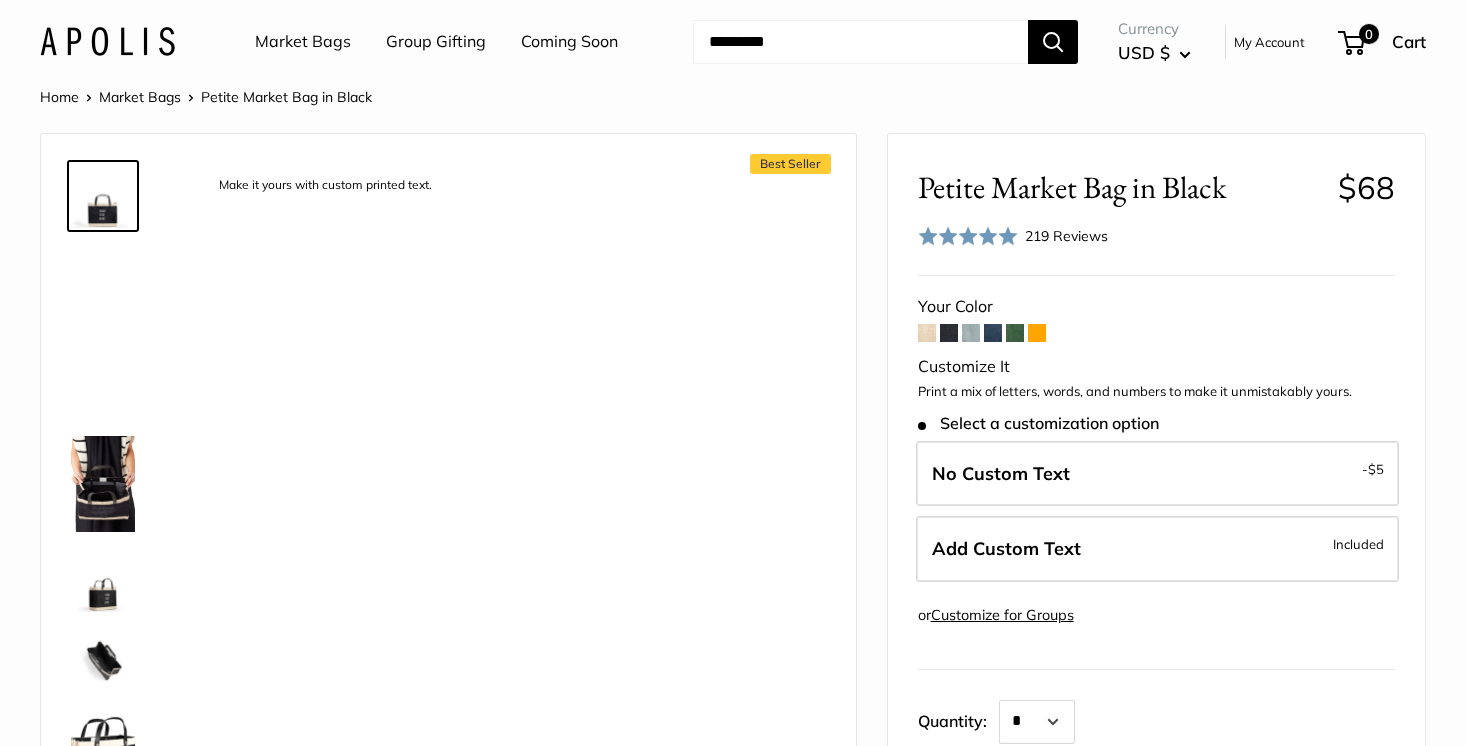 scroll, scrollTop: 0, scrollLeft: 0, axis: both 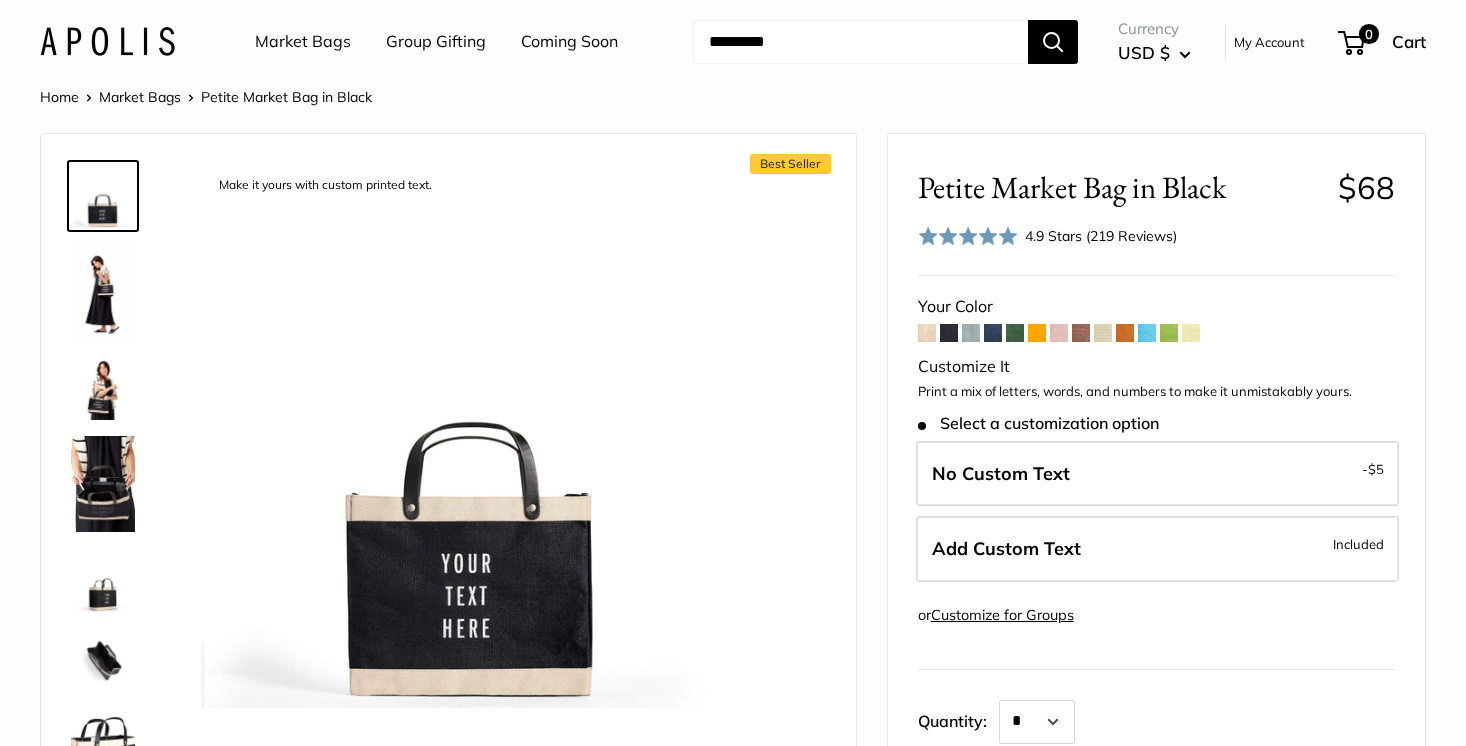 click at bounding box center [1169, 333] 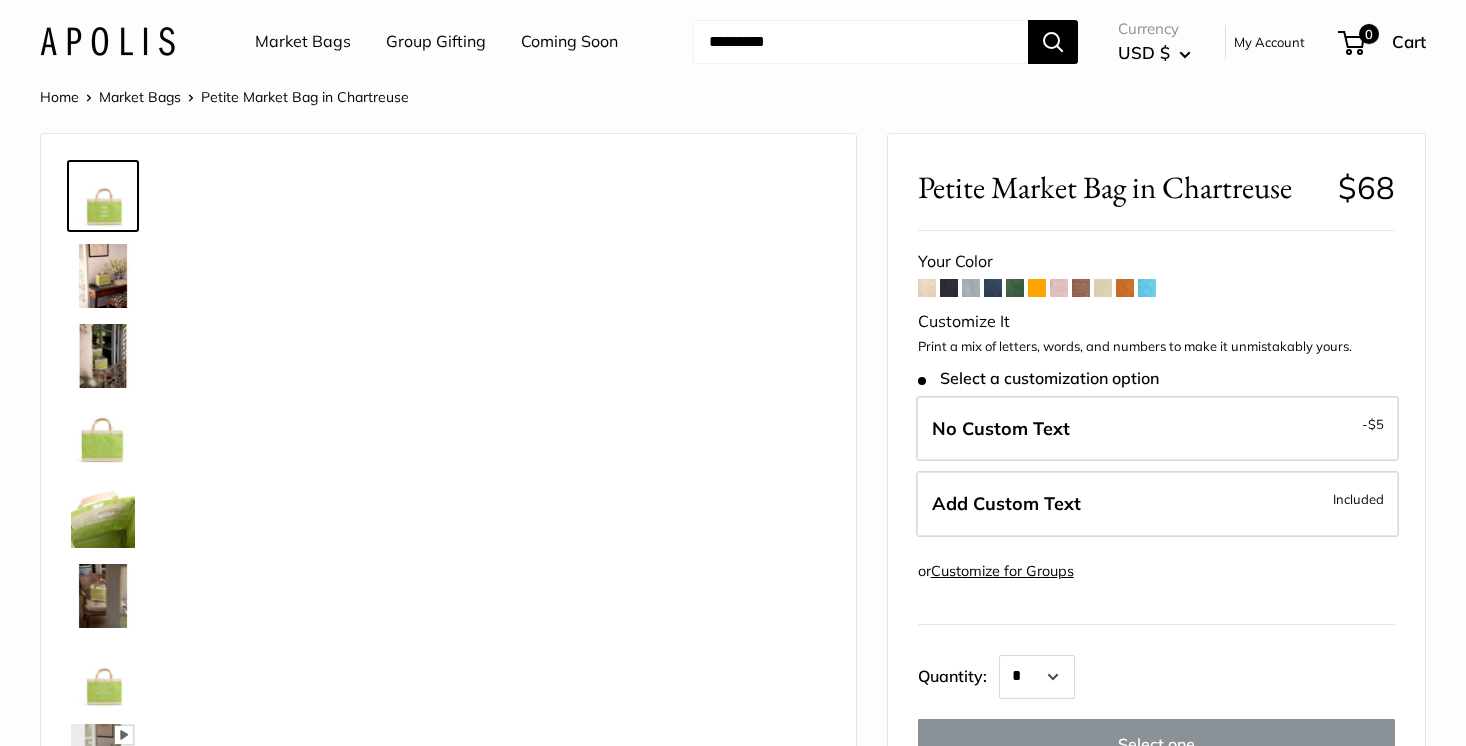 scroll, scrollTop: 0, scrollLeft: 0, axis: both 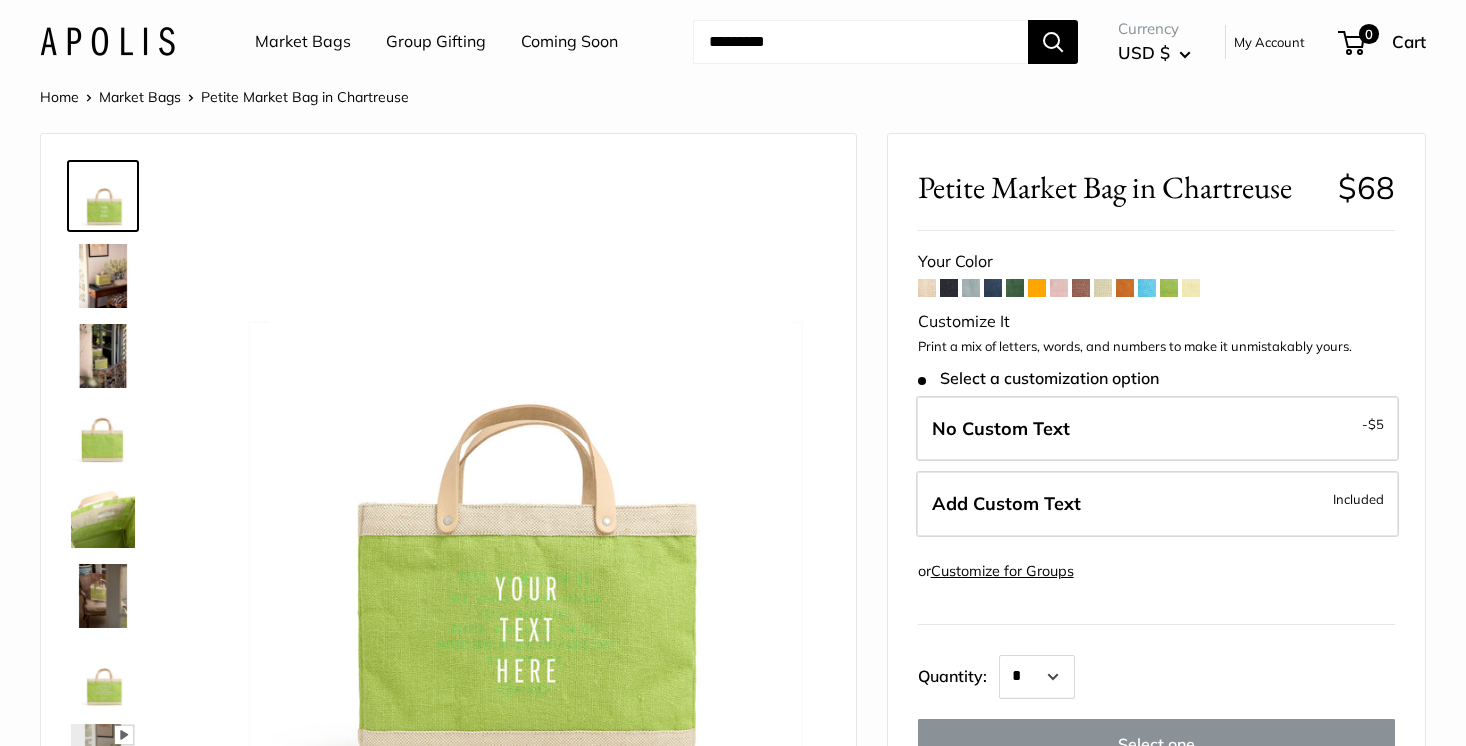 click at bounding box center (1037, 288) 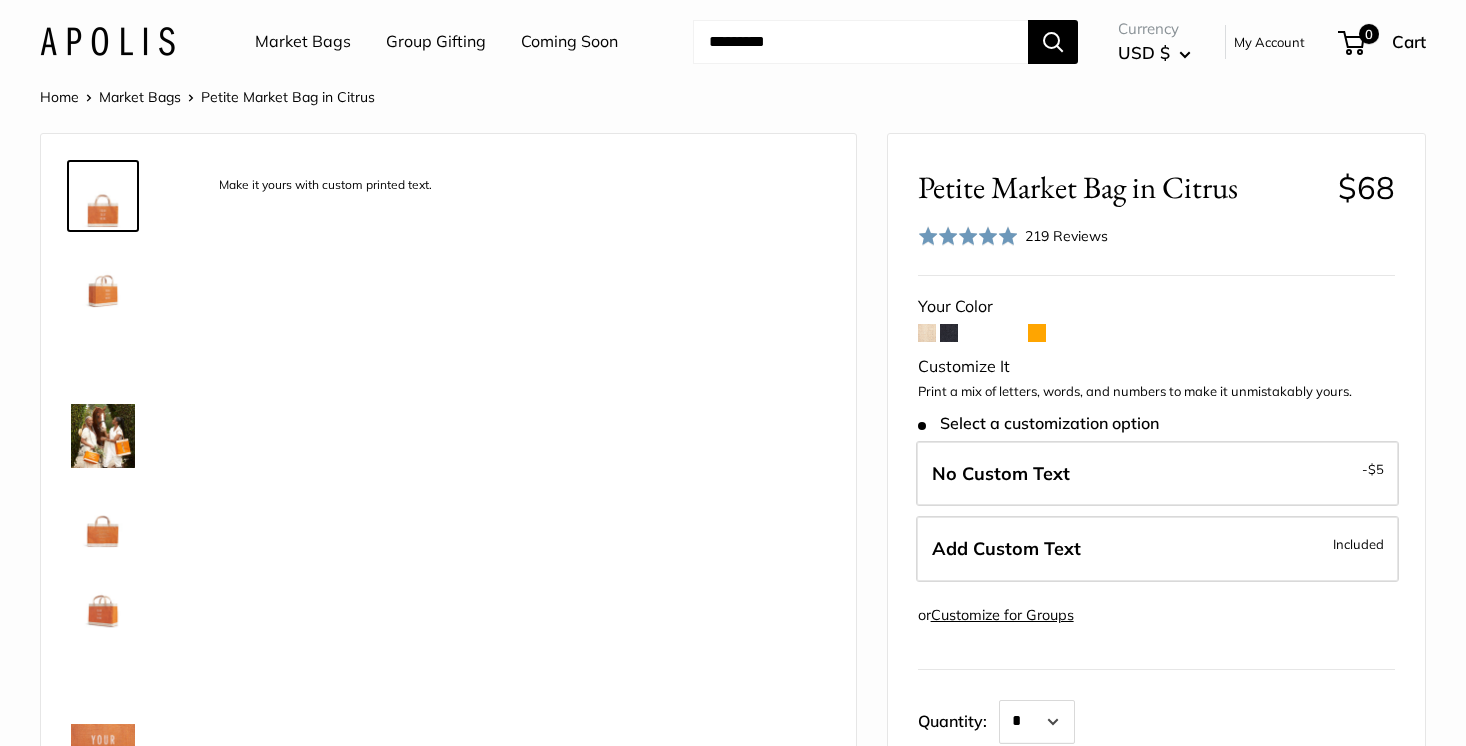 scroll, scrollTop: 0, scrollLeft: 0, axis: both 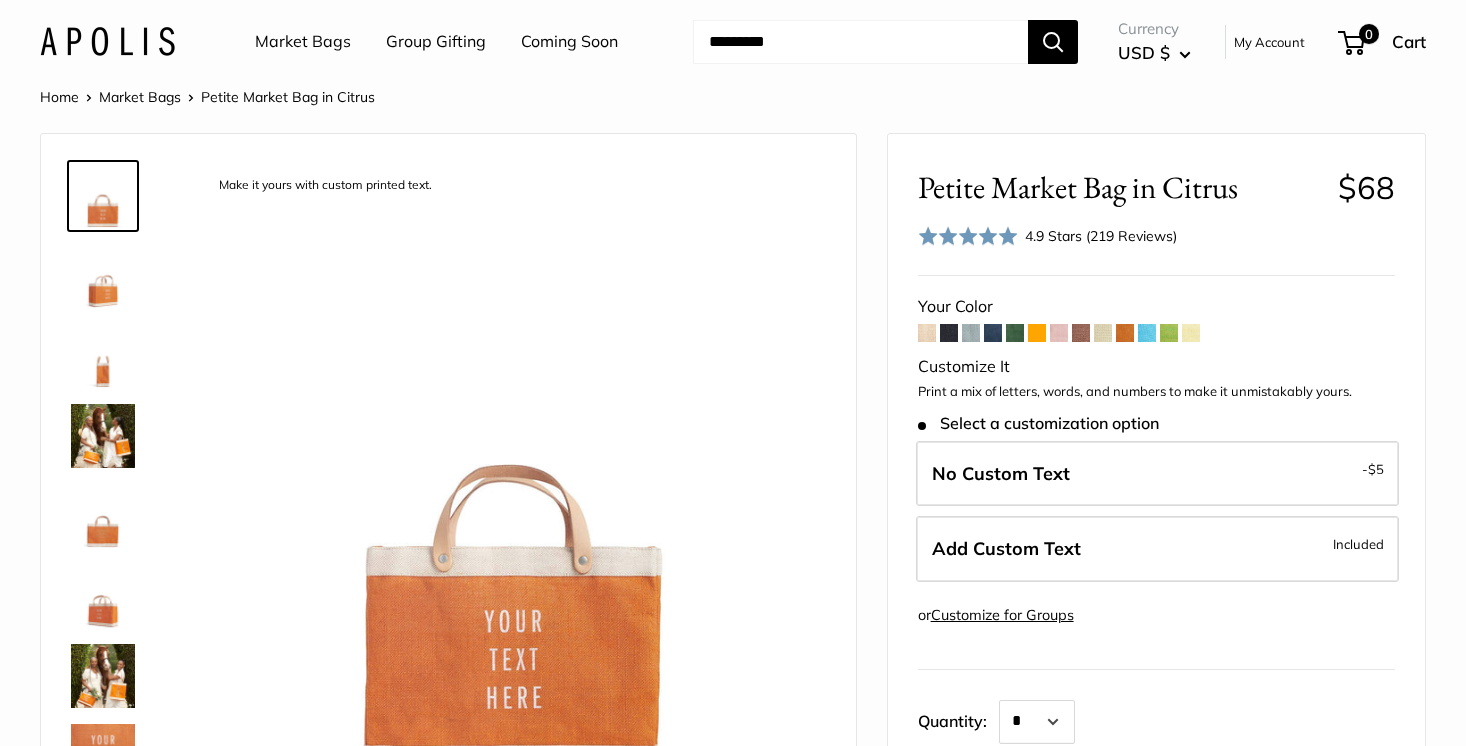 click at bounding box center (971, 333) 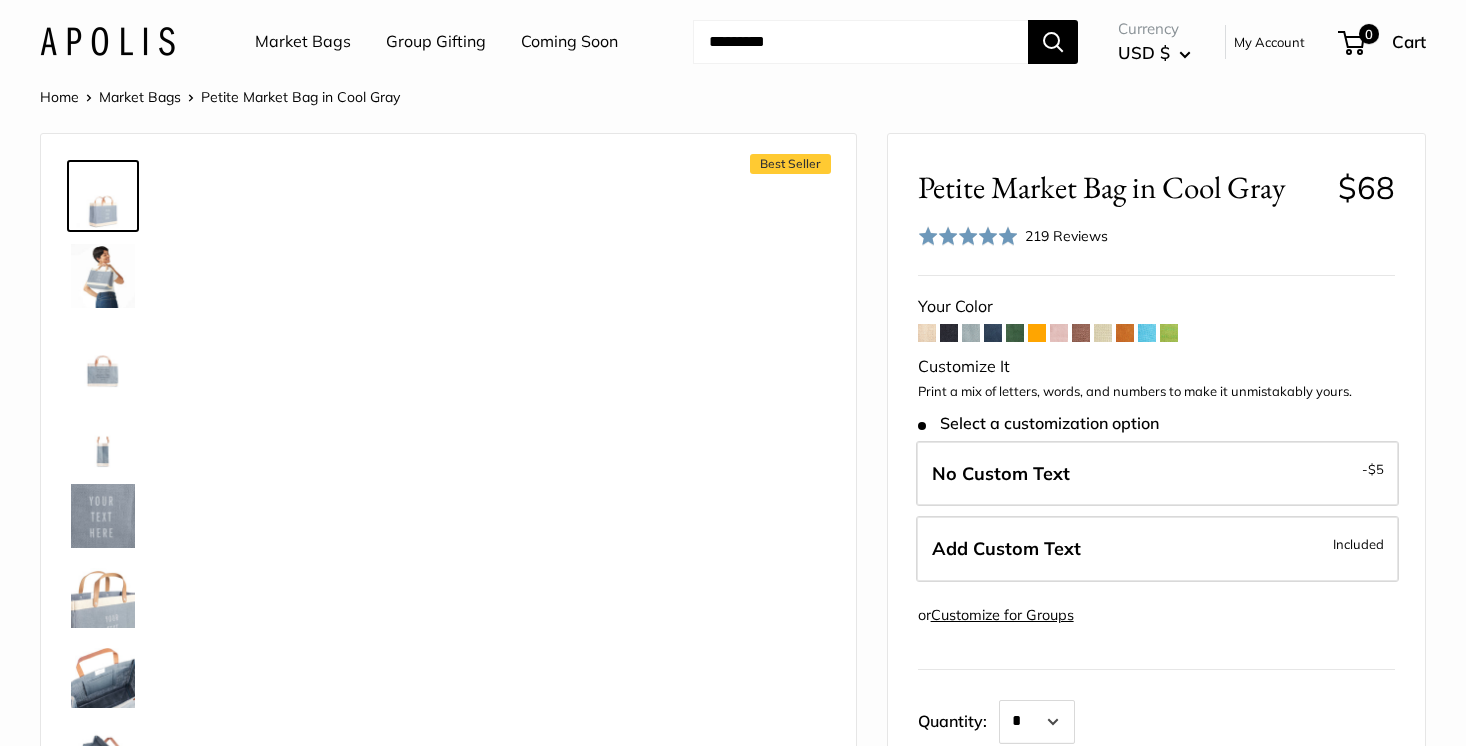 scroll, scrollTop: 0, scrollLeft: 0, axis: both 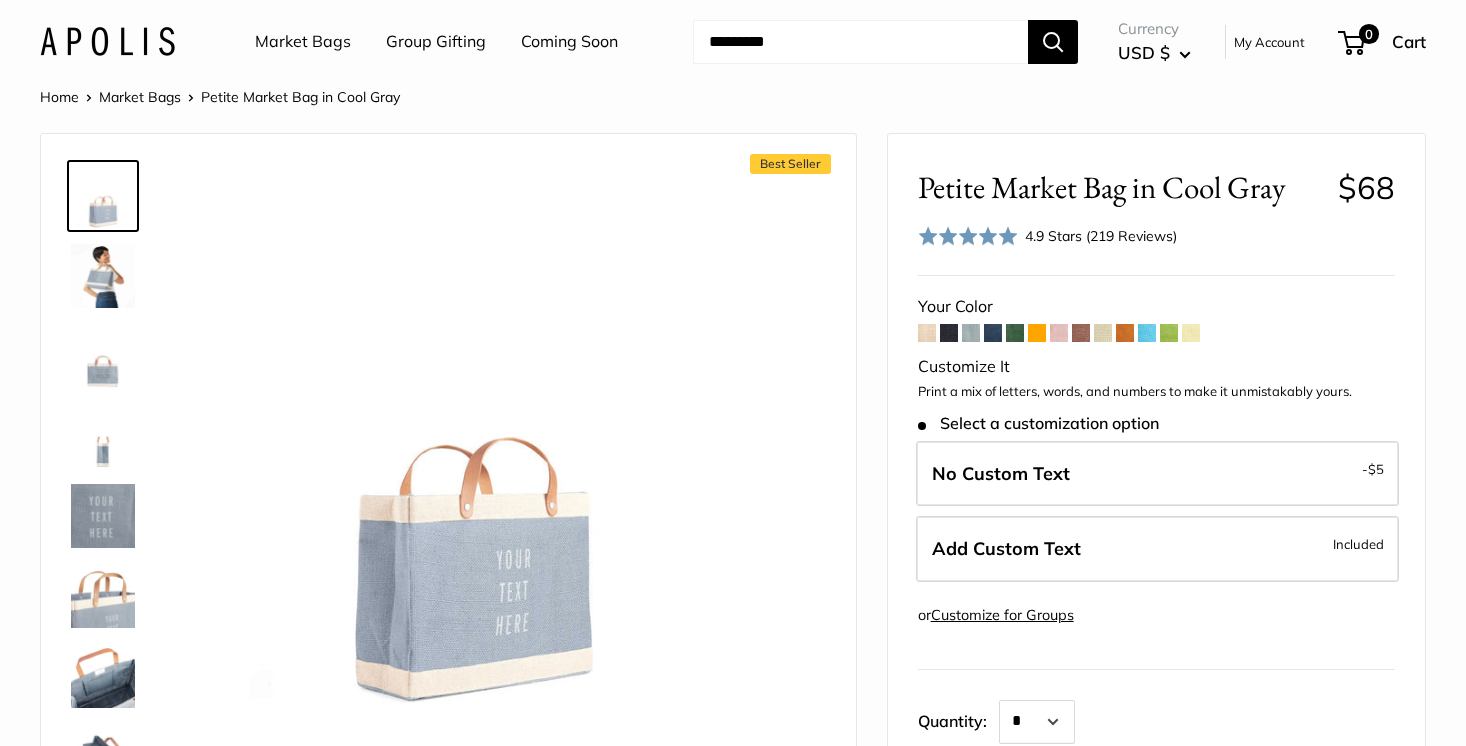 click at bounding box center (971, 333) 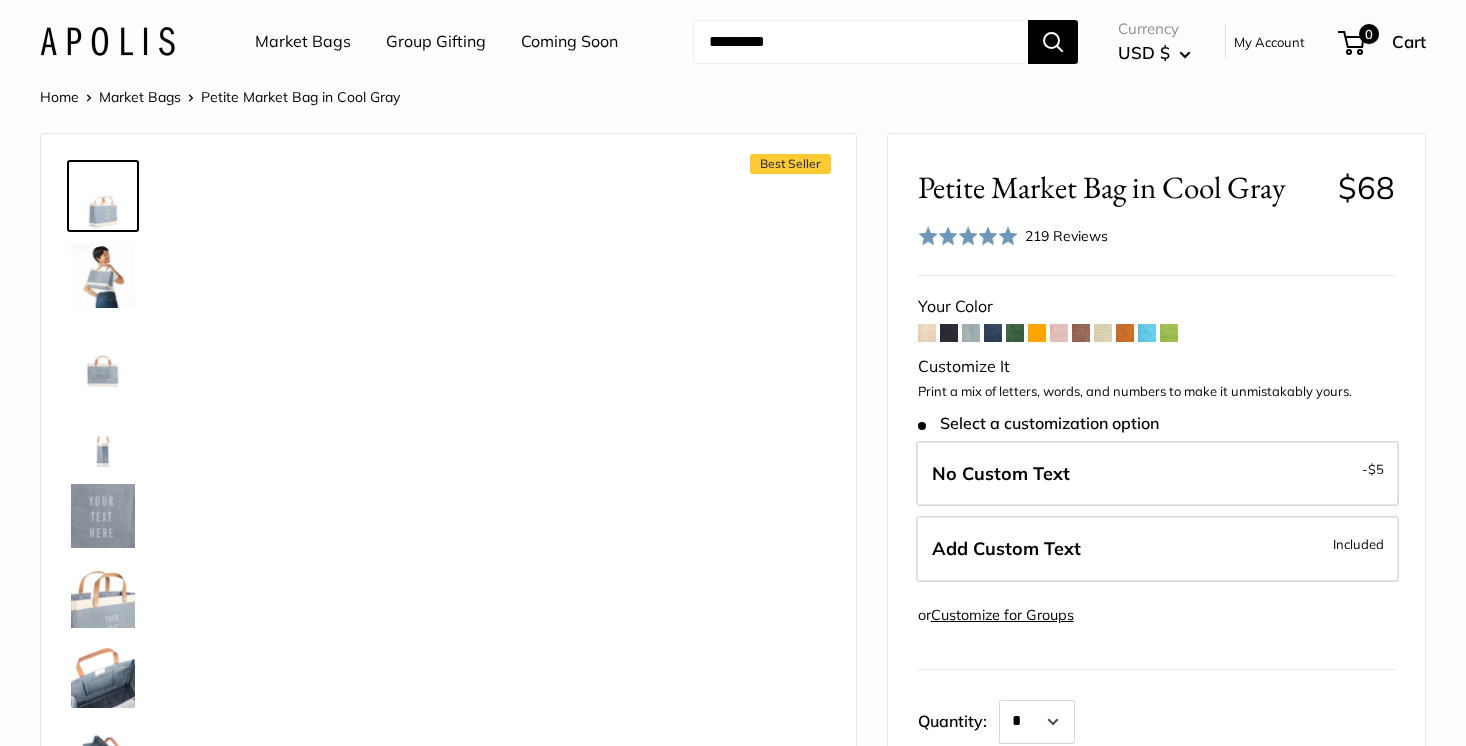 scroll, scrollTop: 0, scrollLeft: 0, axis: both 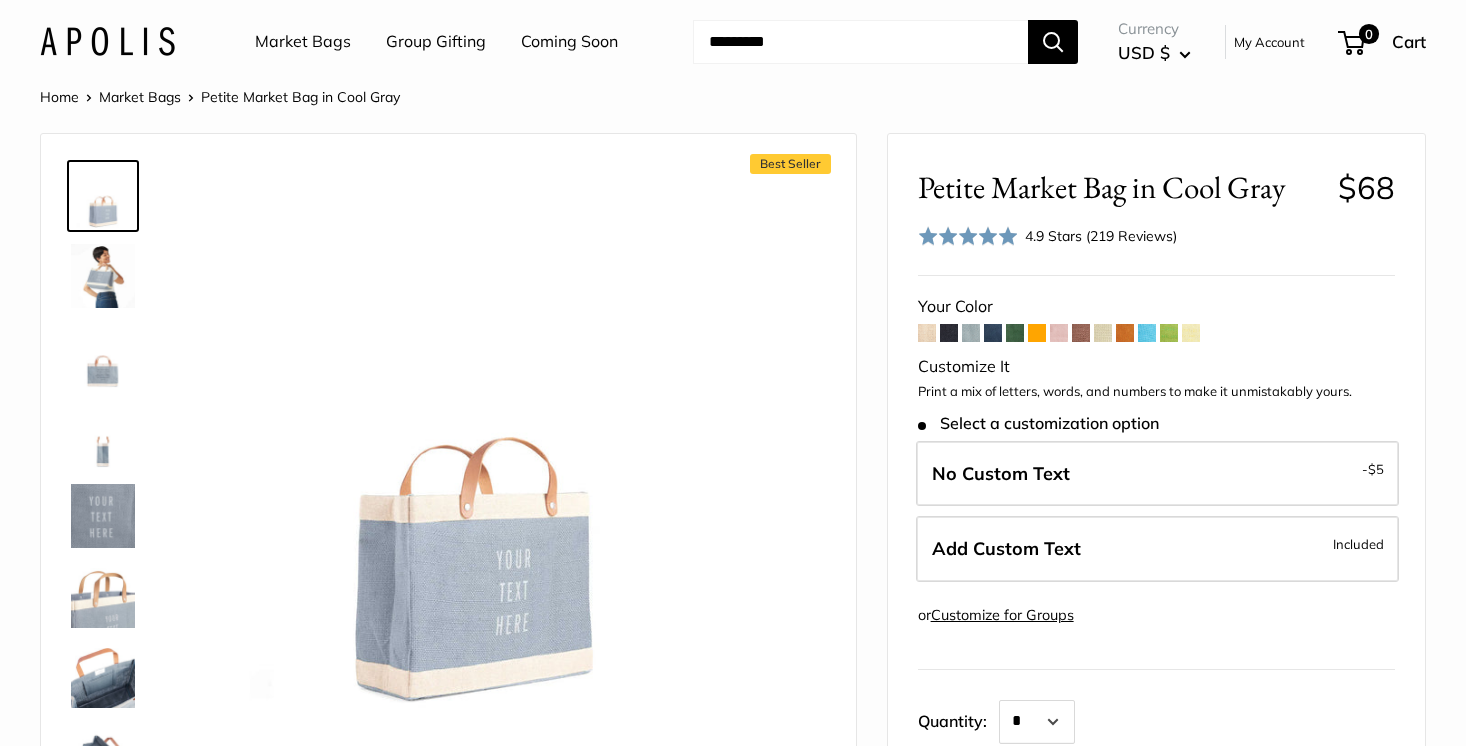 click at bounding box center [1191, 333] 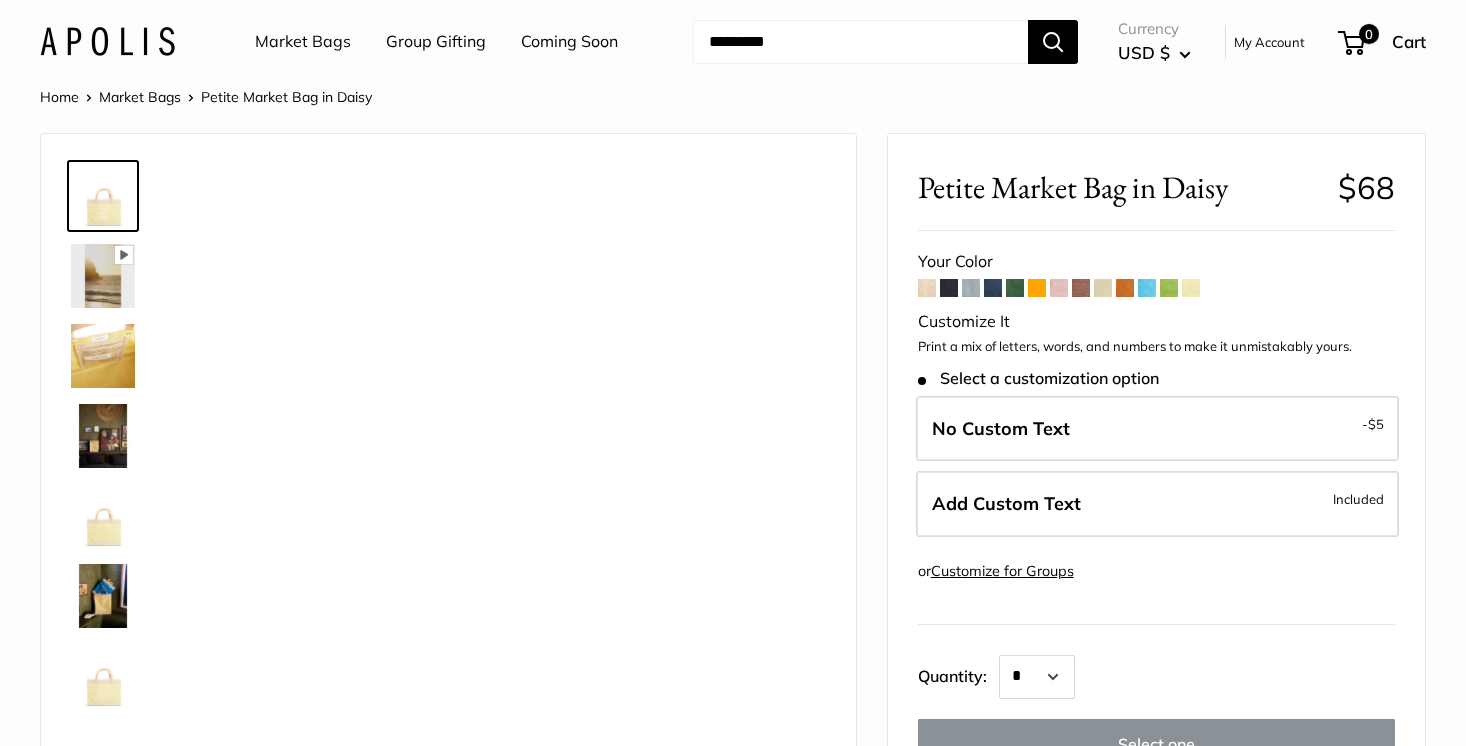 scroll, scrollTop: 0, scrollLeft: 0, axis: both 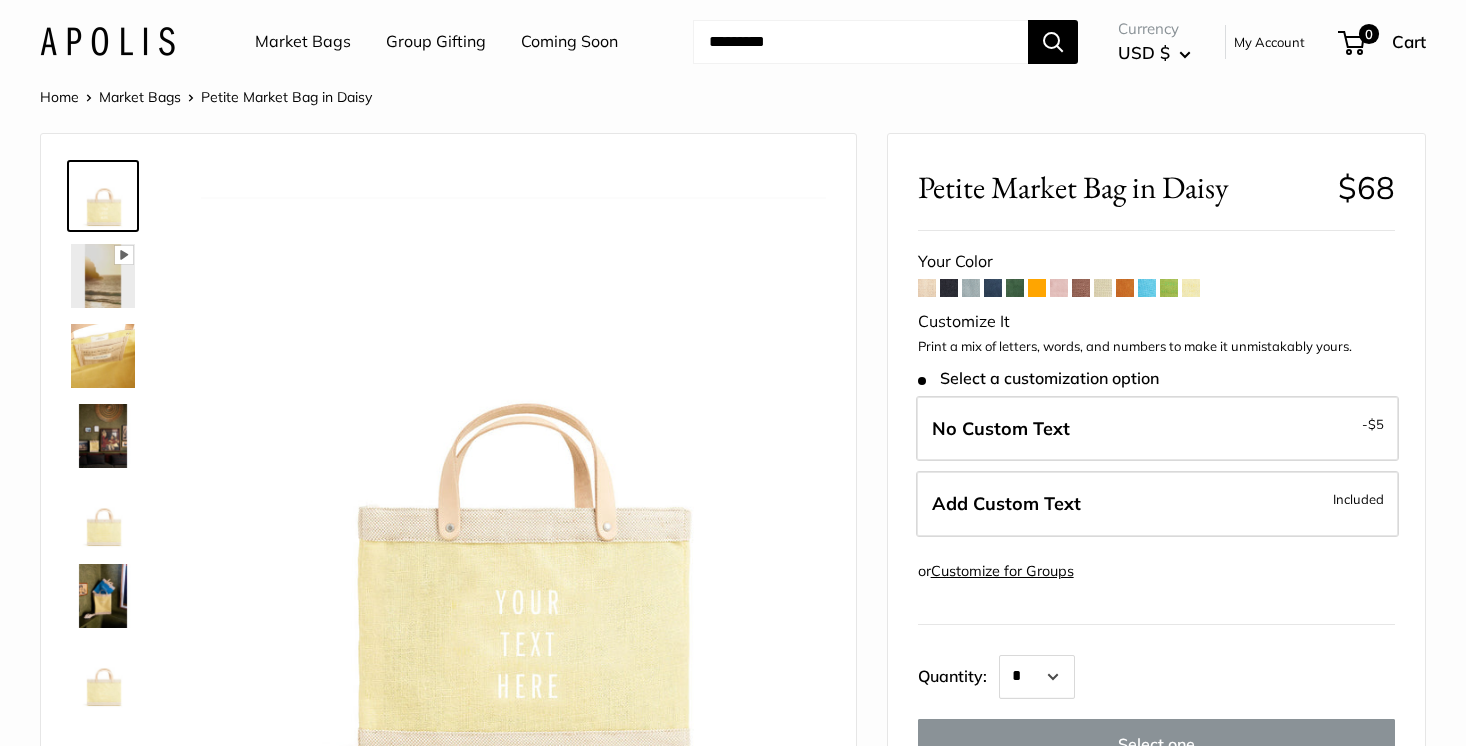 click on "Your Color" at bounding box center (1156, 539) 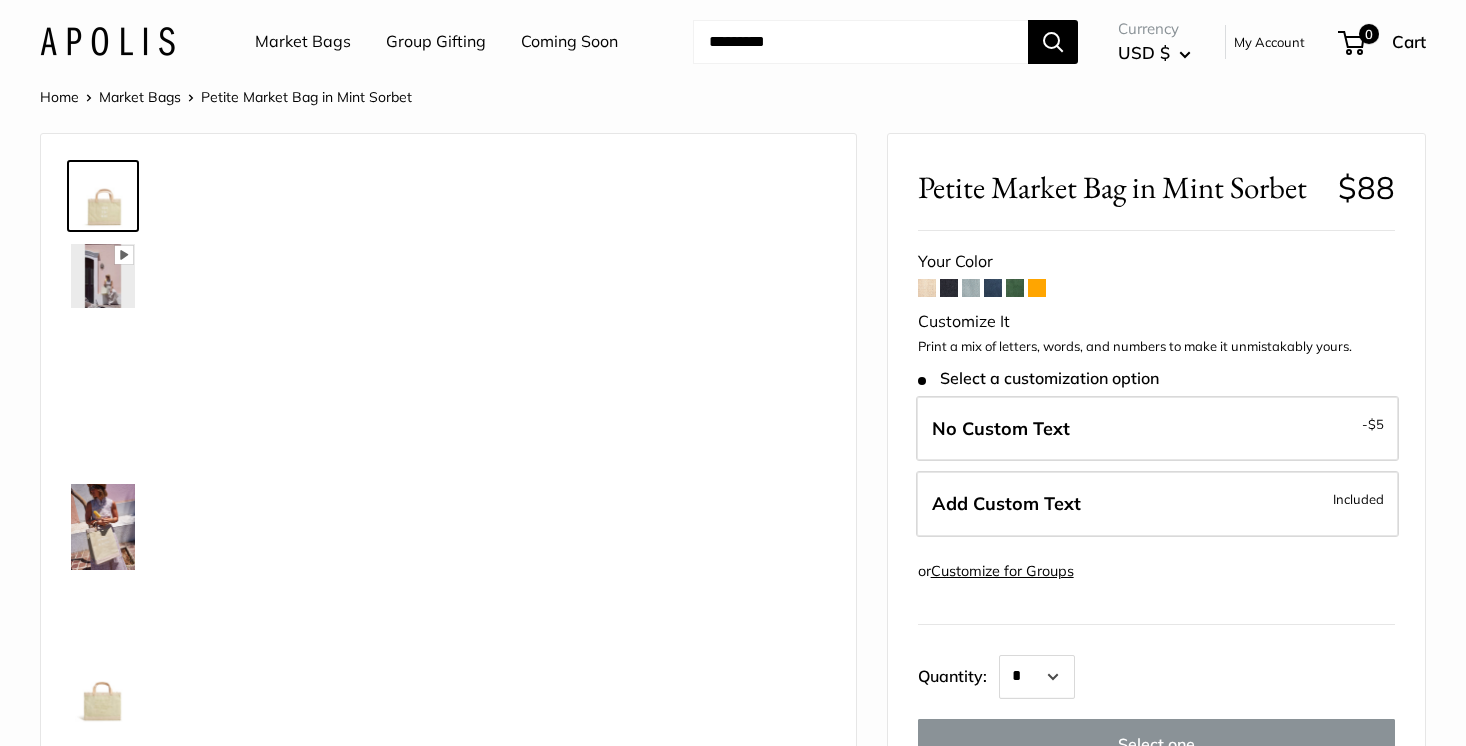 scroll, scrollTop: 0, scrollLeft: 0, axis: both 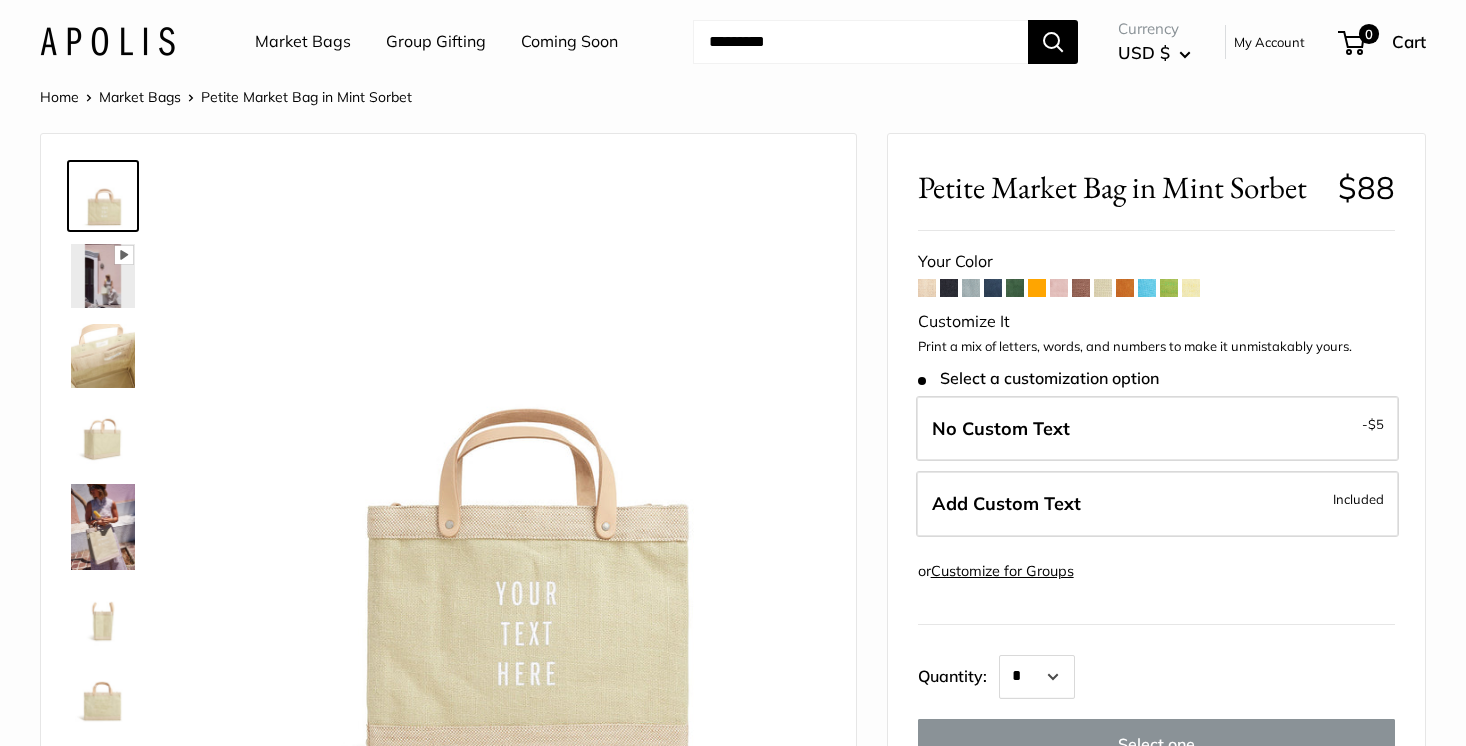click at bounding box center (971, 288) 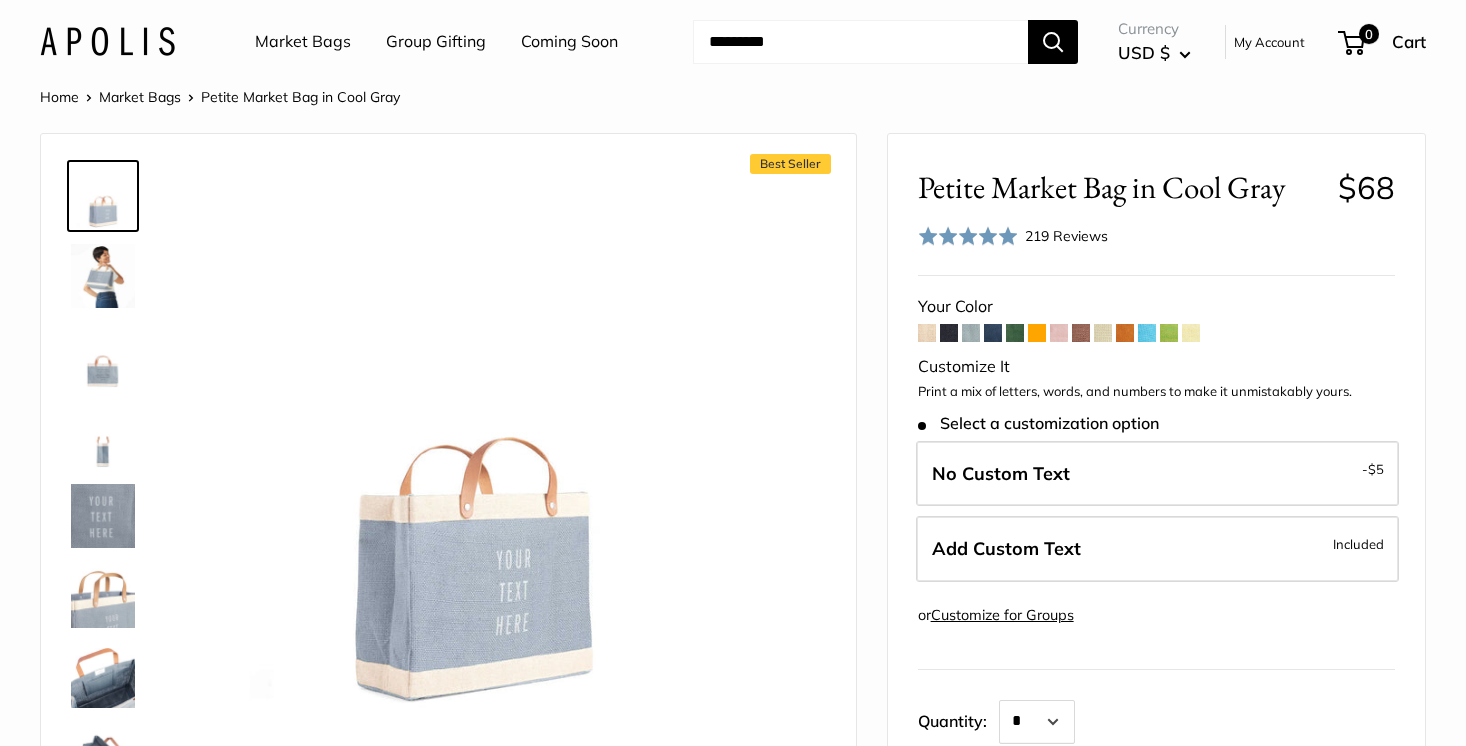 scroll, scrollTop: 0, scrollLeft: 0, axis: both 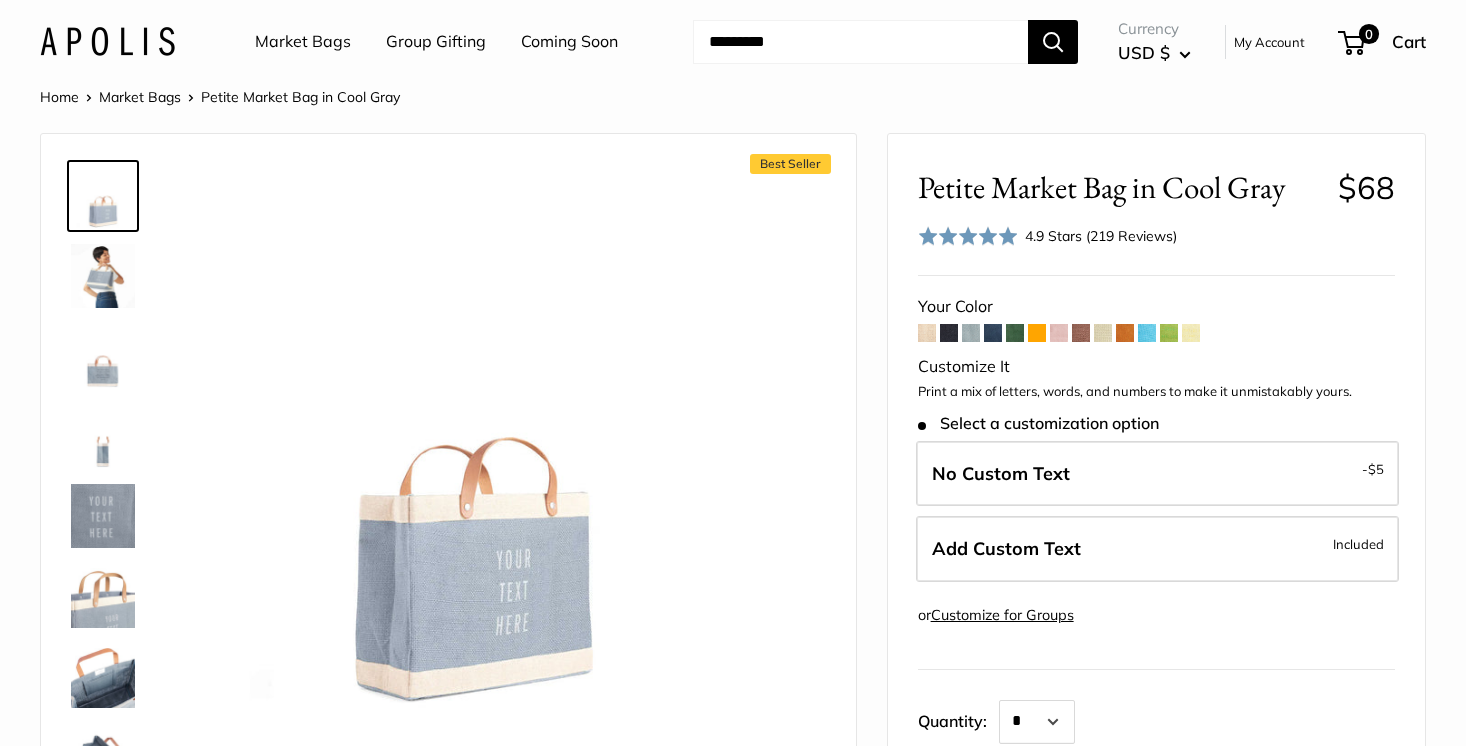 click at bounding box center (927, 333) 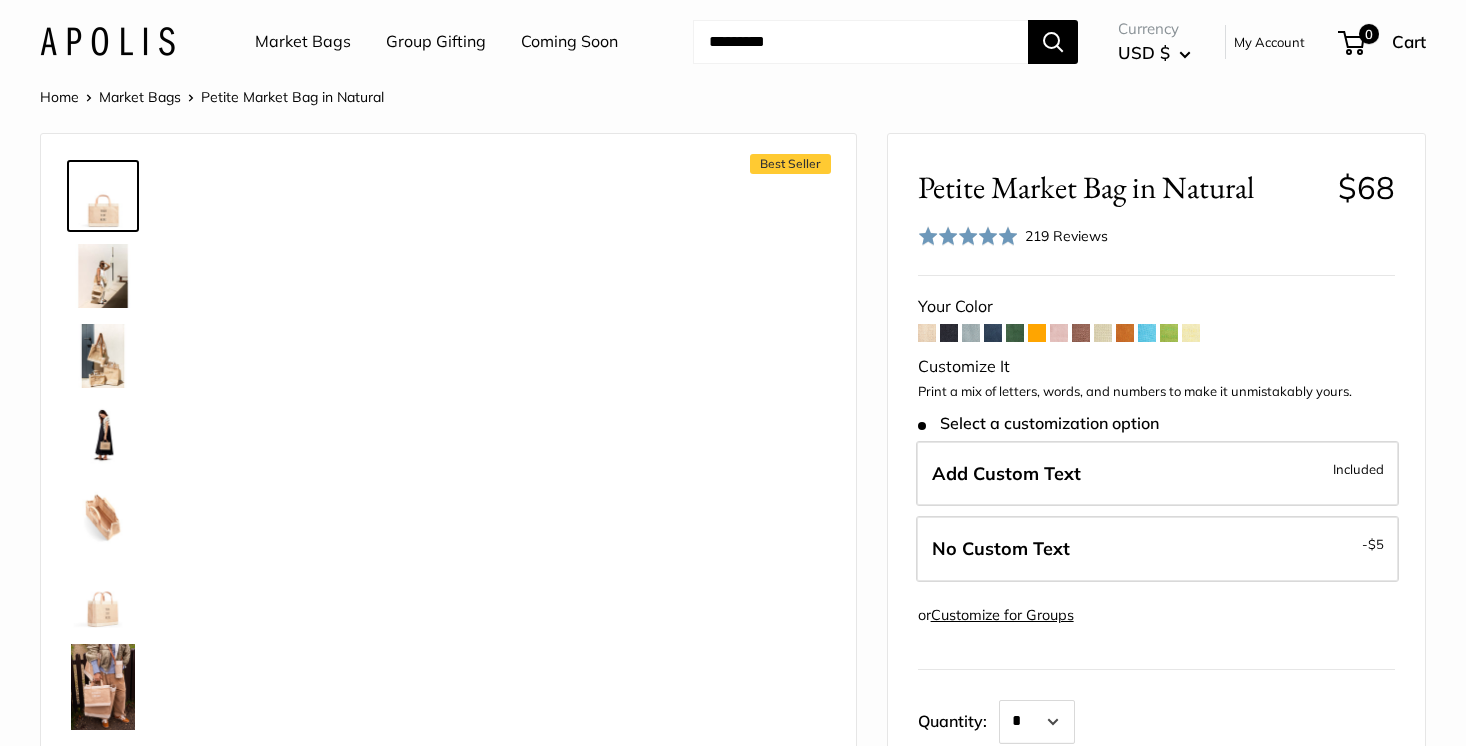 scroll, scrollTop: 0, scrollLeft: 0, axis: both 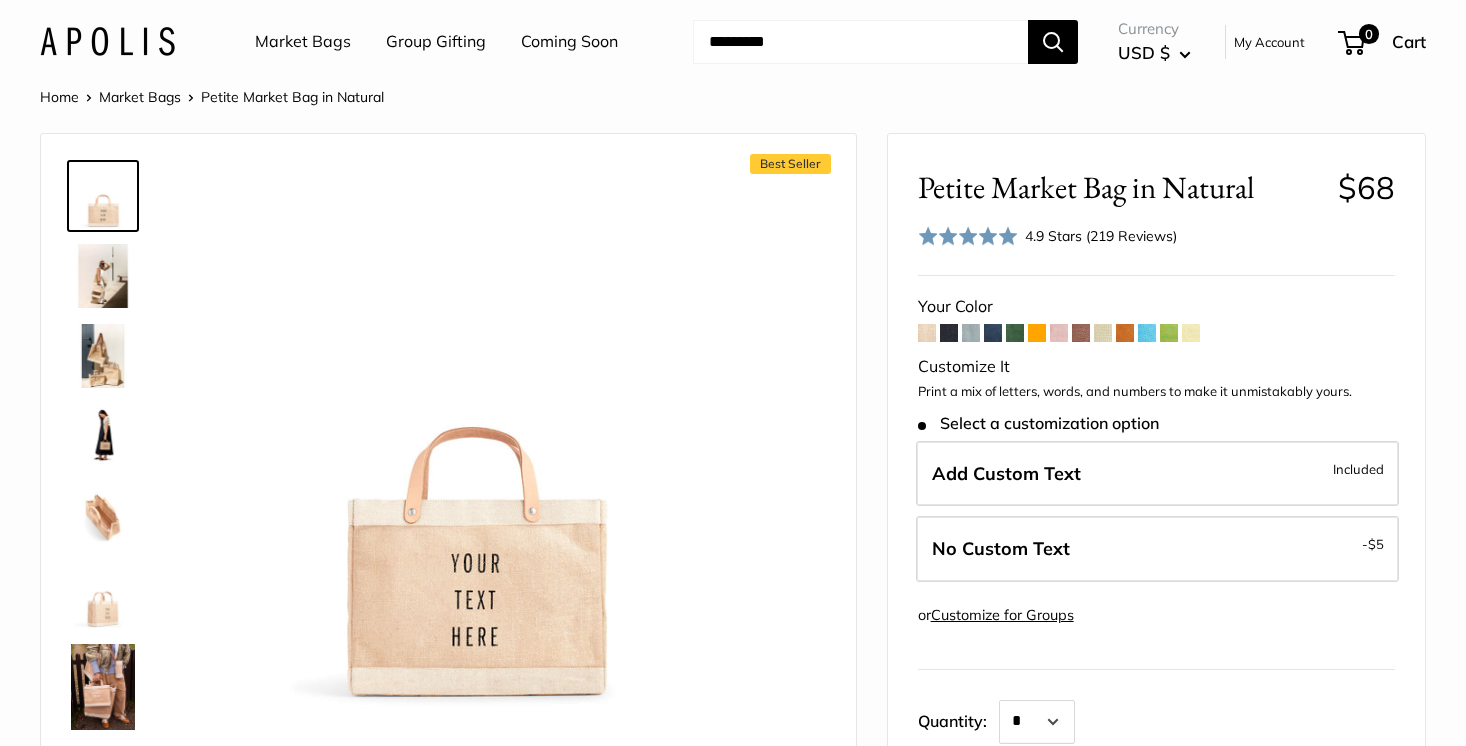 click at bounding box center (971, 333) 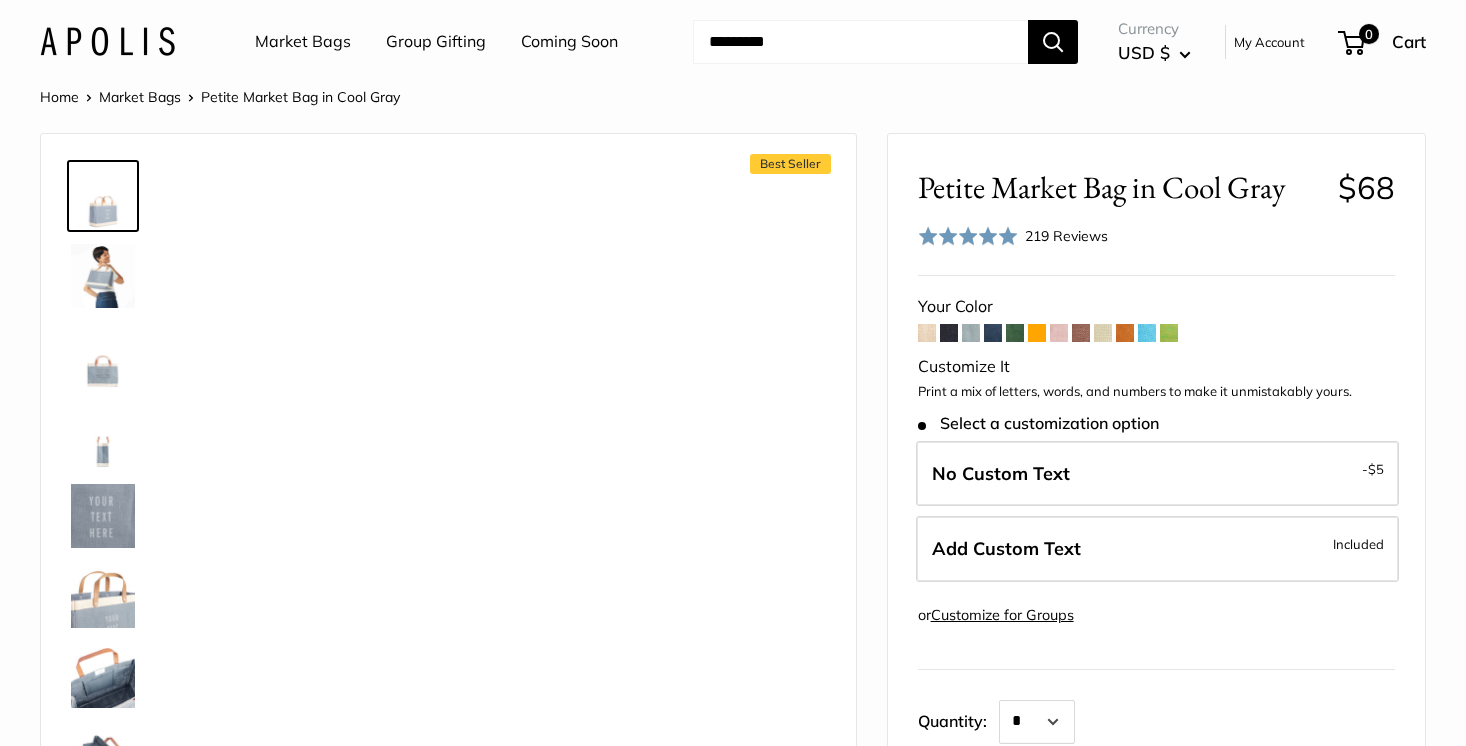 scroll, scrollTop: 0, scrollLeft: 0, axis: both 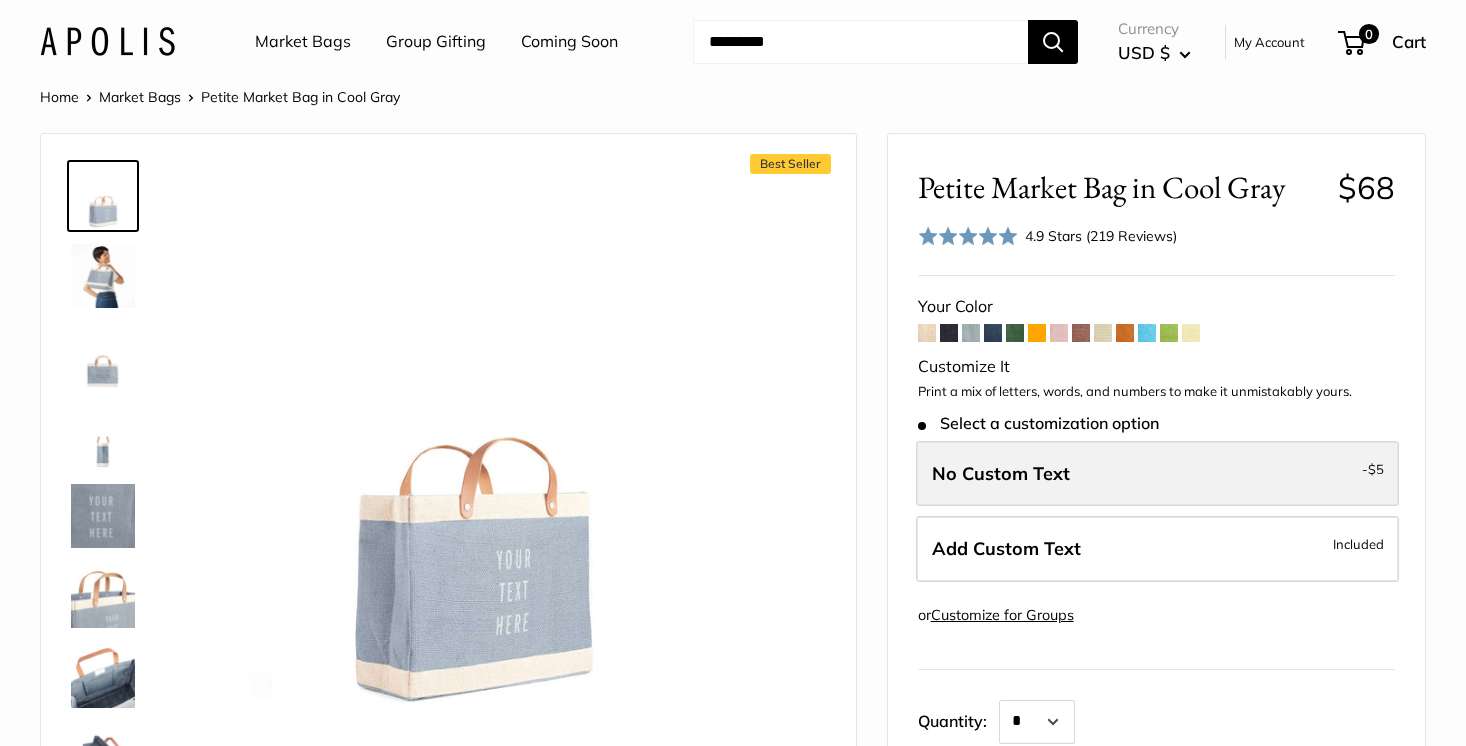 click on "No Custom Text
- $5" at bounding box center (1157, 474) 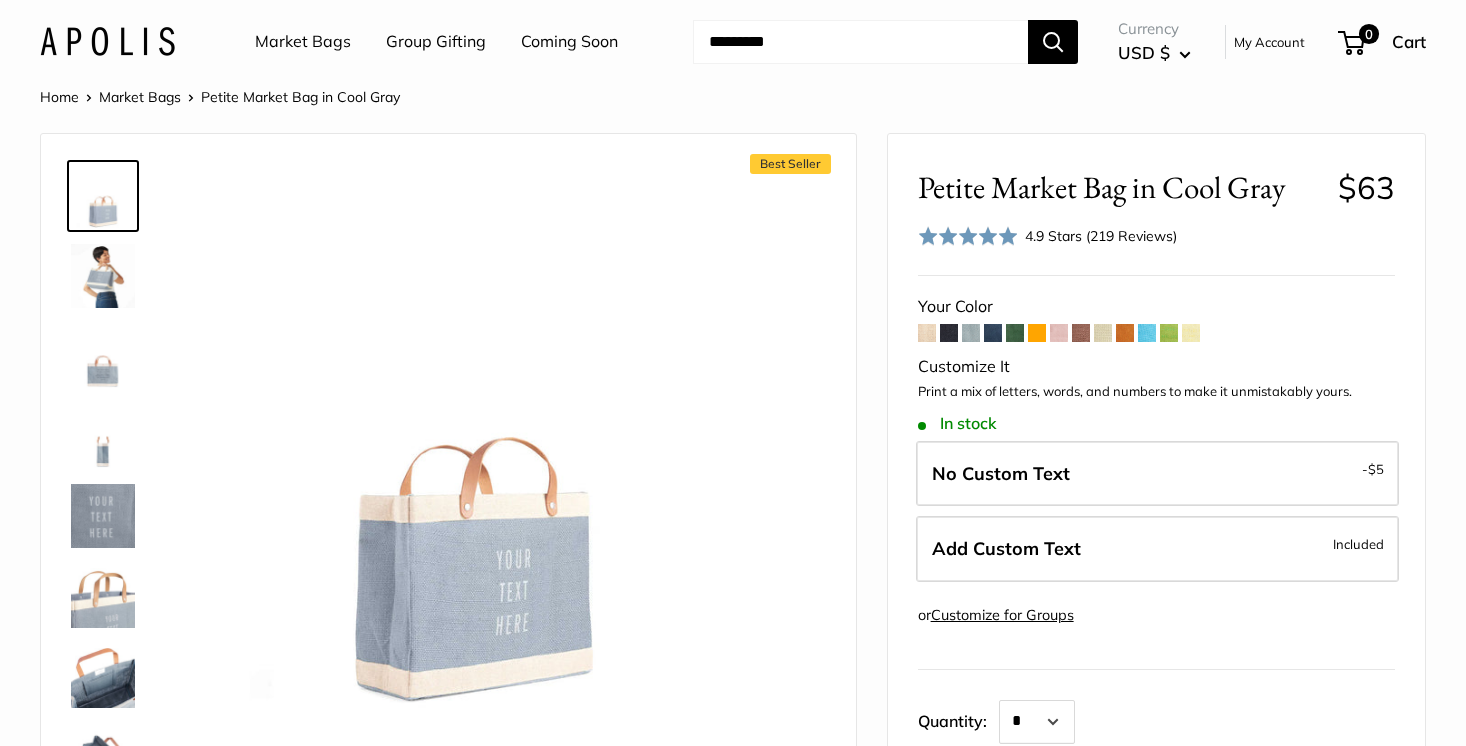 click at bounding box center [103, 356] 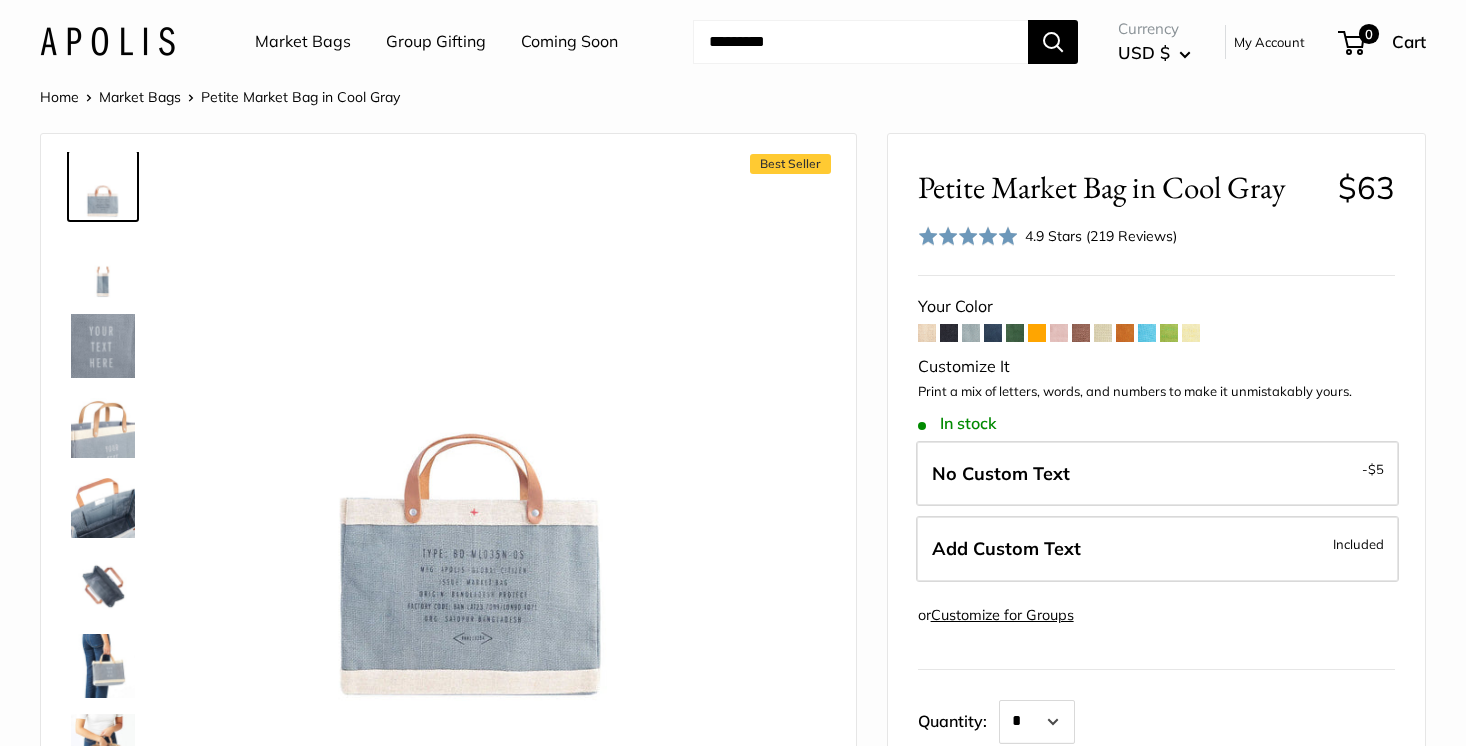 scroll, scrollTop: 178, scrollLeft: 0, axis: vertical 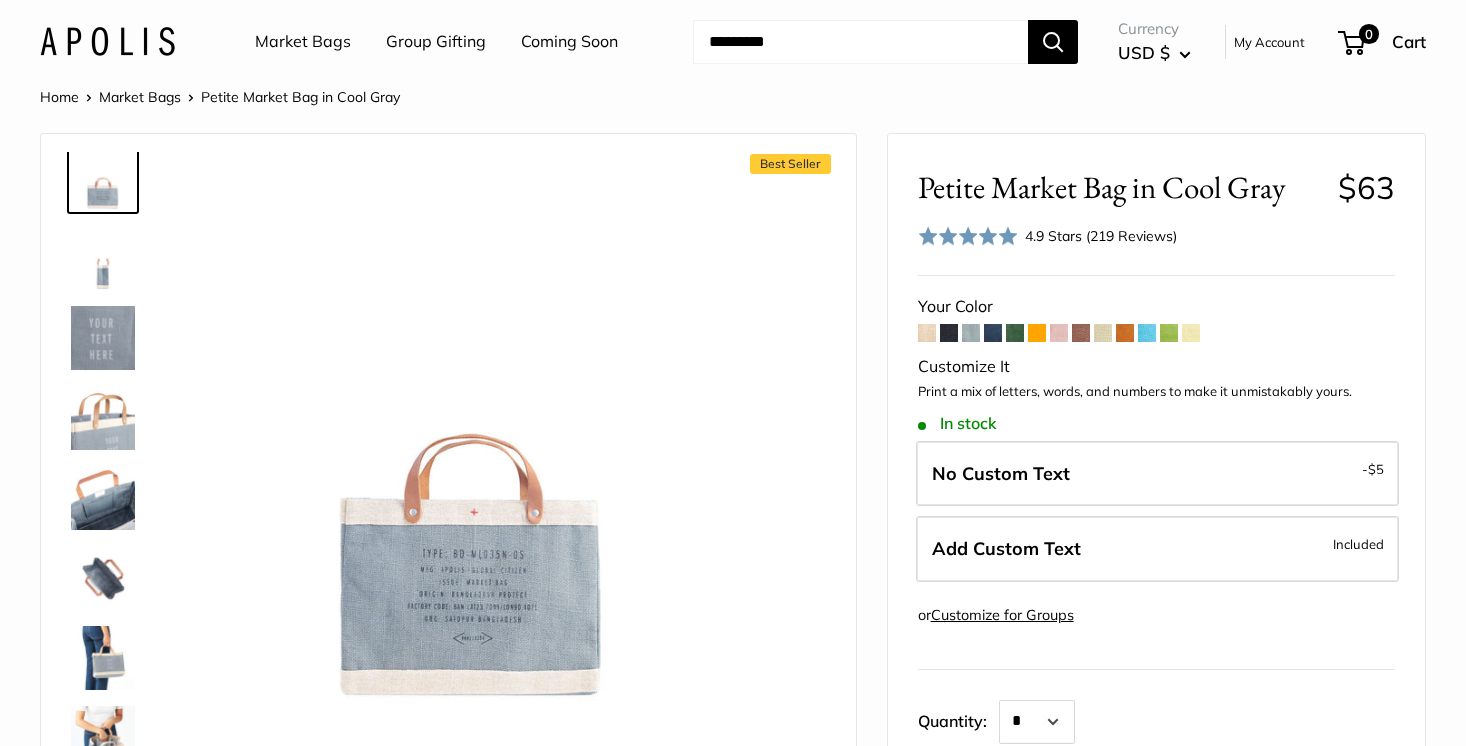 click at bounding box center [103, 578] 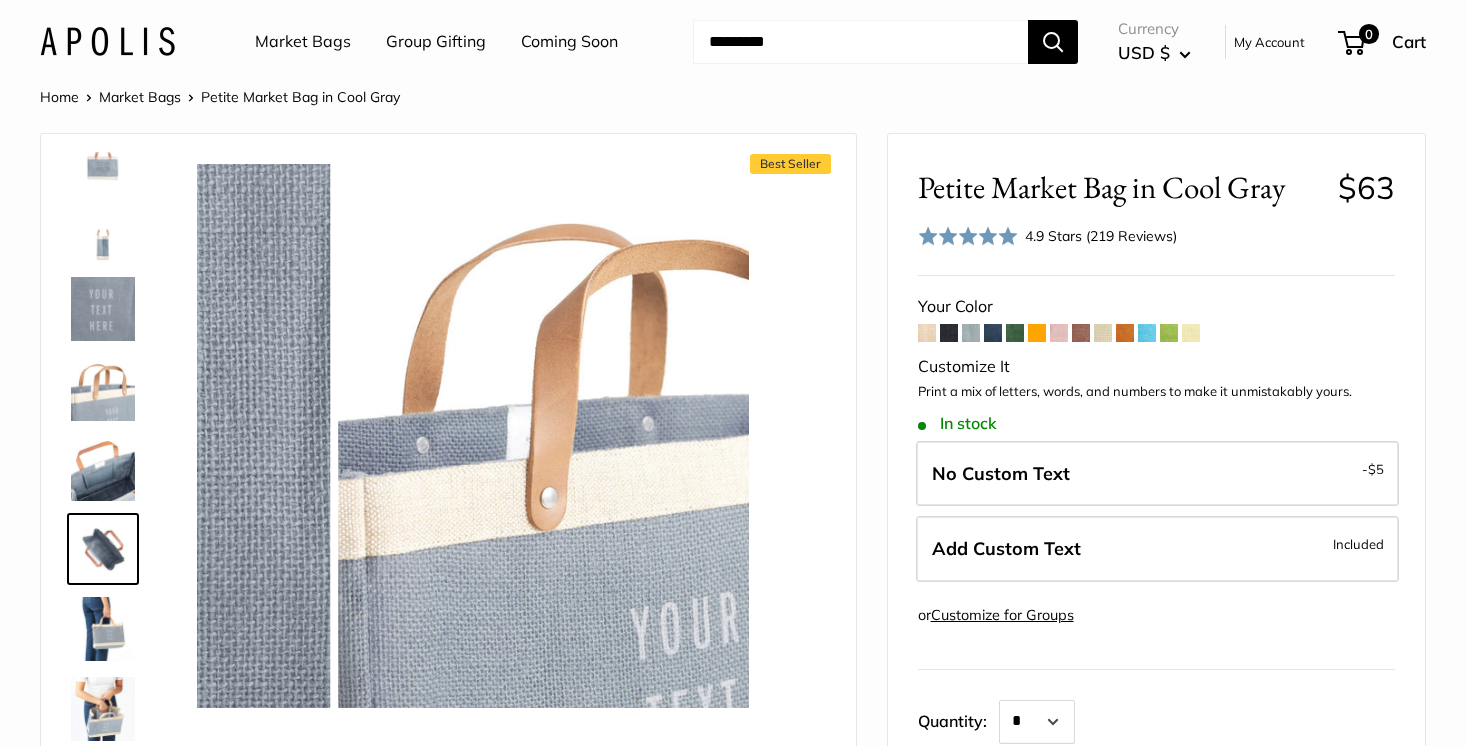 scroll, scrollTop: 208, scrollLeft: 0, axis: vertical 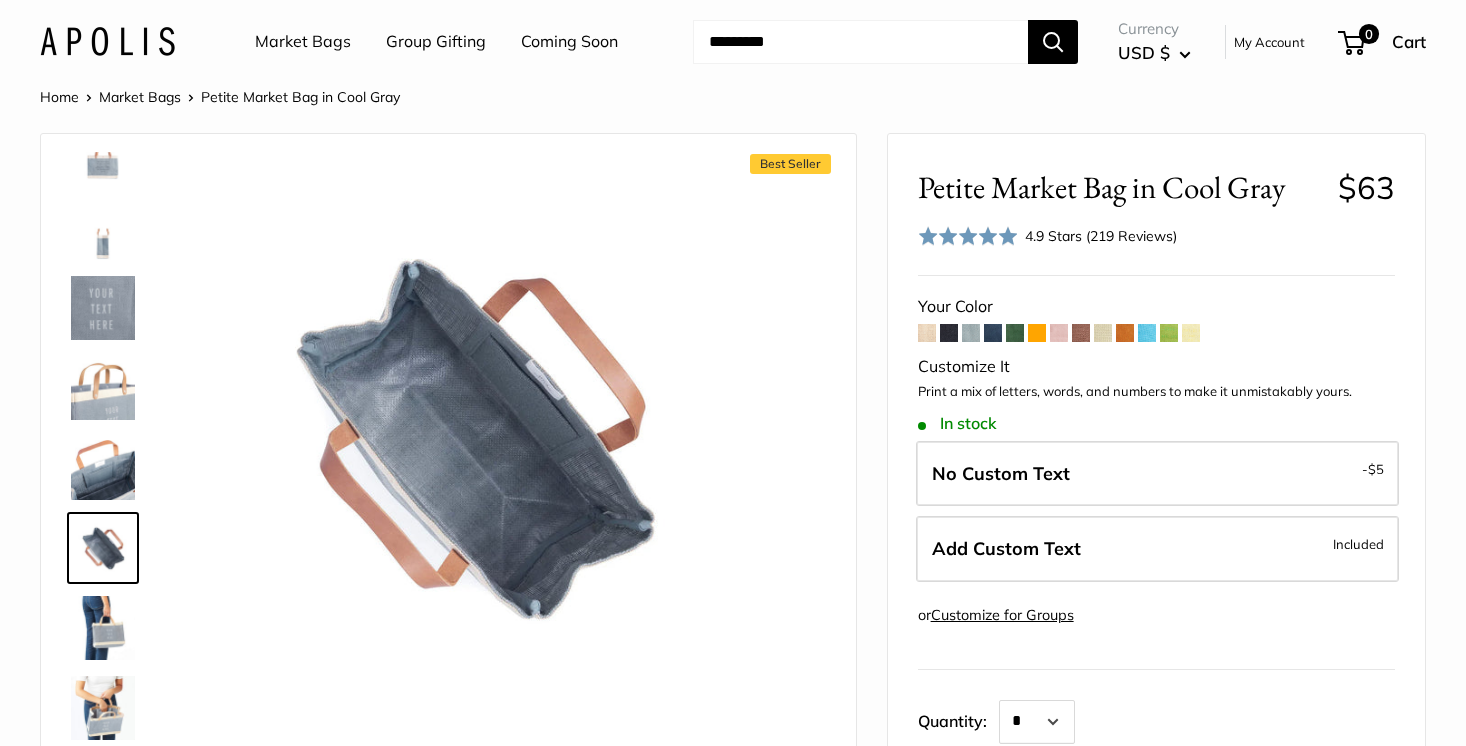click at bounding box center [111, 452] 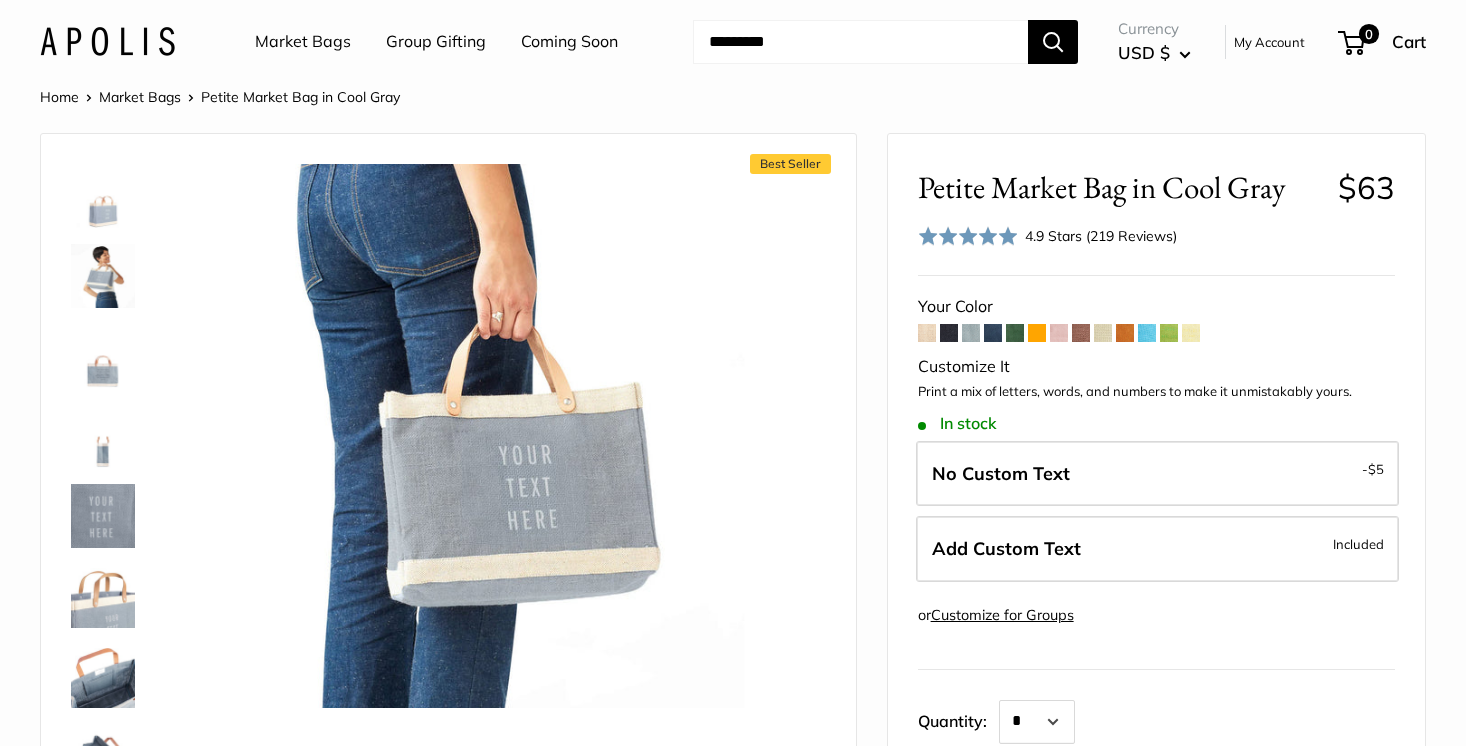 scroll, scrollTop: 208, scrollLeft: 0, axis: vertical 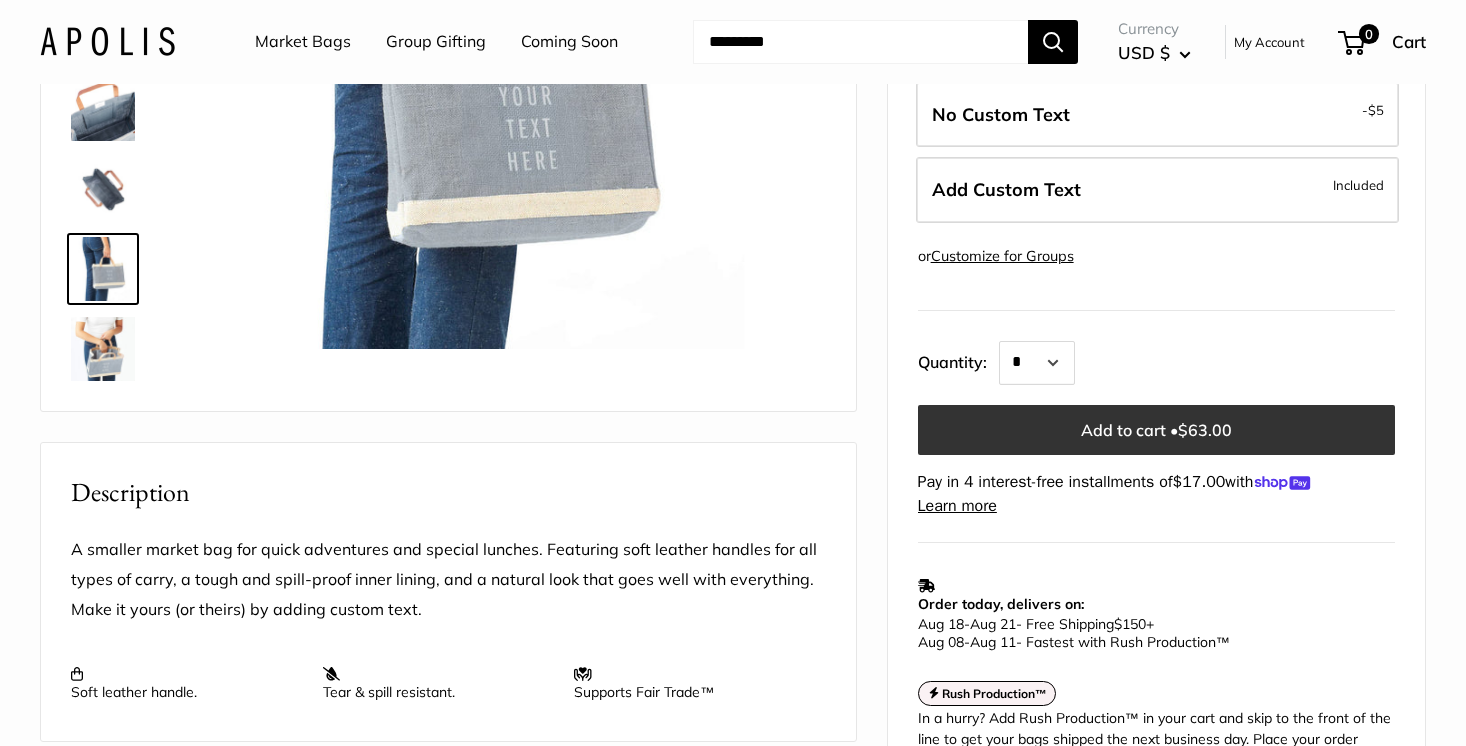 click on "Add to cart •  $63.00" at bounding box center [1156, 430] 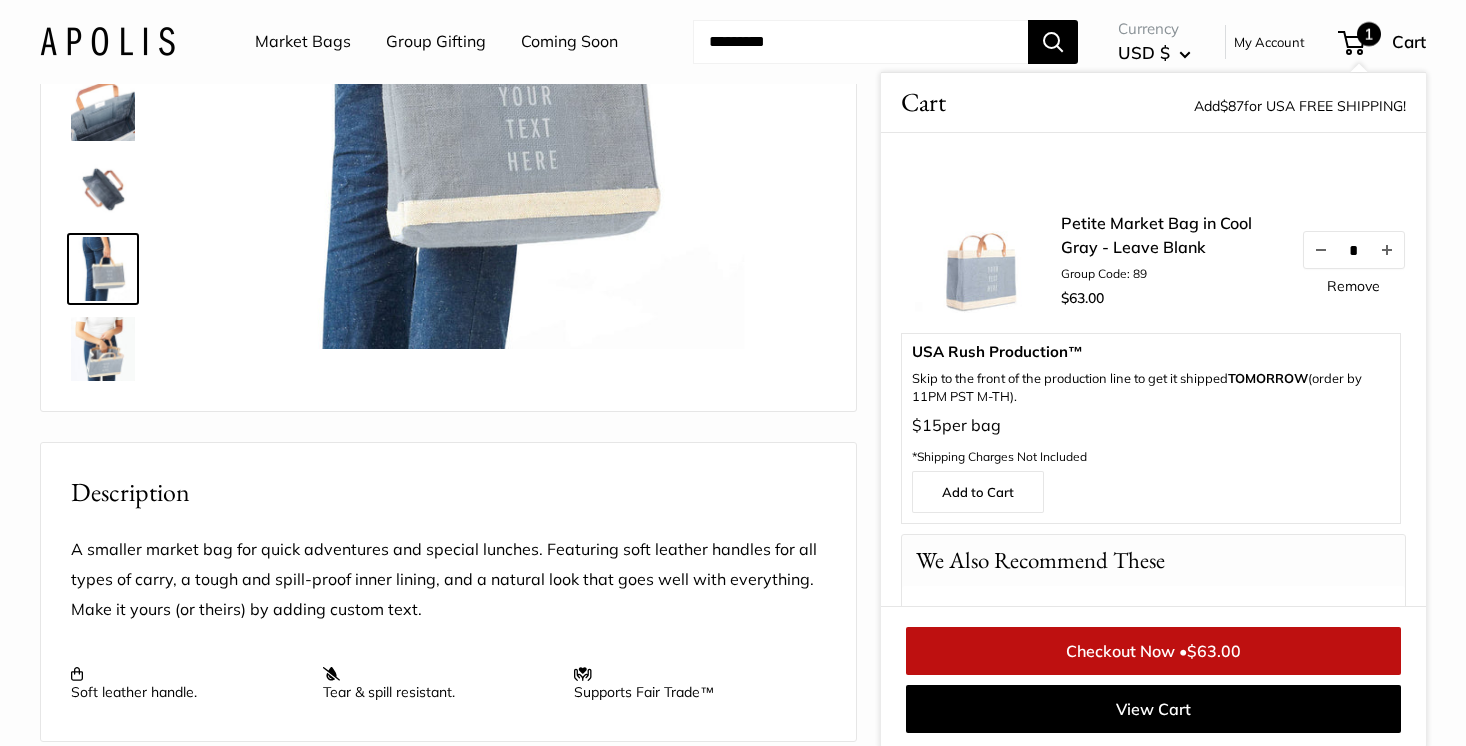 click on "Best Seller" at bounding box center [448, 93] 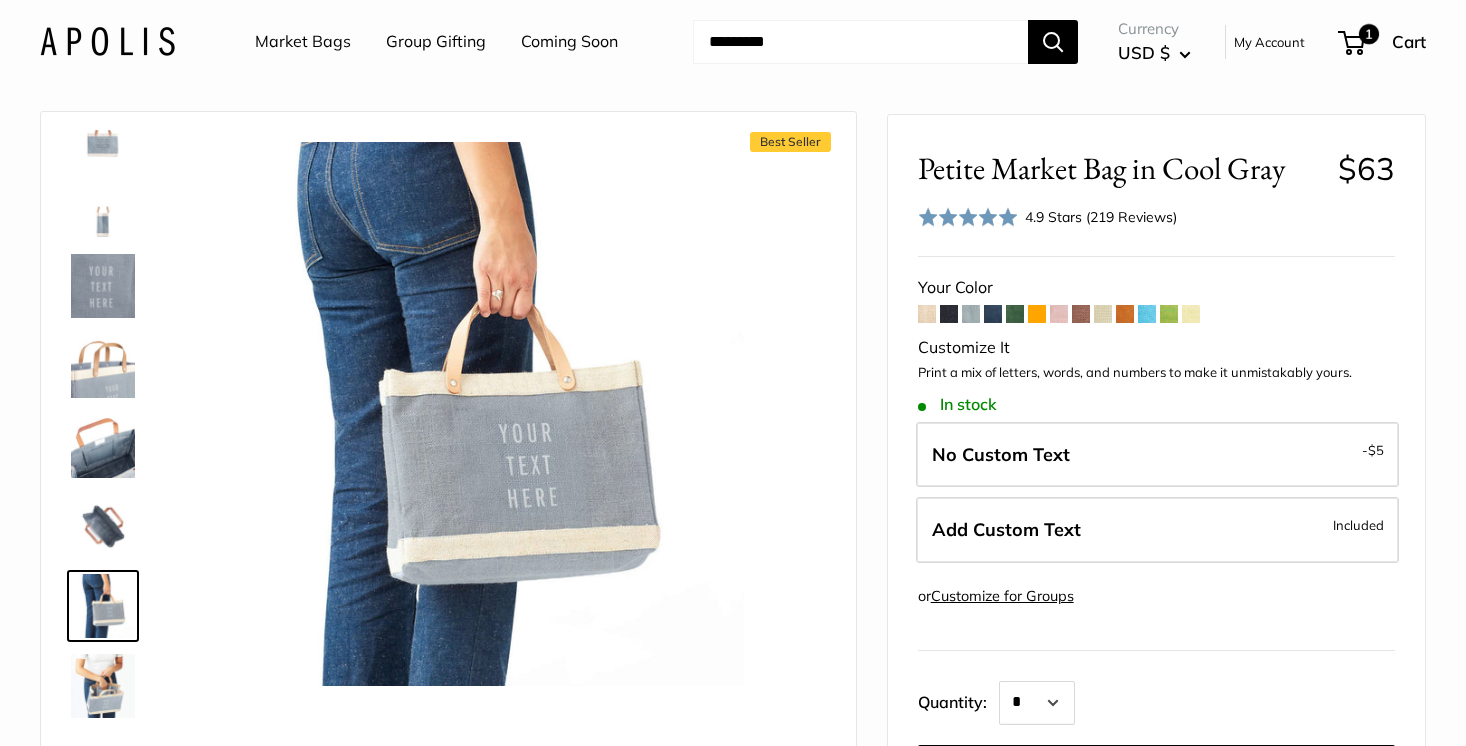 scroll, scrollTop: 0, scrollLeft: 0, axis: both 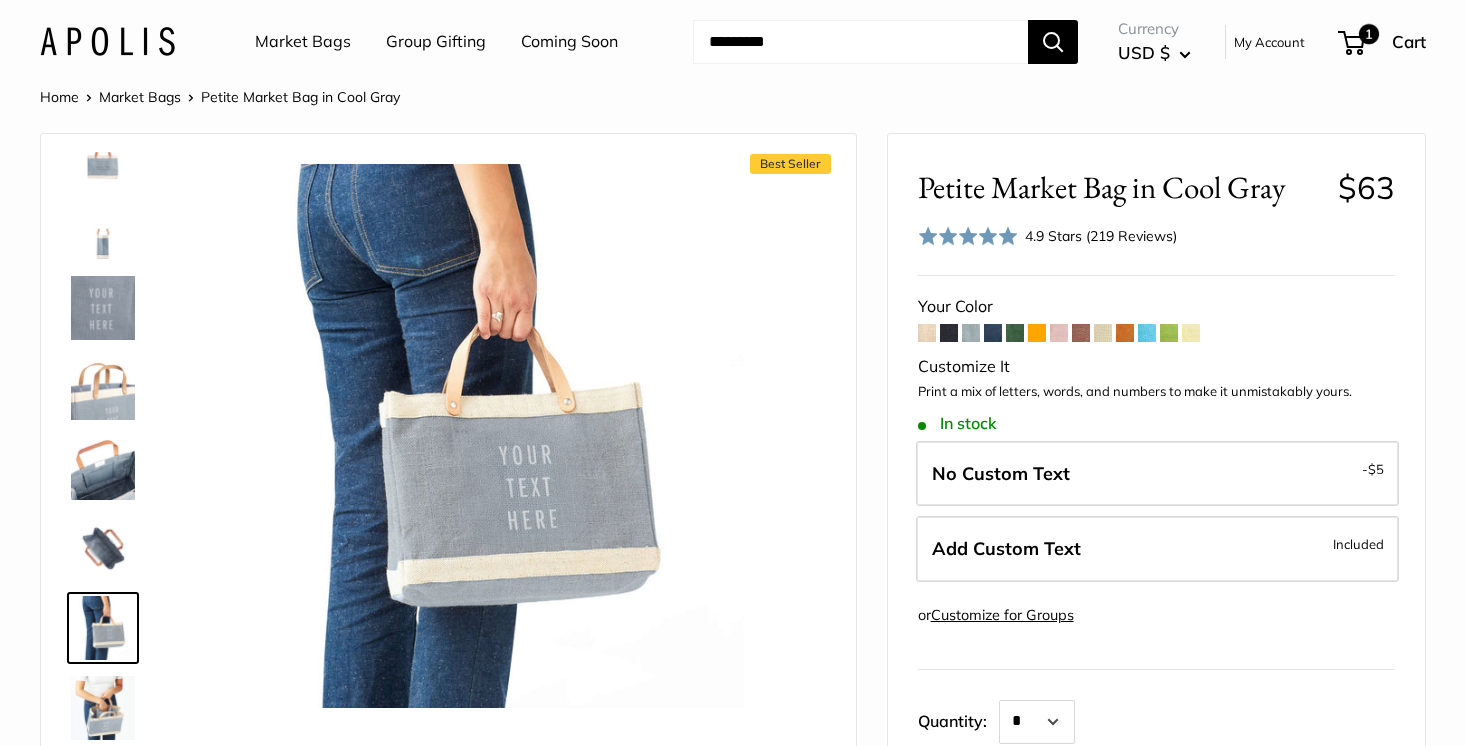 click at bounding box center [1059, 333] 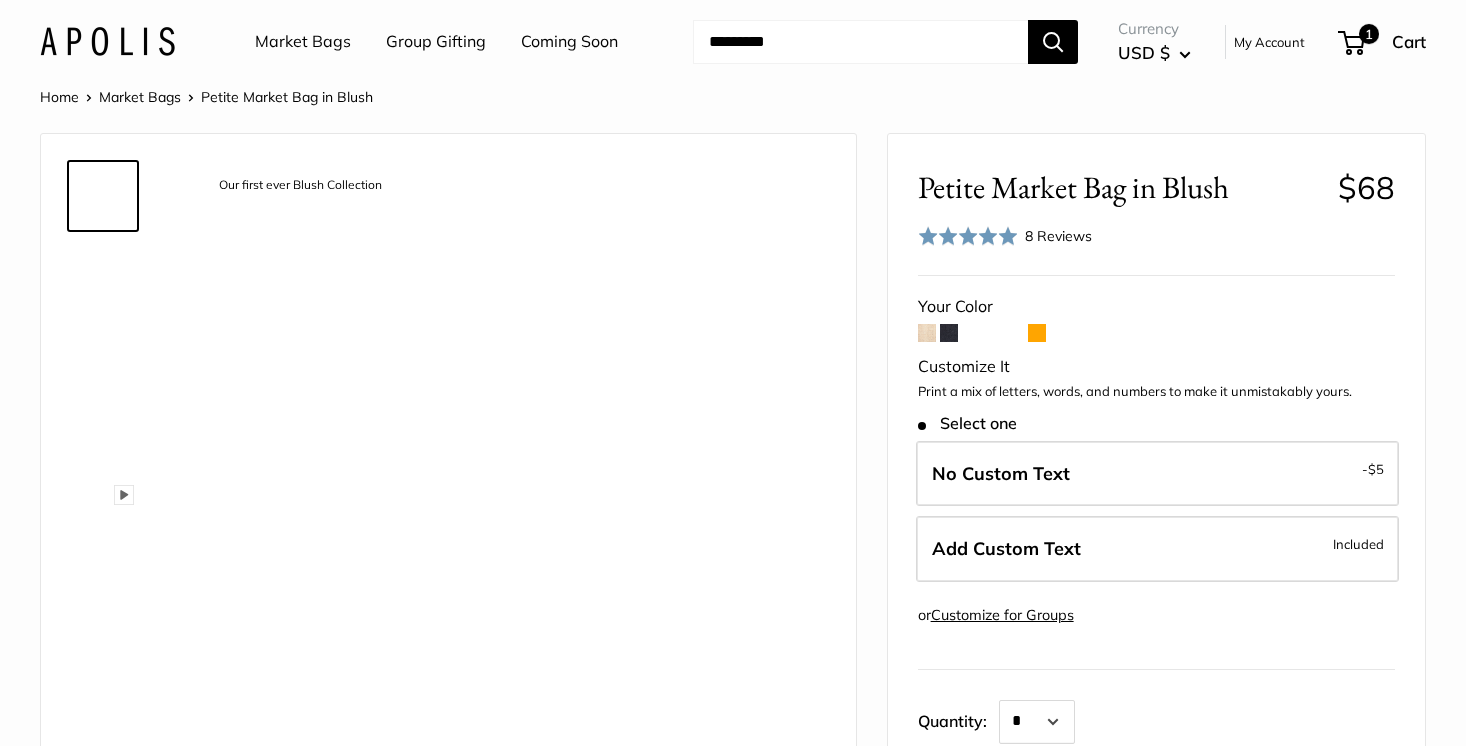 scroll, scrollTop: 0, scrollLeft: 0, axis: both 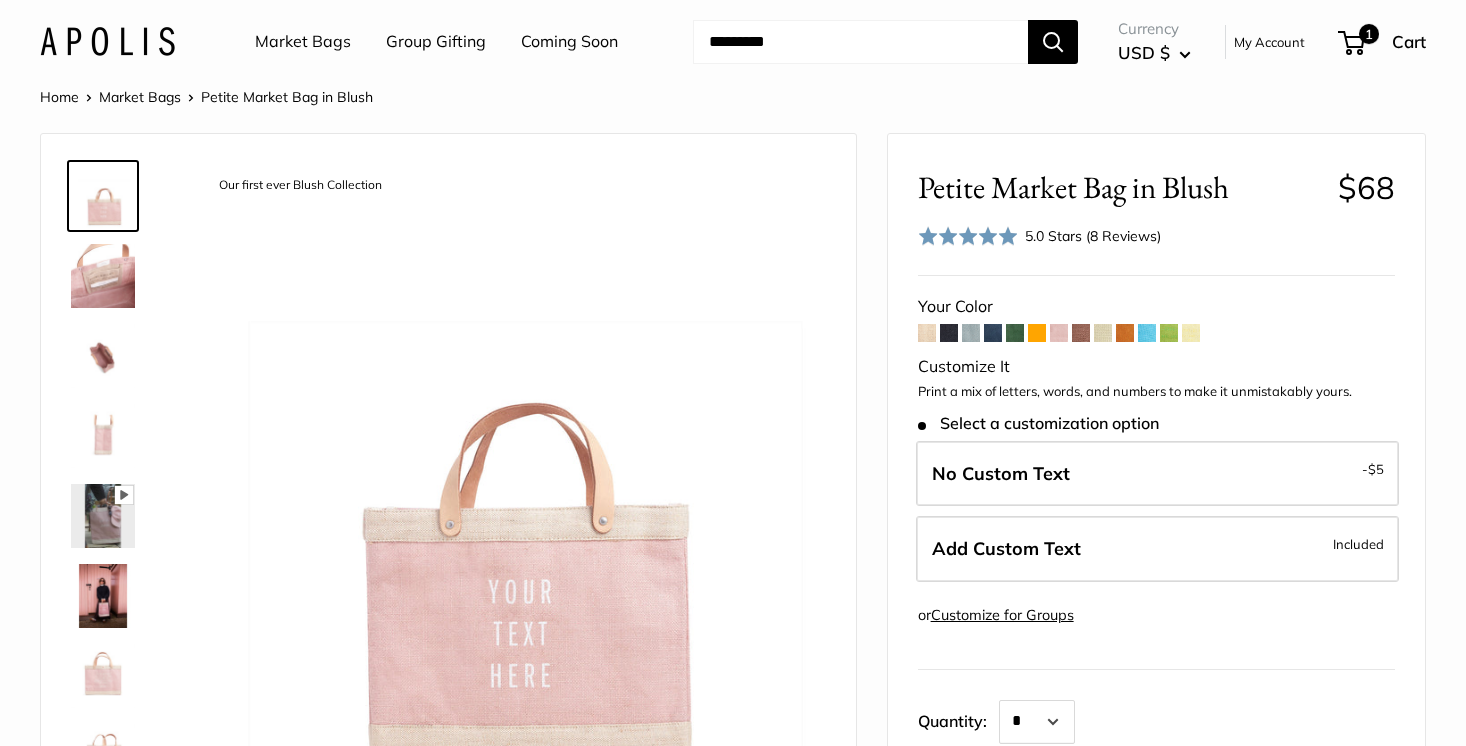 click at bounding box center (1191, 333) 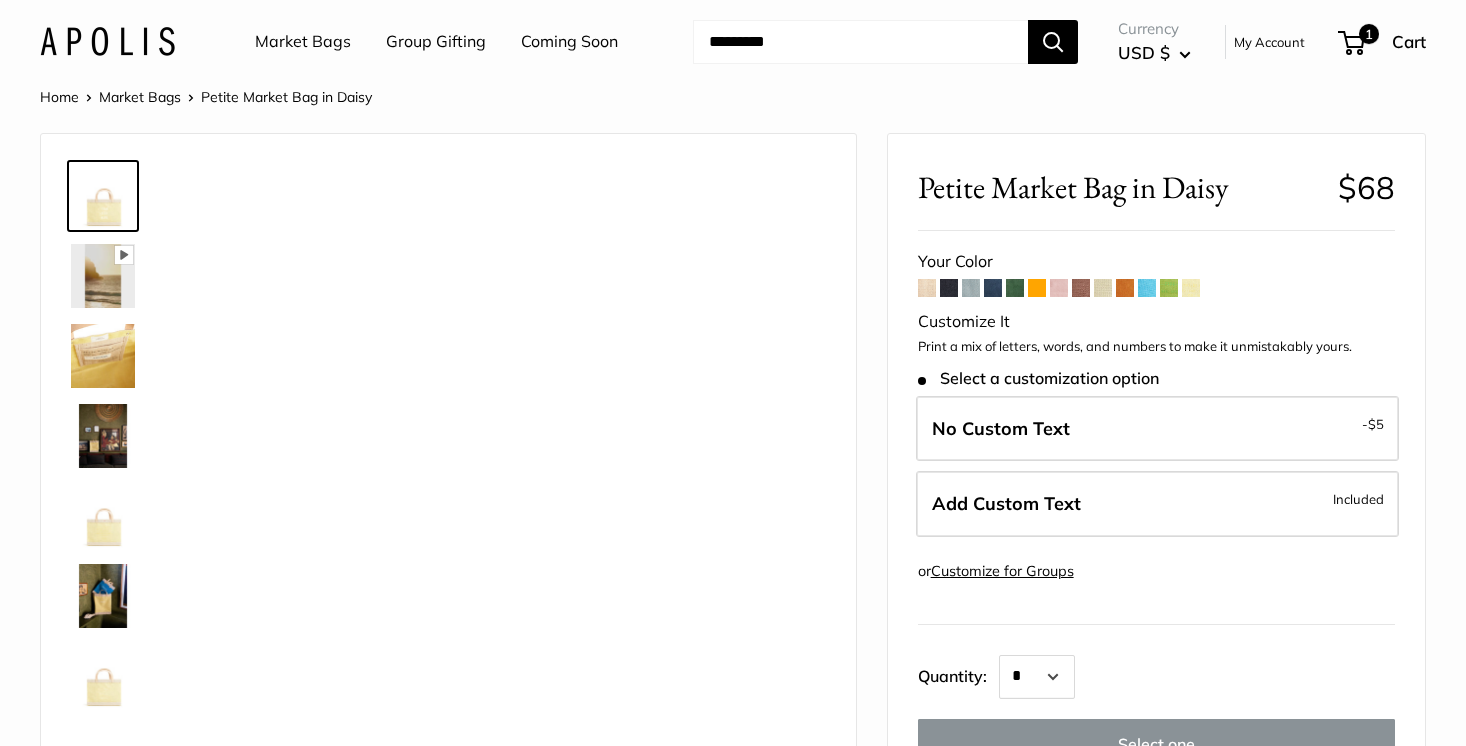 scroll, scrollTop: 0, scrollLeft: 0, axis: both 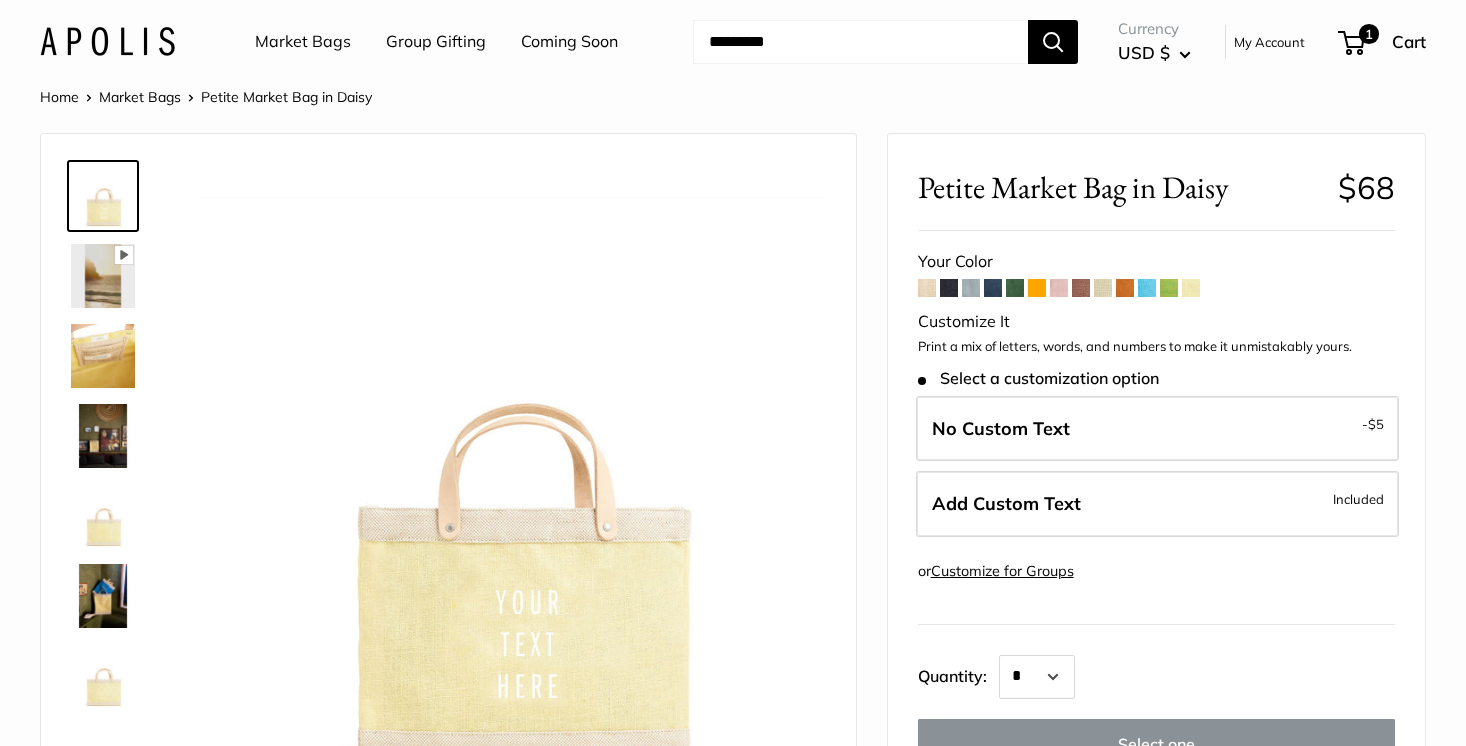 click at bounding box center (1169, 288) 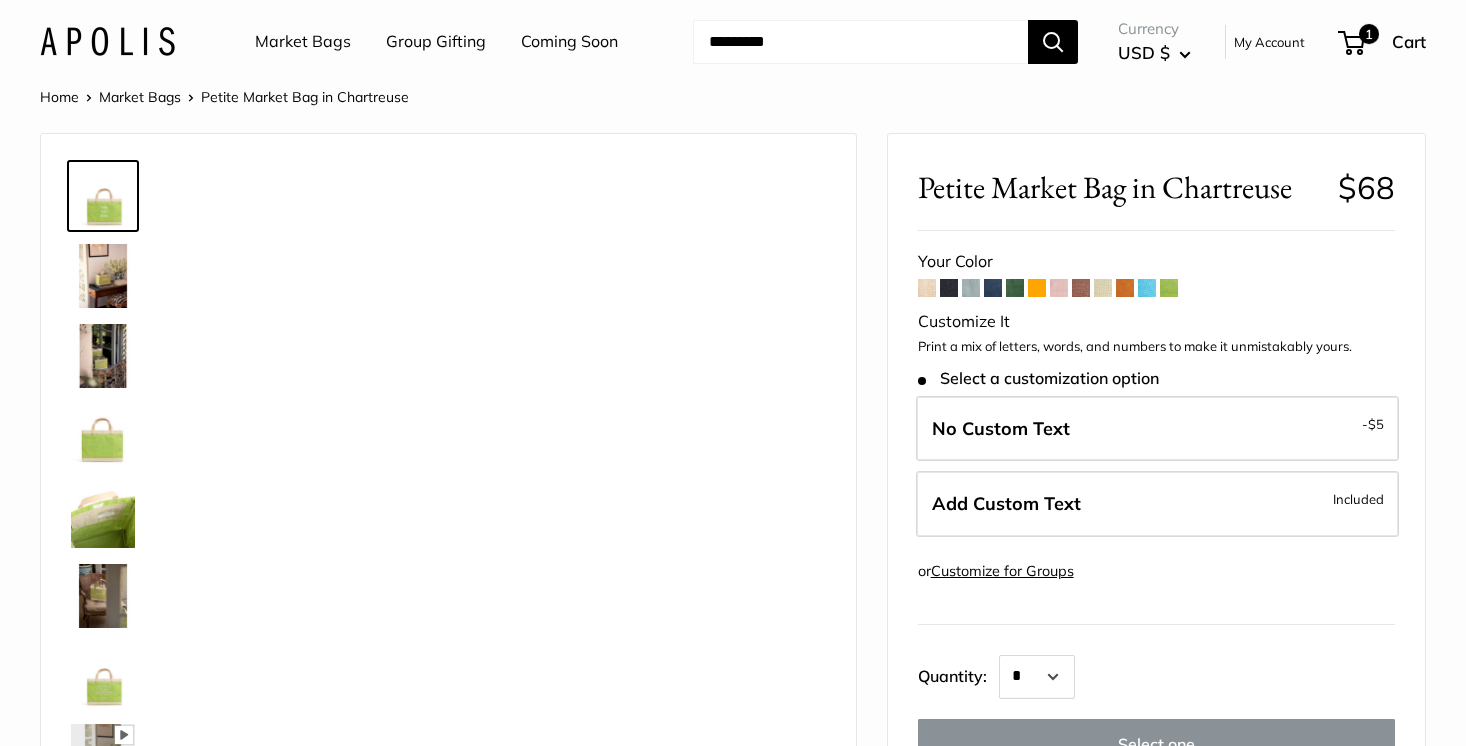 scroll, scrollTop: 0, scrollLeft: 0, axis: both 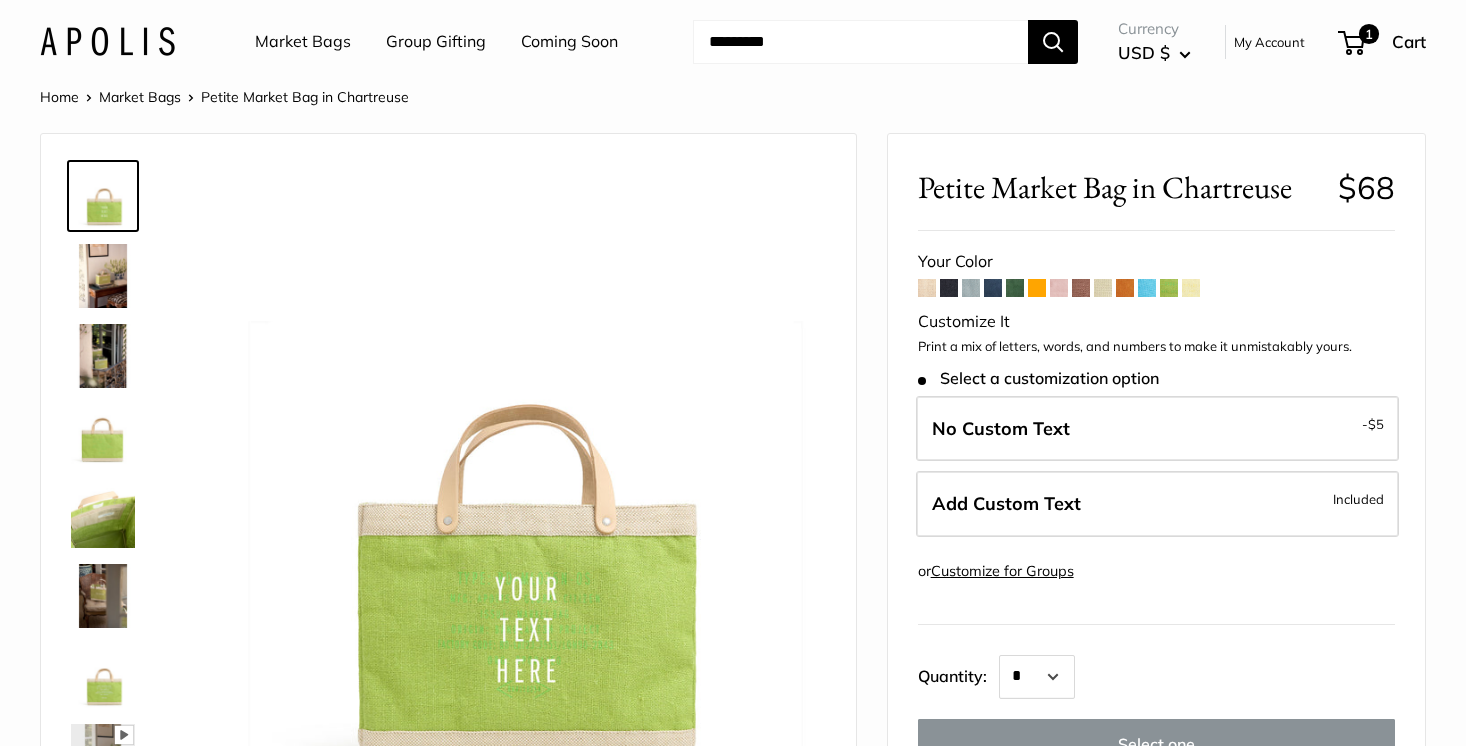 click at bounding box center (927, 288) 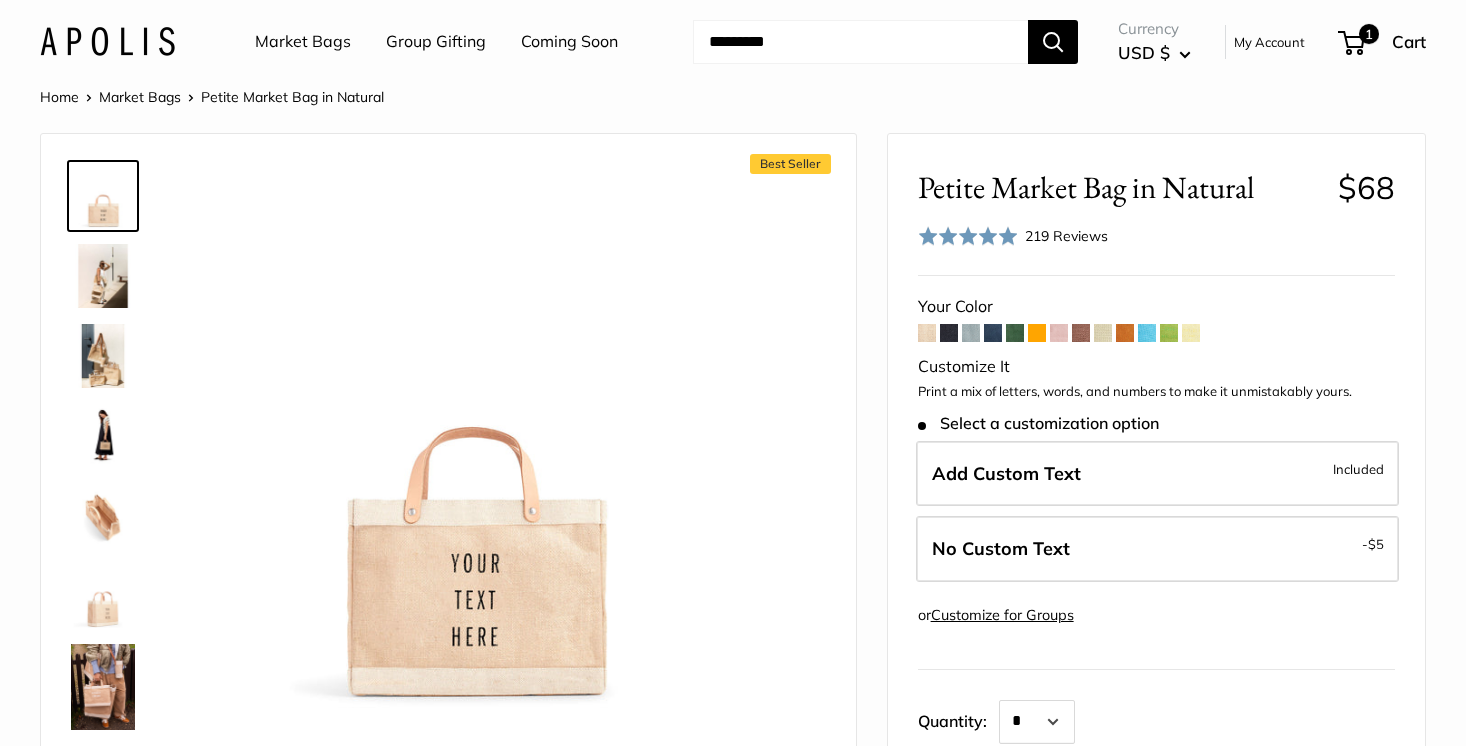 scroll, scrollTop: 0, scrollLeft: 0, axis: both 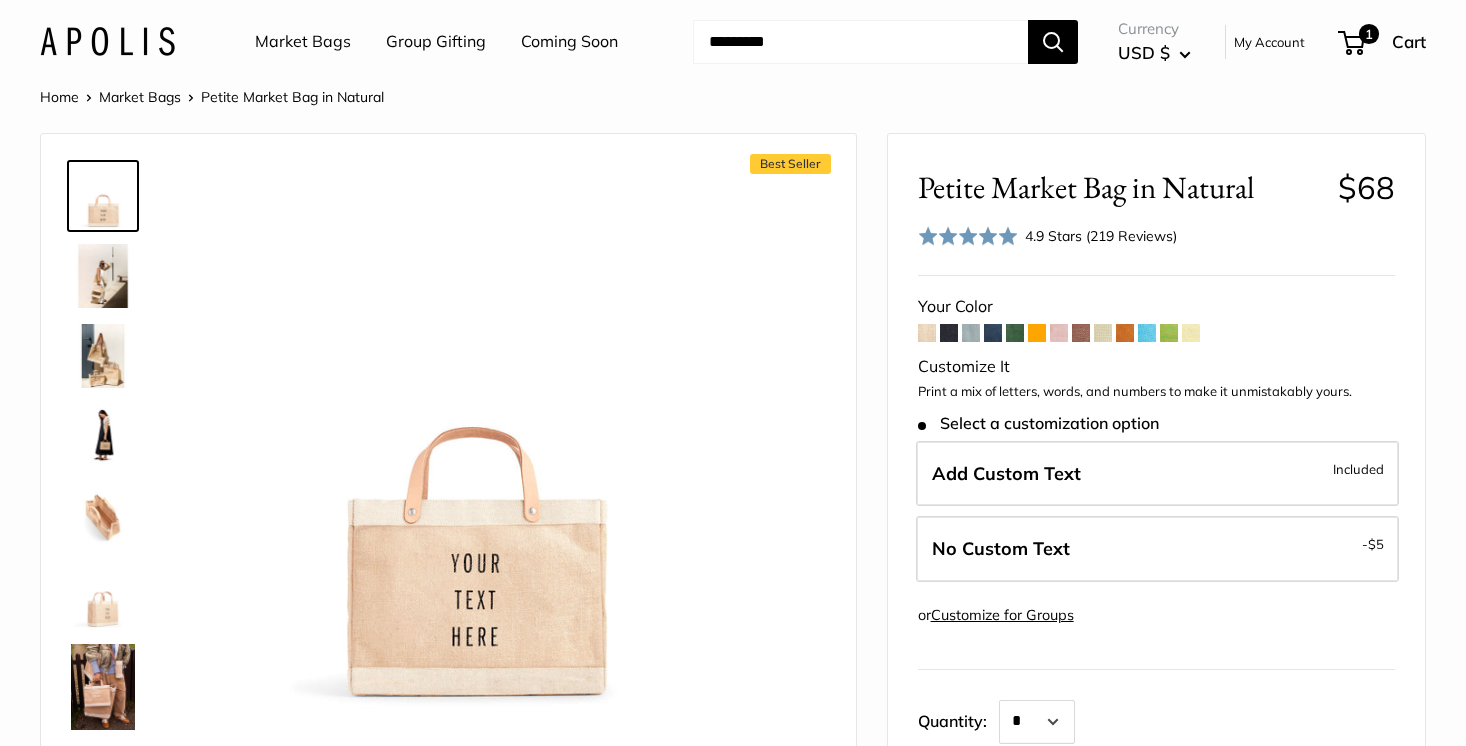 click at bounding box center [971, 333] 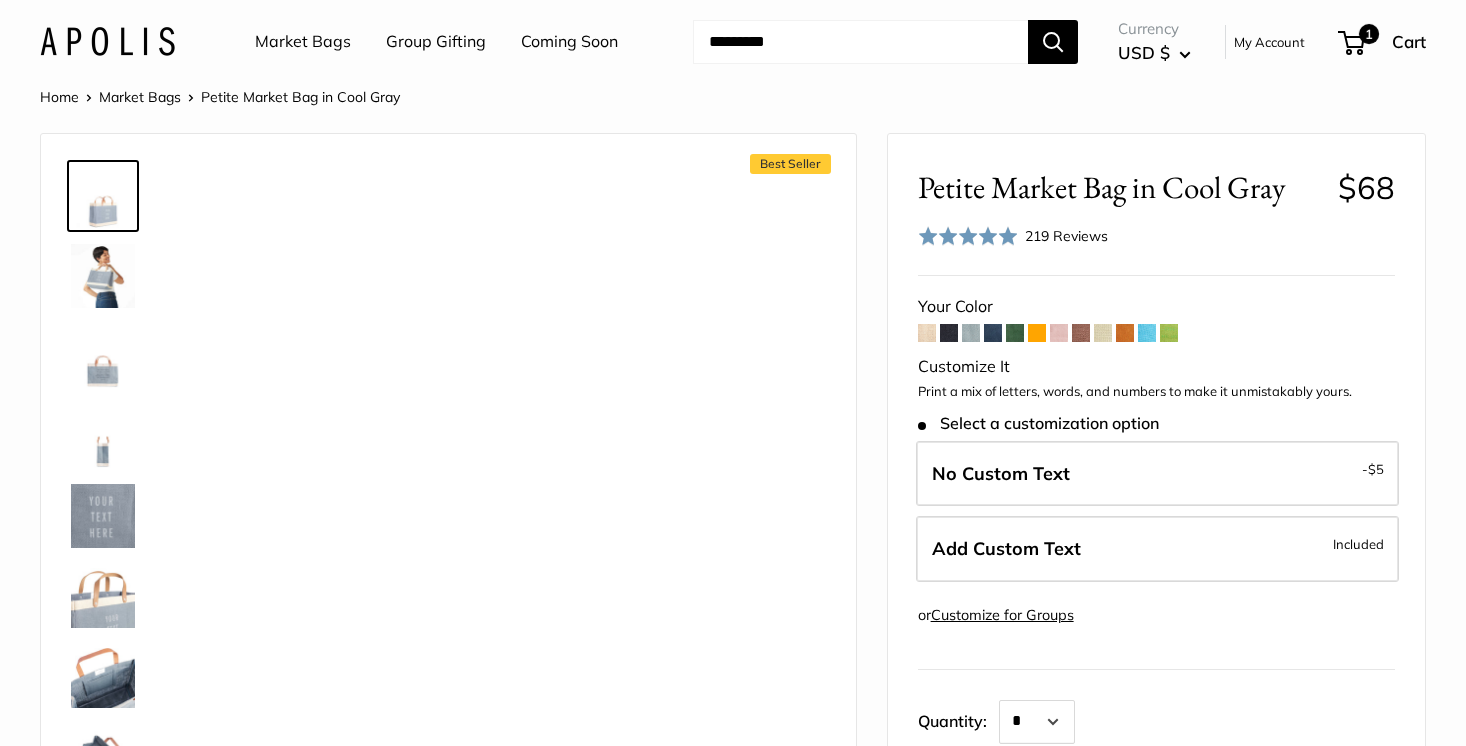 scroll, scrollTop: 0, scrollLeft: 0, axis: both 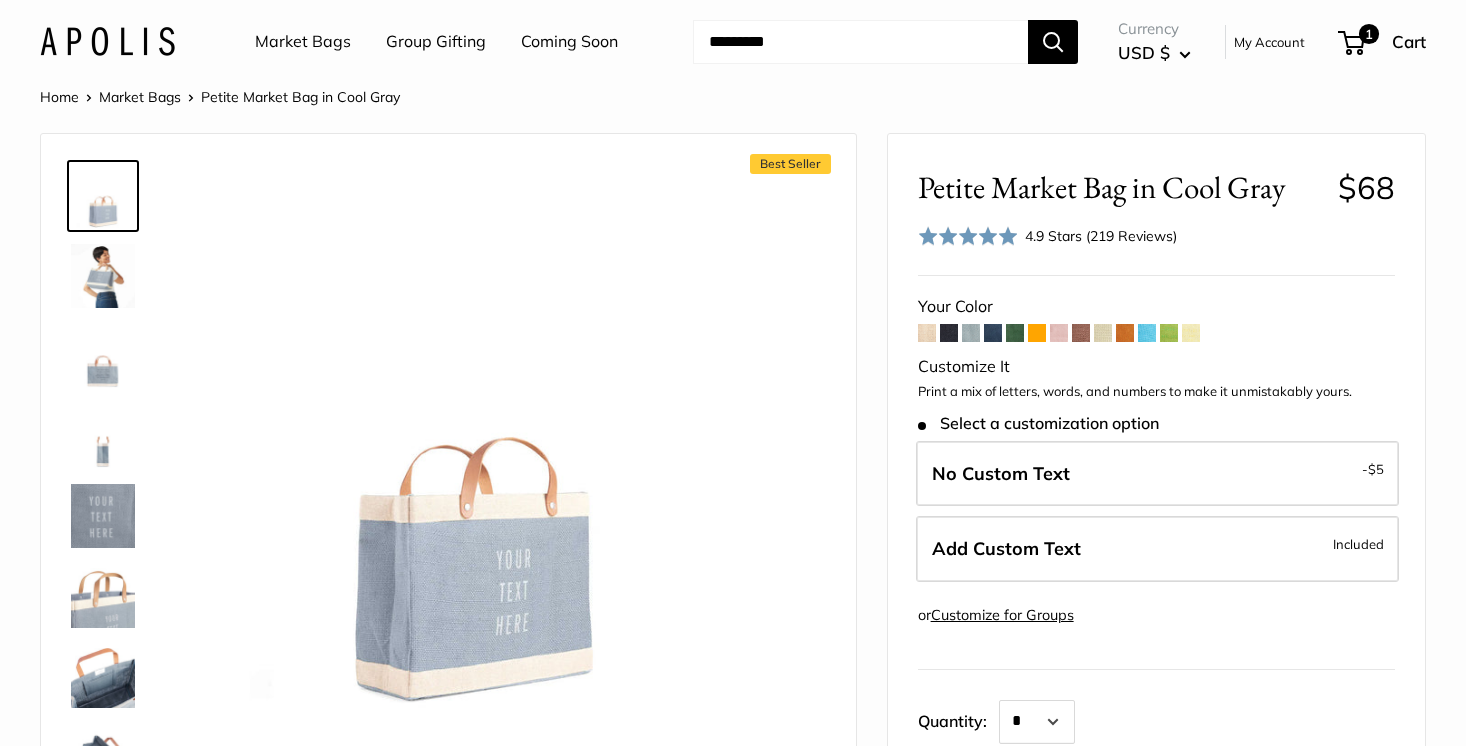 click at bounding box center (993, 333) 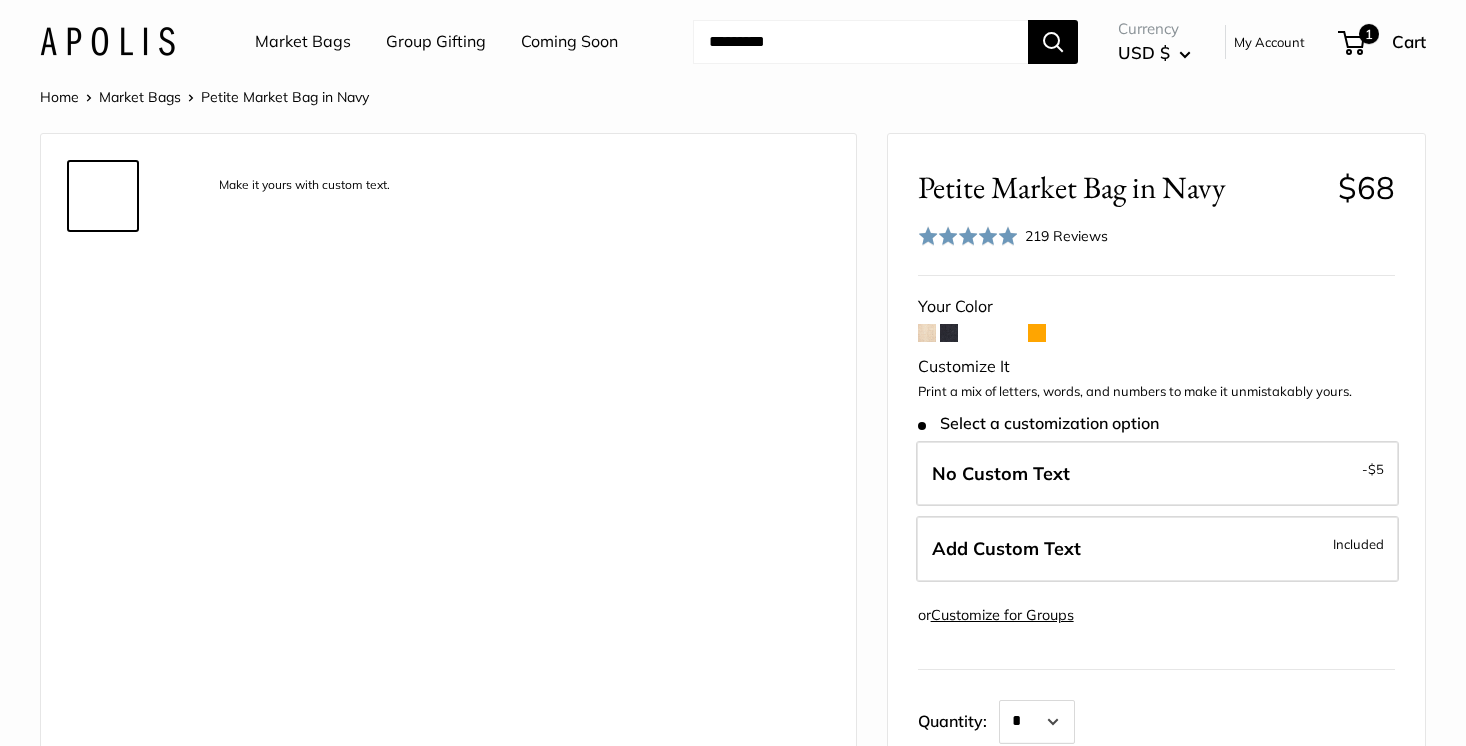 scroll, scrollTop: 0, scrollLeft: 0, axis: both 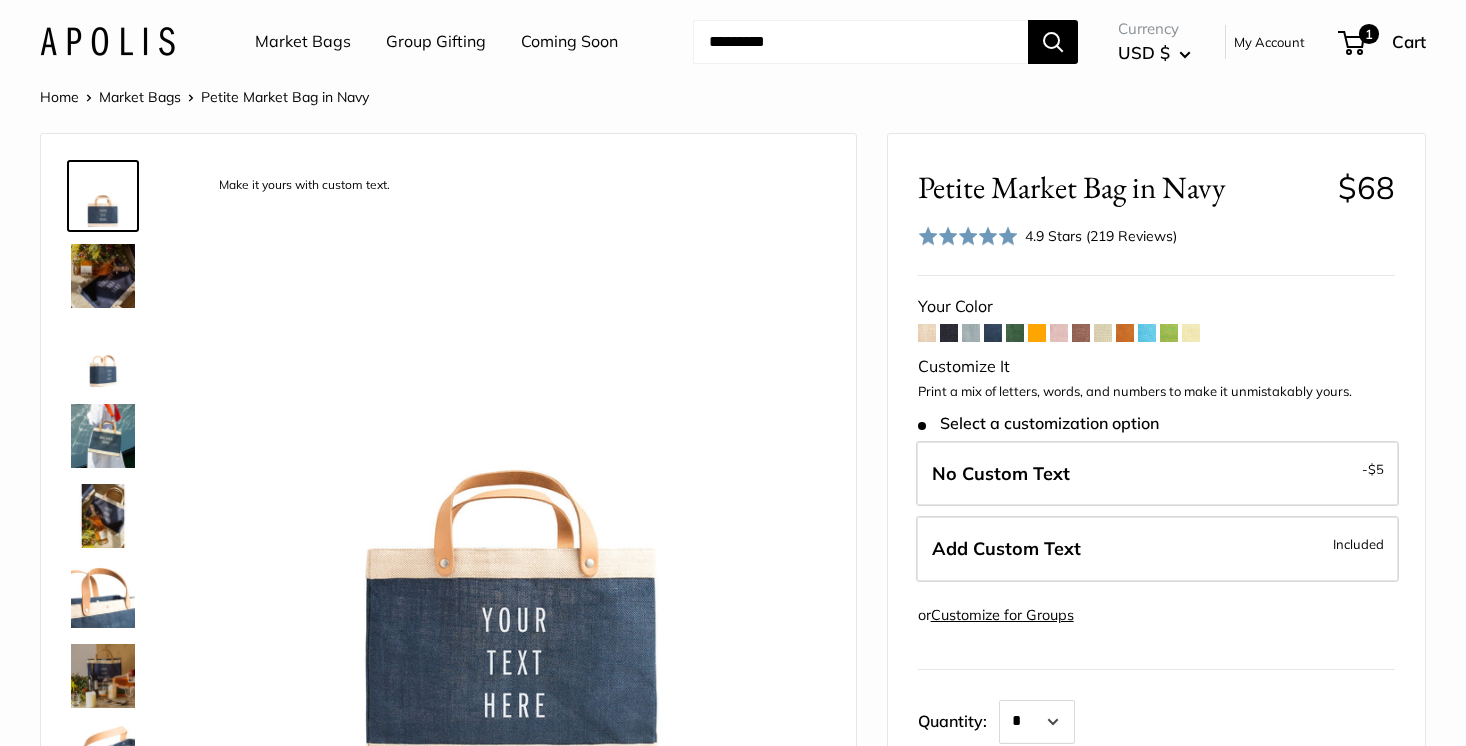 click at bounding box center (1015, 333) 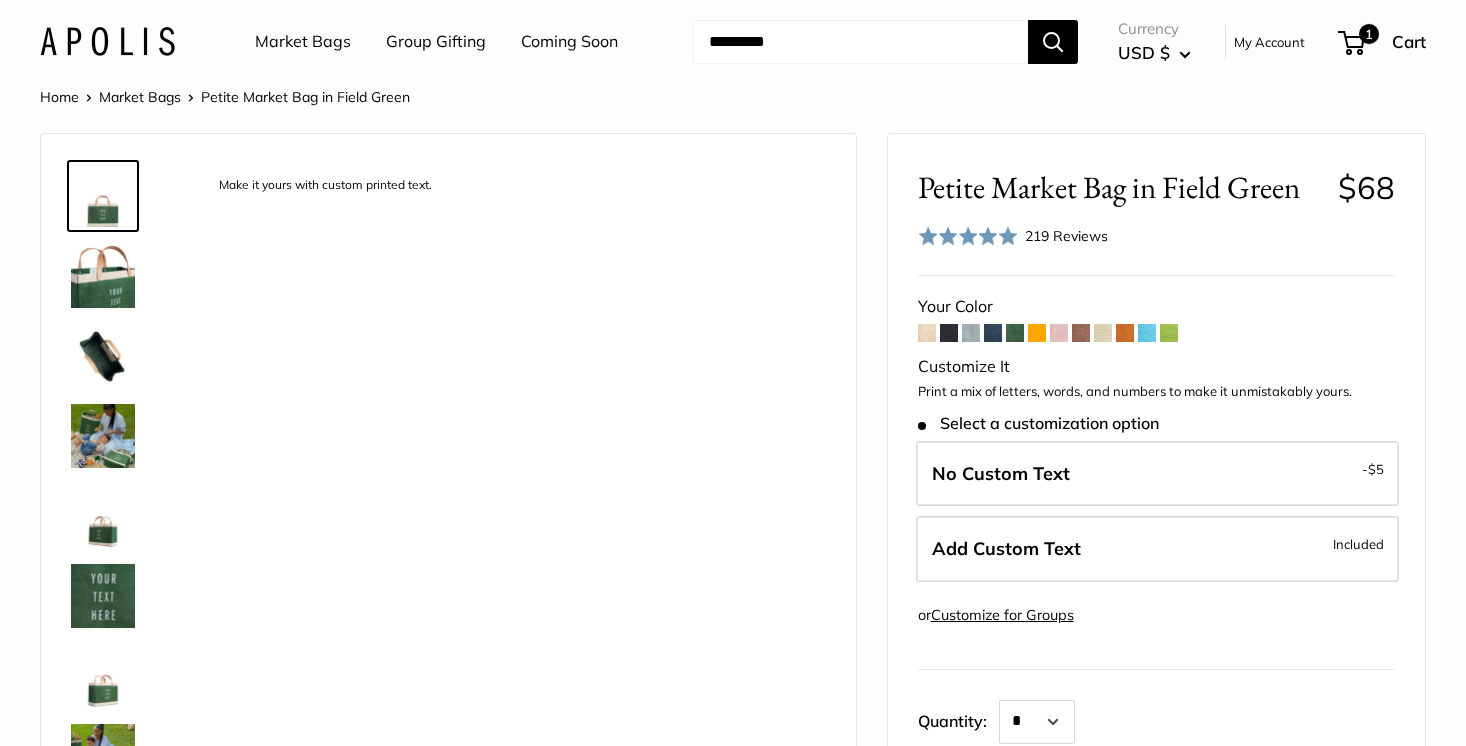 scroll, scrollTop: 0, scrollLeft: 0, axis: both 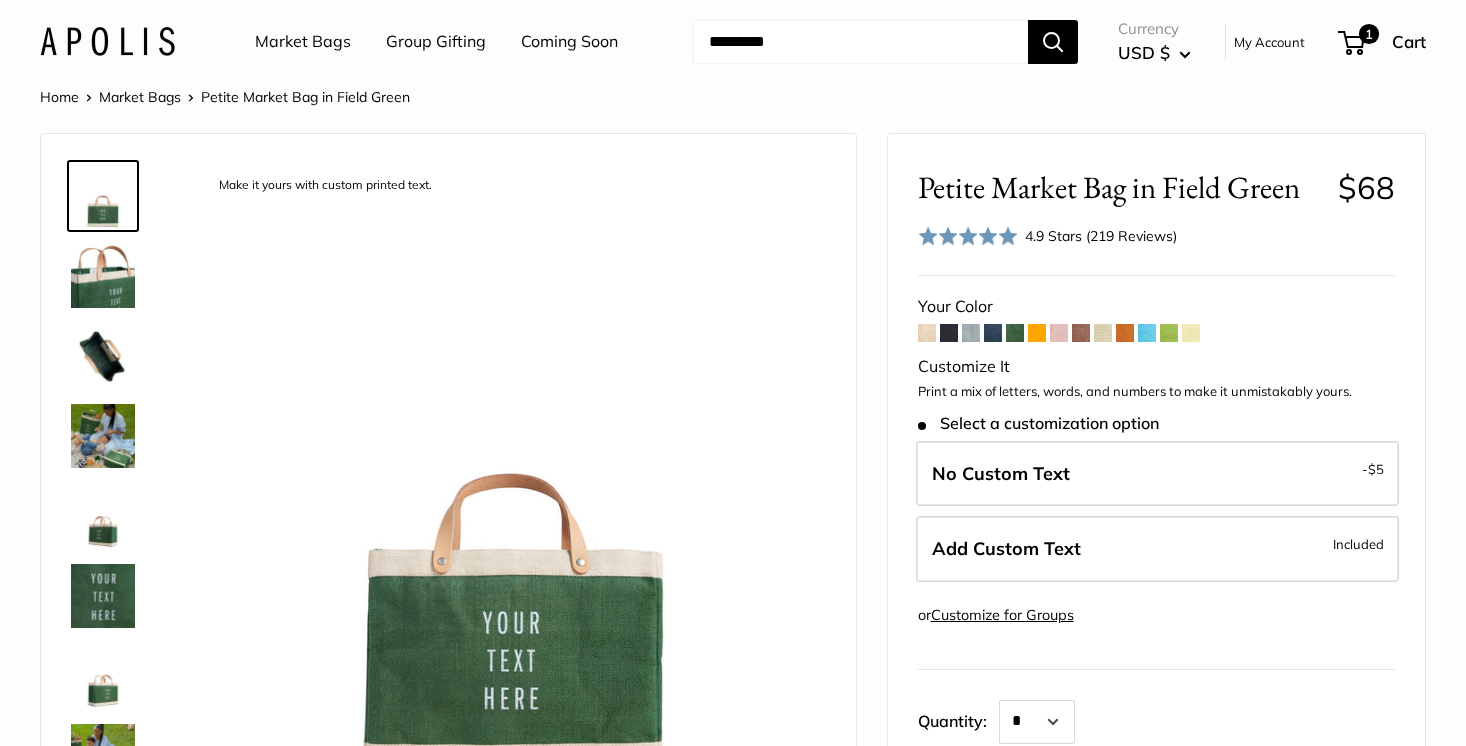 click at bounding box center [1037, 333] 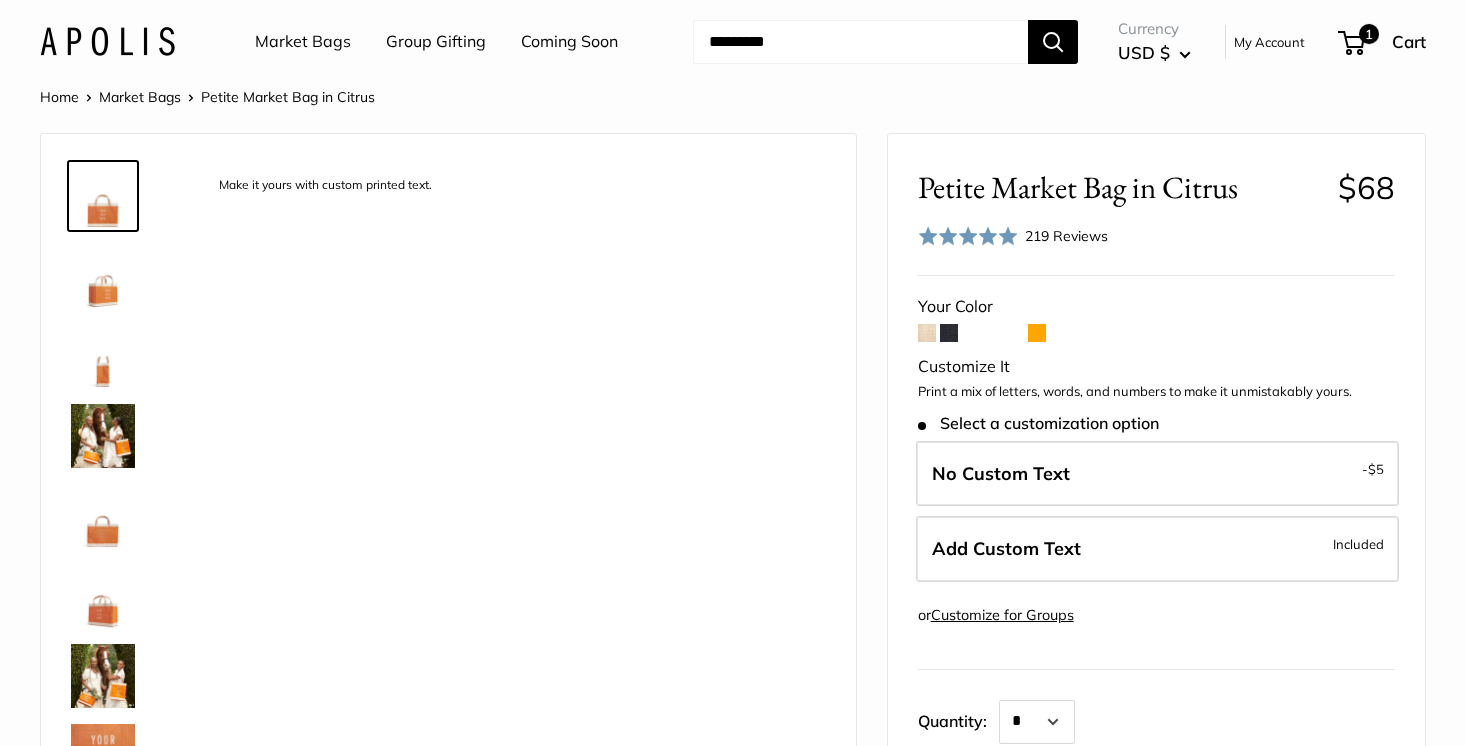 scroll, scrollTop: 0, scrollLeft: 0, axis: both 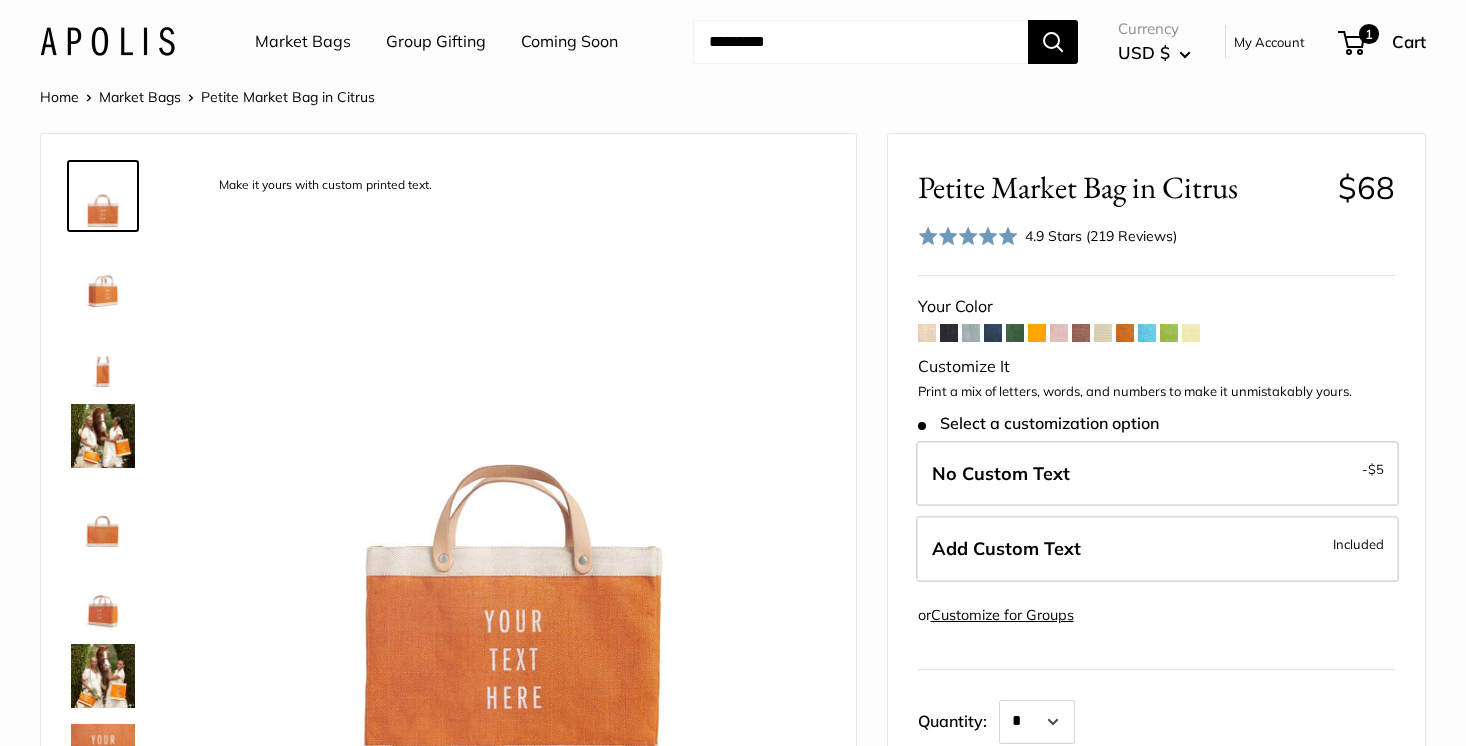 click at bounding box center (1191, 333) 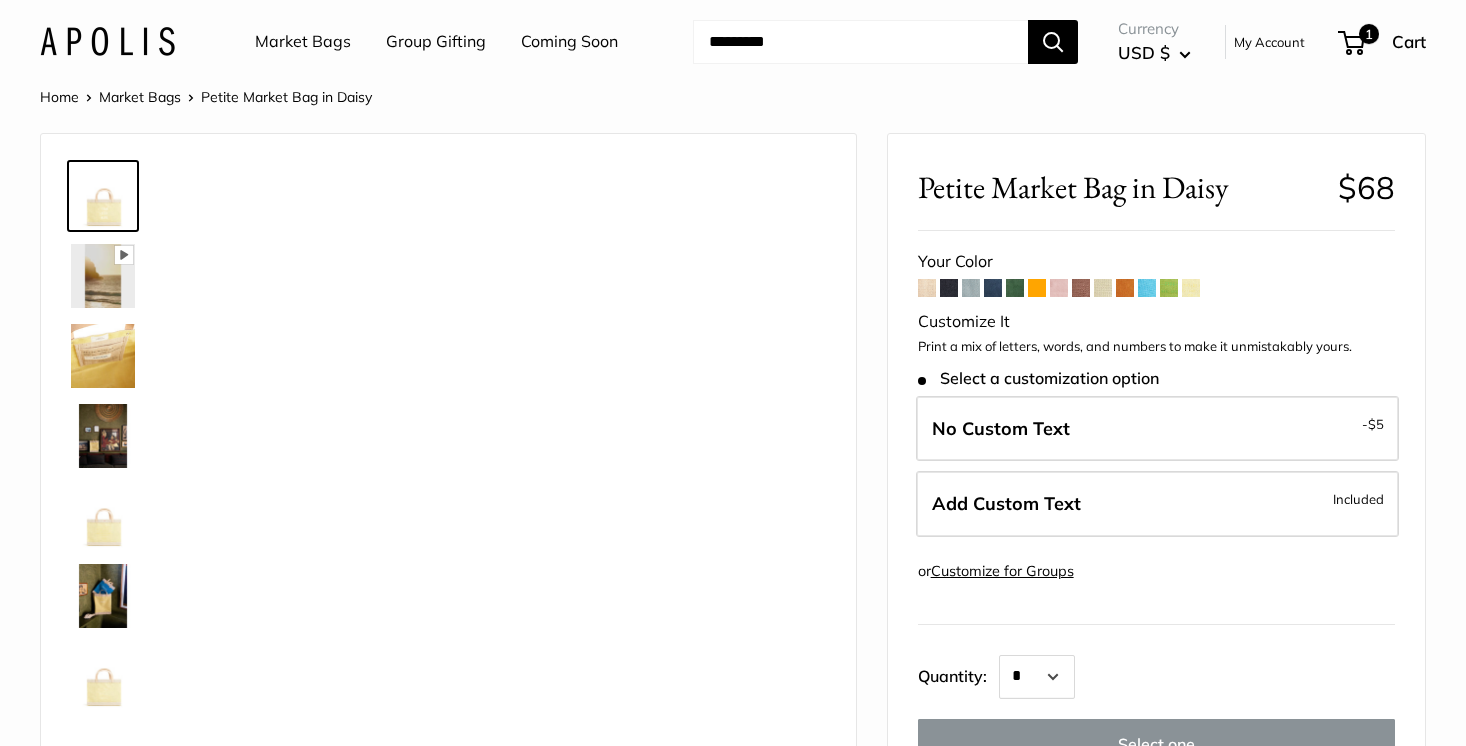 scroll, scrollTop: 0, scrollLeft: 0, axis: both 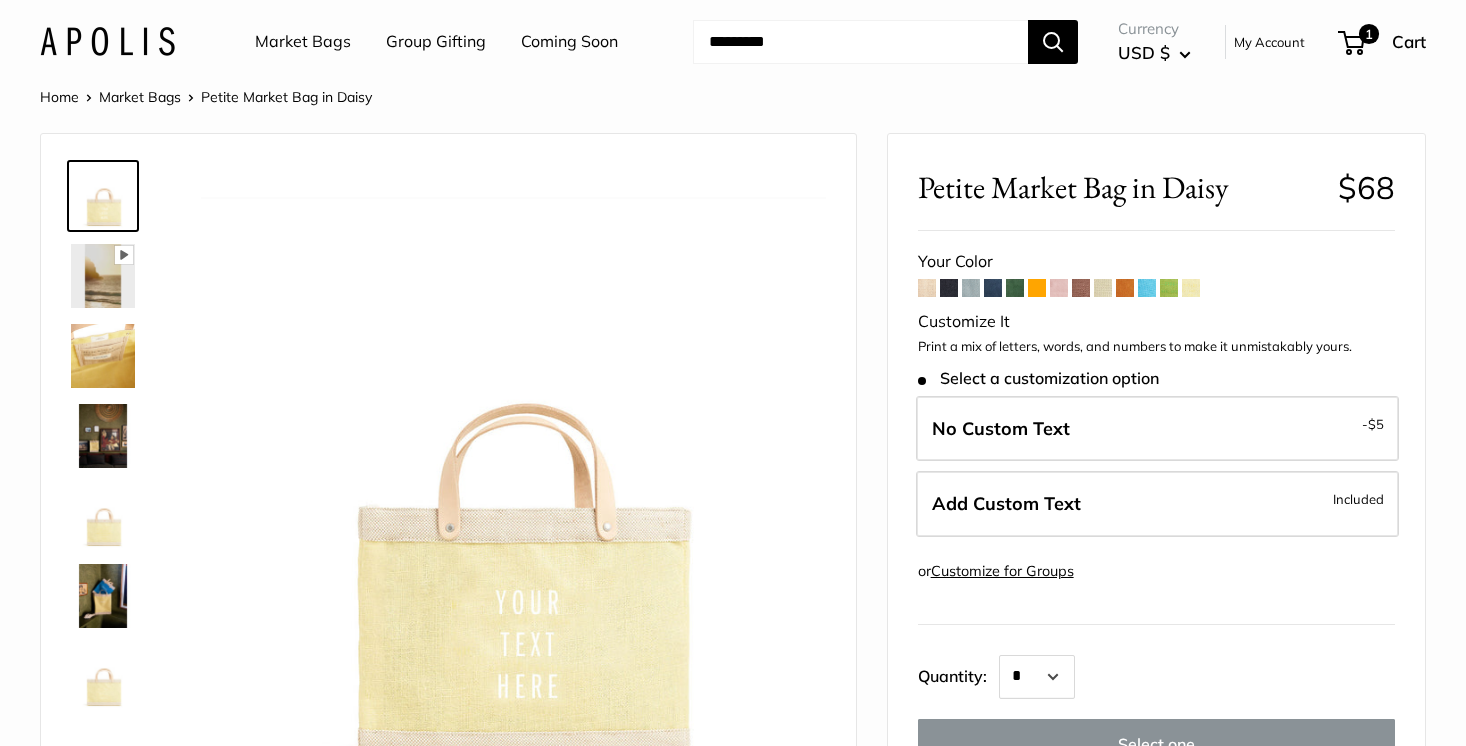 click at bounding box center (927, 288) 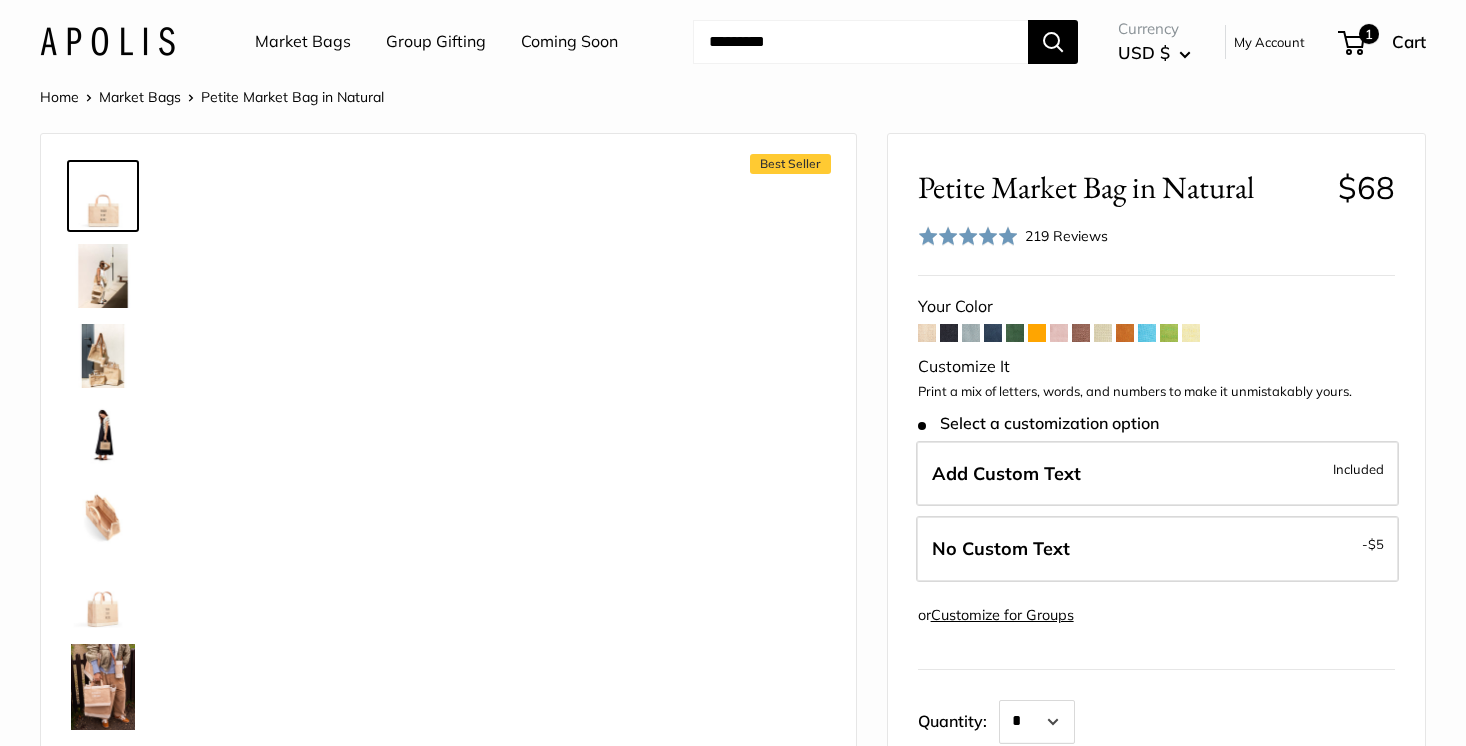 scroll, scrollTop: 0, scrollLeft: 0, axis: both 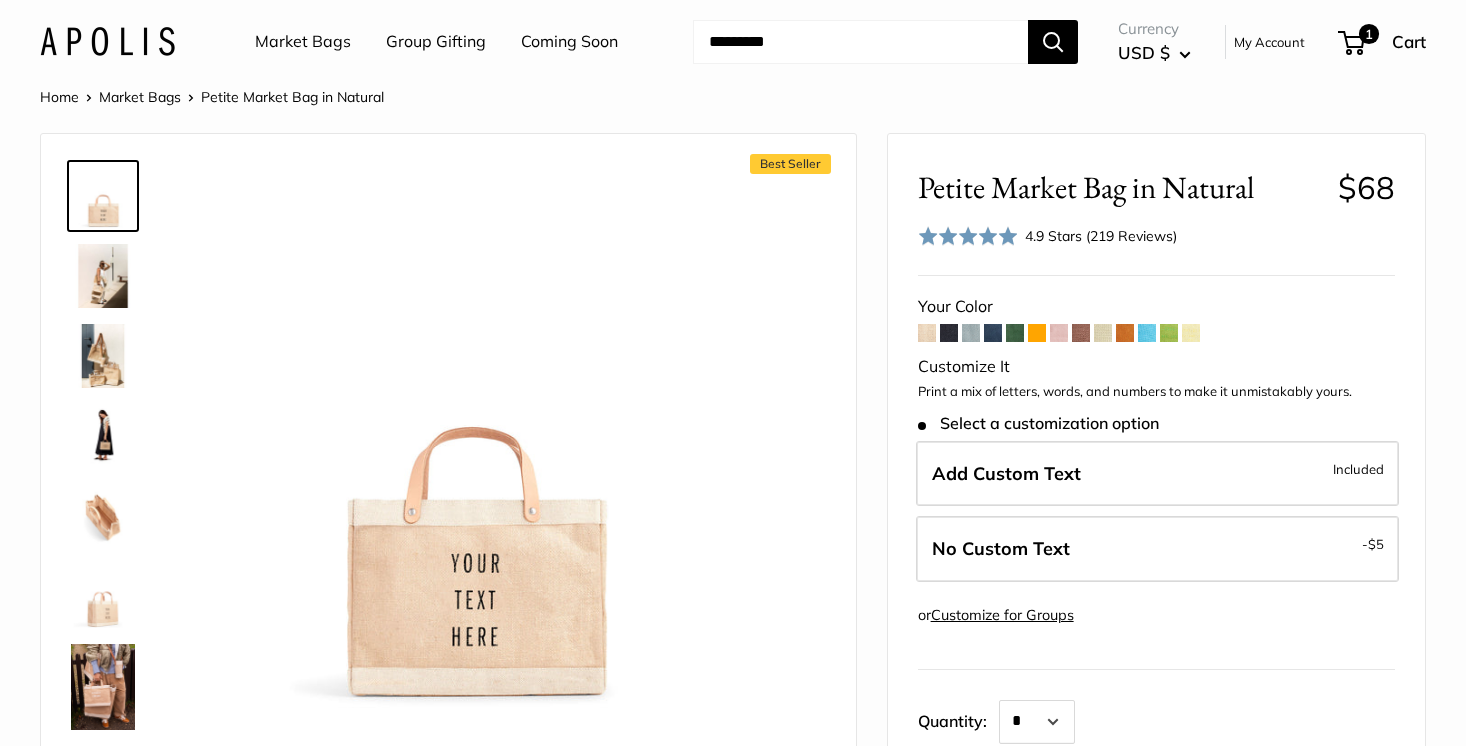 click at bounding box center [971, 333] 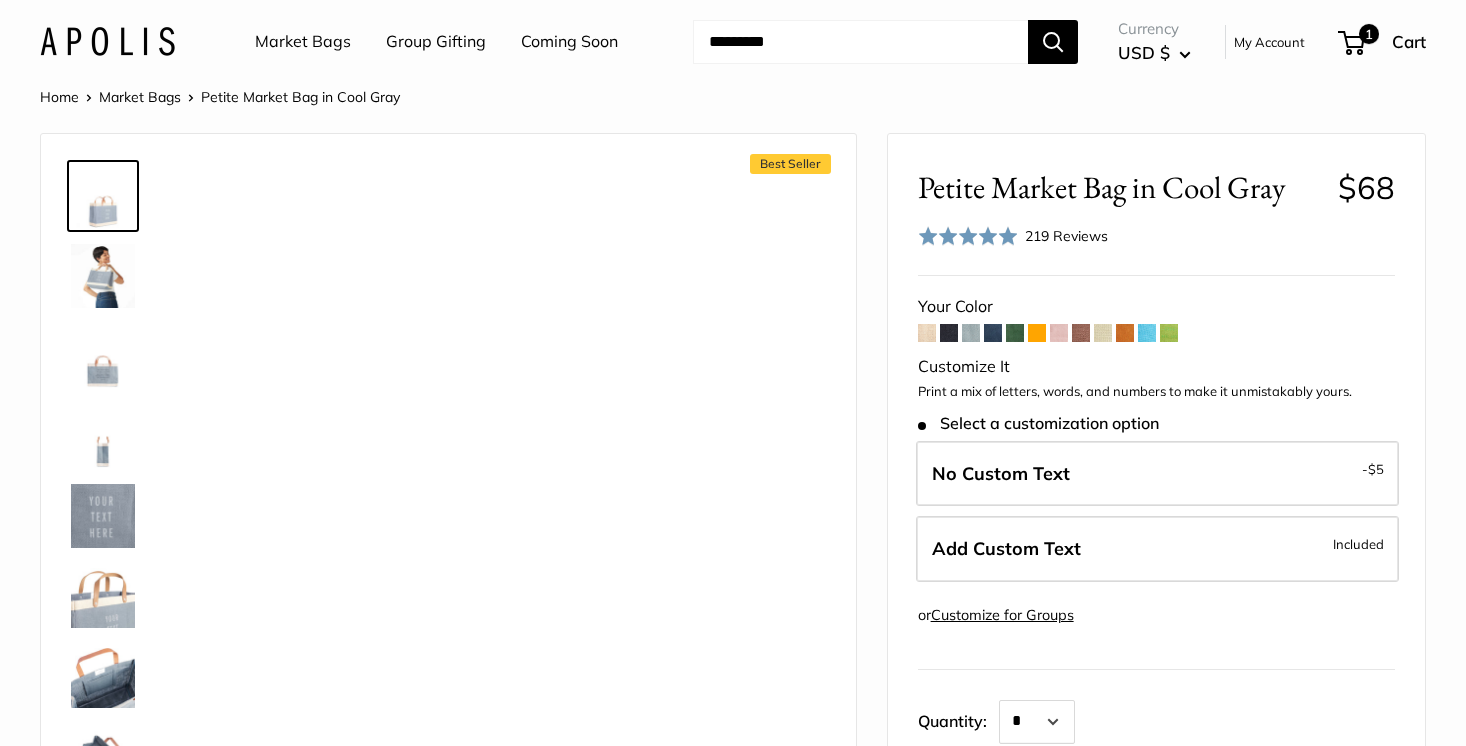 scroll, scrollTop: 0, scrollLeft: 0, axis: both 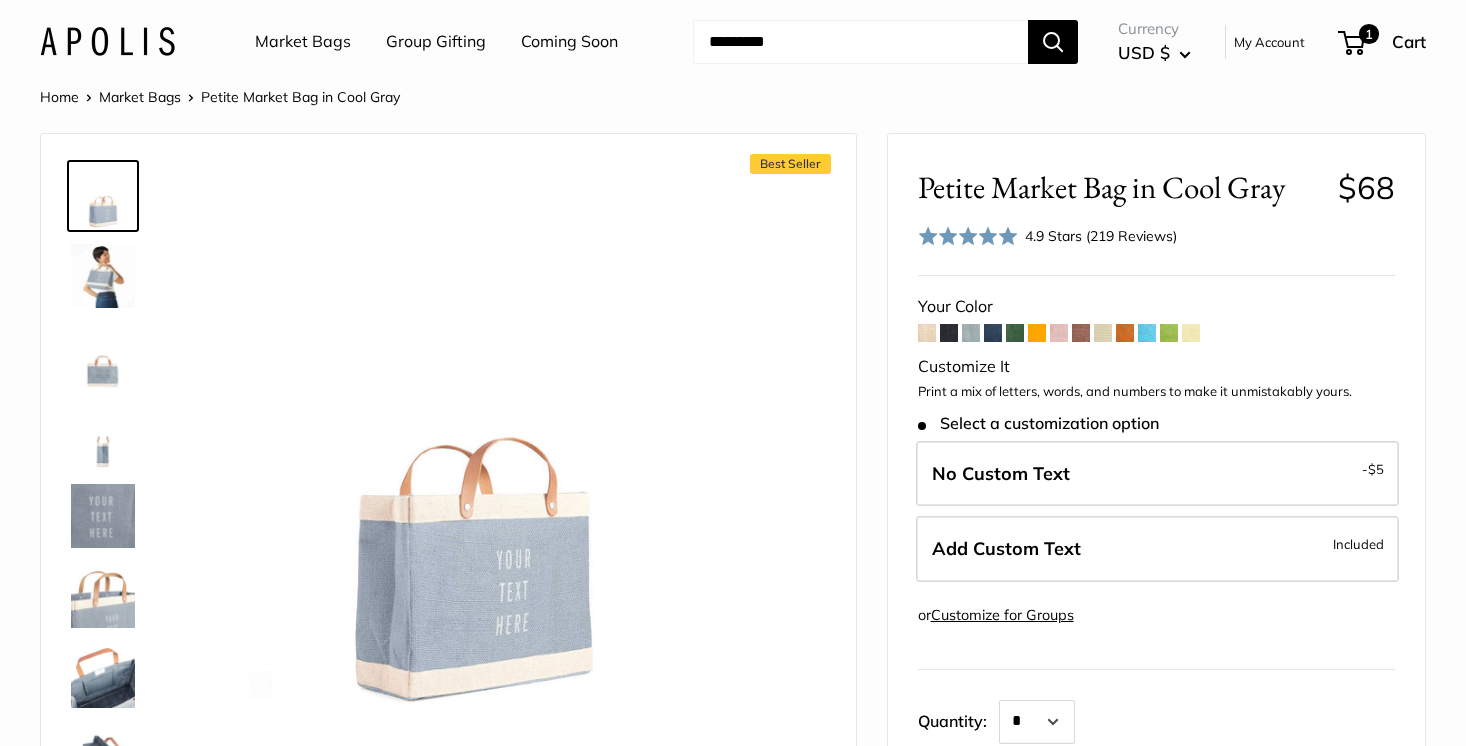 click at bounding box center [949, 333] 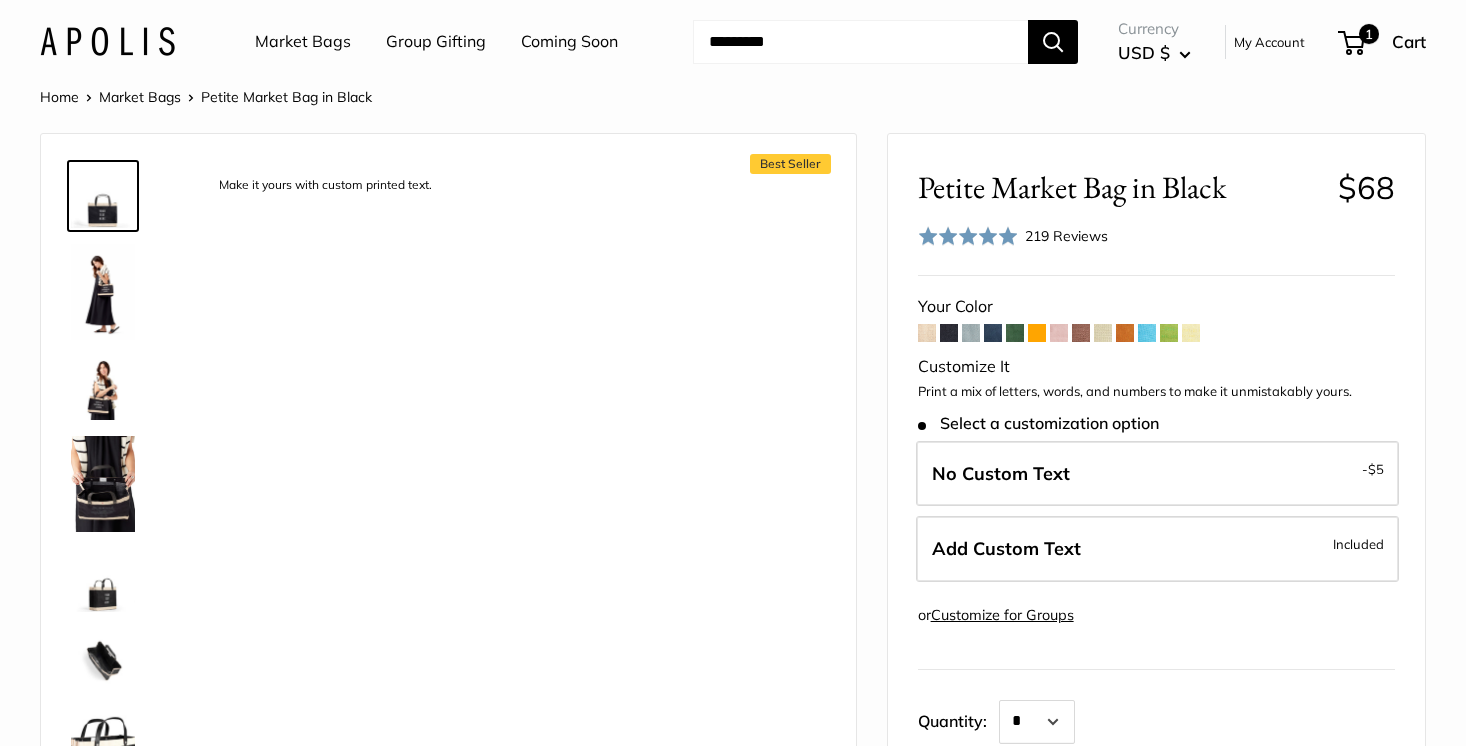 scroll, scrollTop: 0, scrollLeft: 0, axis: both 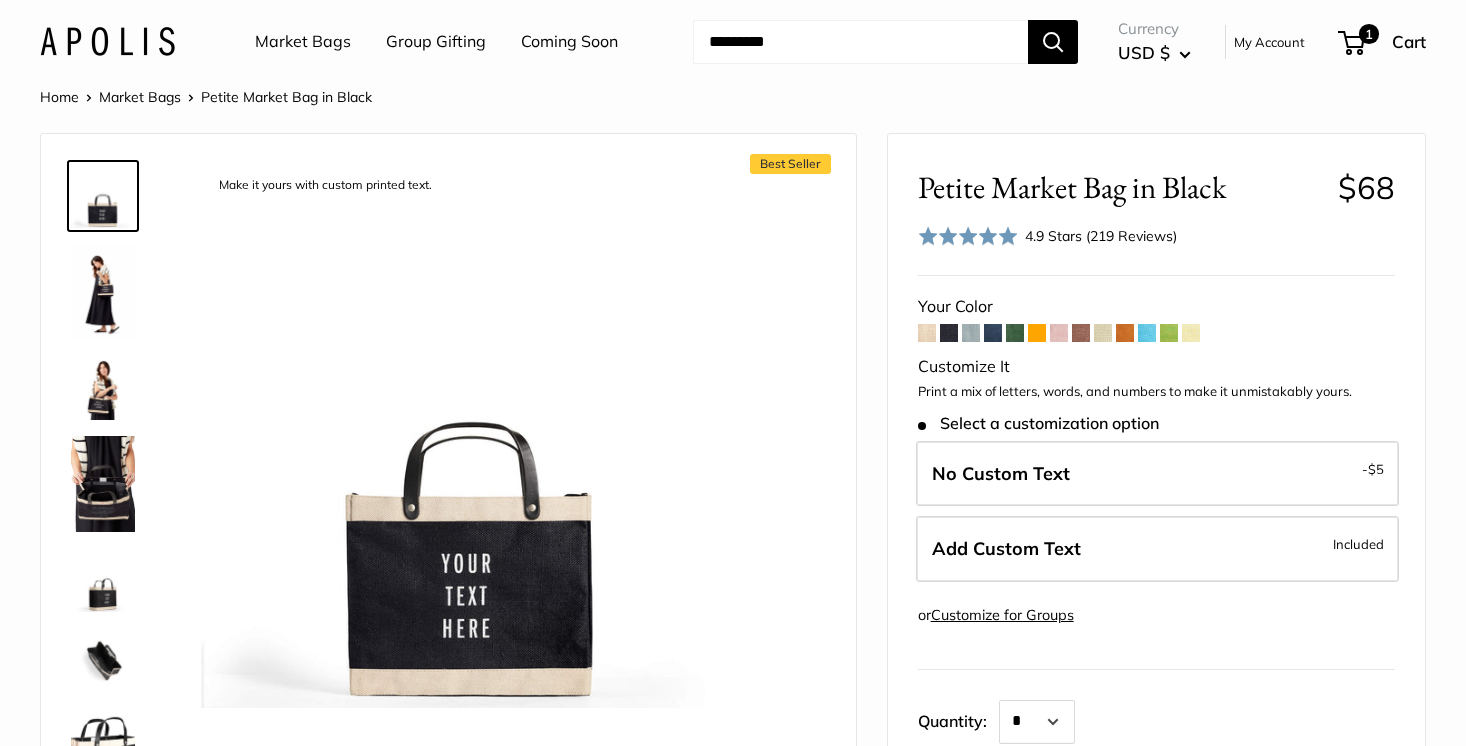 click at bounding box center [971, 333] 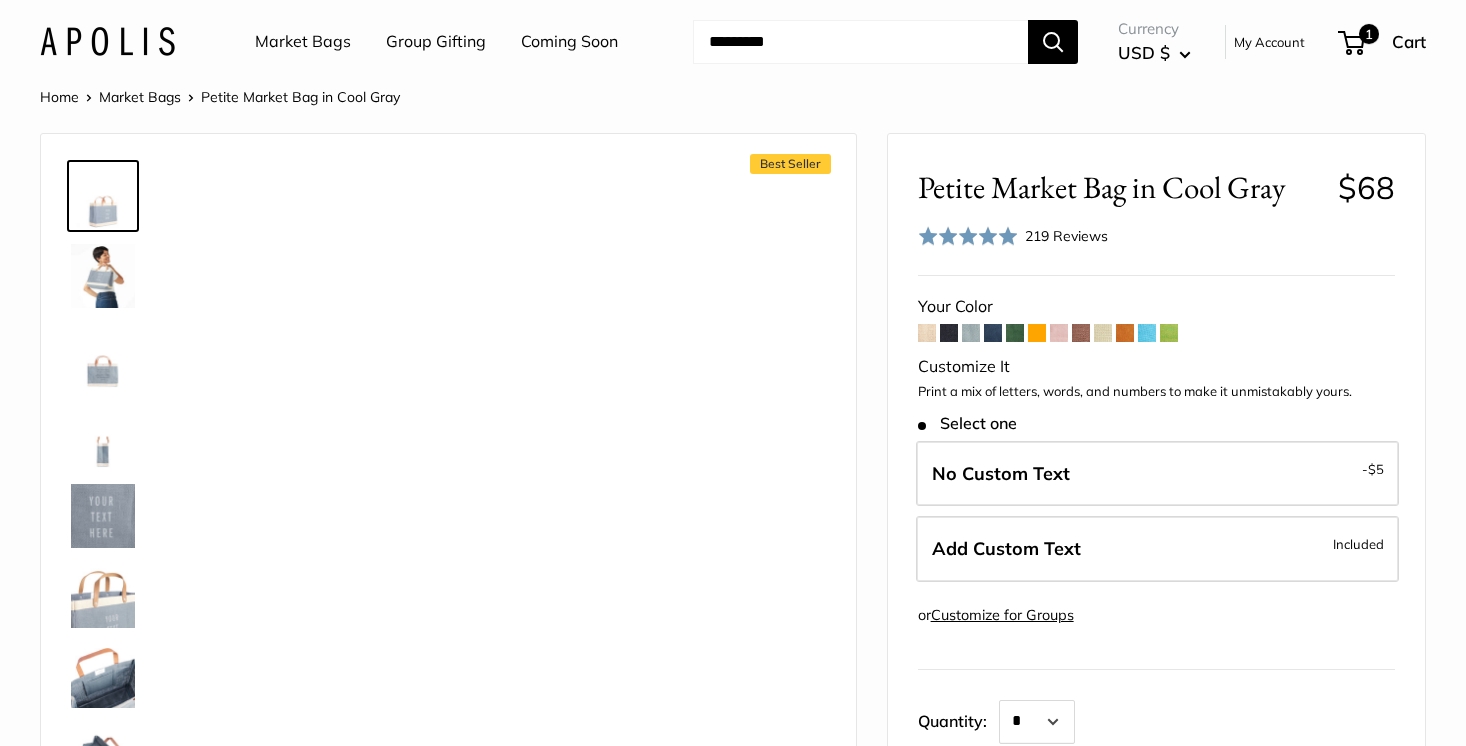 scroll, scrollTop: 0, scrollLeft: 0, axis: both 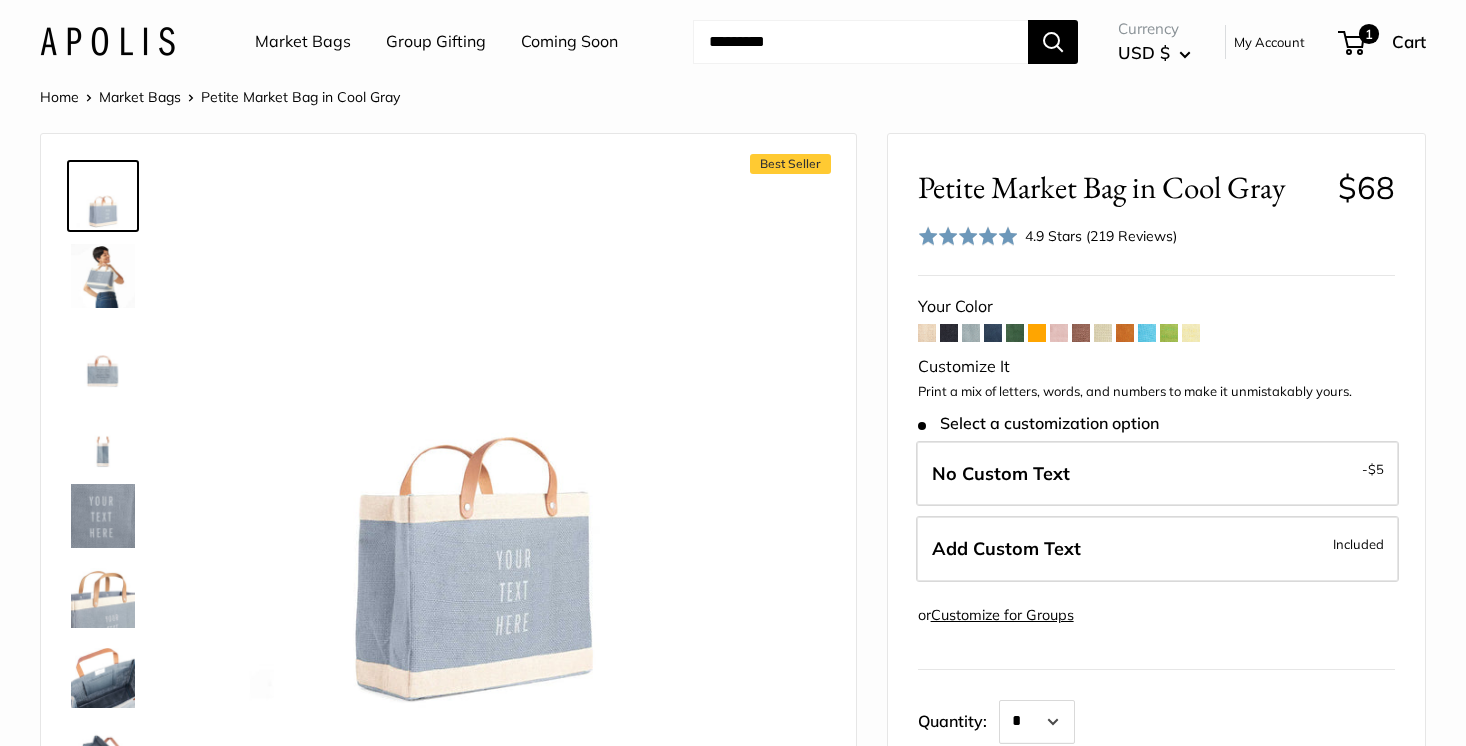 click at bounding box center (949, 333) 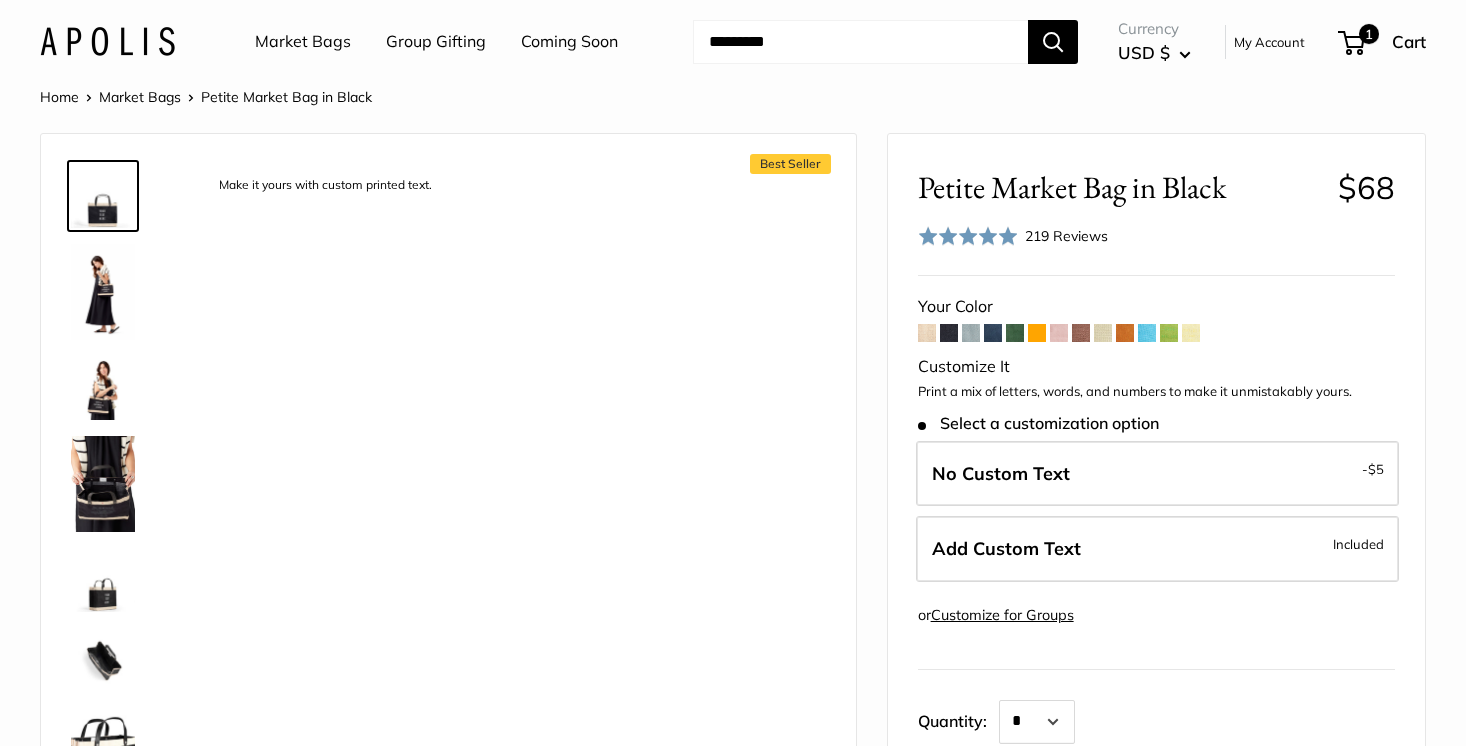 scroll, scrollTop: 0, scrollLeft: 0, axis: both 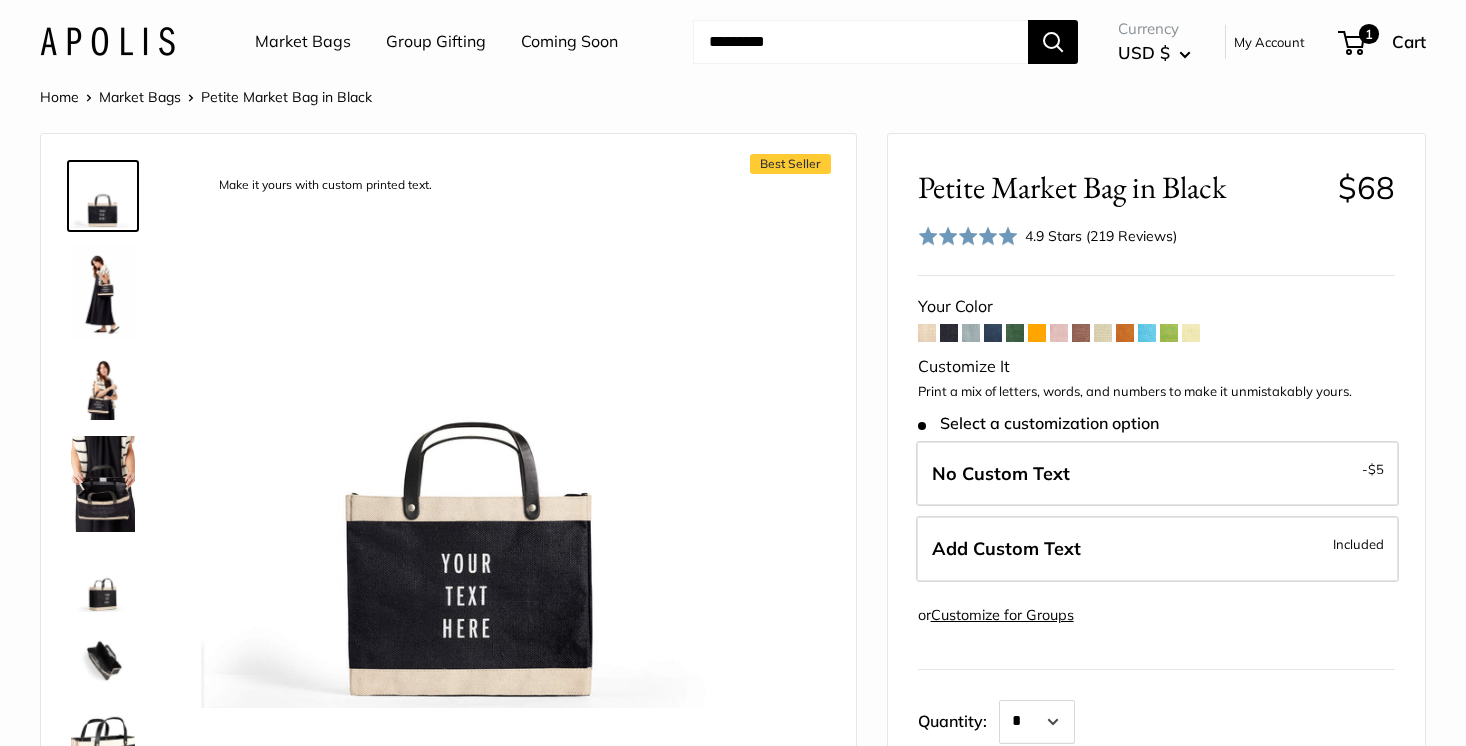 click at bounding box center (971, 333) 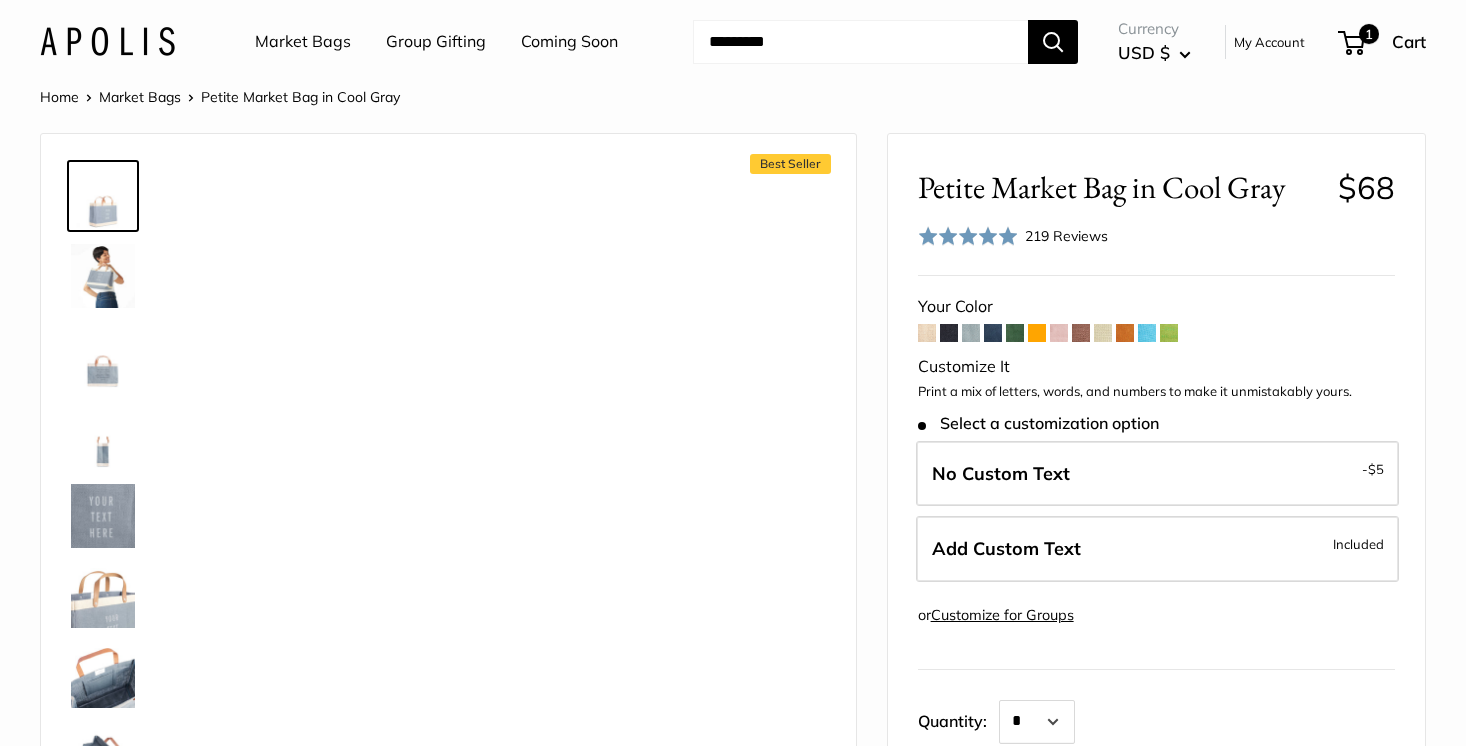scroll, scrollTop: 0, scrollLeft: 0, axis: both 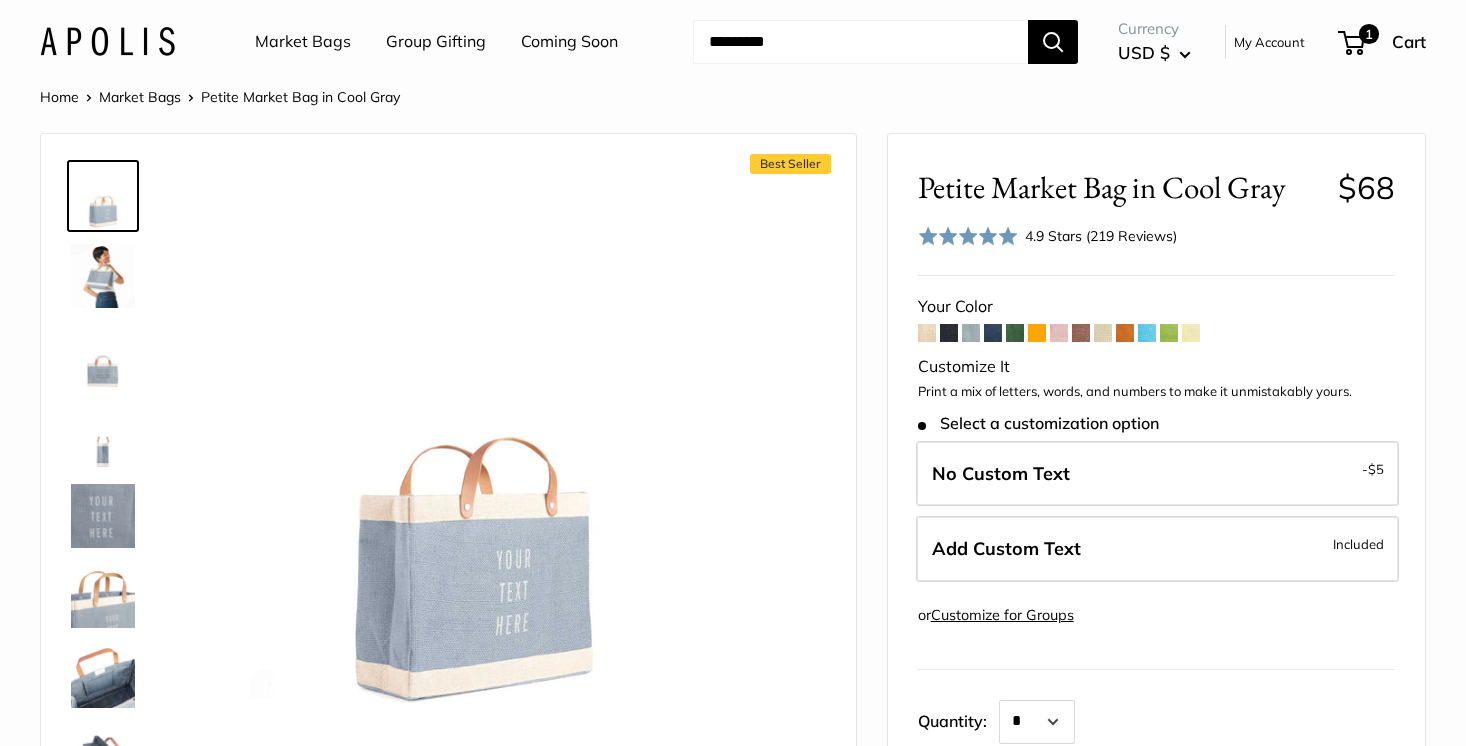 click at bounding box center [927, 333] 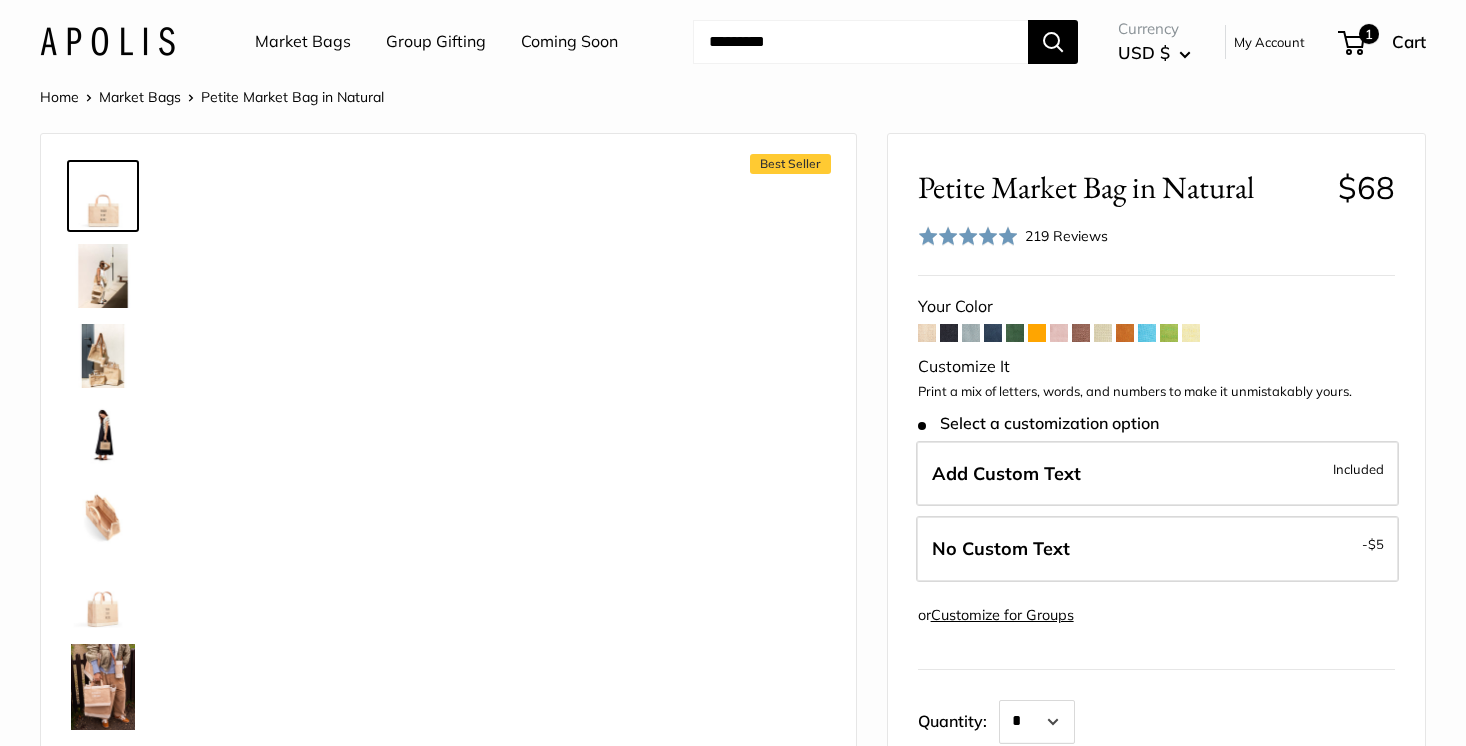 scroll, scrollTop: 0, scrollLeft: 0, axis: both 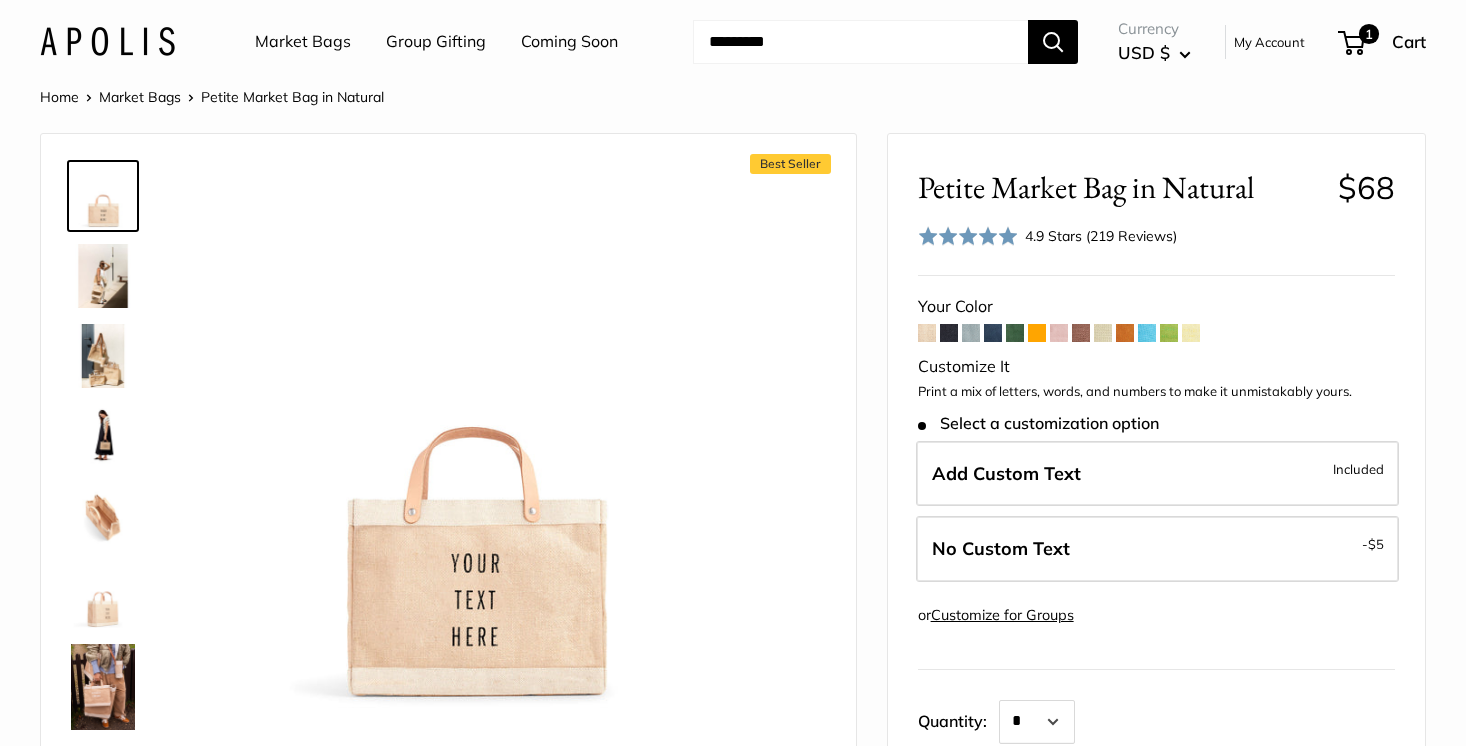 click at bounding box center (971, 333) 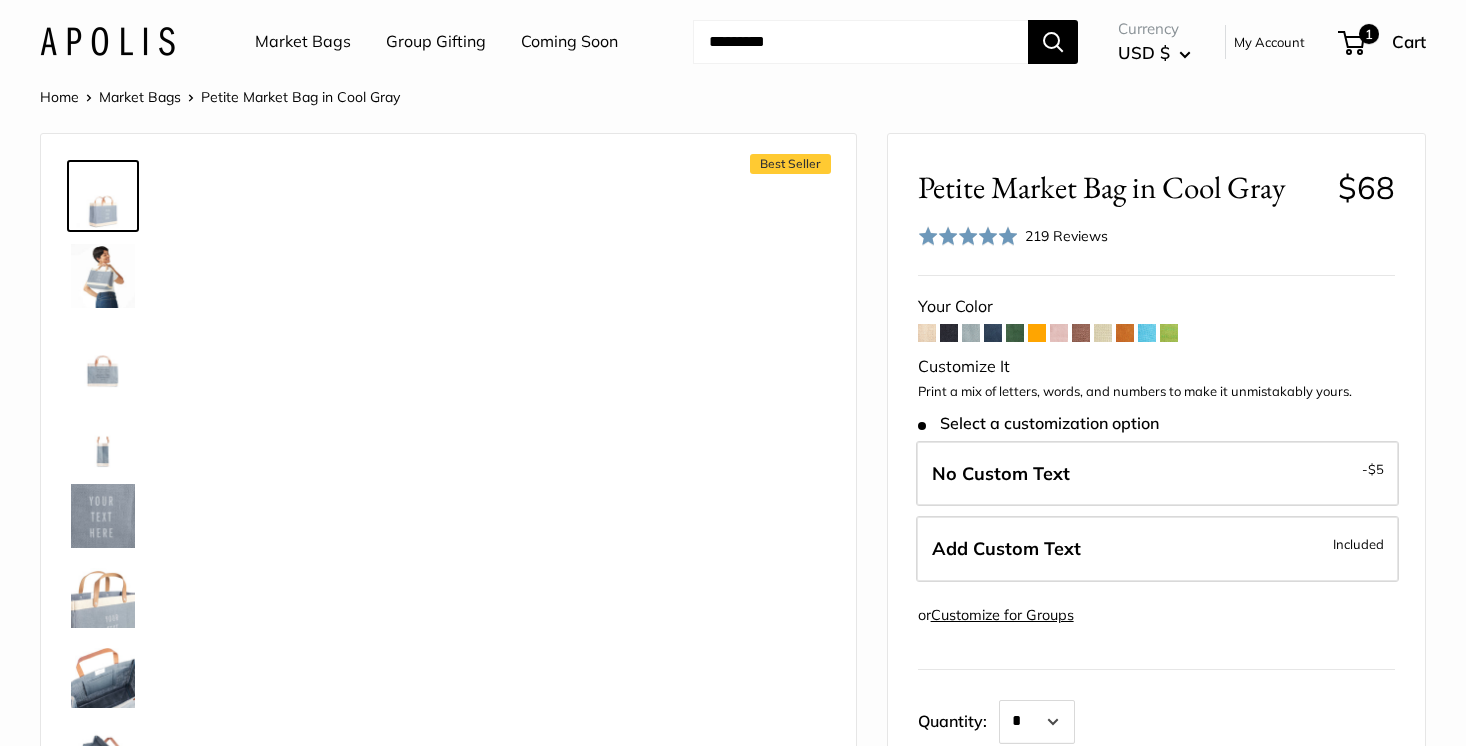 scroll, scrollTop: 0, scrollLeft: 0, axis: both 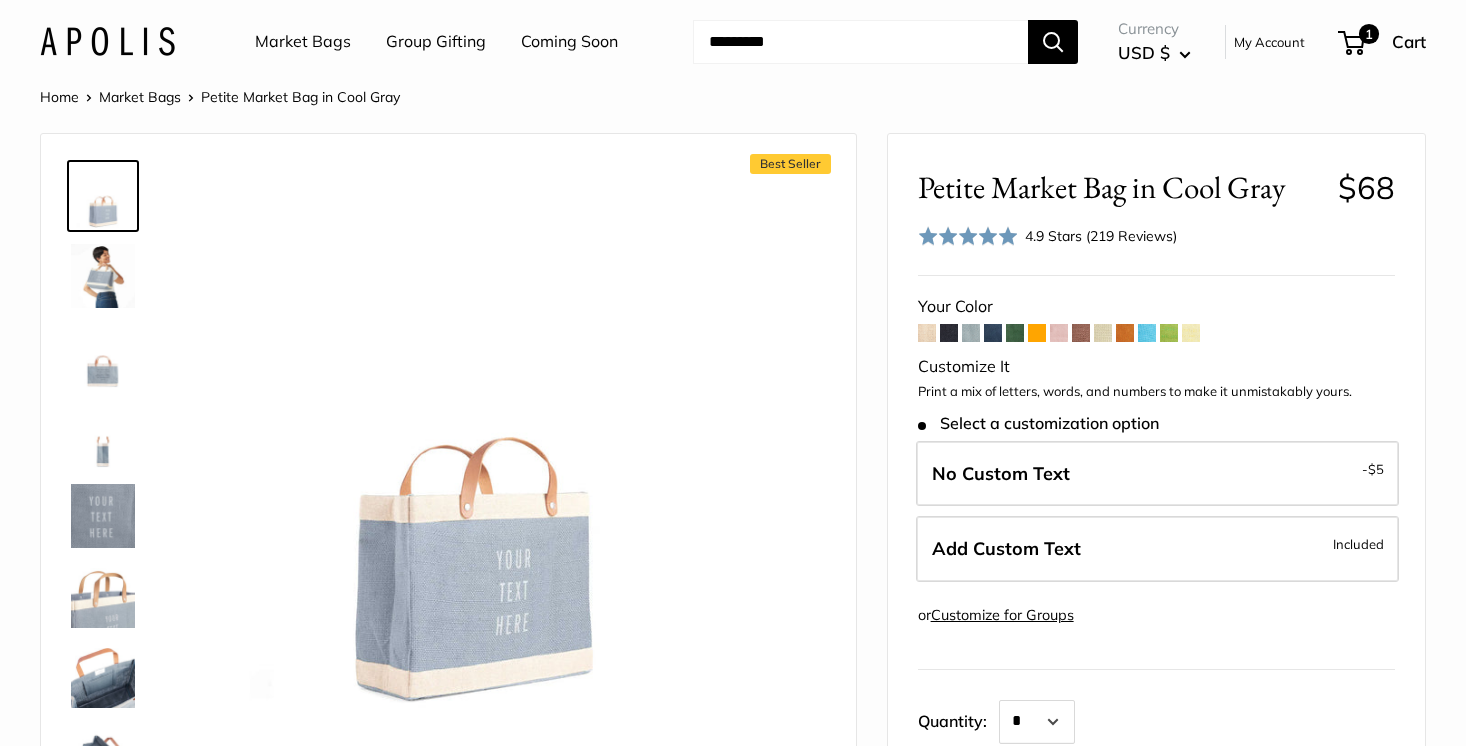 click at bounding box center [993, 333] 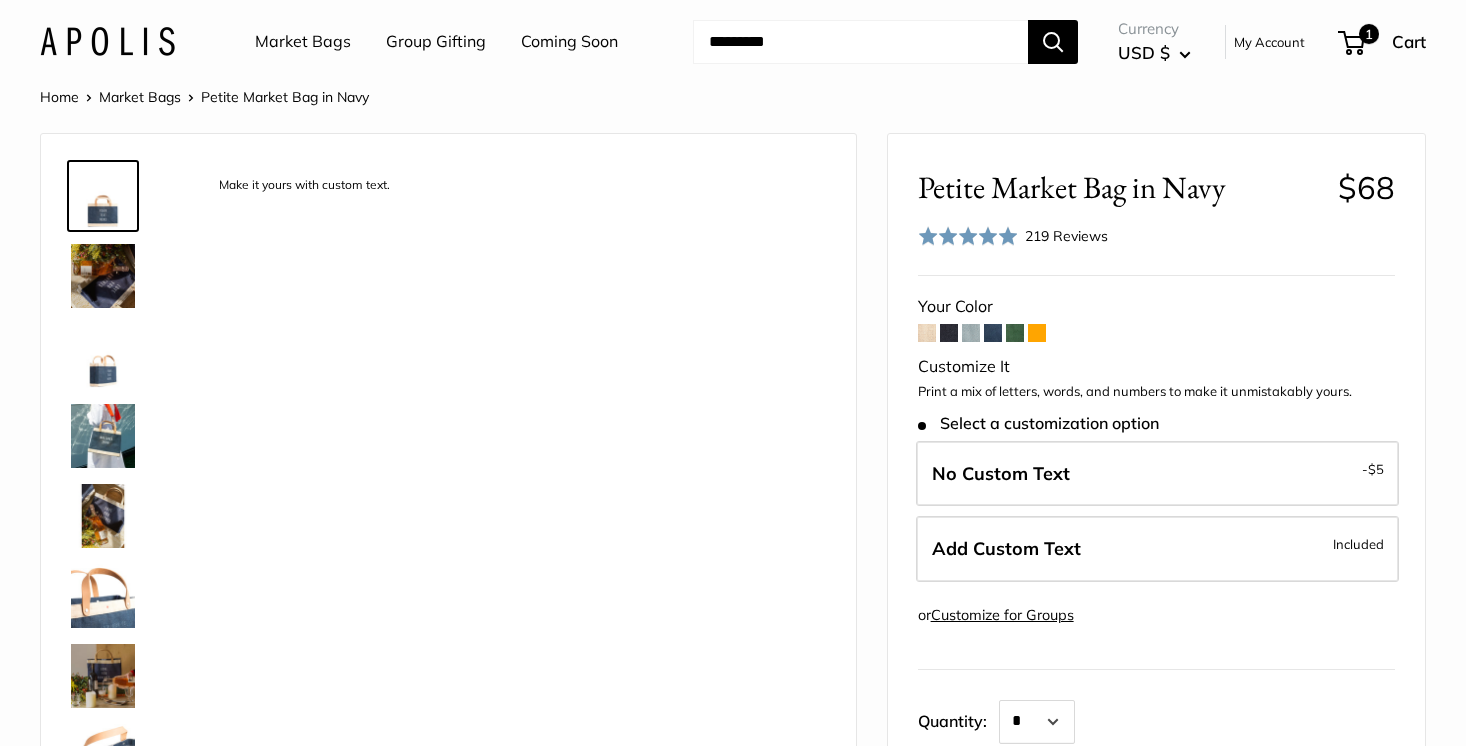 scroll, scrollTop: 0, scrollLeft: 0, axis: both 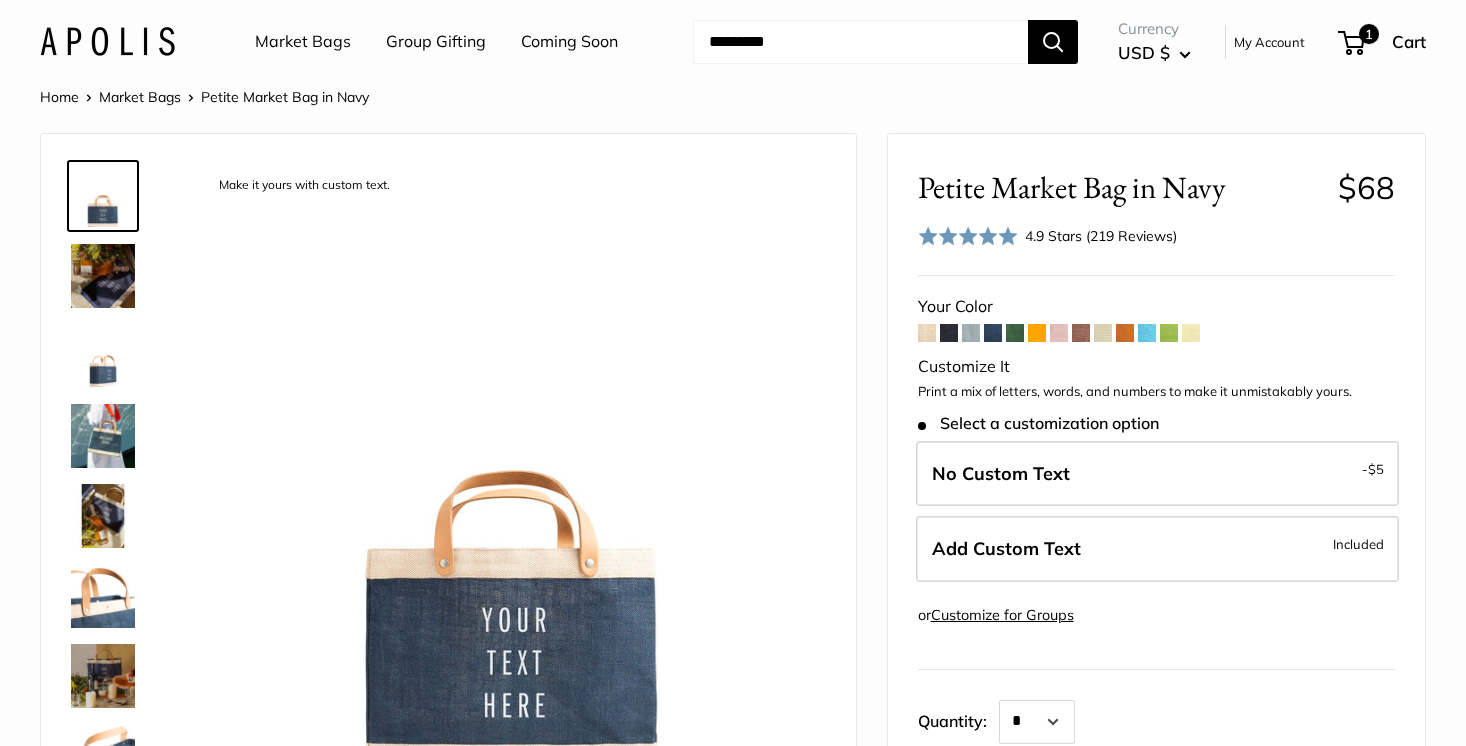 click at bounding box center (1015, 333) 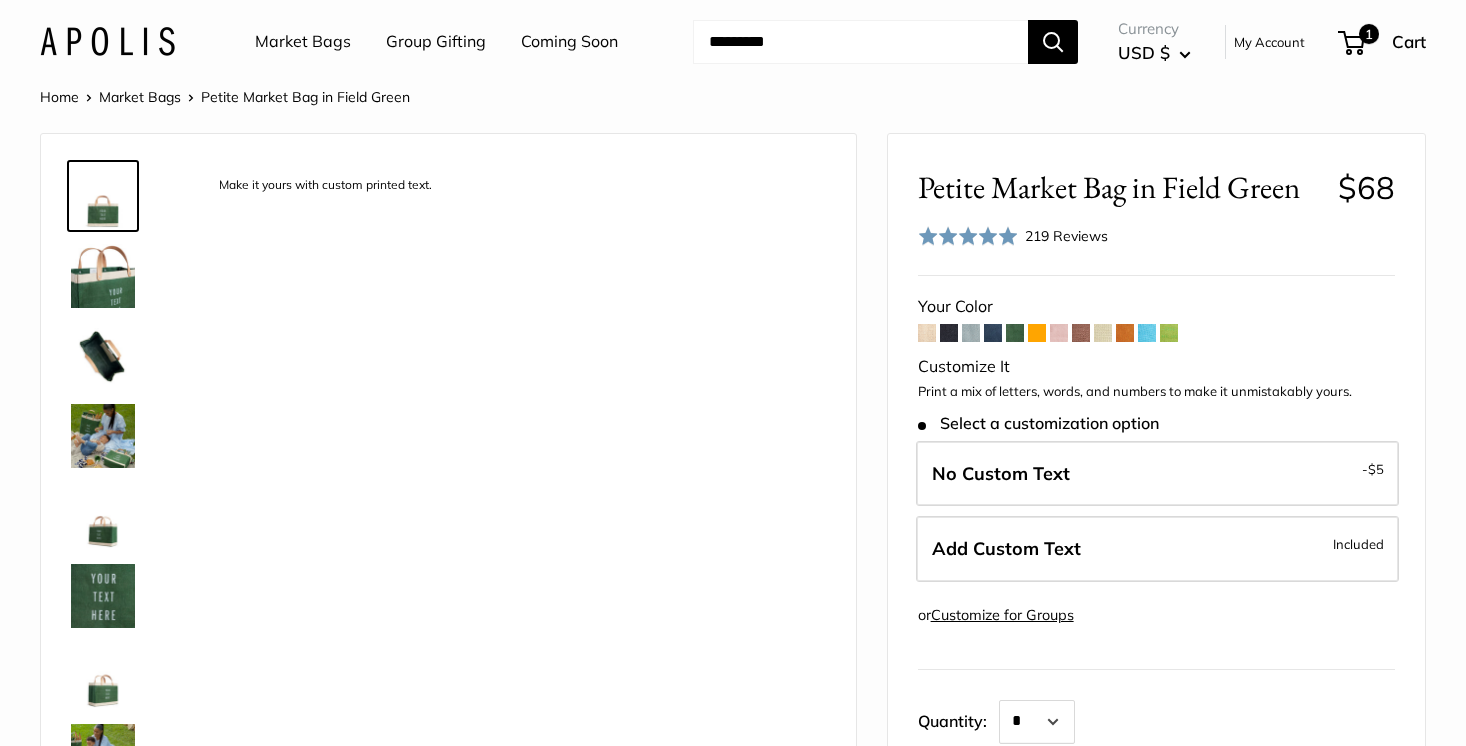 scroll, scrollTop: 0, scrollLeft: 0, axis: both 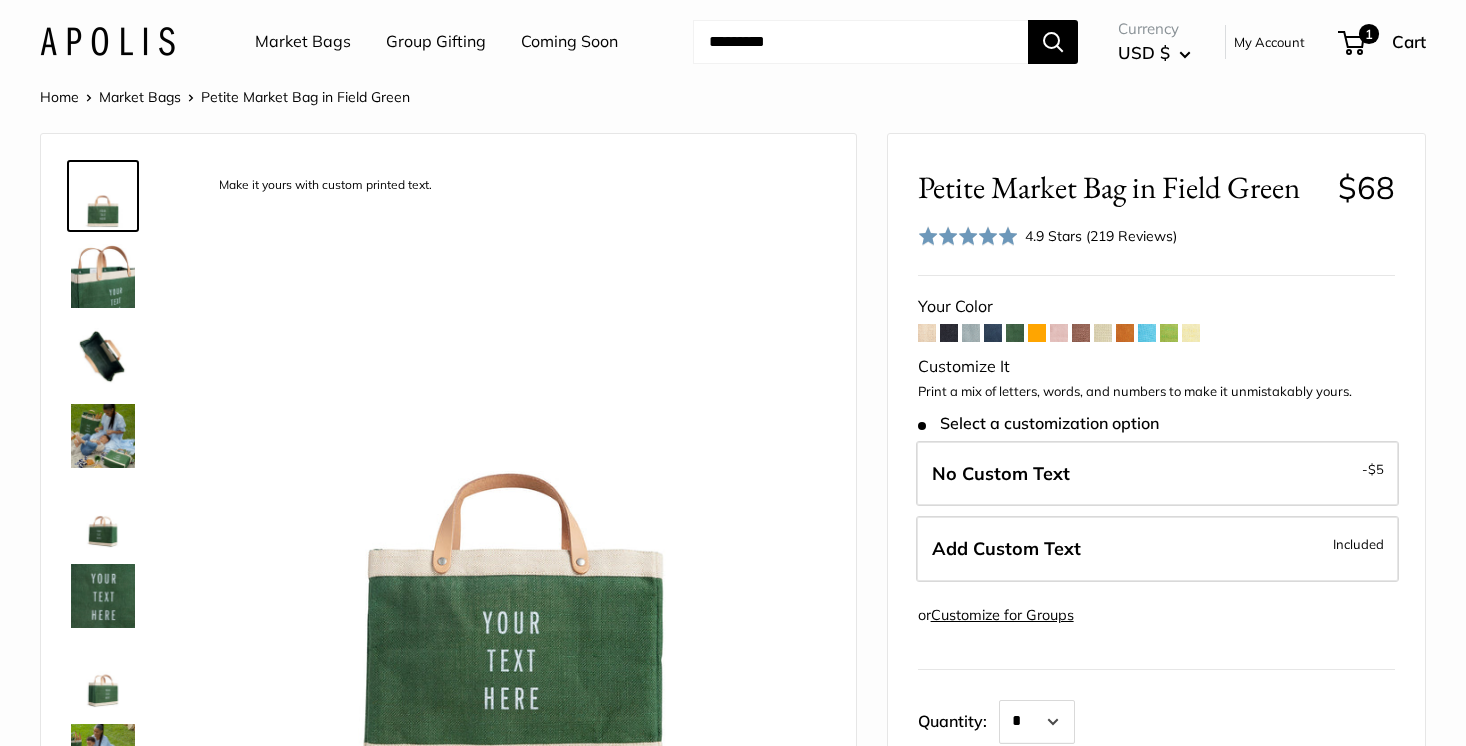 click at bounding box center (1037, 333) 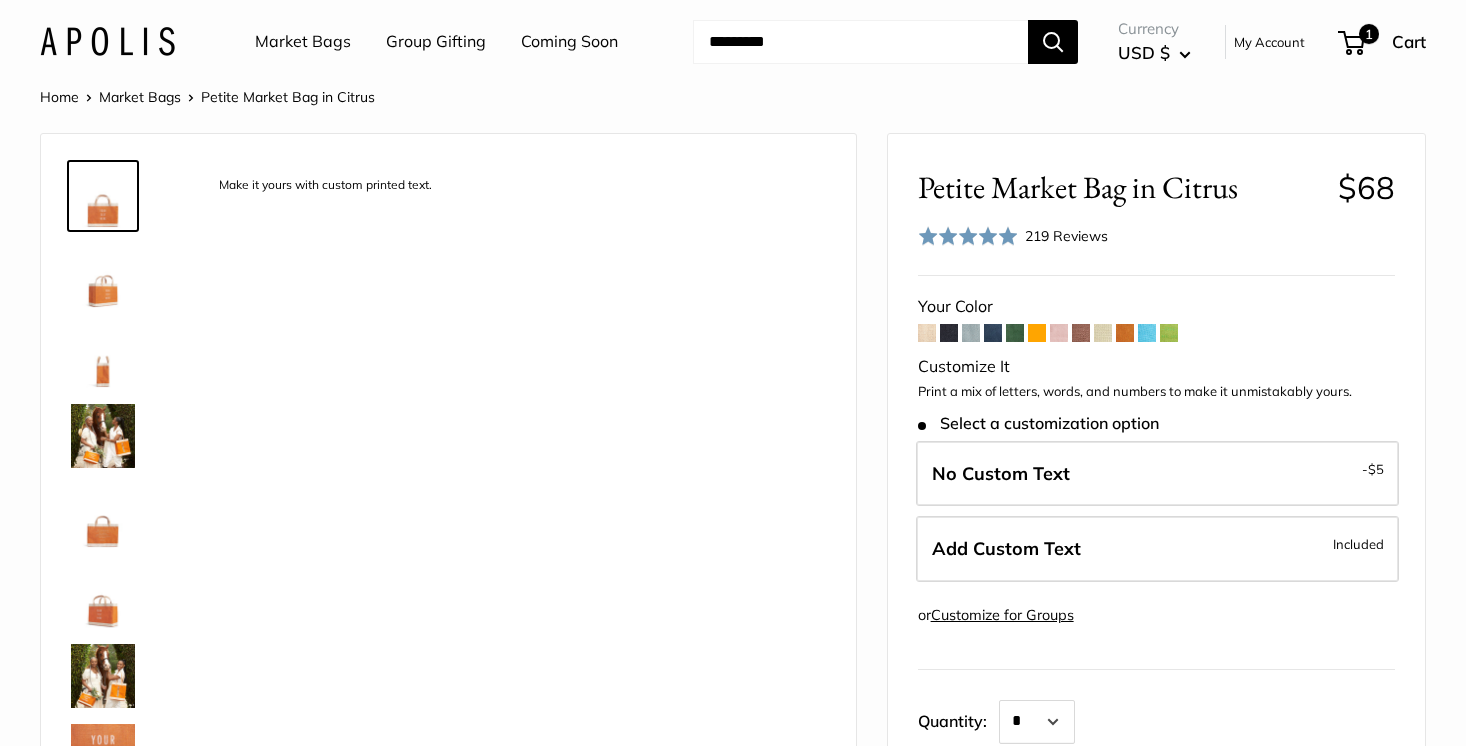 scroll, scrollTop: 0, scrollLeft: 0, axis: both 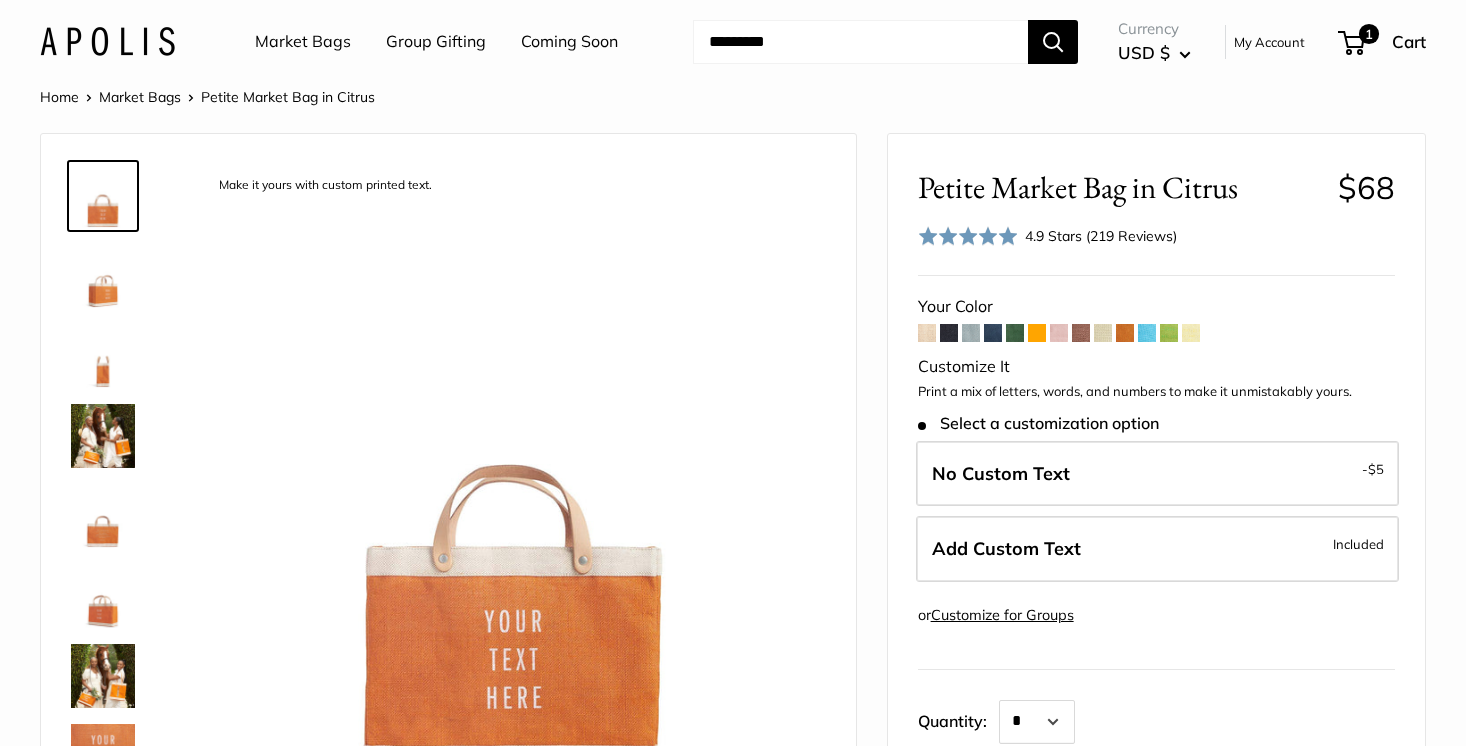 click at bounding box center [1059, 333] 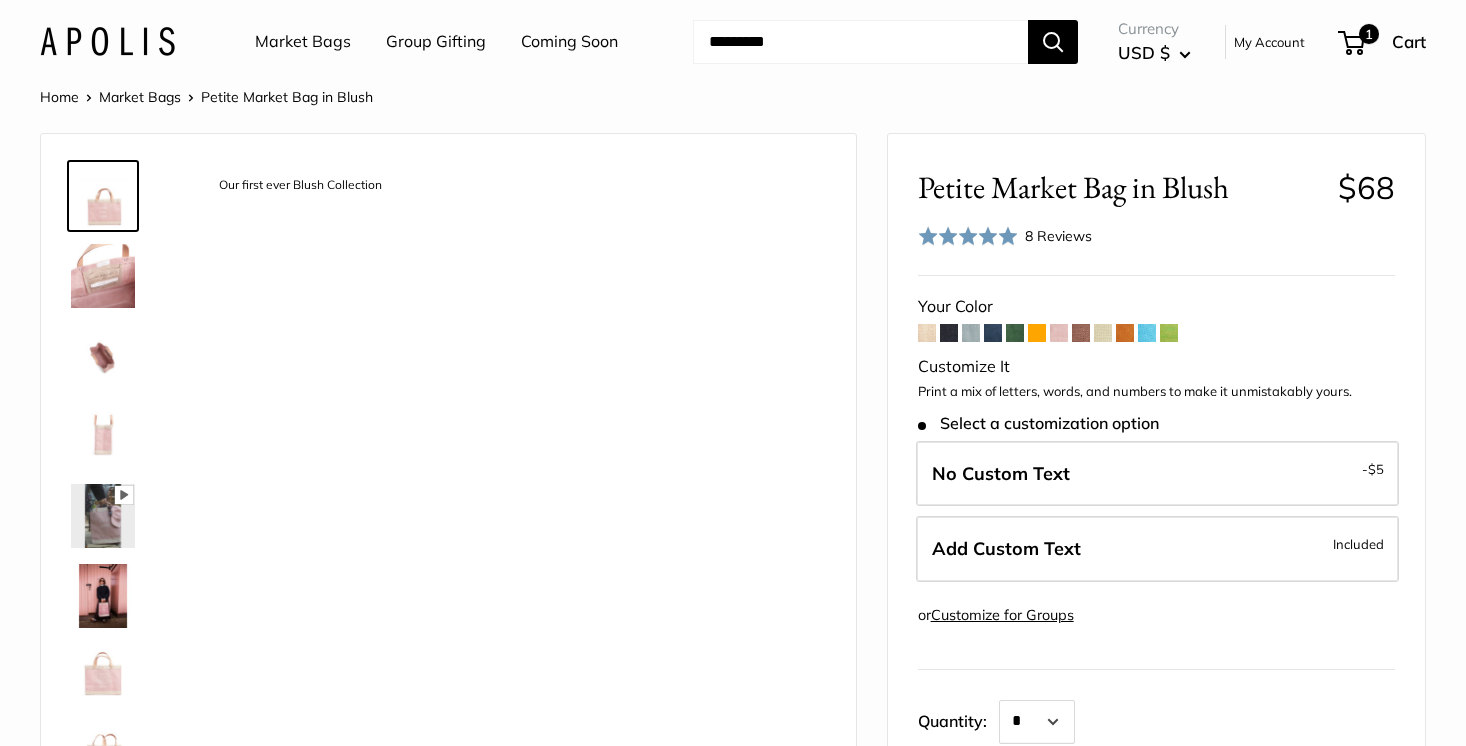 scroll, scrollTop: 0, scrollLeft: 0, axis: both 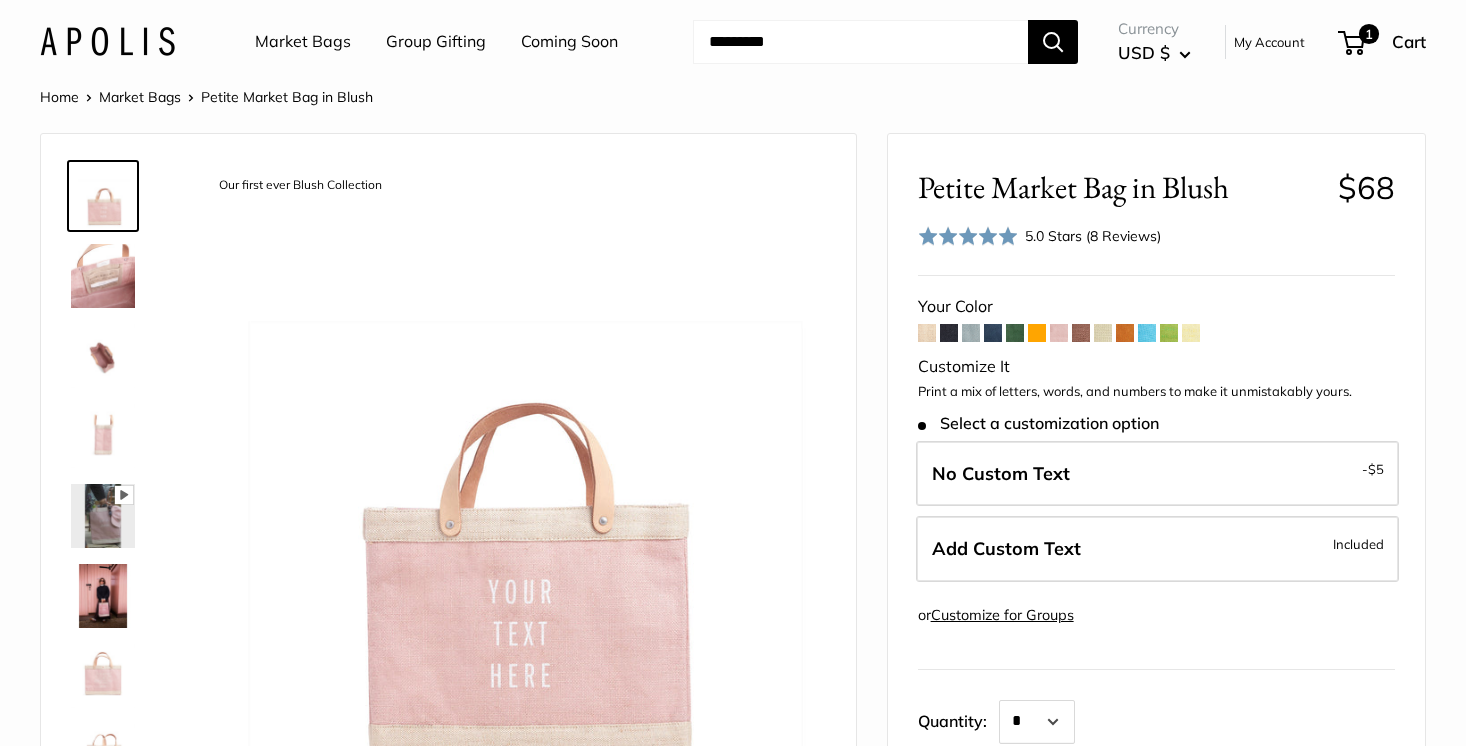 click on "Your Color" at bounding box center [1156, 584] 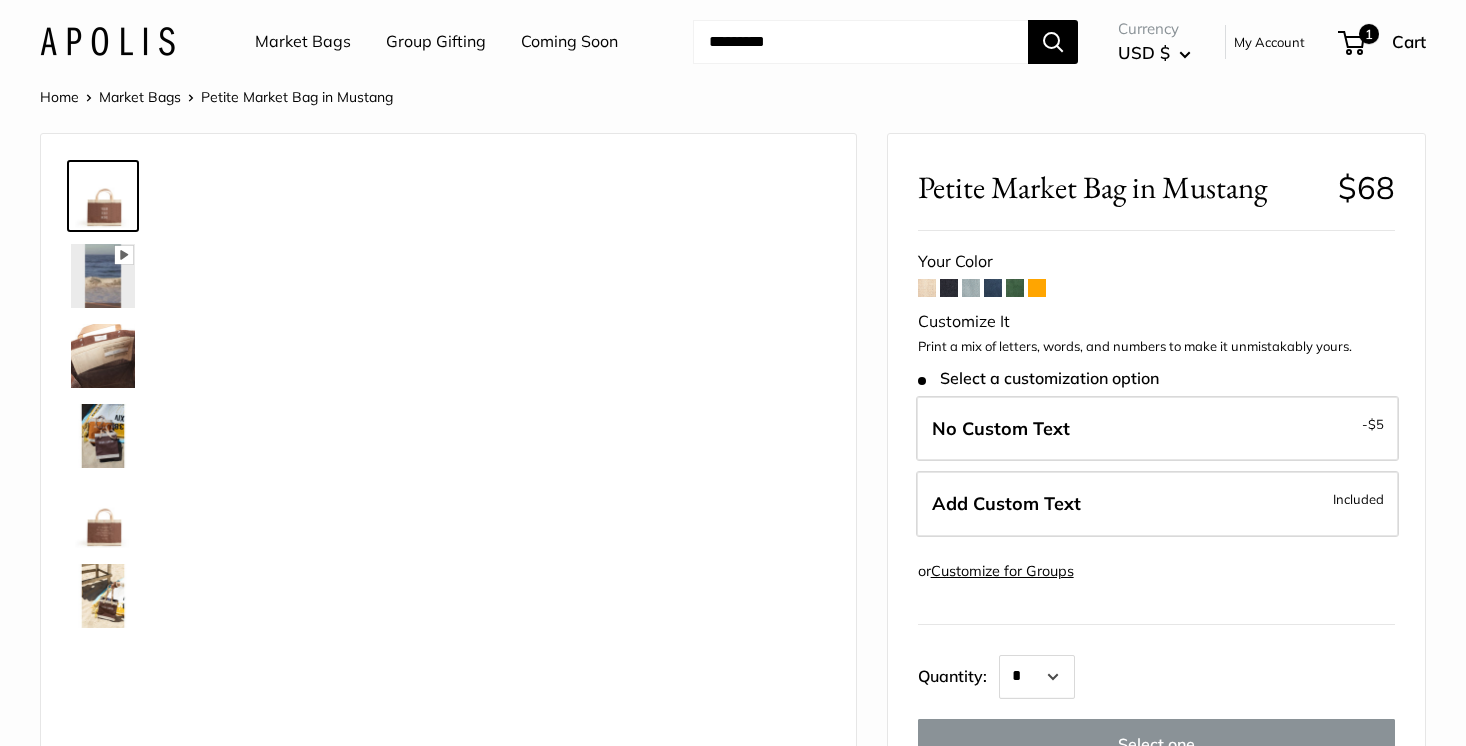 scroll, scrollTop: 0, scrollLeft: 0, axis: both 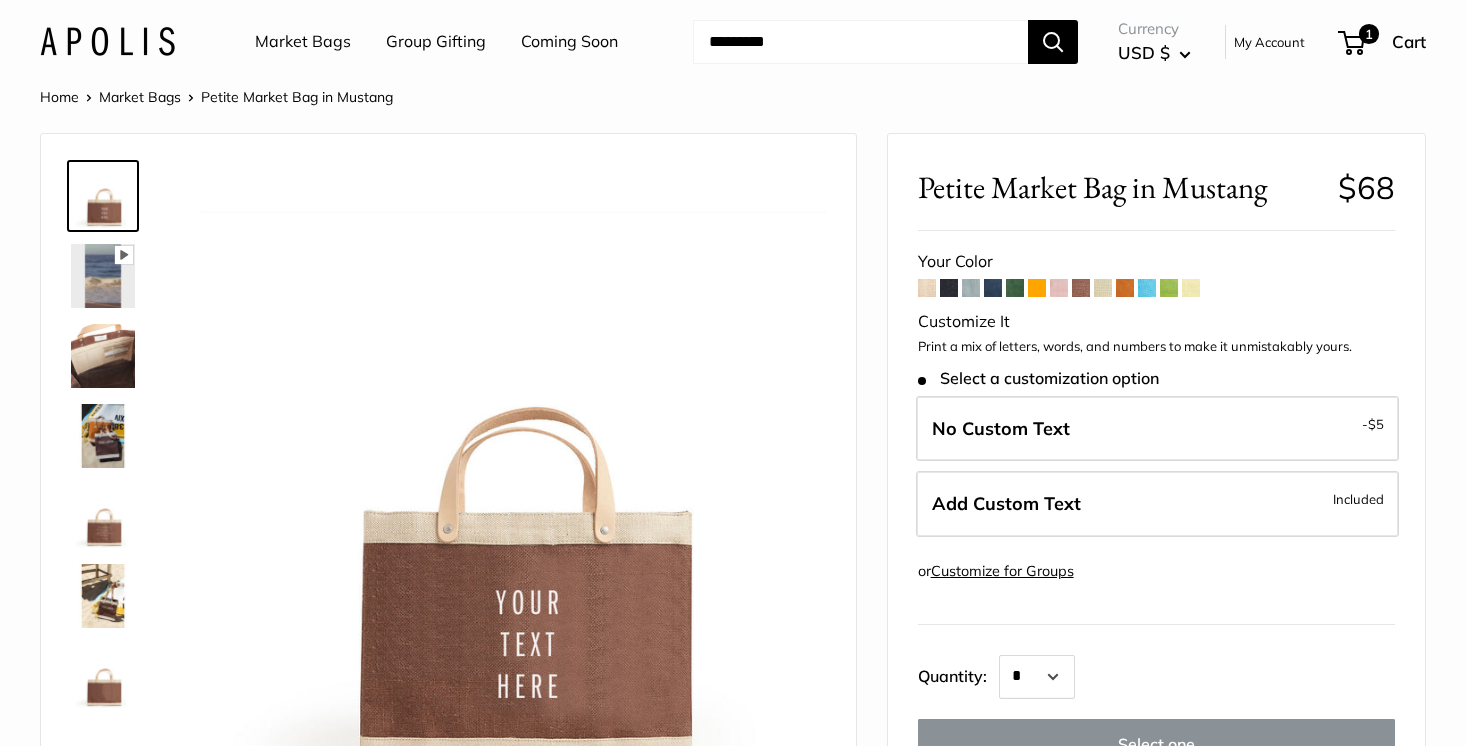 click at bounding box center (1103, 288) 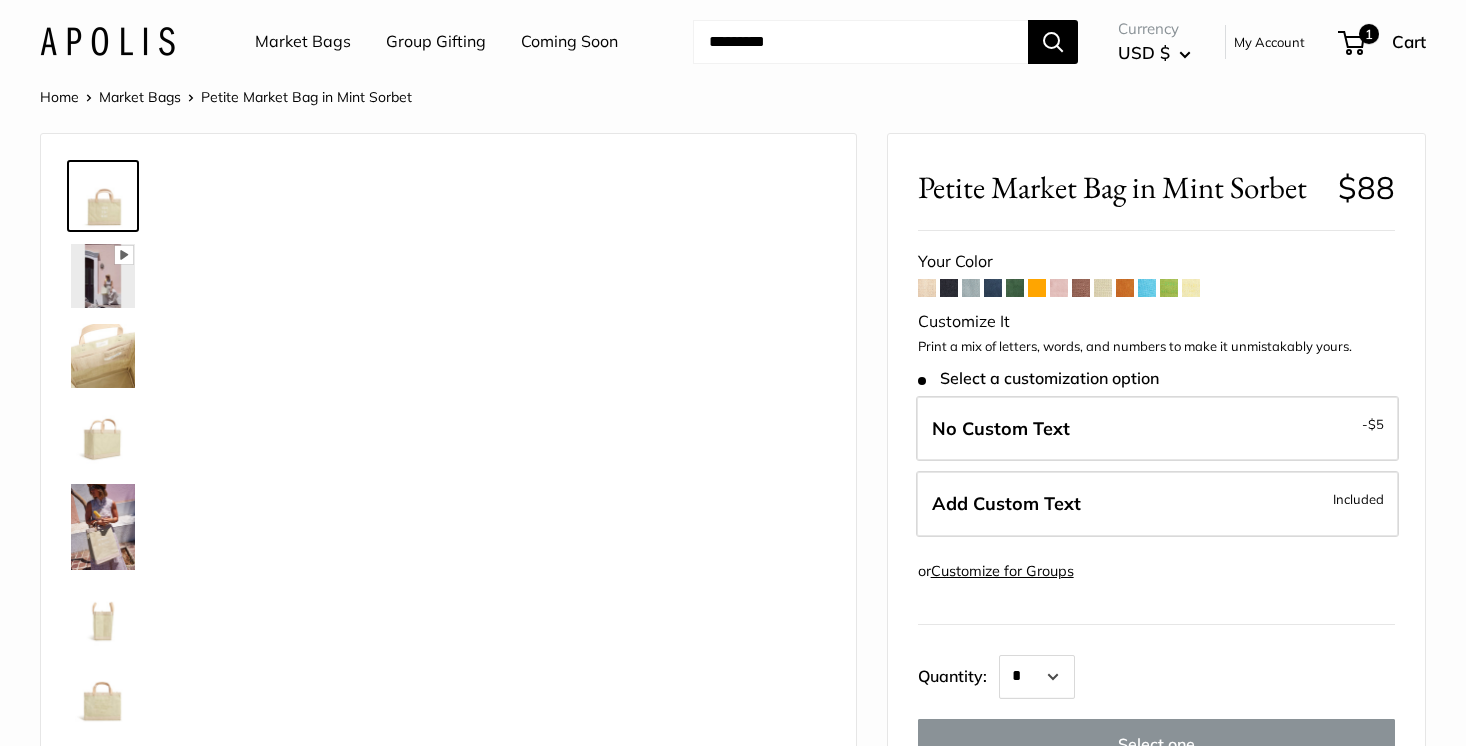 scroll, scrollTop: 0, scrollLeft: 0, axis: both 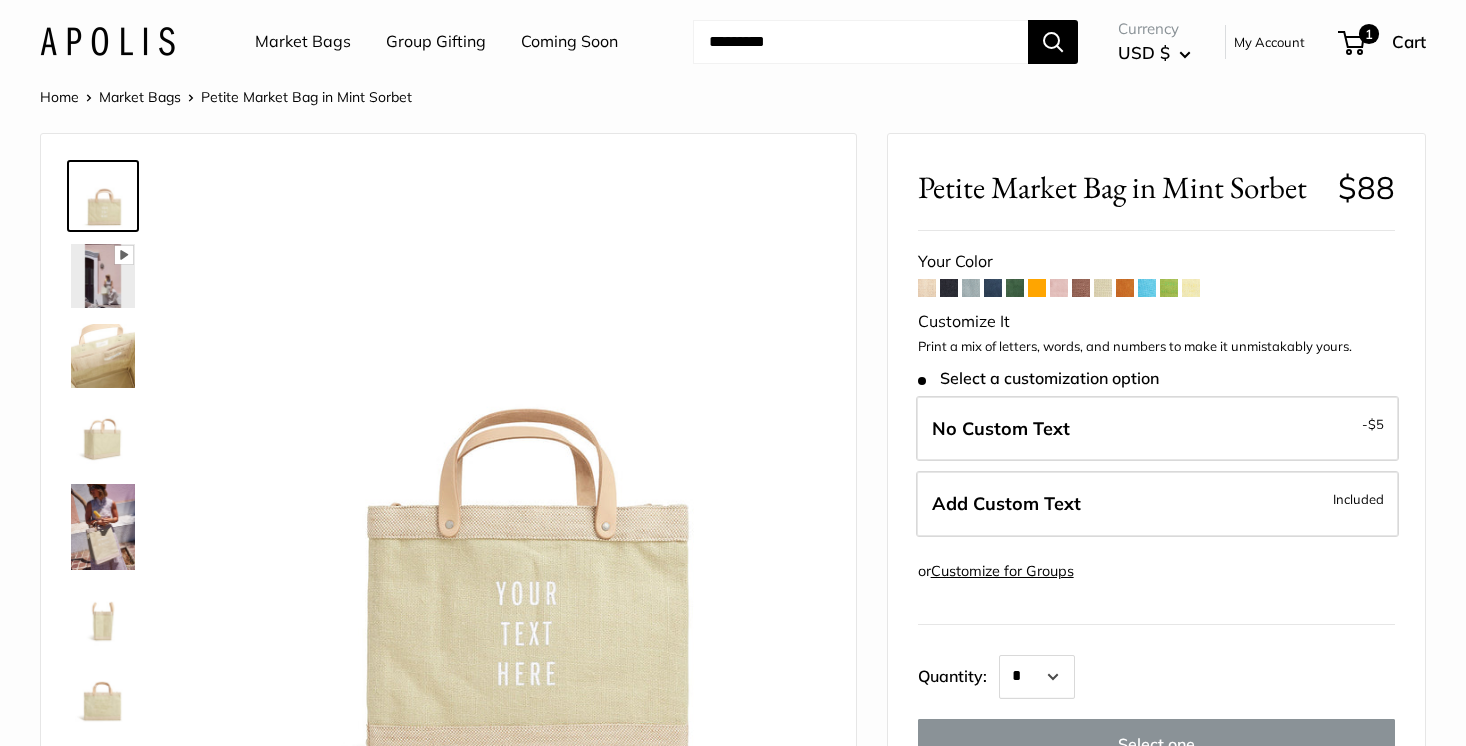 click at bounding box center (949, 288) 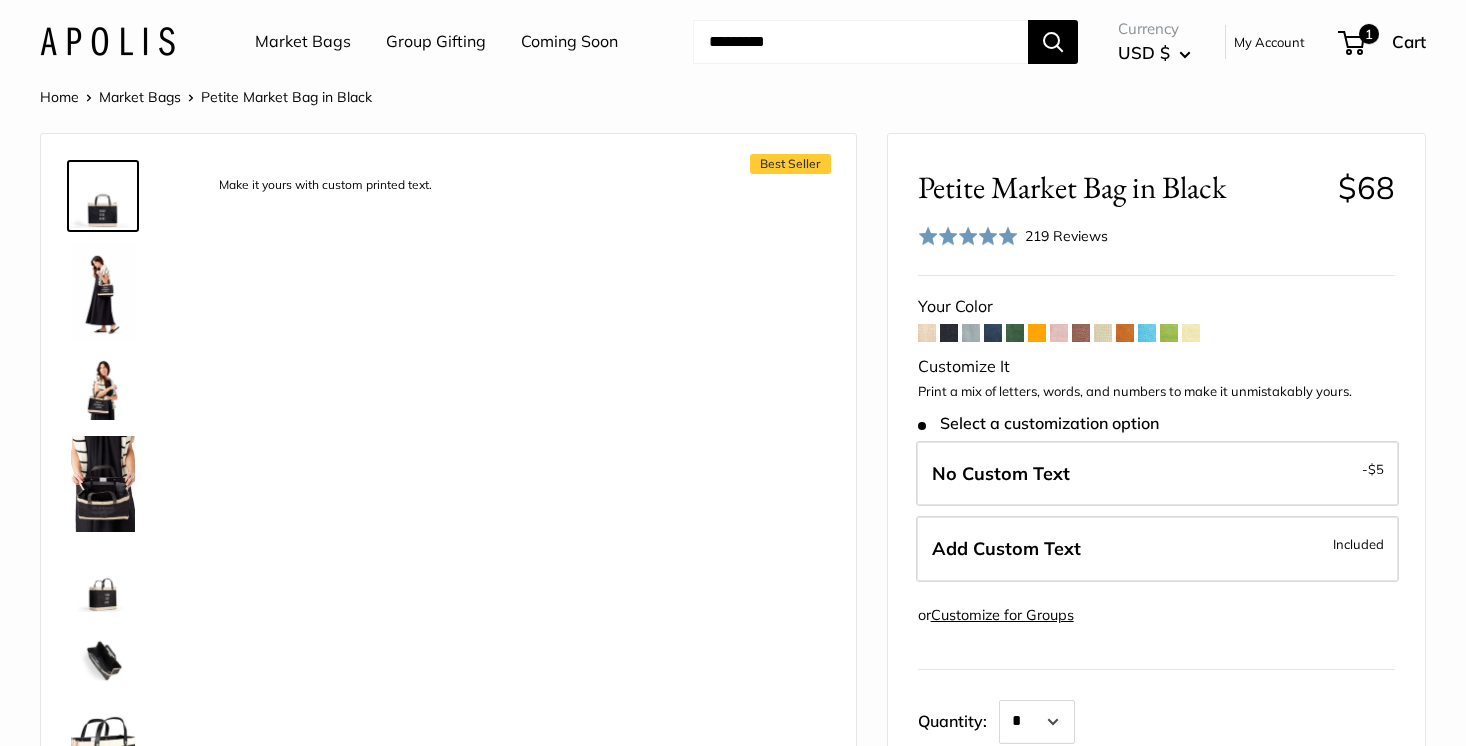 scroll, scrollTop: 0, scrollLeft: 0, axis: both 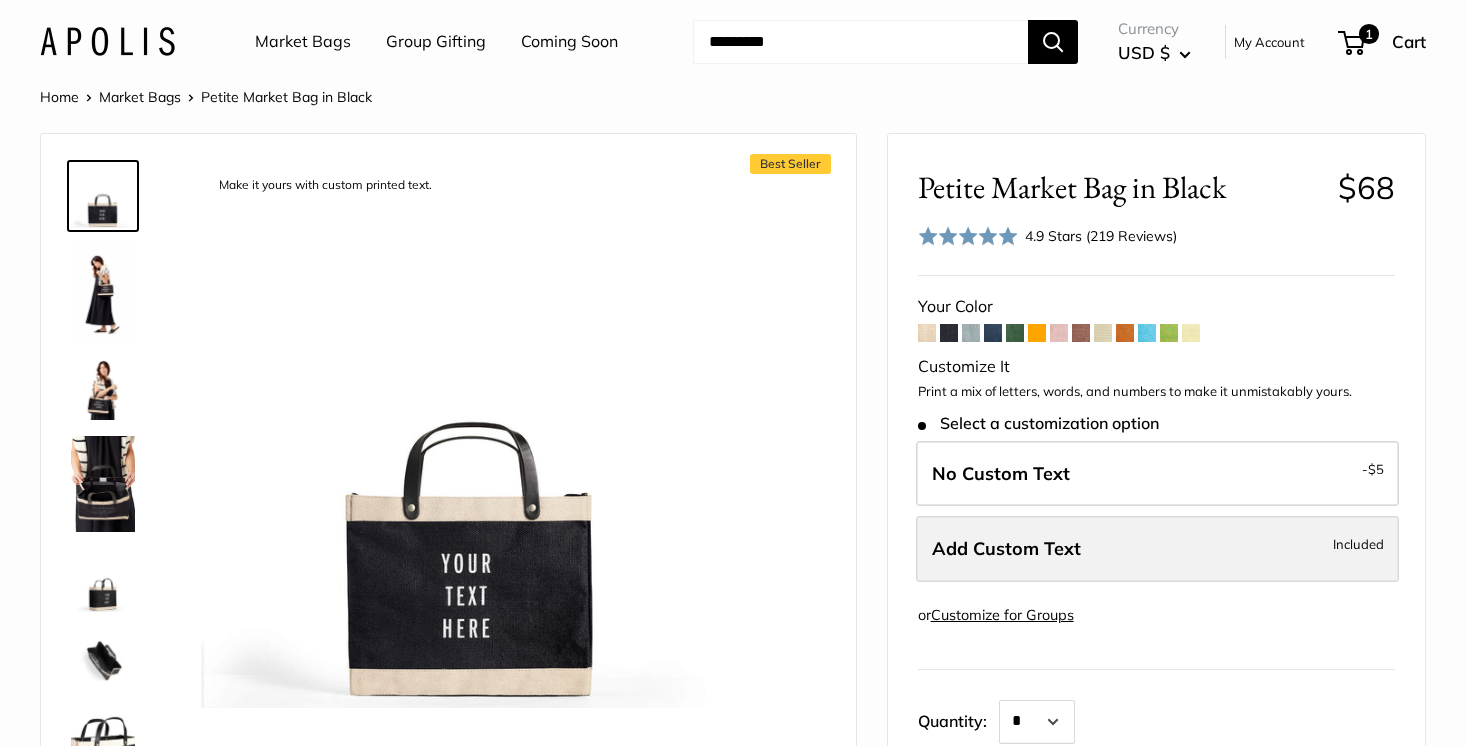 click on "Add Custom Text" at bounding box center (1006, 548) 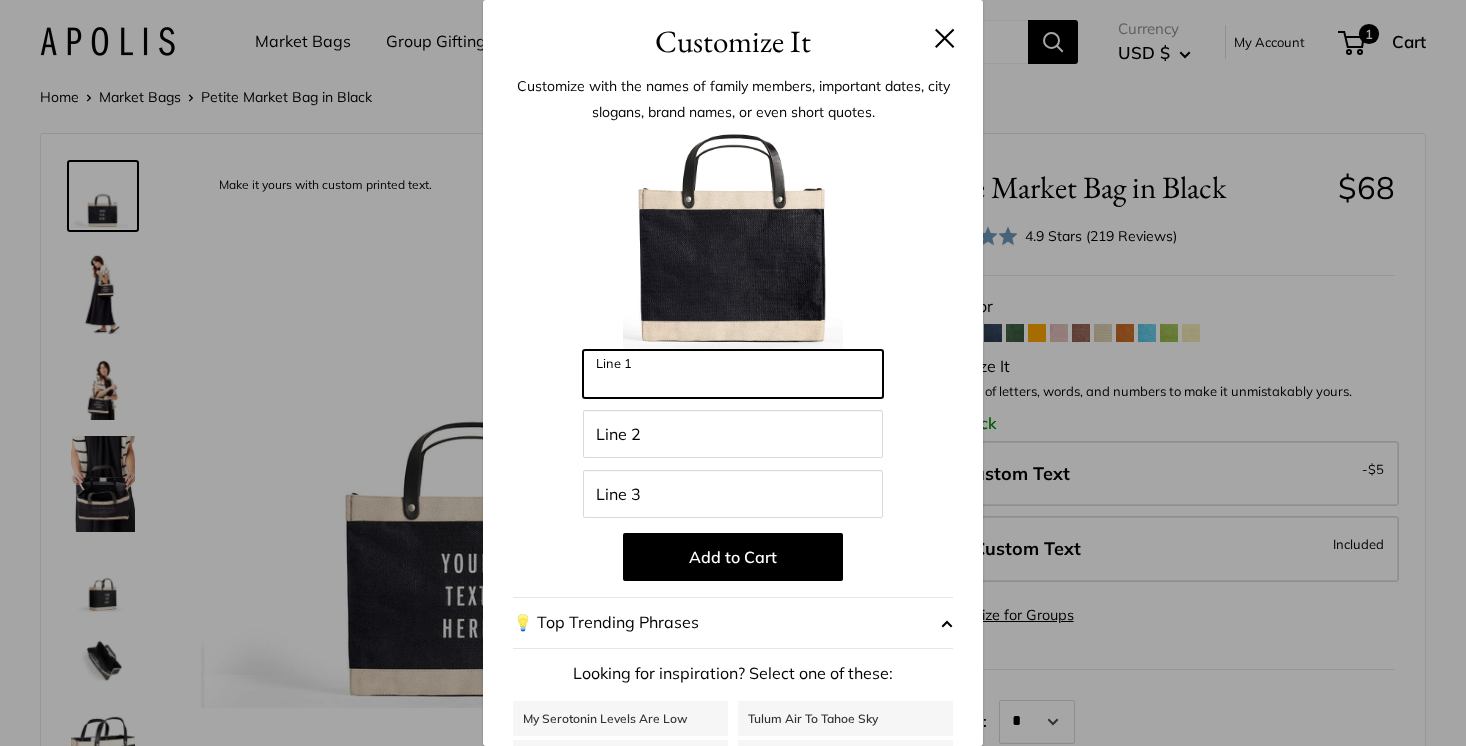 click on "Line 1" at bounding box center (733, 374) 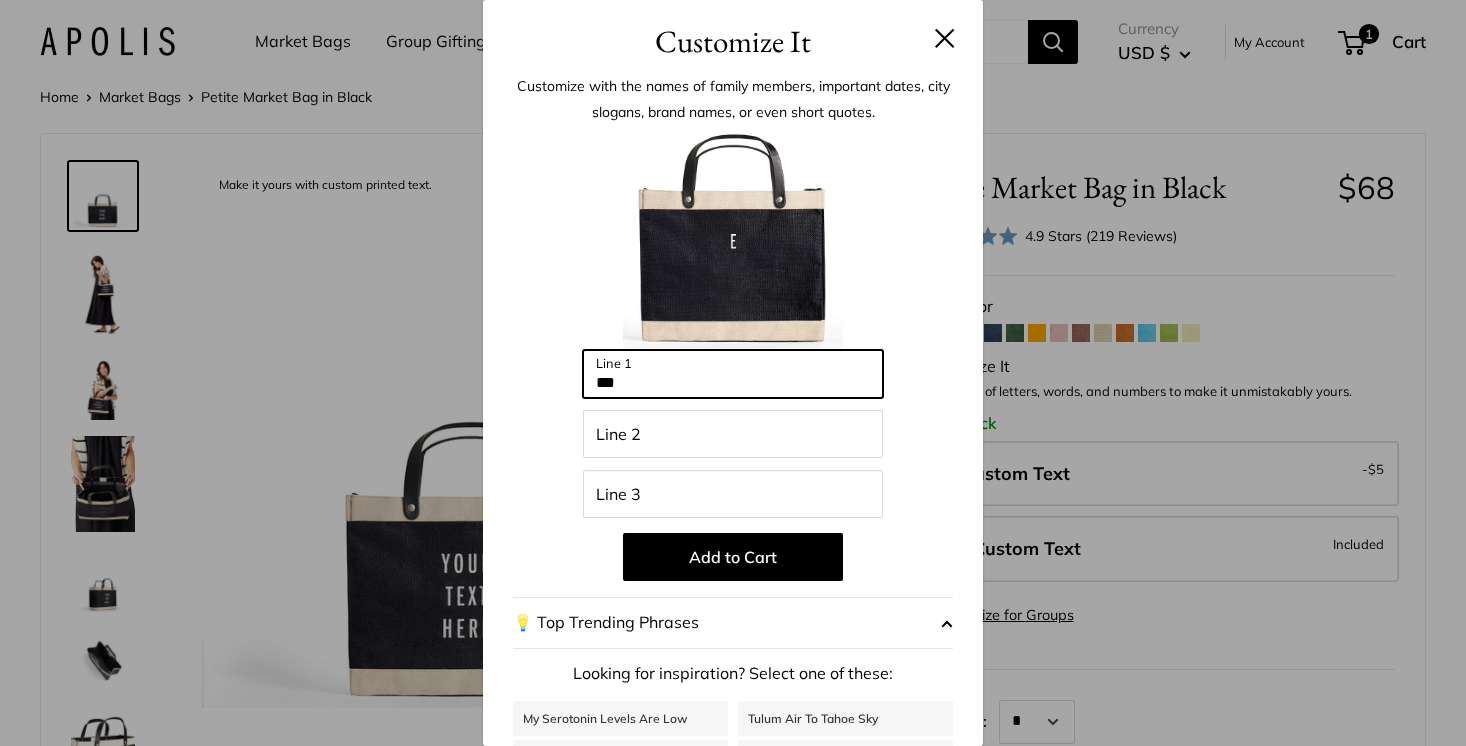 click on "***" at bounding box center [733, 374] 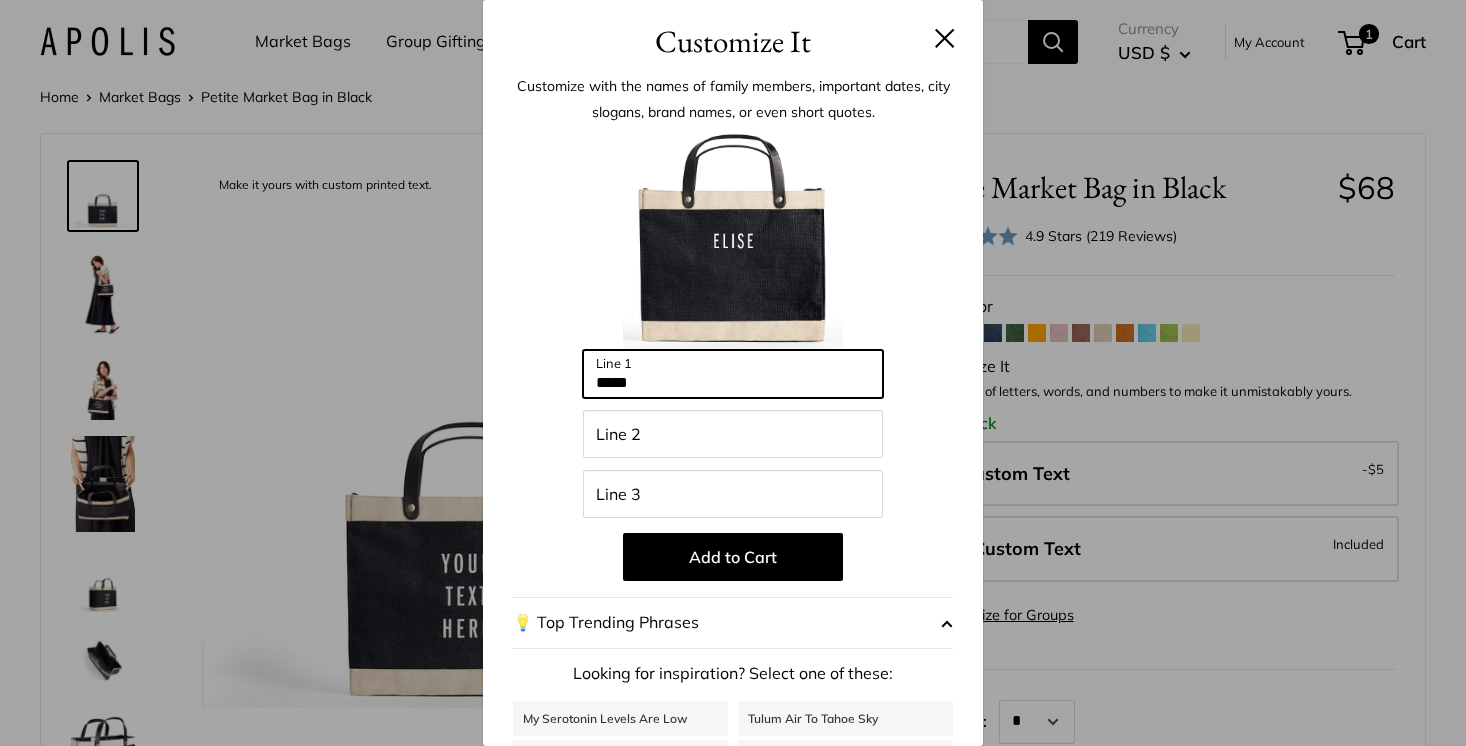 type on "*****" 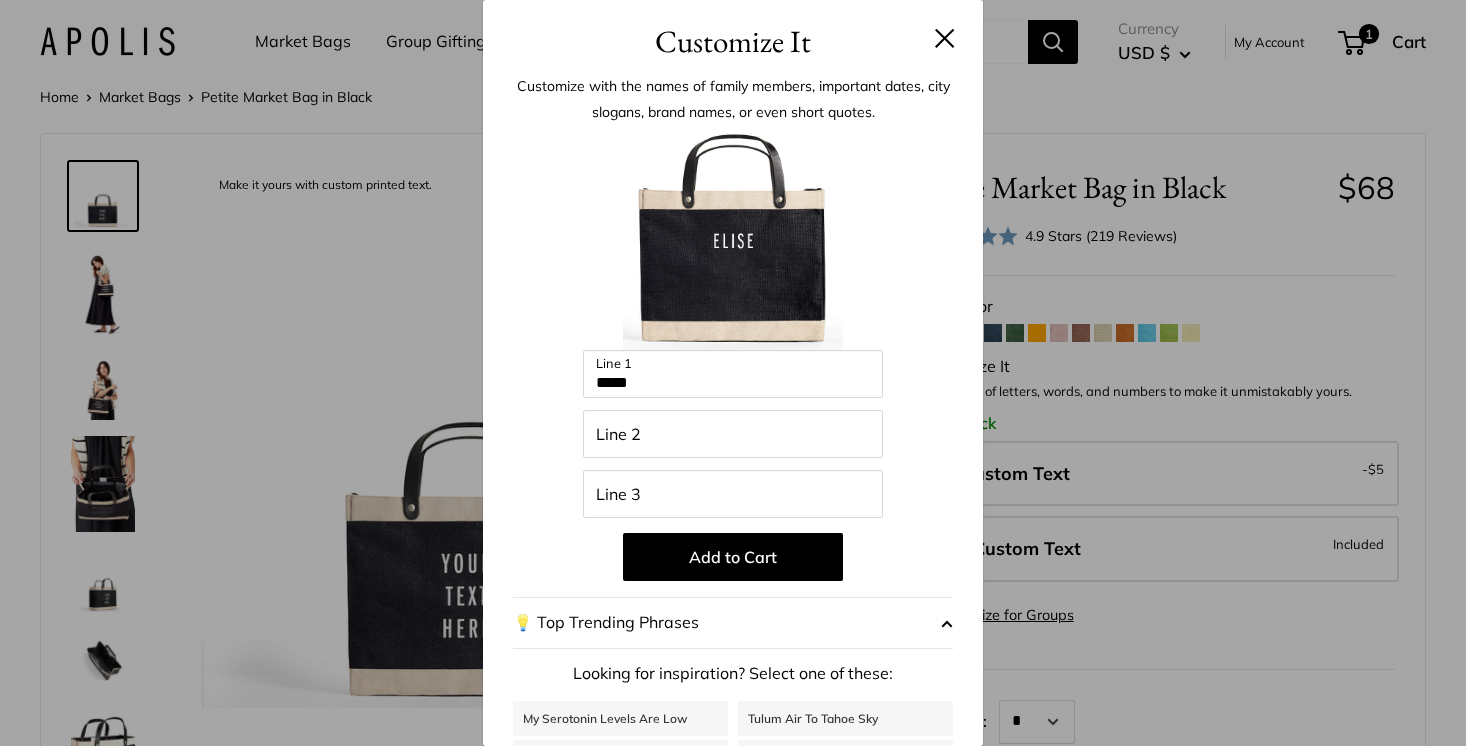 click on "💡 Top Trending Phrases" at bounding box center [733, 623] 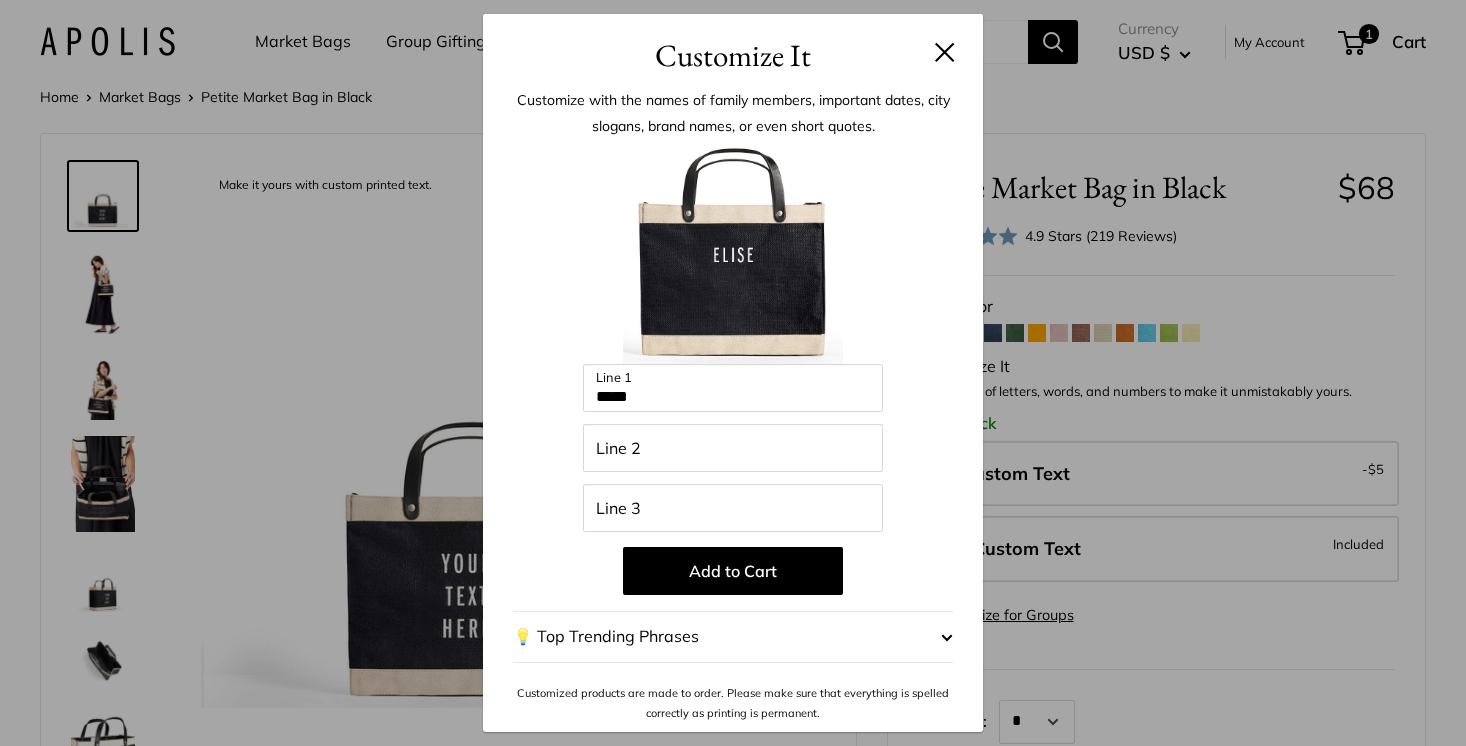 click at bounding box center [947, 637] 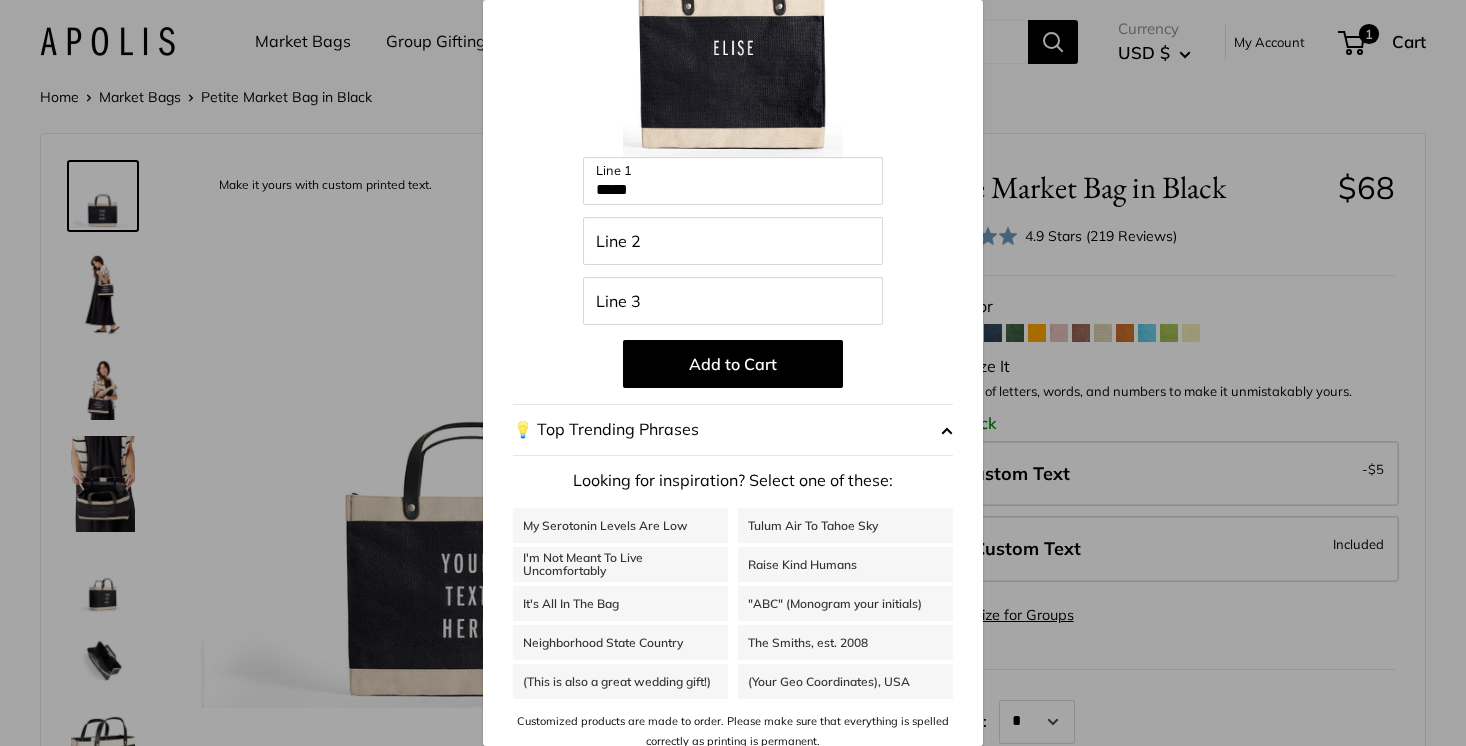 scroll, scrollTop: 207, scrollLeft: 0, axis: vertical 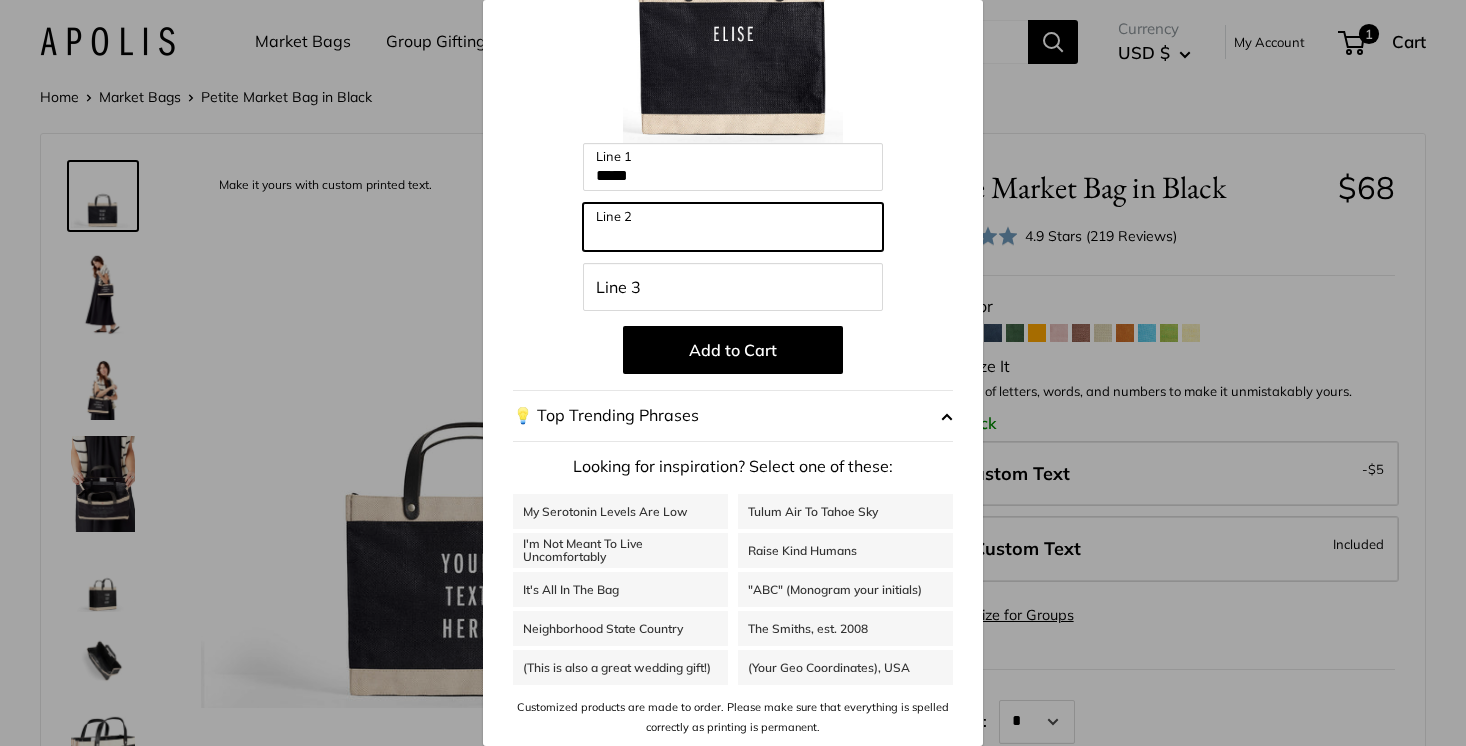 click on "Line 2" at bounding box center [733, 227] 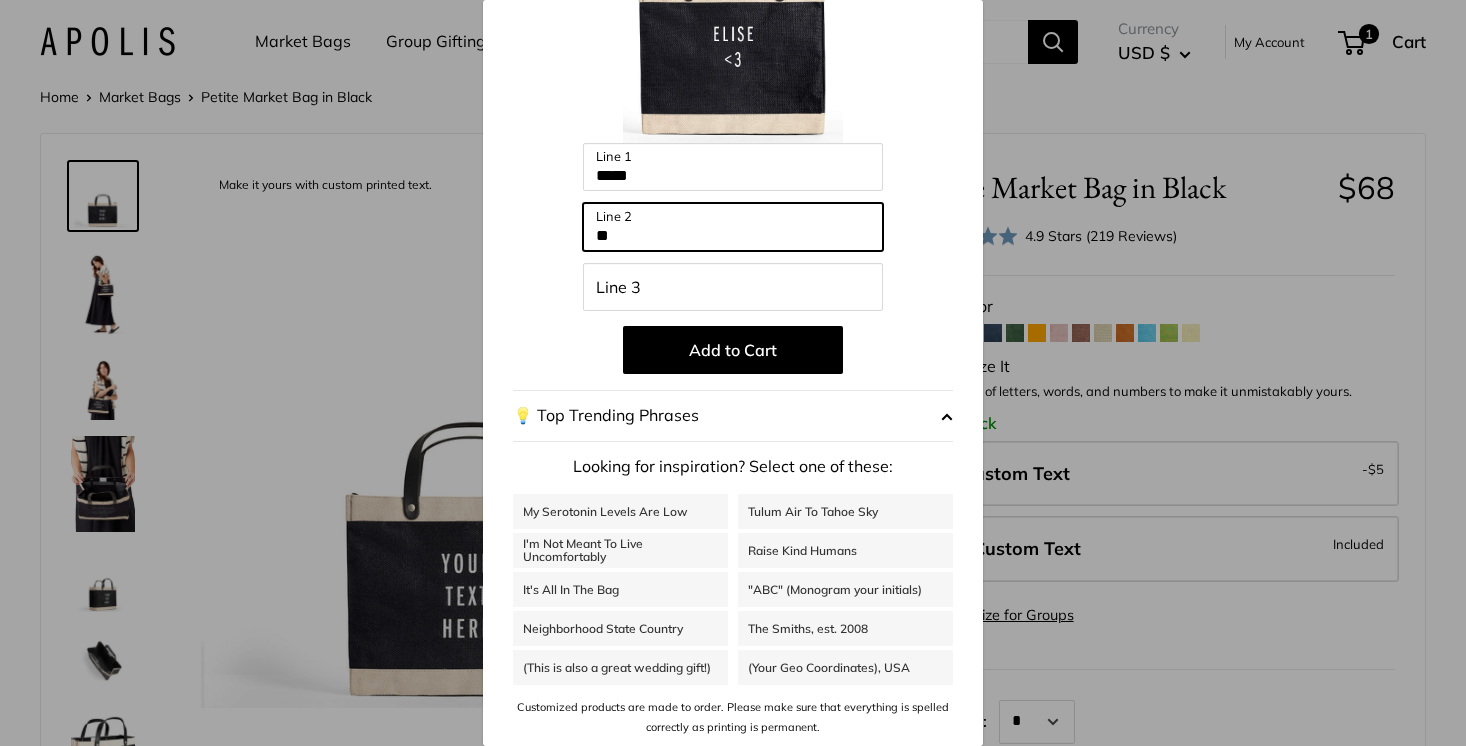 type on "*" 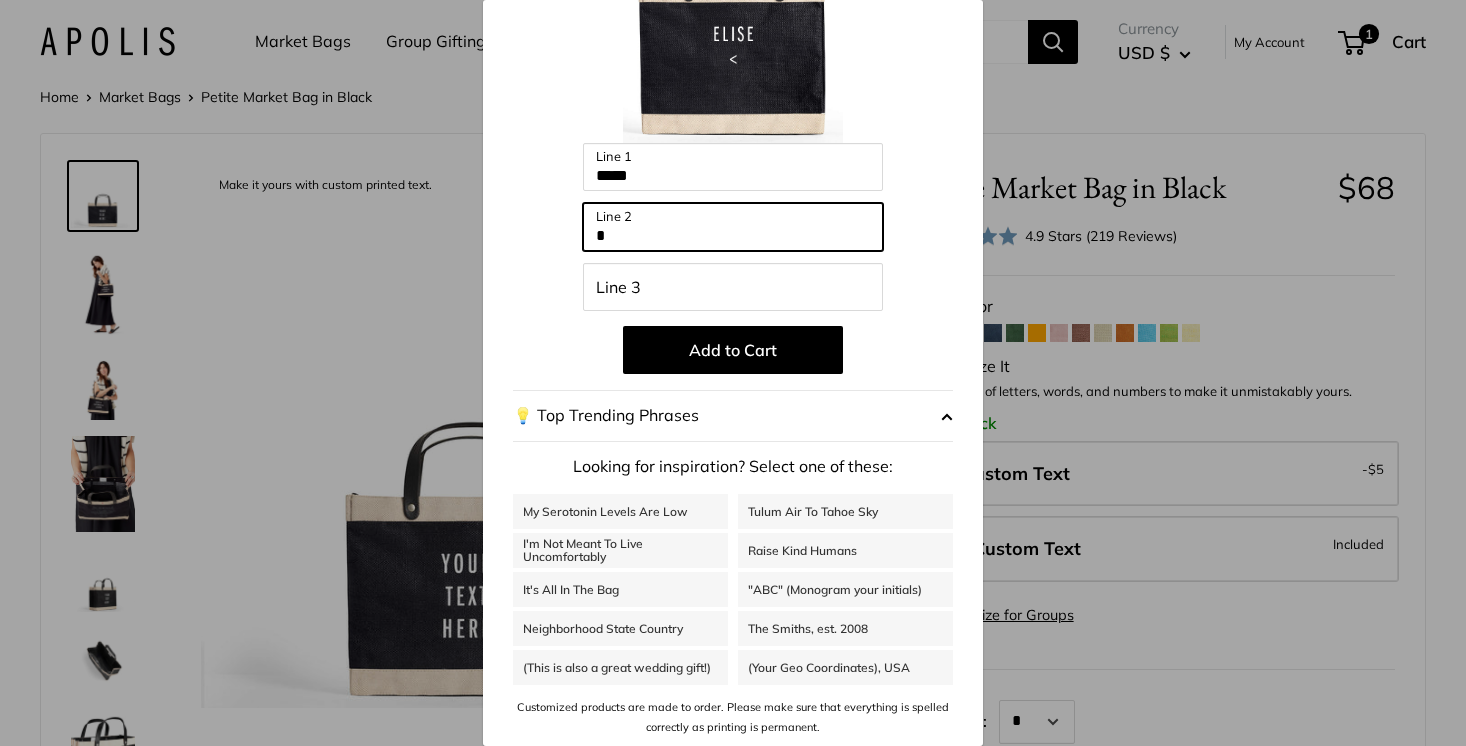 type 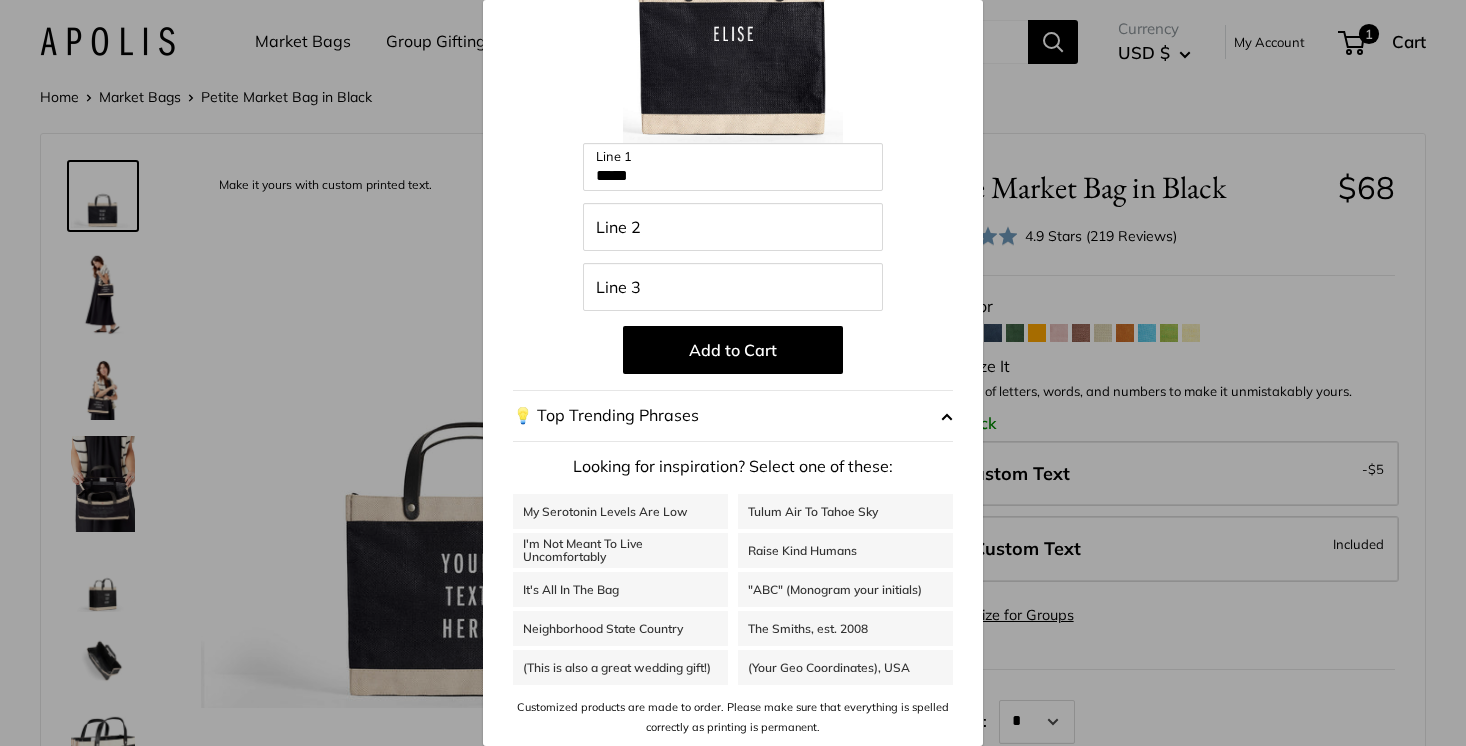 click on "Add to Cart" at bounding box center (733, 350) 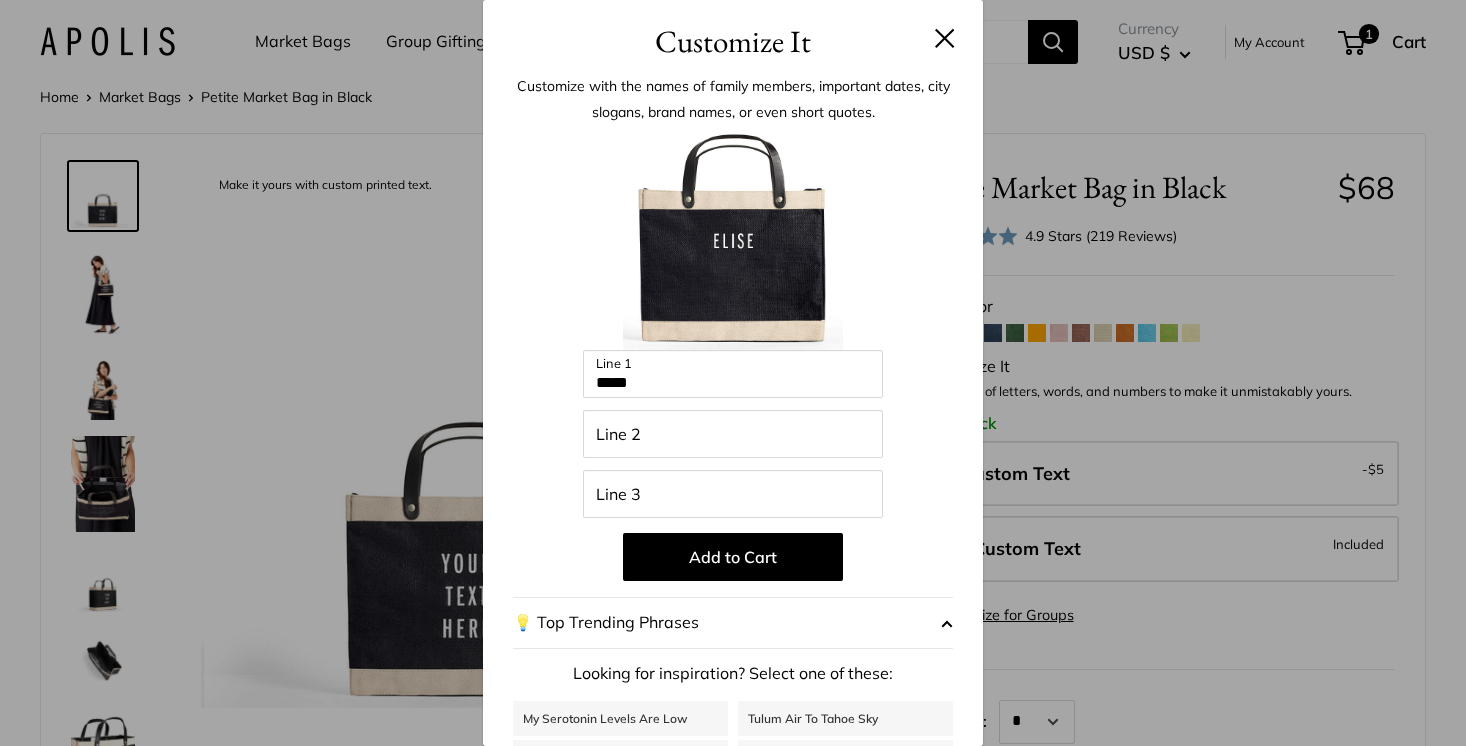 click on "Customize It" at bounding box center (733, 41) 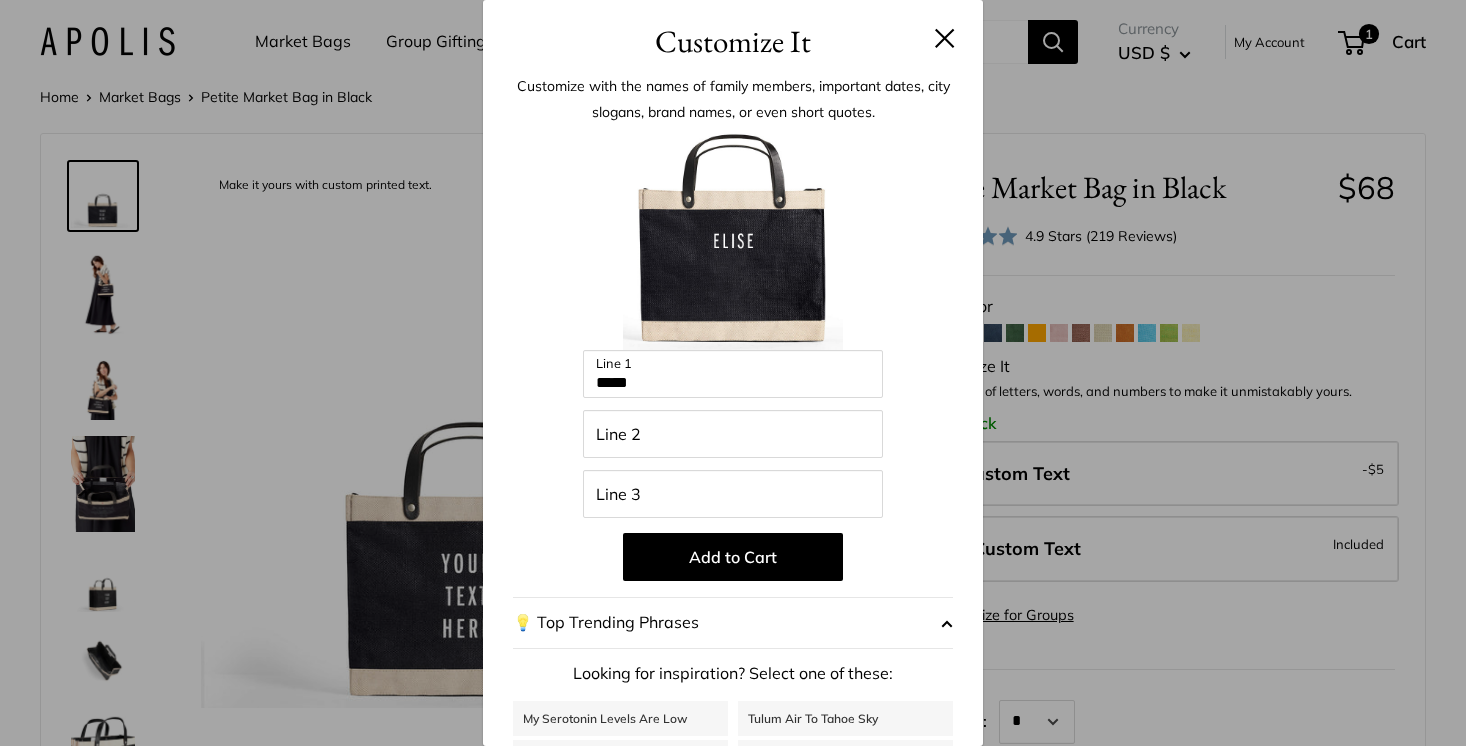 click at bounding box center (945, 38) 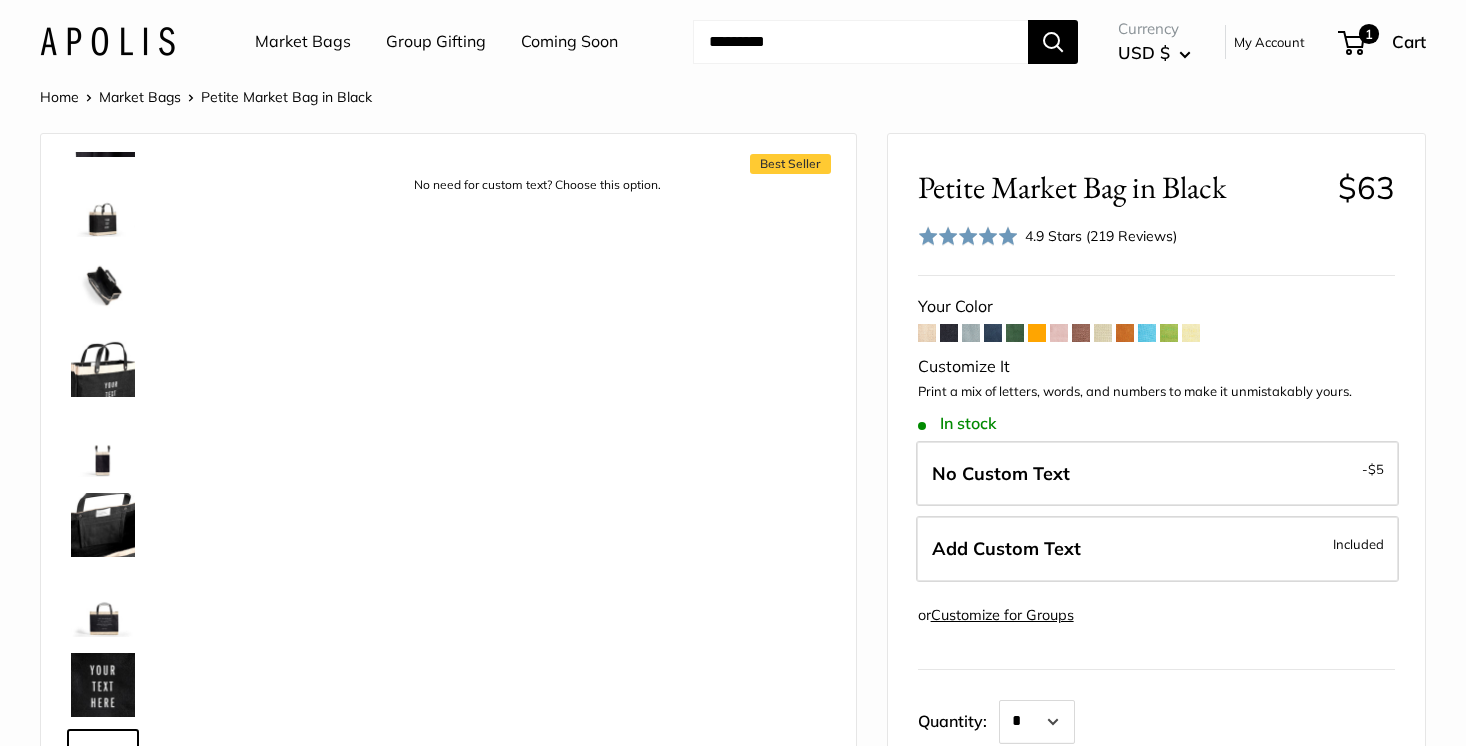 scroll, scrollTop: 432, scrollLeft: 0, axis: vertical 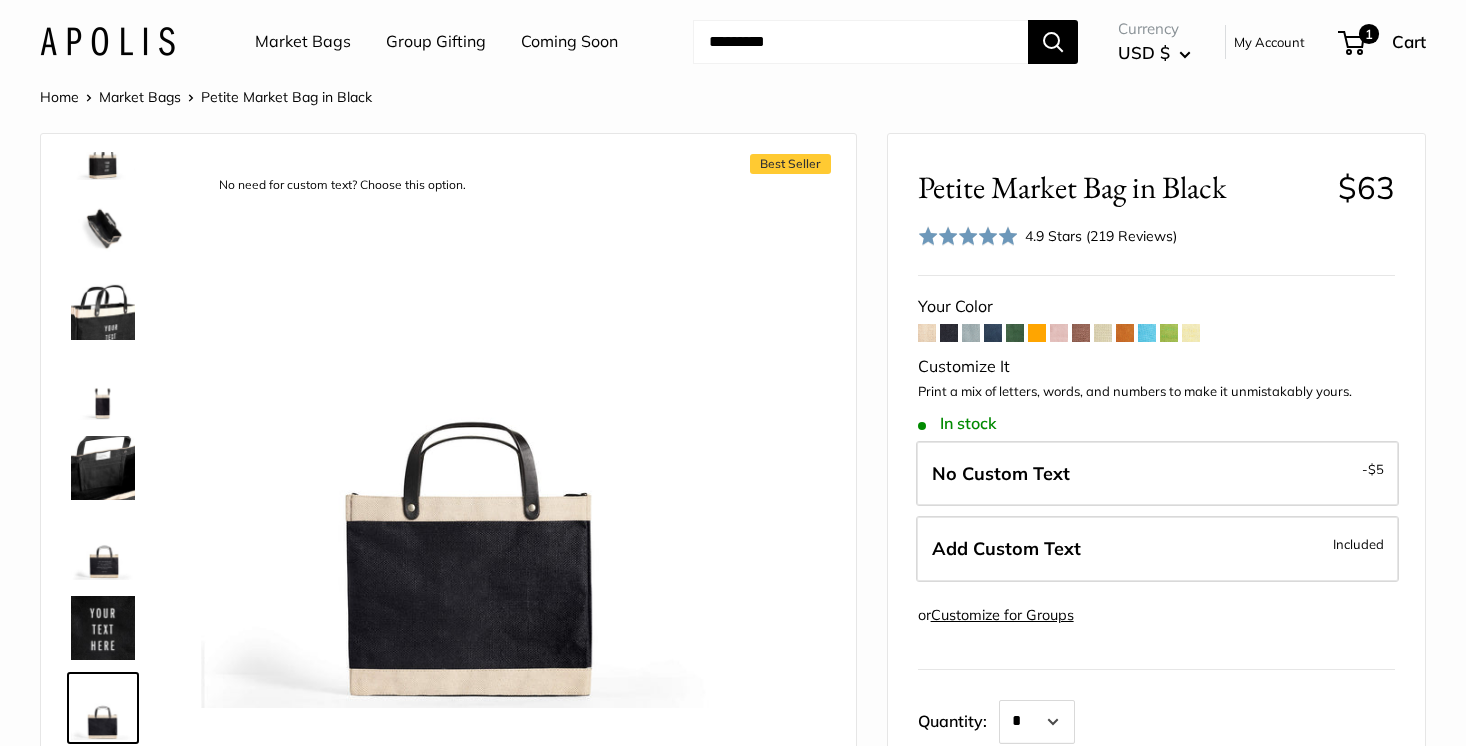 click at bounding box center (971, 333) 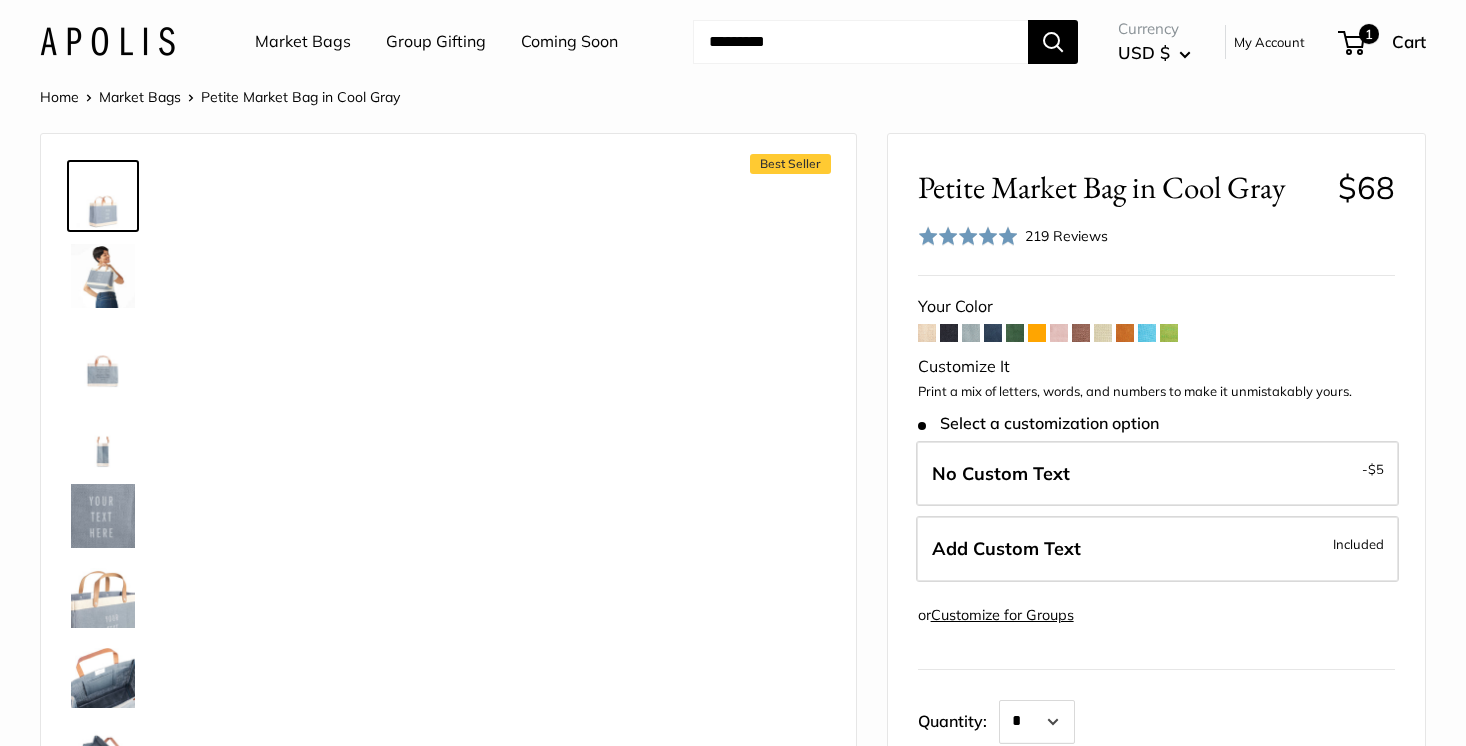 scroll, scrollTop: 0, scrollLeft: 0, axis: both 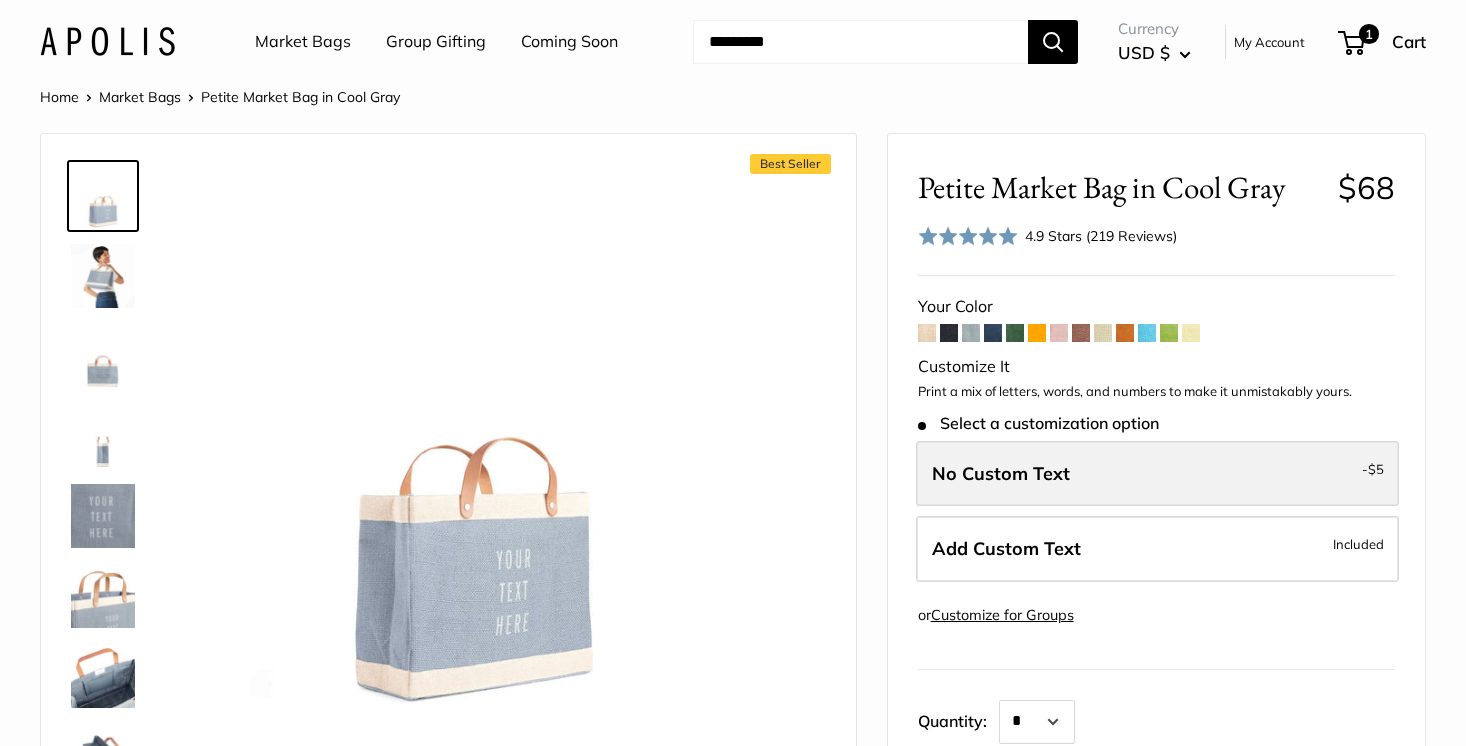 click on "No Custom Text
- $5" at bounding box center [1157, 474] 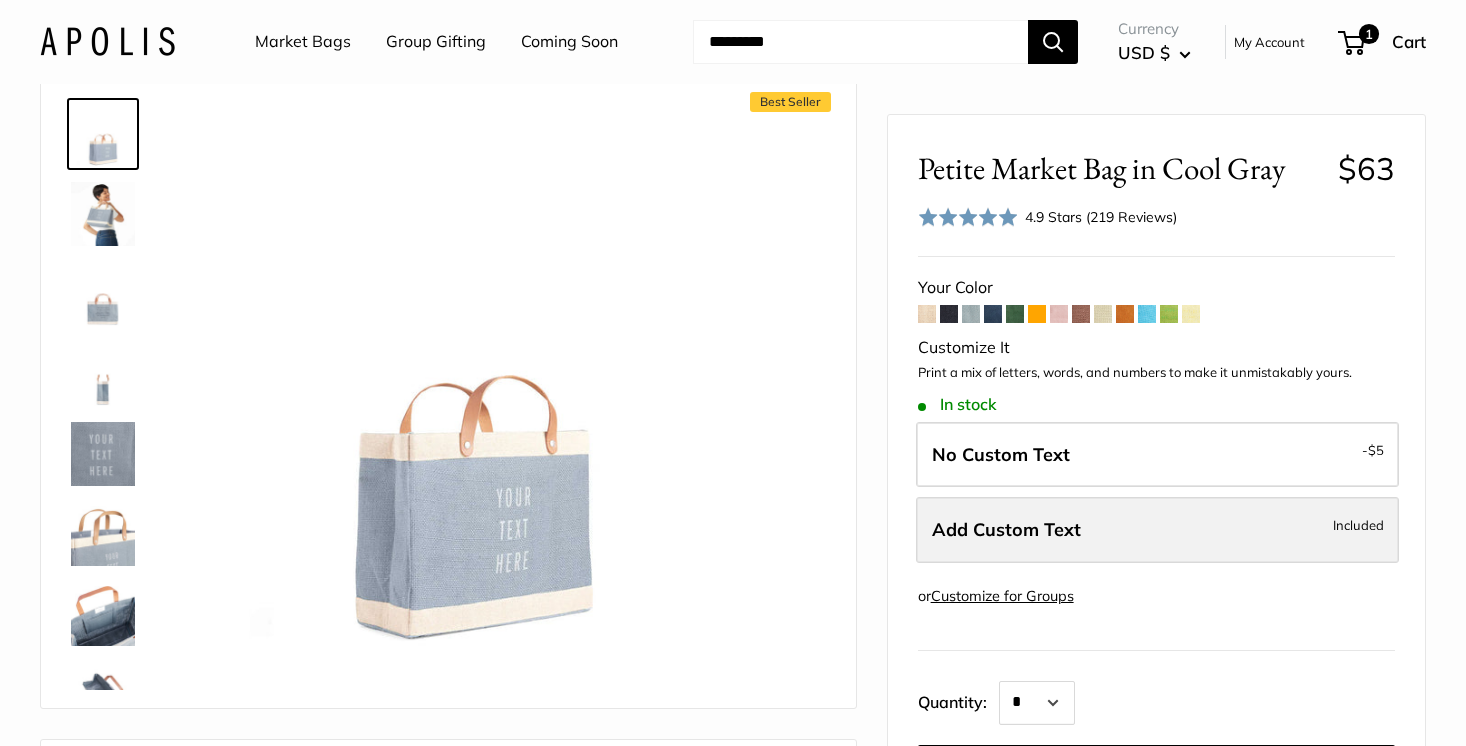 scroll, scrollTop: 0, scrollLeft: 0, axis: both 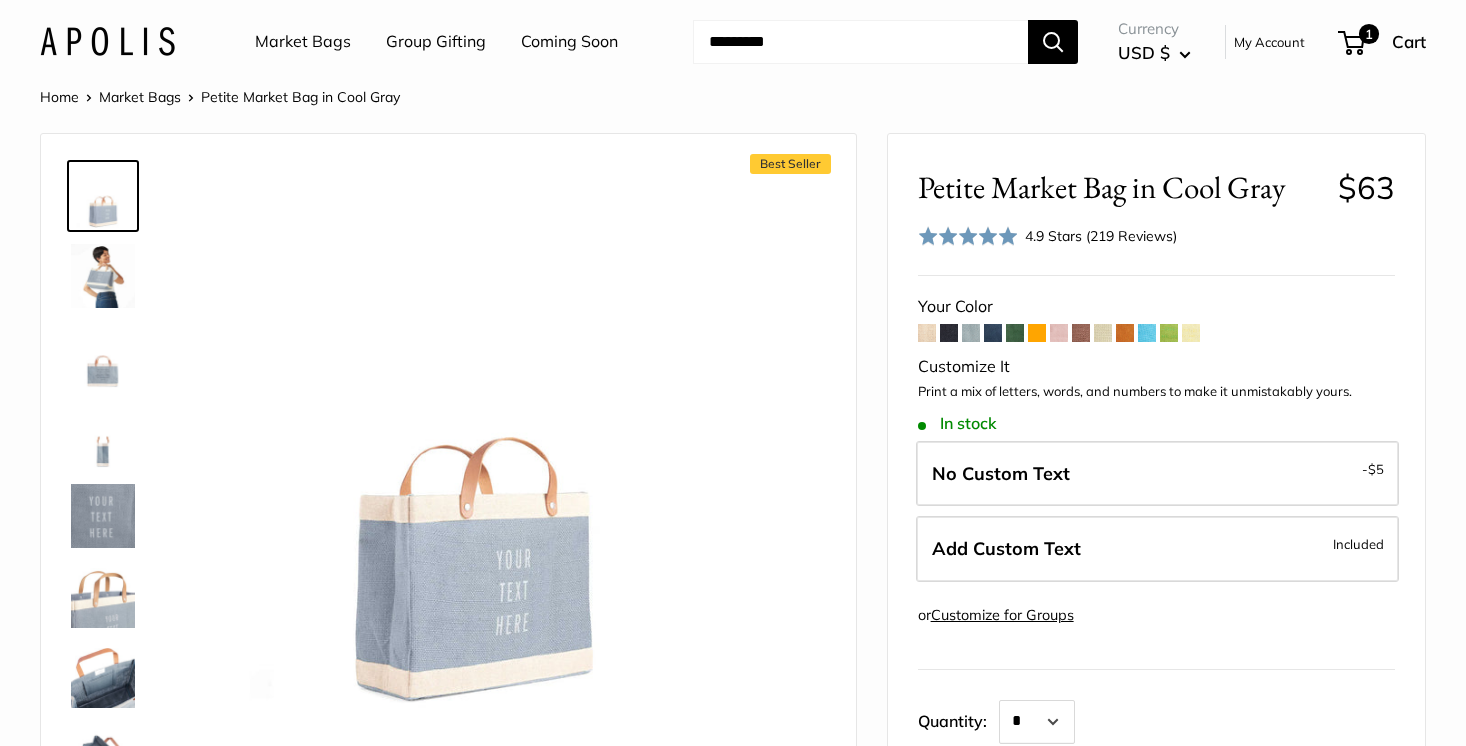 click at bounding box center [860, 42] 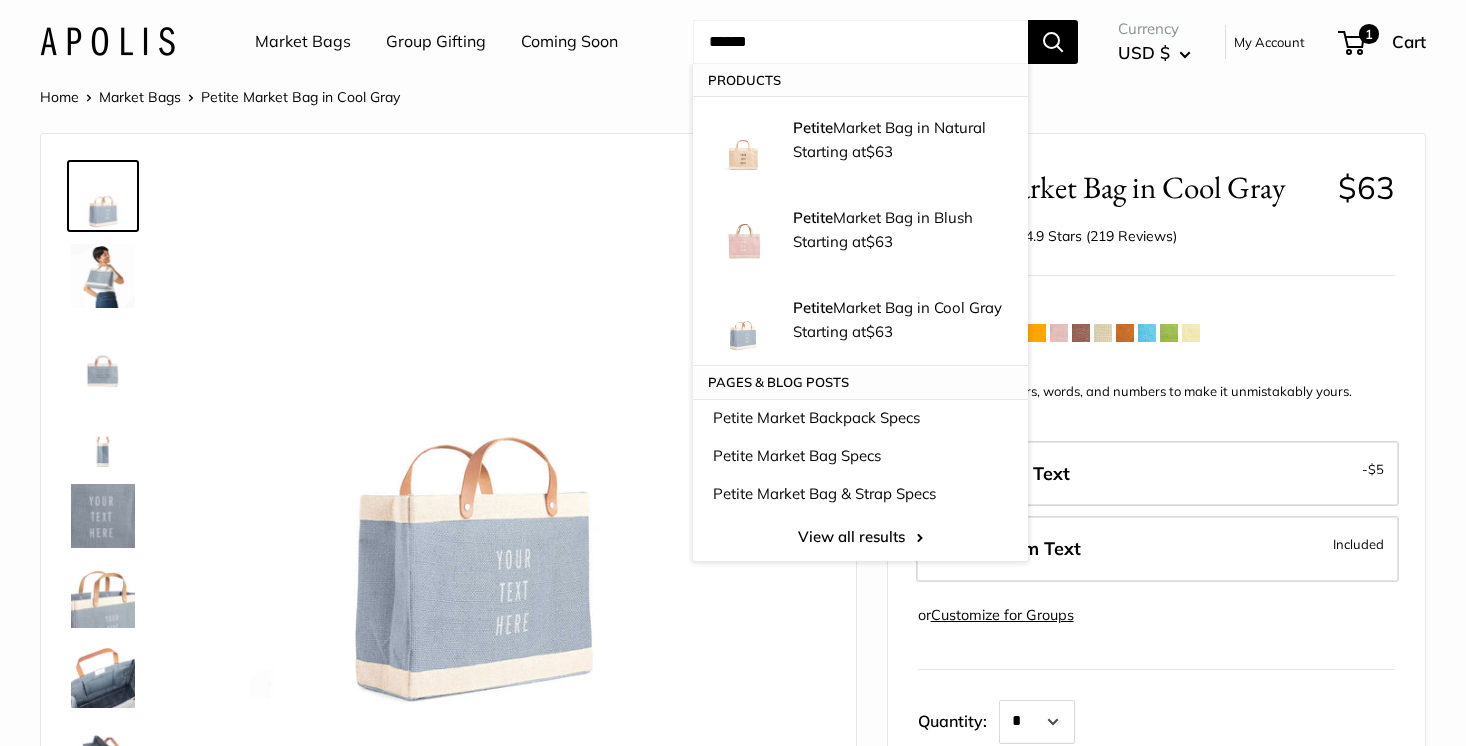 type on "******" 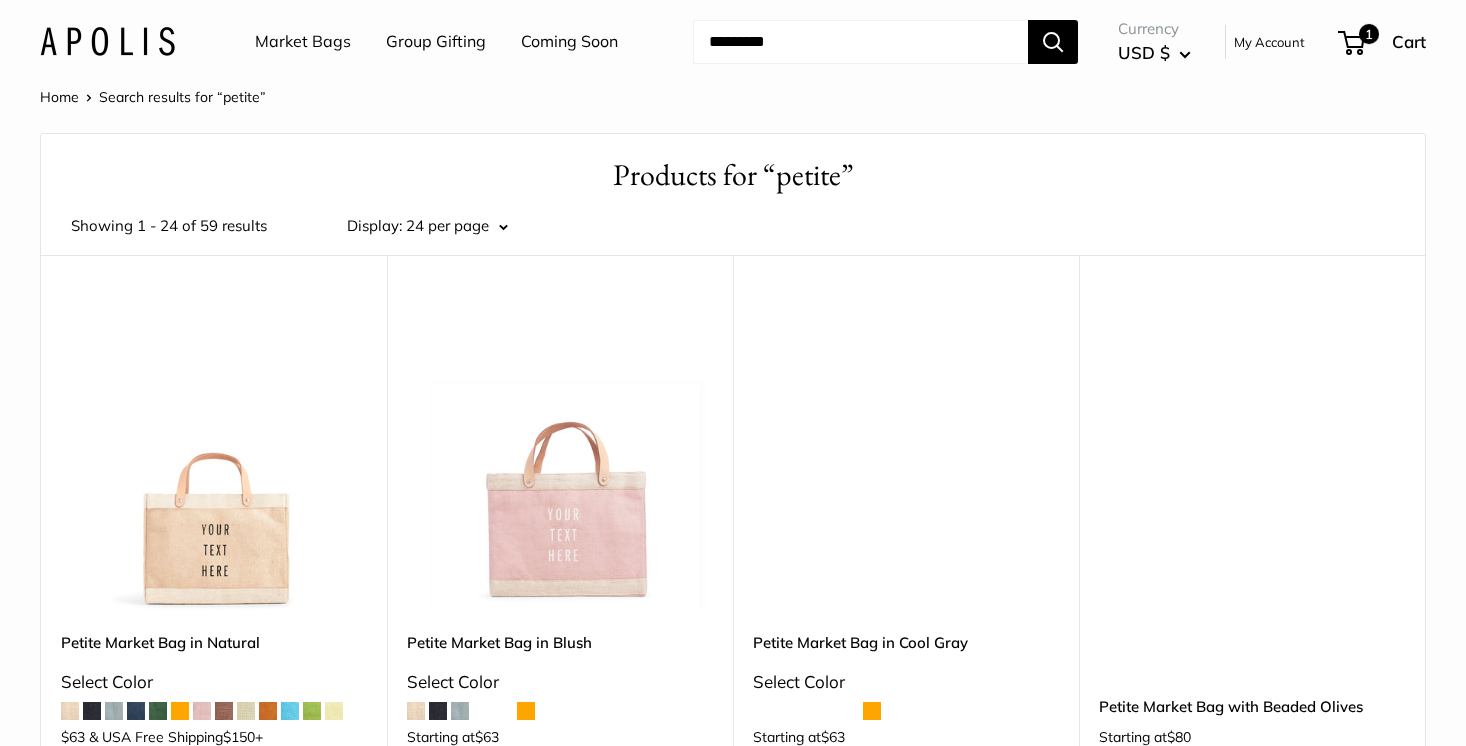scroll, scrollTop: 0, scrollLeft: 0, axis: both 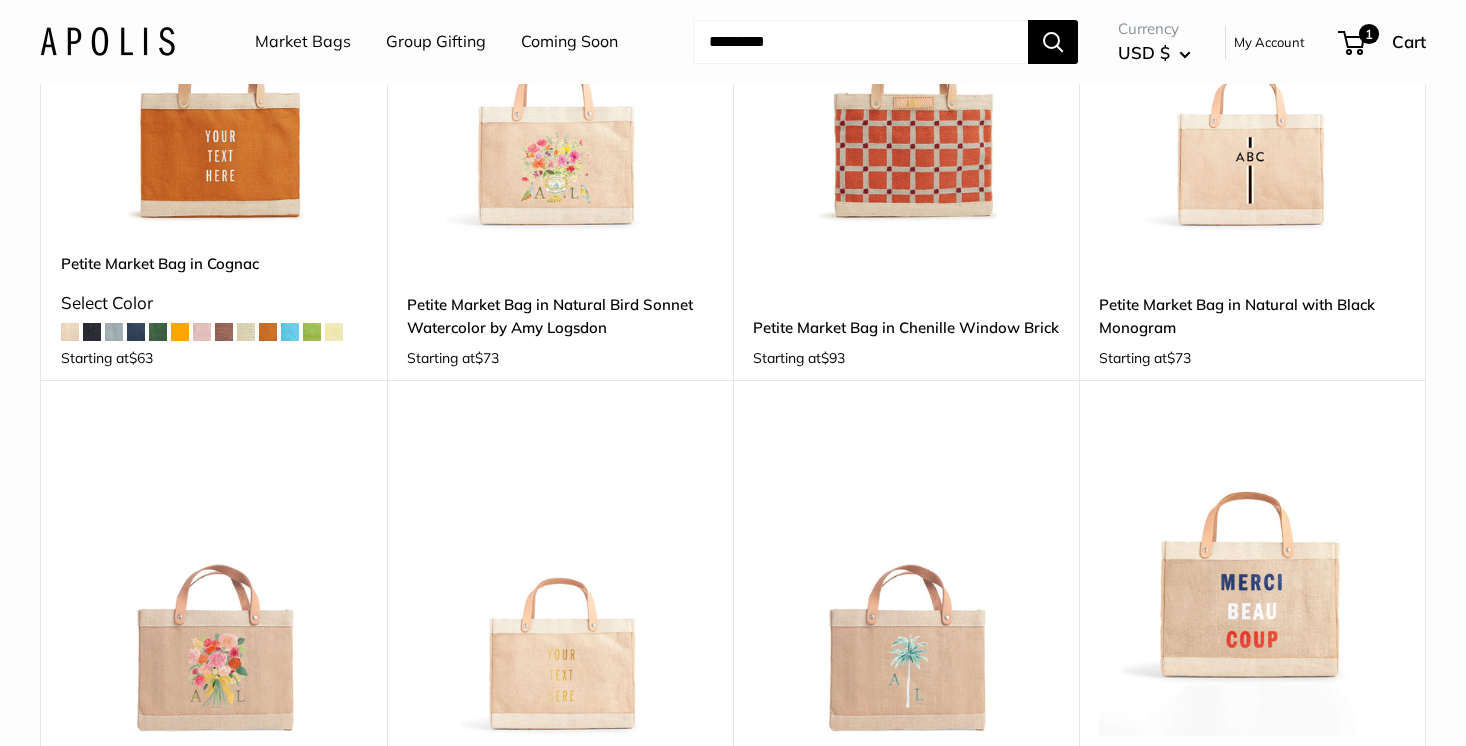 click at bounding box center (0, 0) 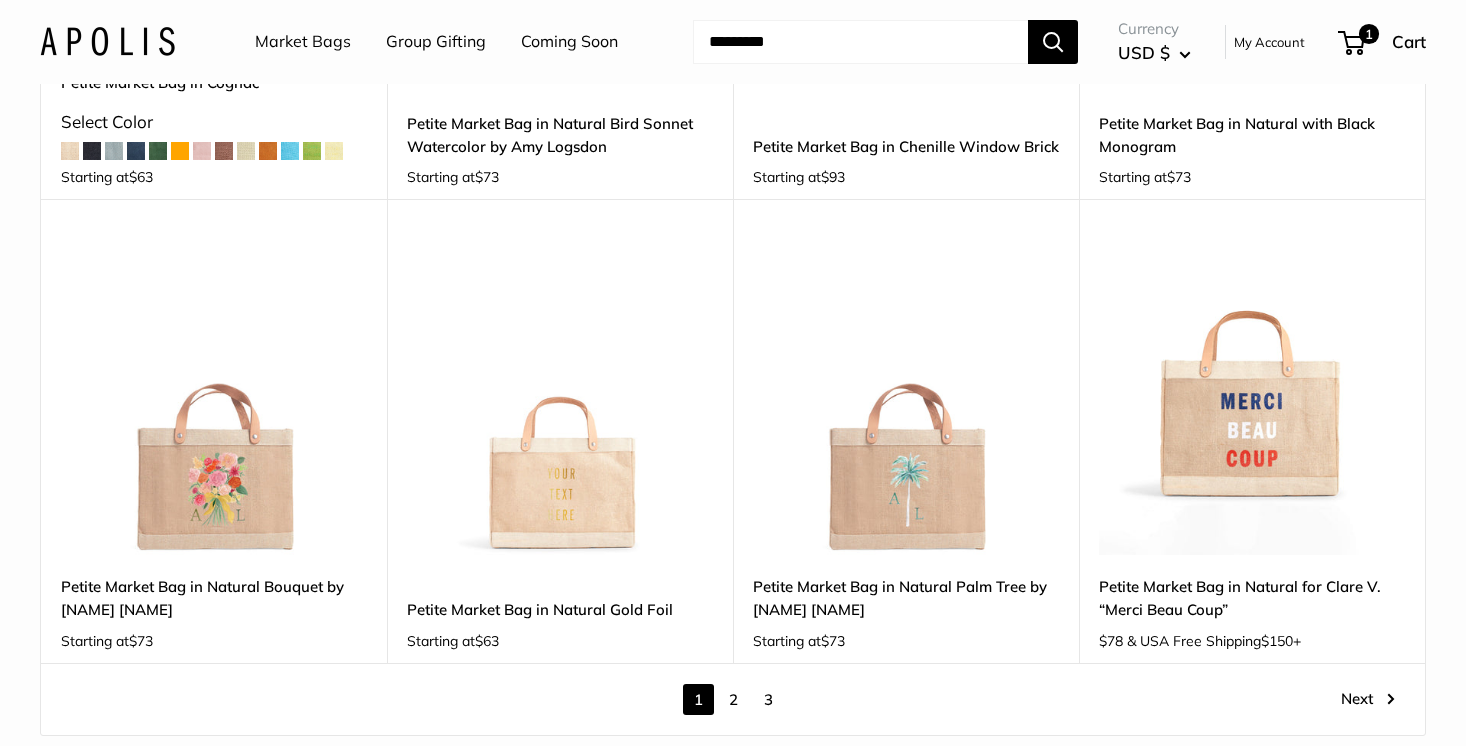 scroll, scrollTop: 2773, scrollLeft: 0, axis: vertical 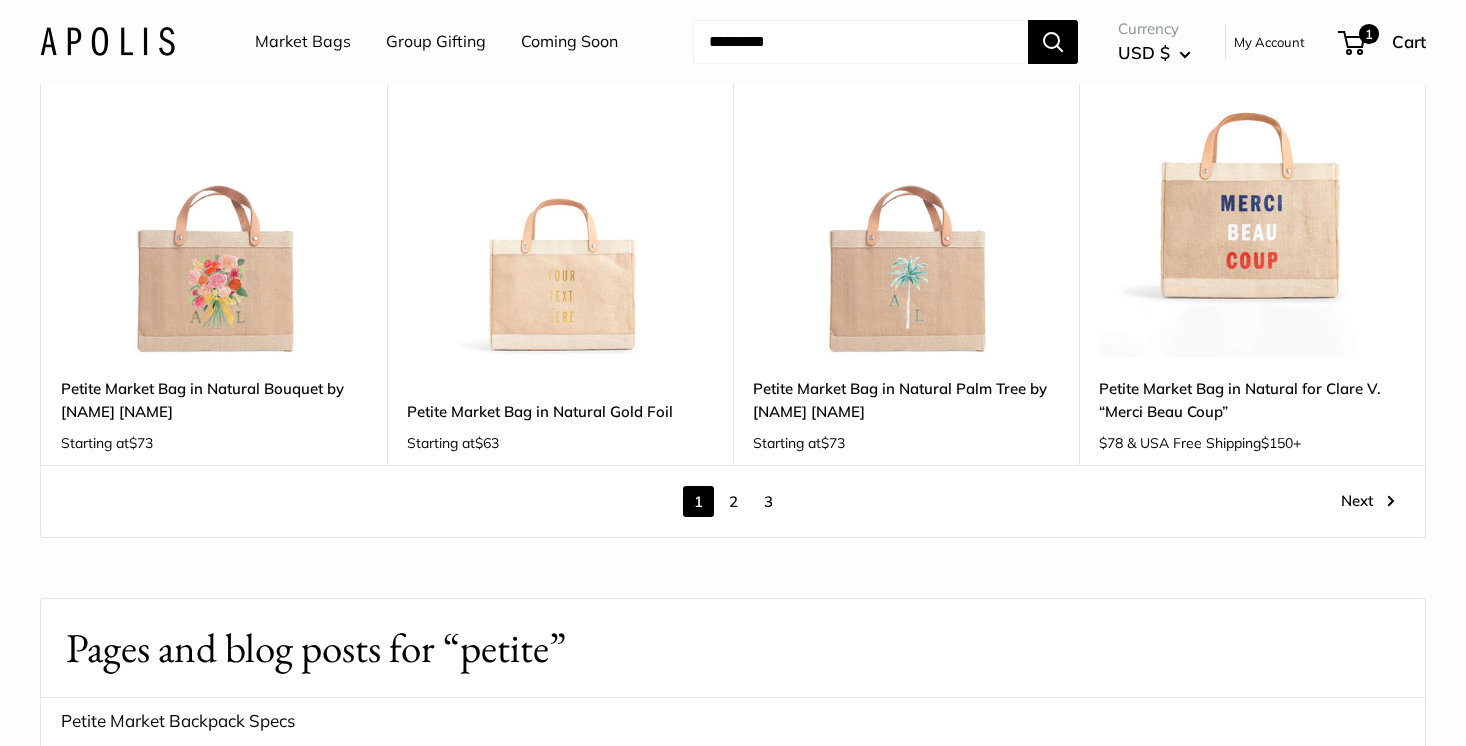 click on "2" at bounding box center [733, 501] 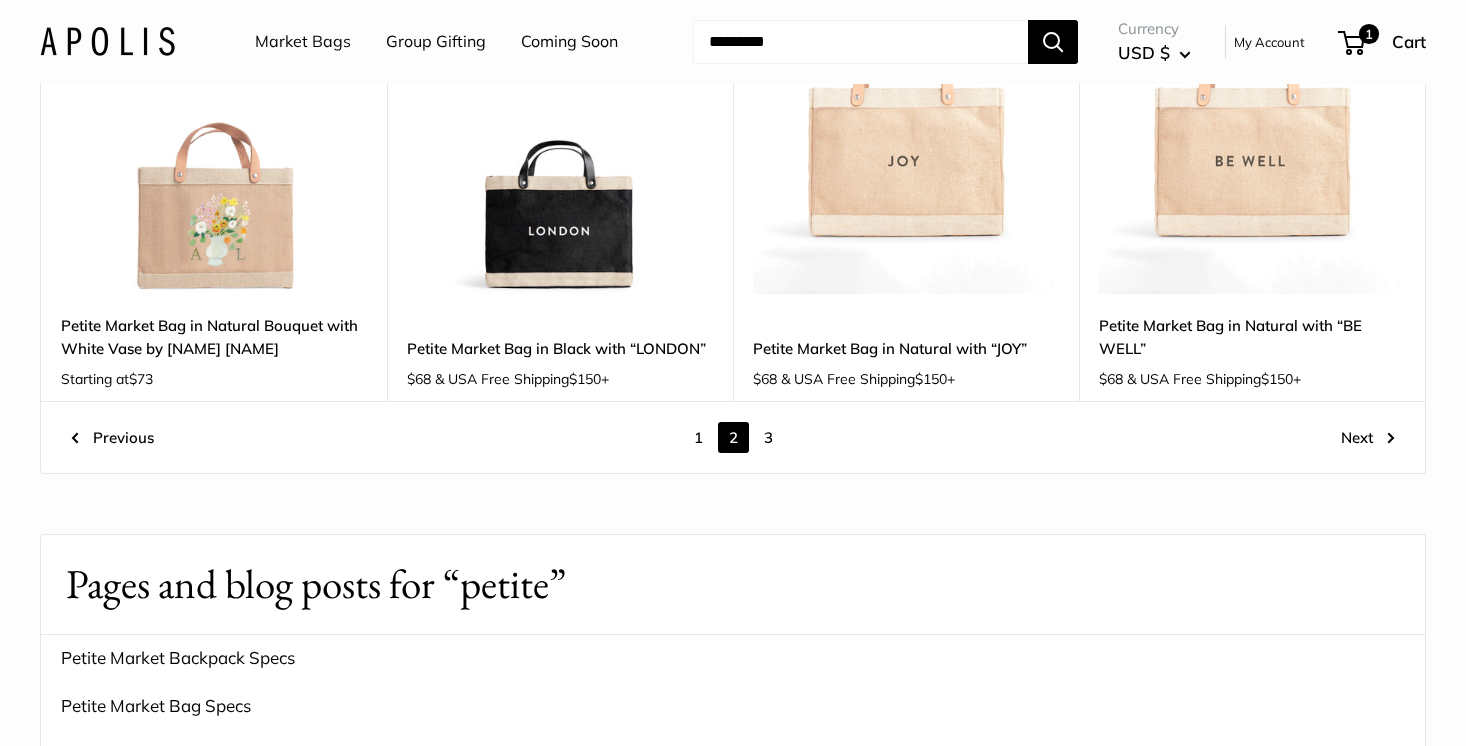 scroll, scrollTop: 2696, scrollLeft: 0, axis: vertical 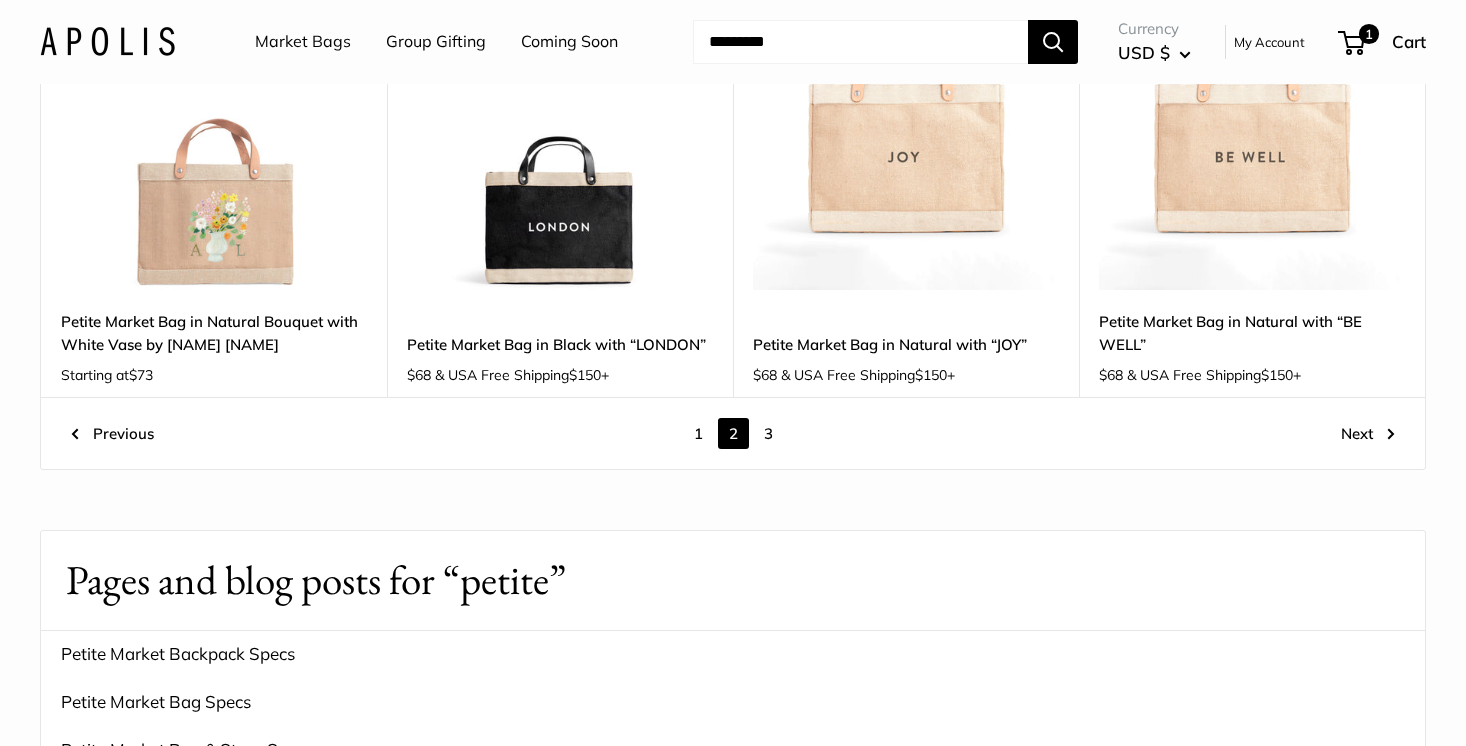 click on "3" at bounding box center [768, 433] 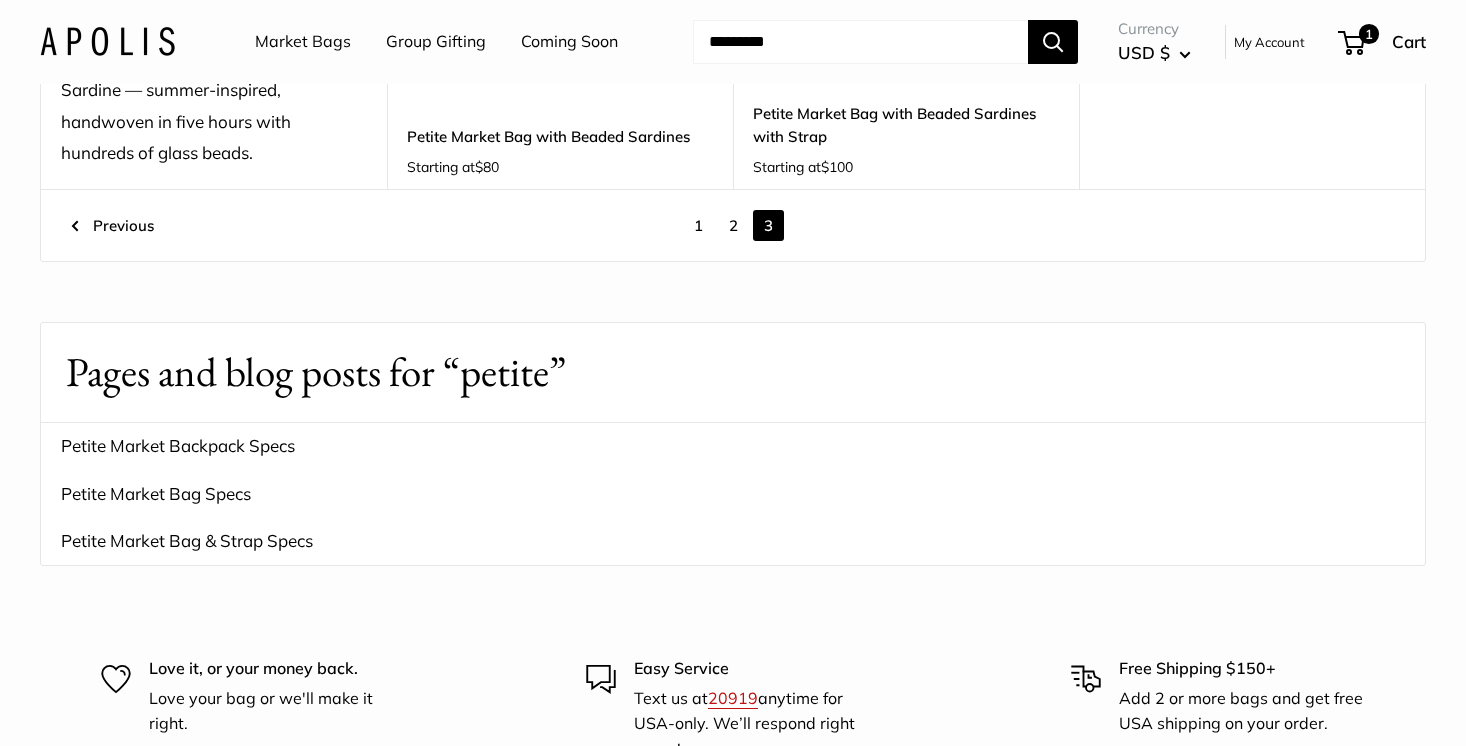 scroll, scrollTop: 1613, scrollLeft: 0, axis: vertical 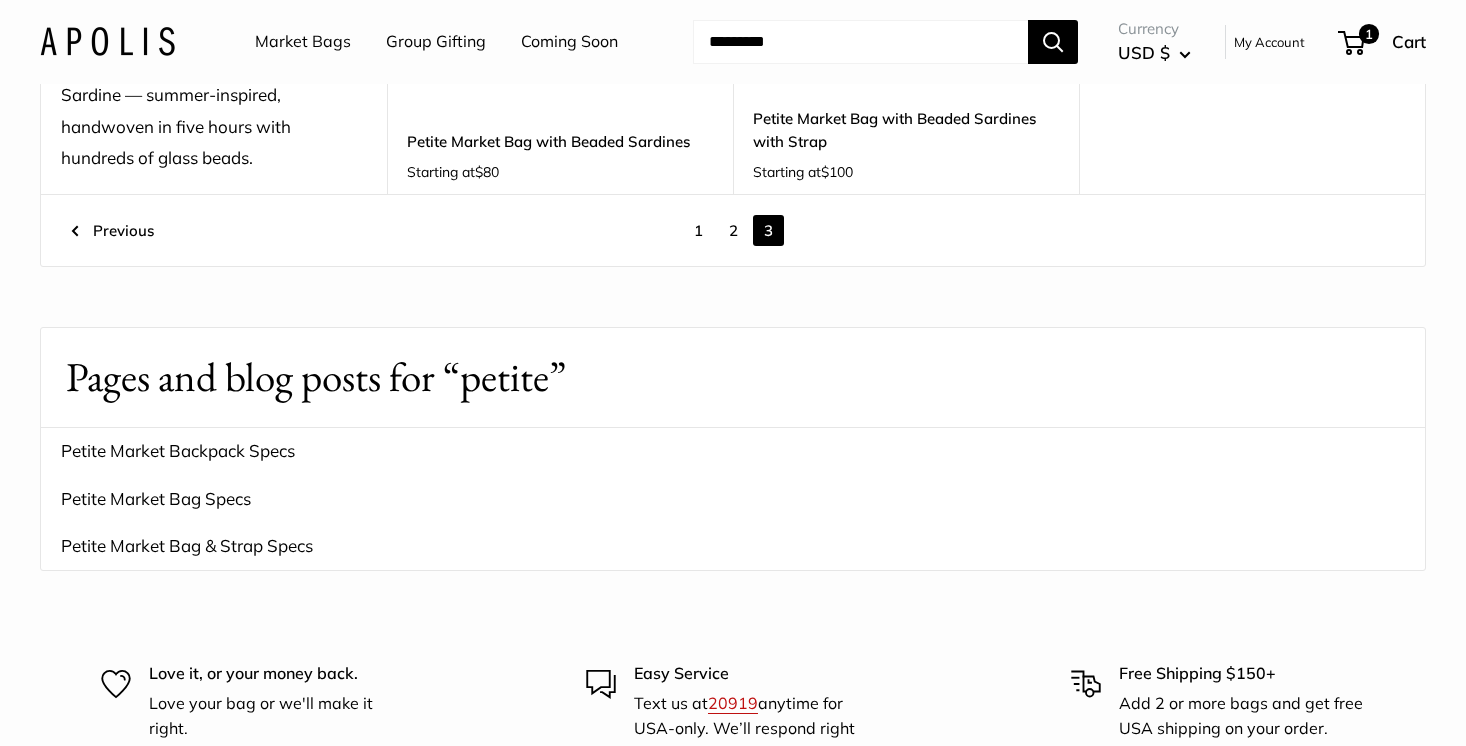 click on "2" at bounding box center [733, 230] 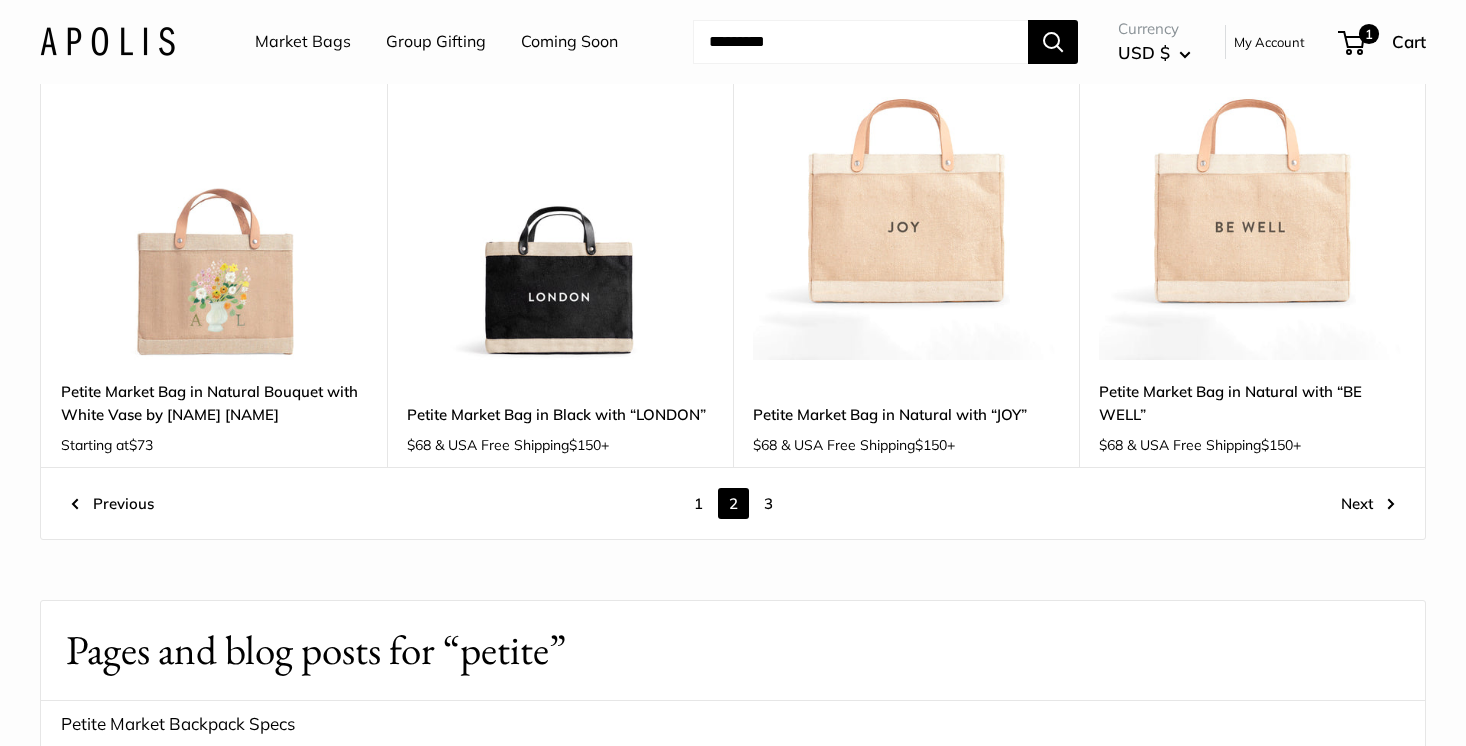 scroll, scrollTop: 2627, scrollLeft: 0, axis: vertical 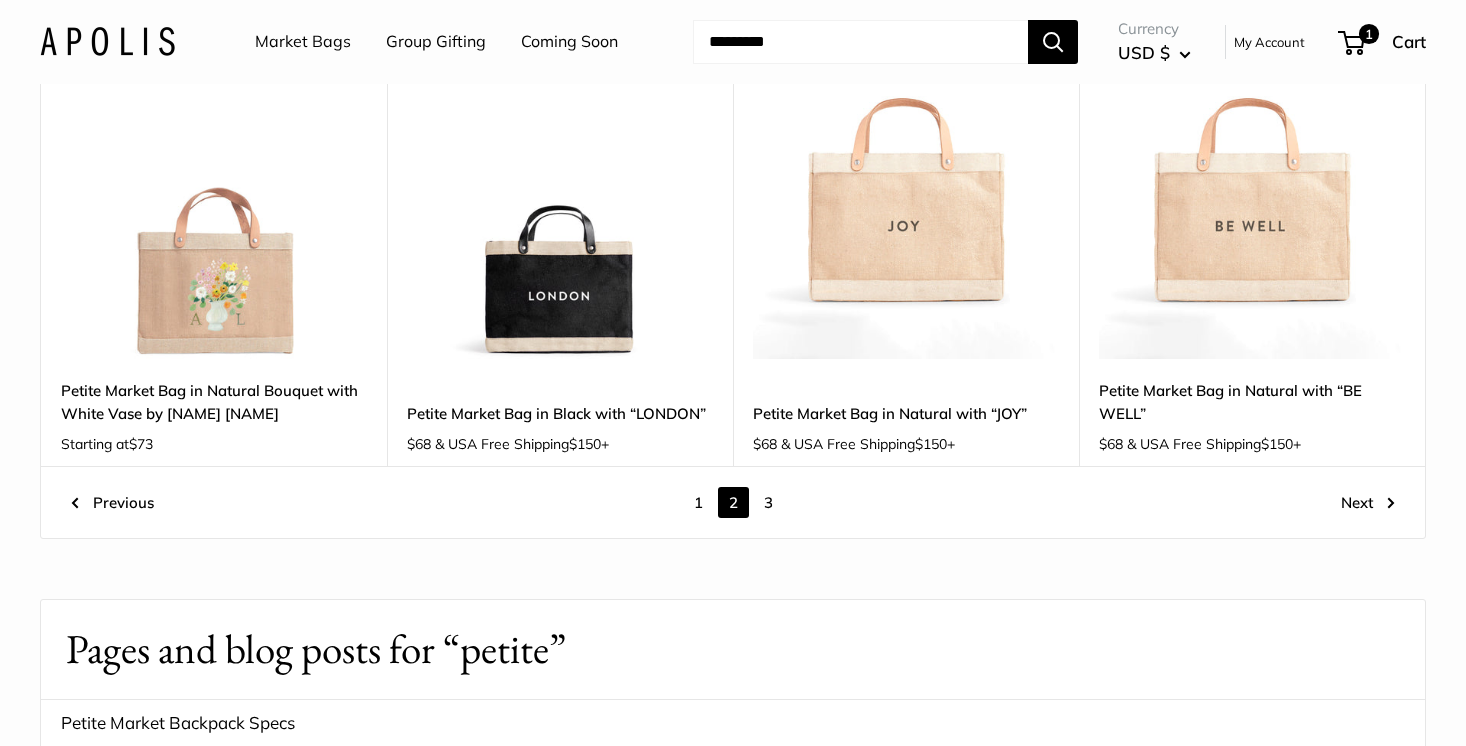 click on "1" at bounding box center [698, 502] 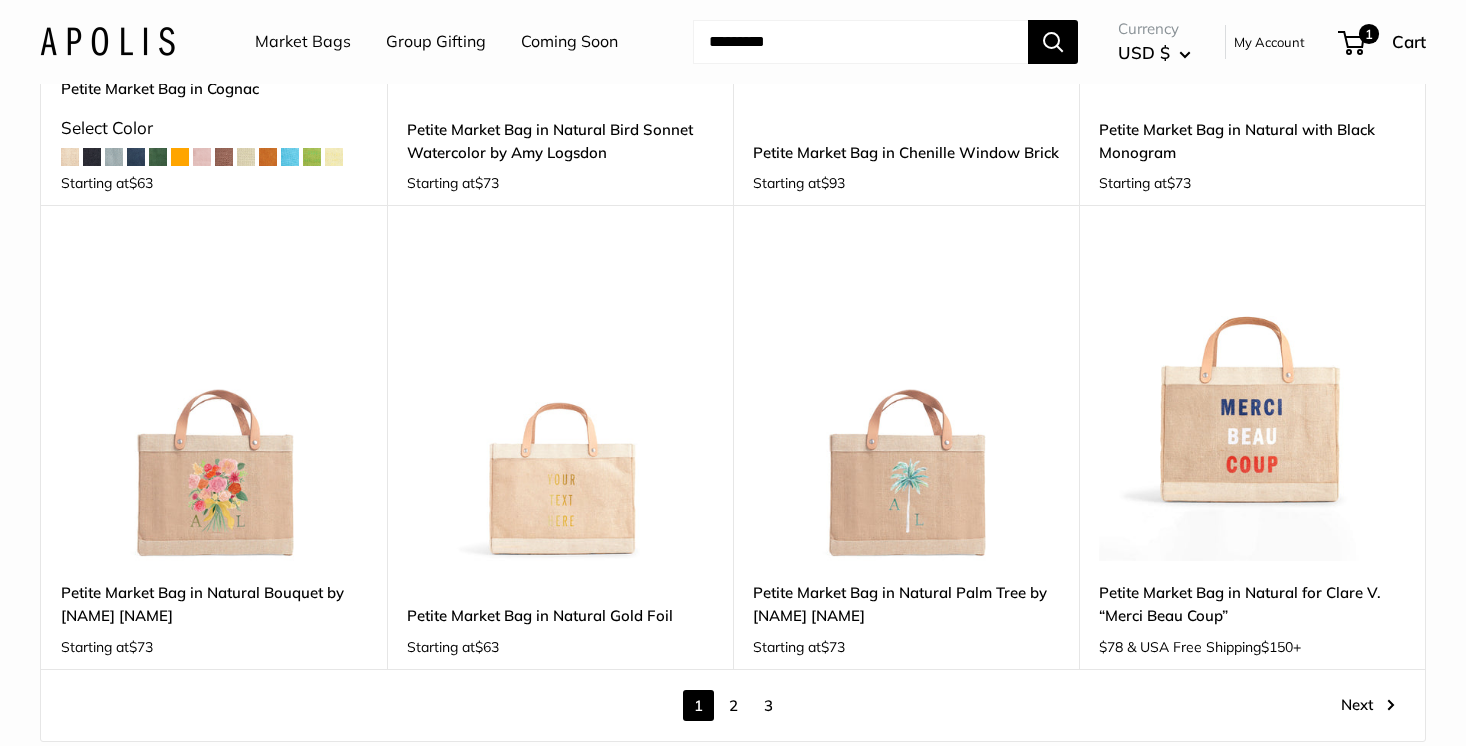 scroll, scrollTop: 2570, scrollLeft: 0, axis: vertical 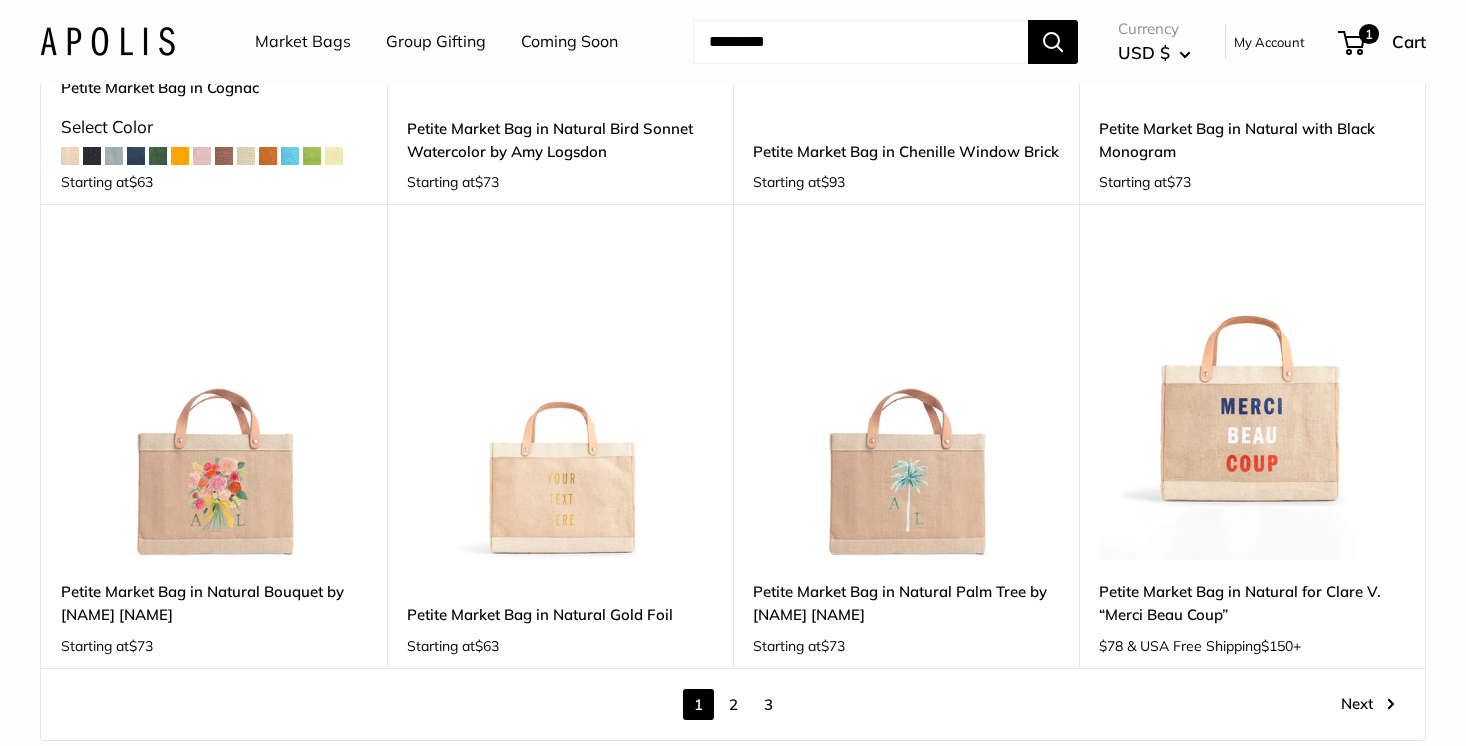 click at bounding box center [0, 0] 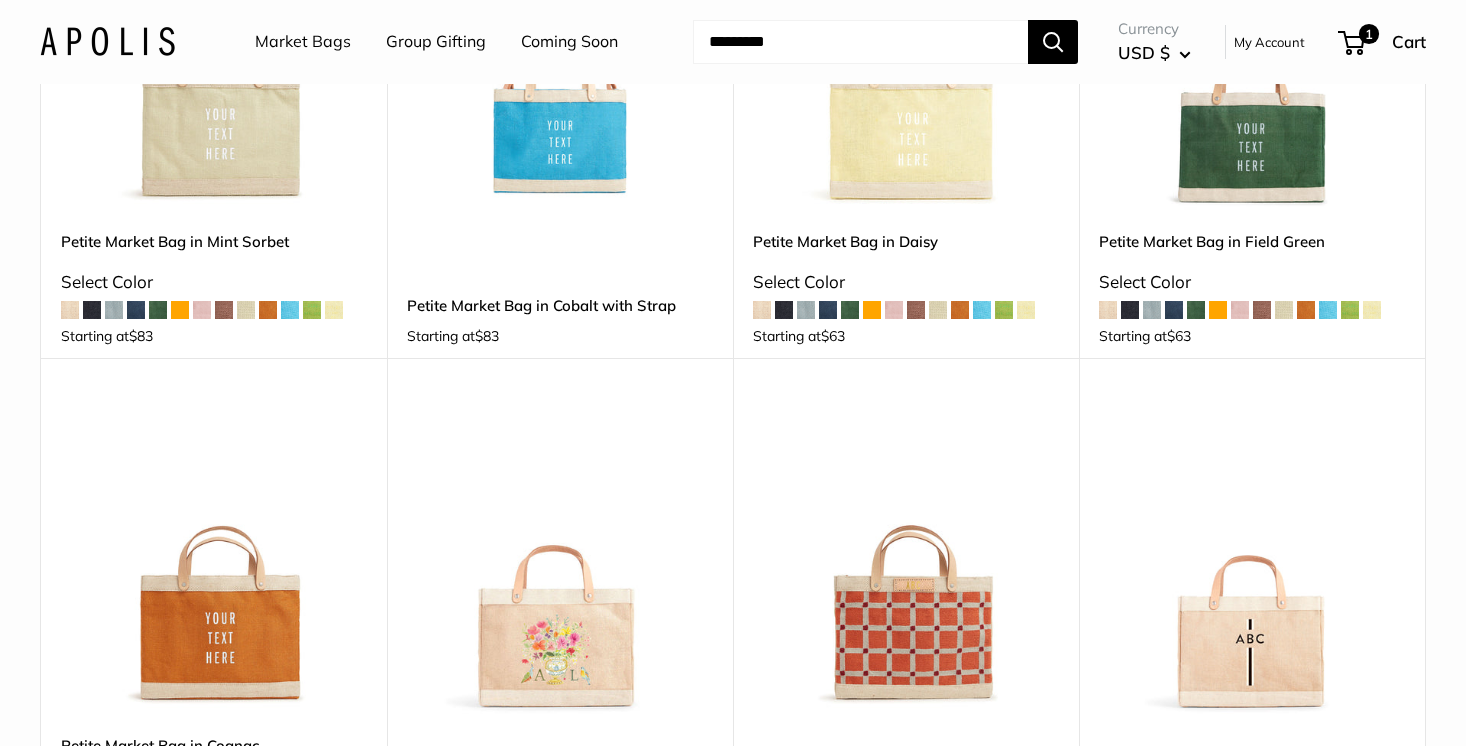 scroll, scrollTop: 1944, scrollLeft: 0, axis: vertical 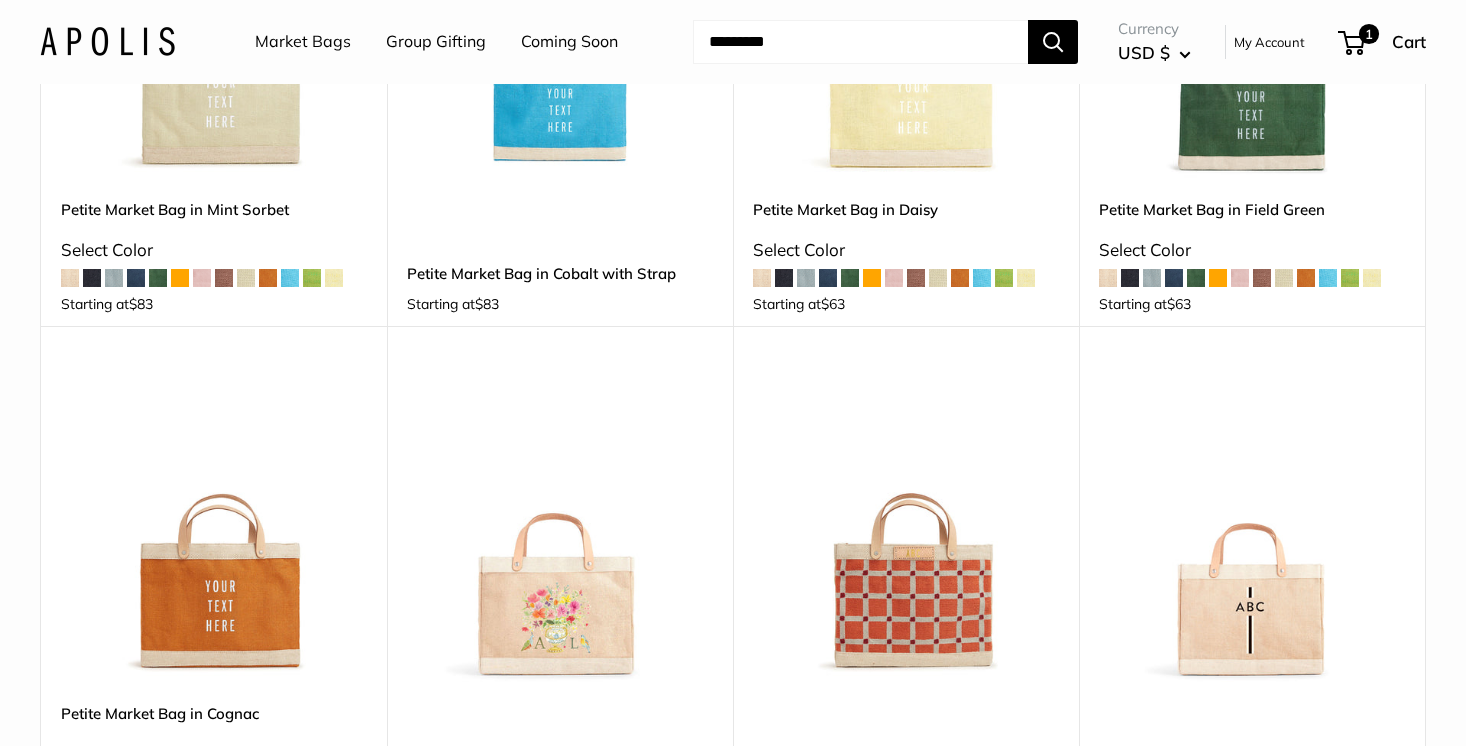 click at bounding box center [0, 0] 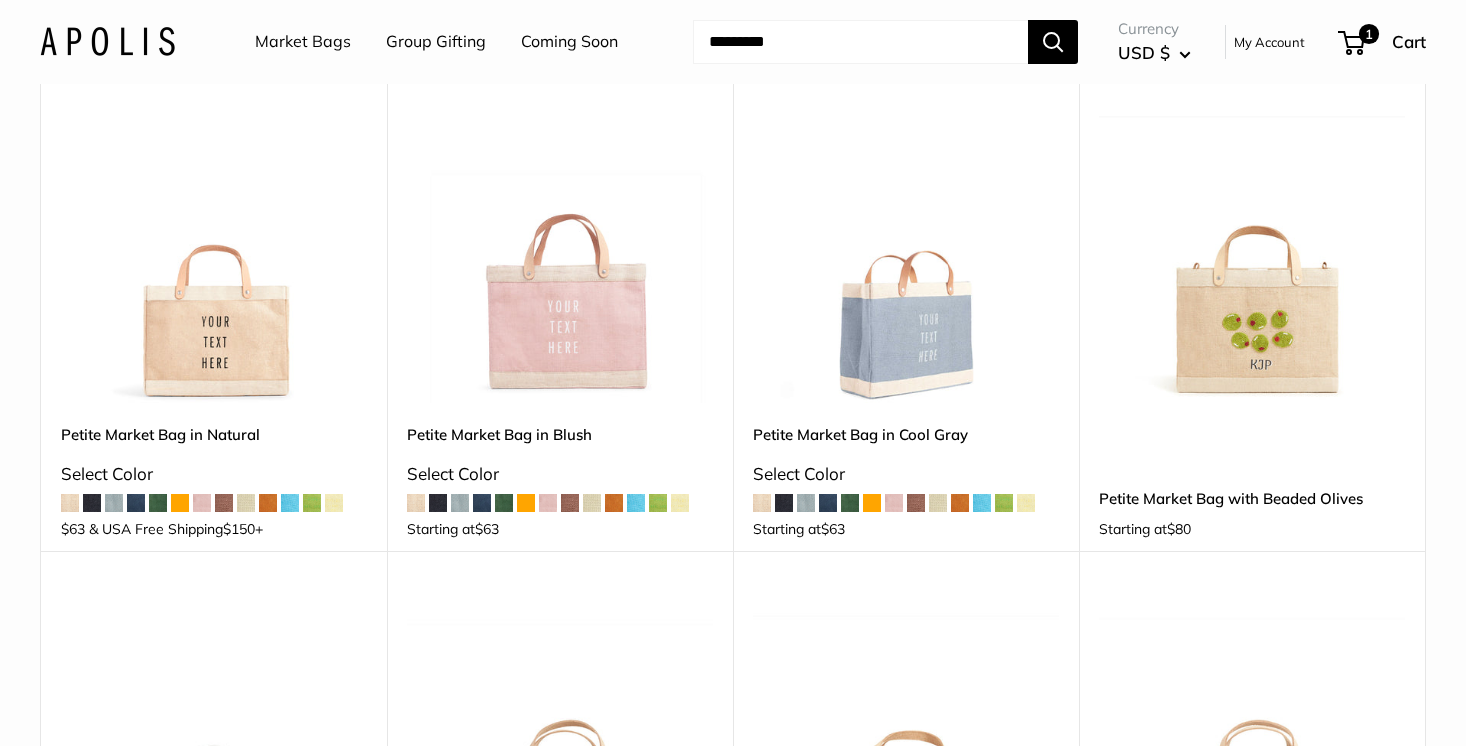 scroll, scrollTop: 125, scrollLeft: 0, axis: vertical 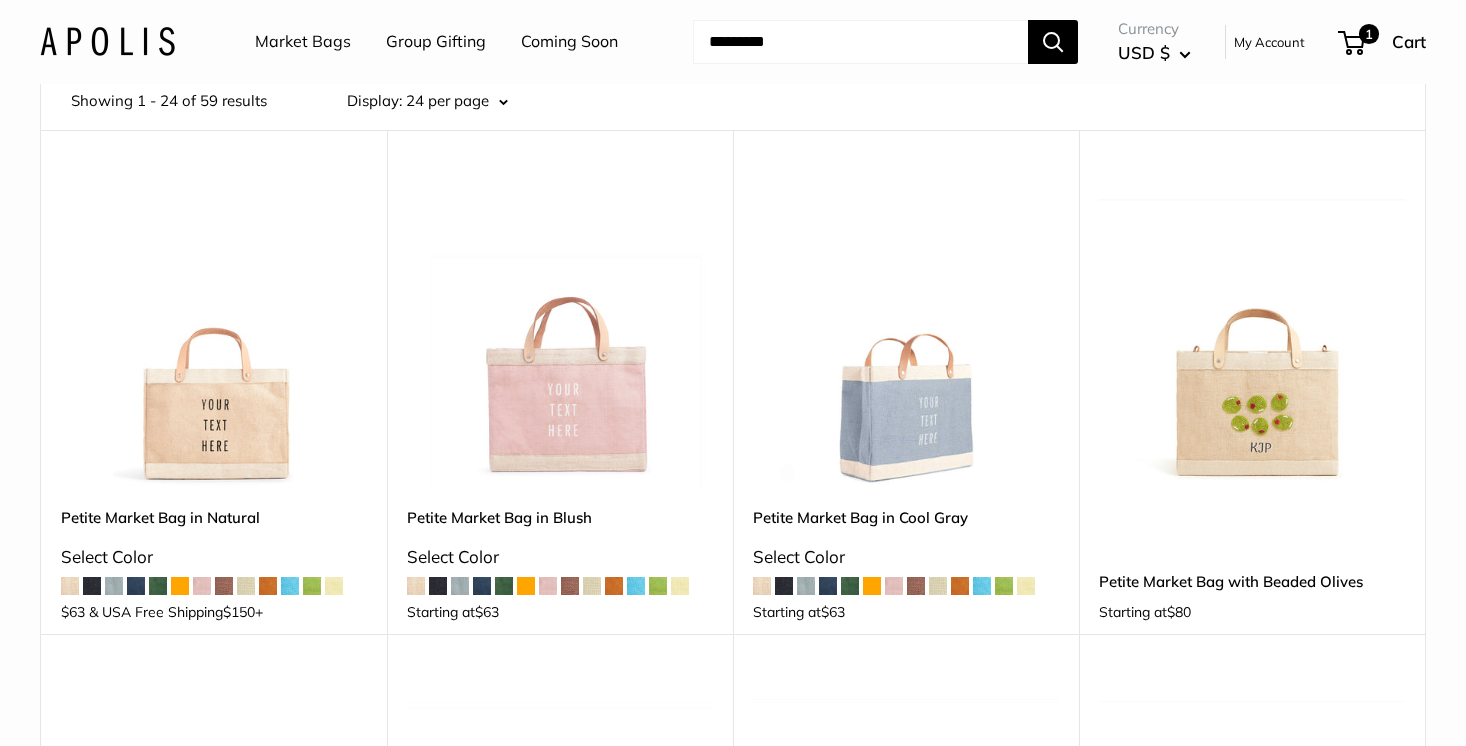 click at bounding box center (0, 0) 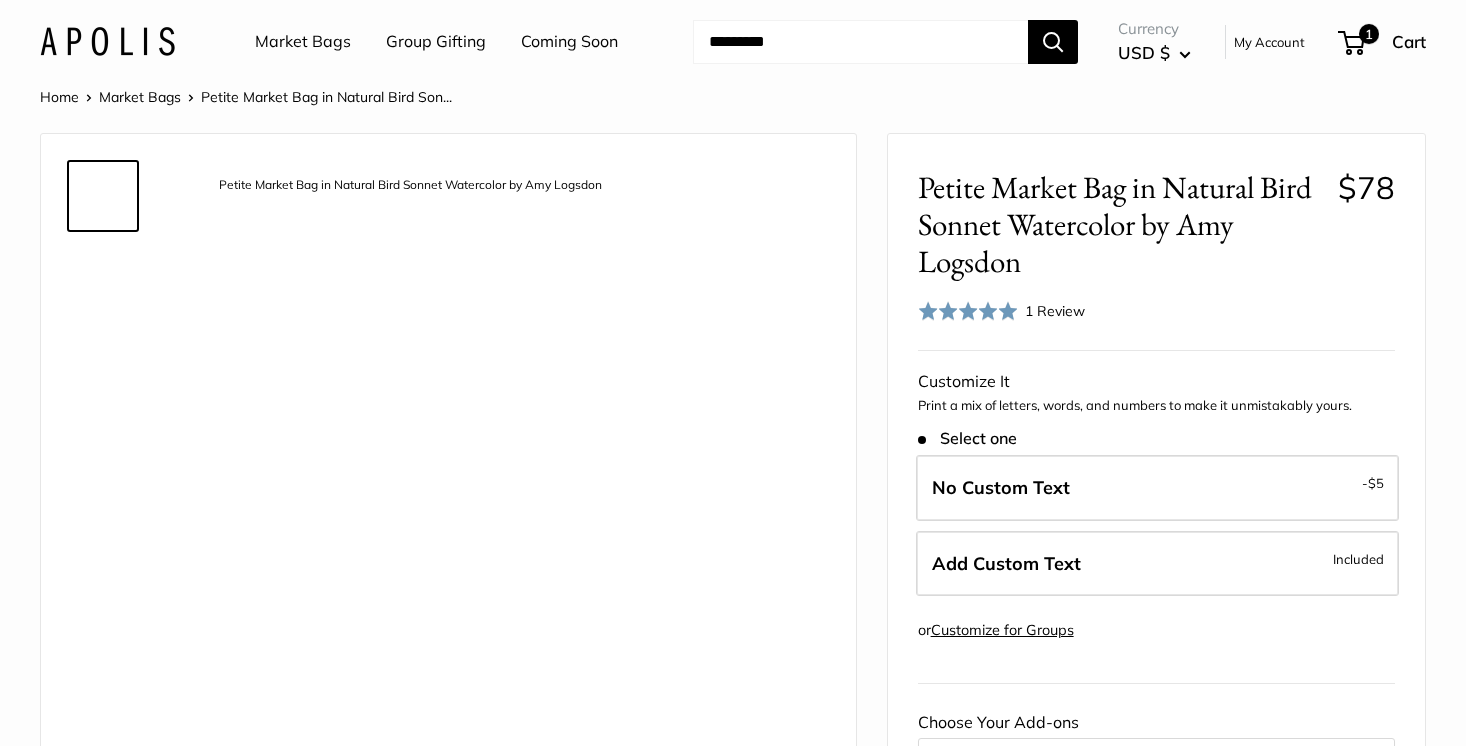 scroll, scrollTop: 0, scrollLeft: 0, axis: both 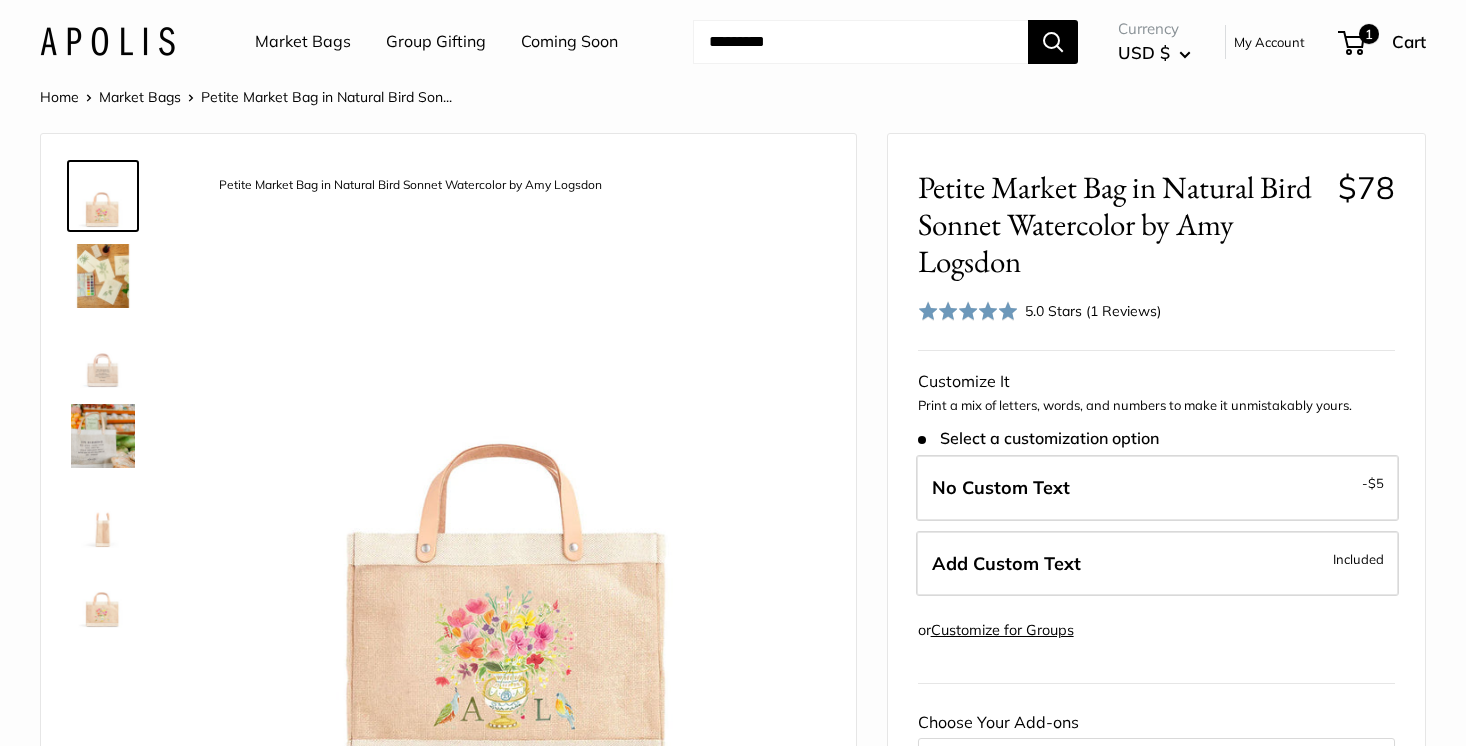 click at bounding box center (103, 276) 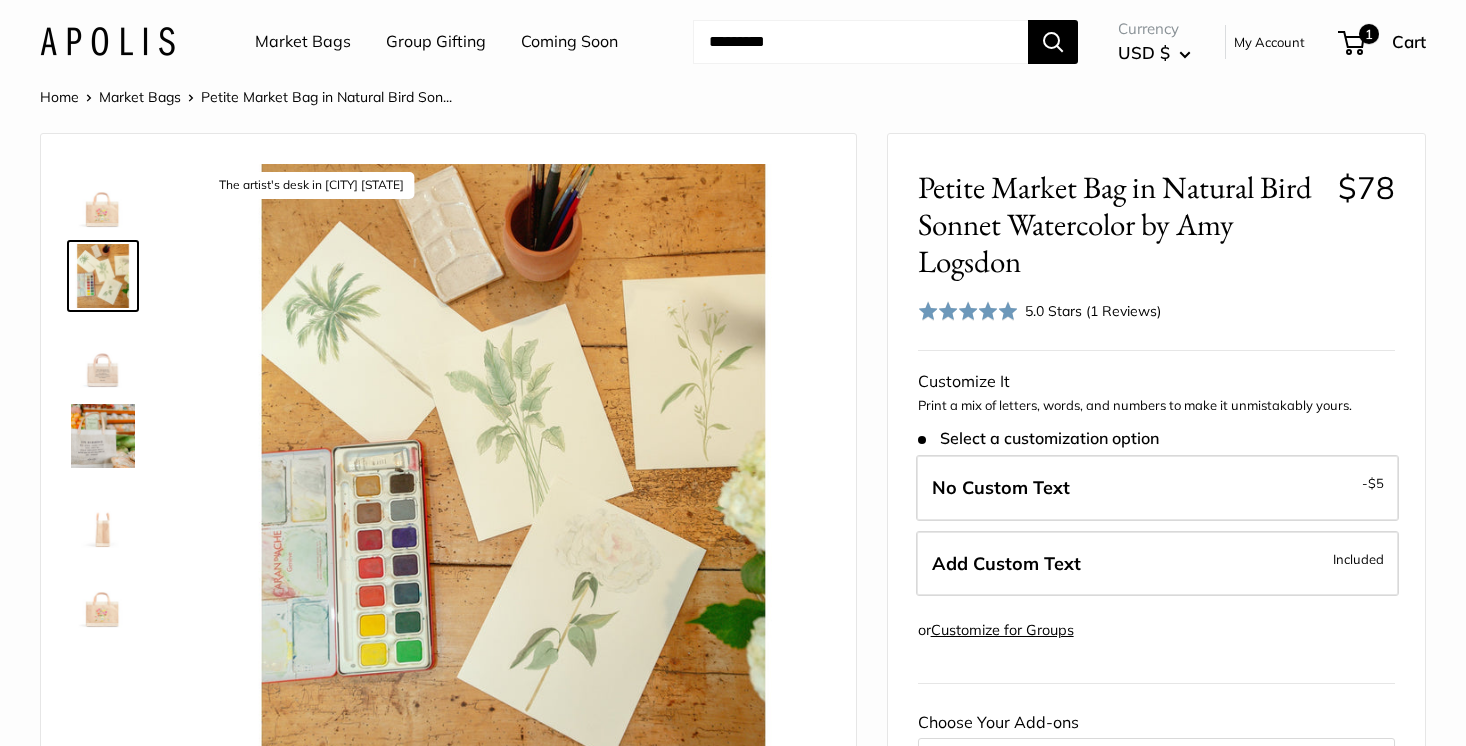 click at bounding box center [103, 356] 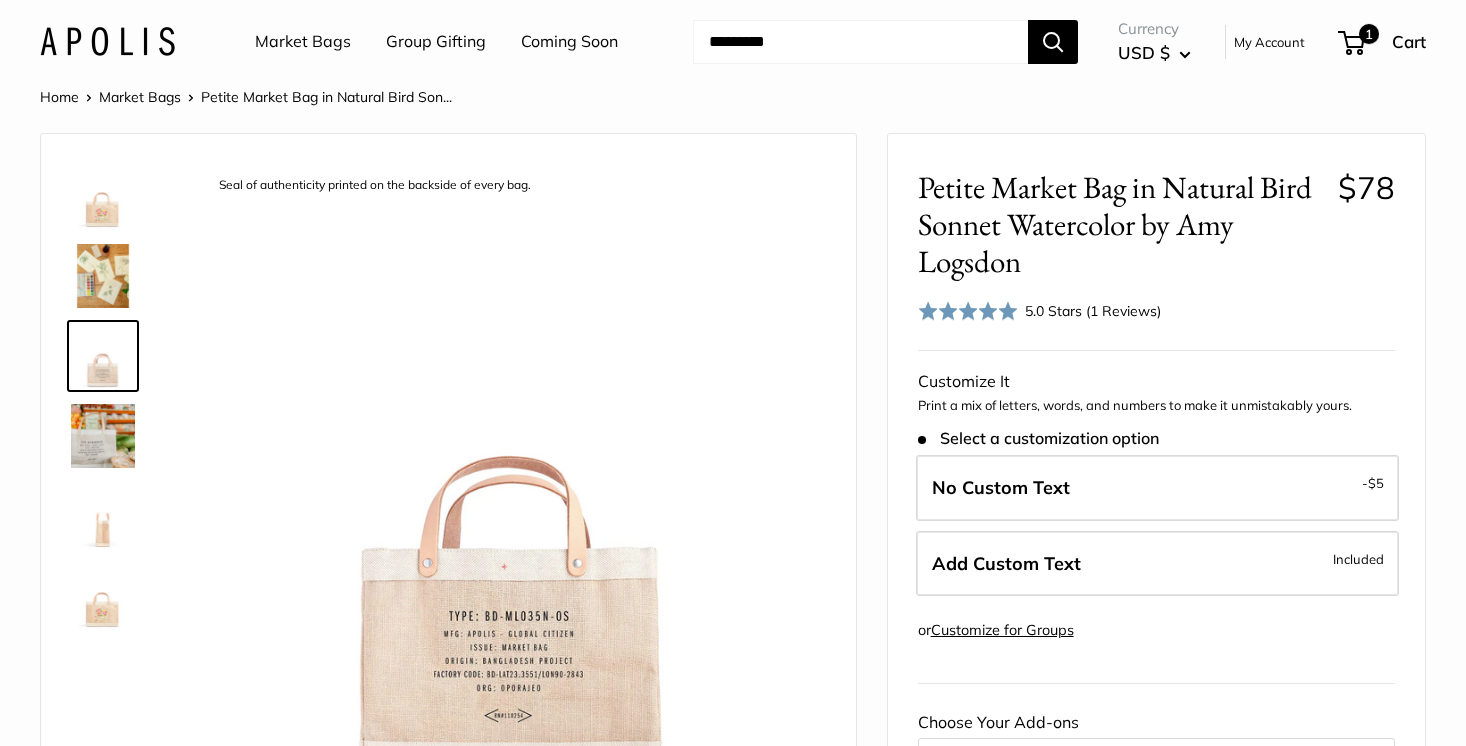 click at bounding box center (103, 436) 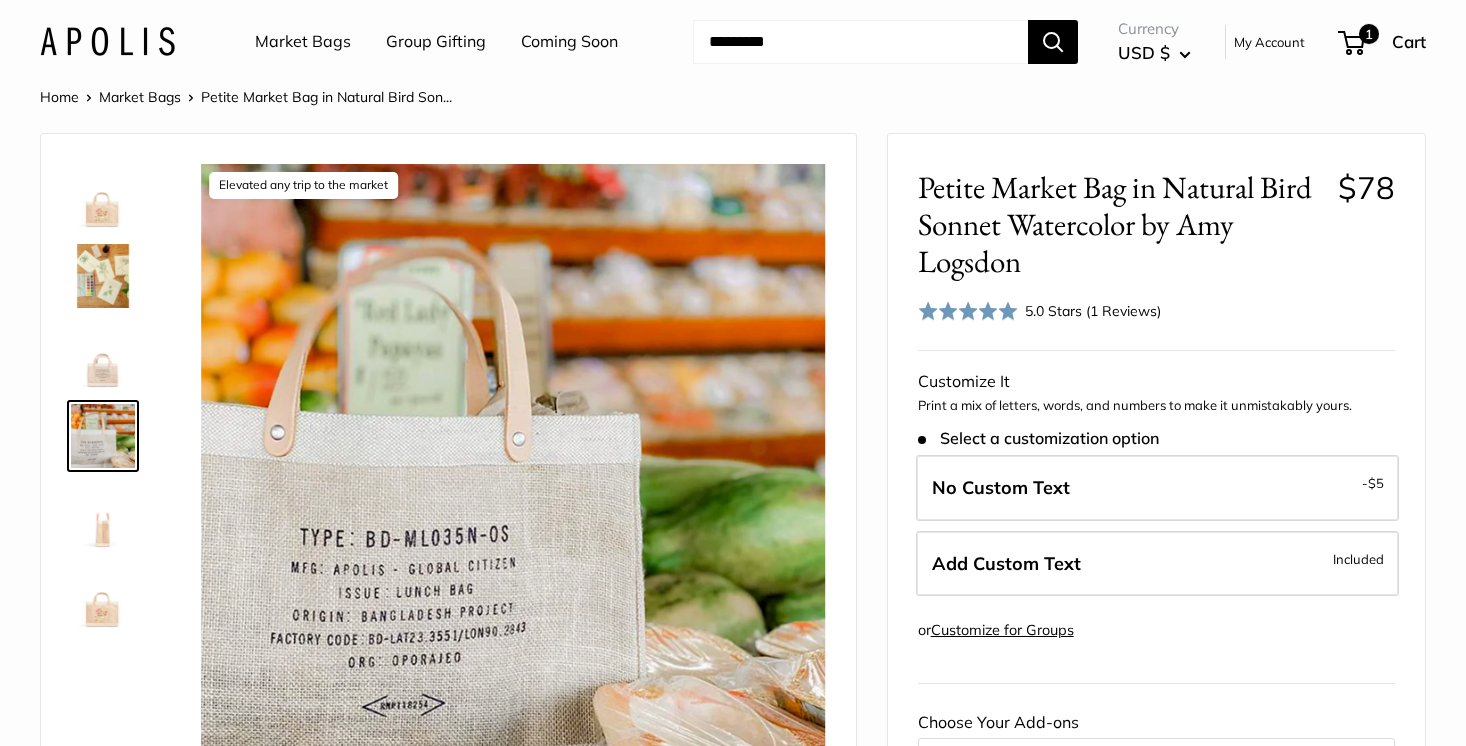 click at bounding box center [103, 516] 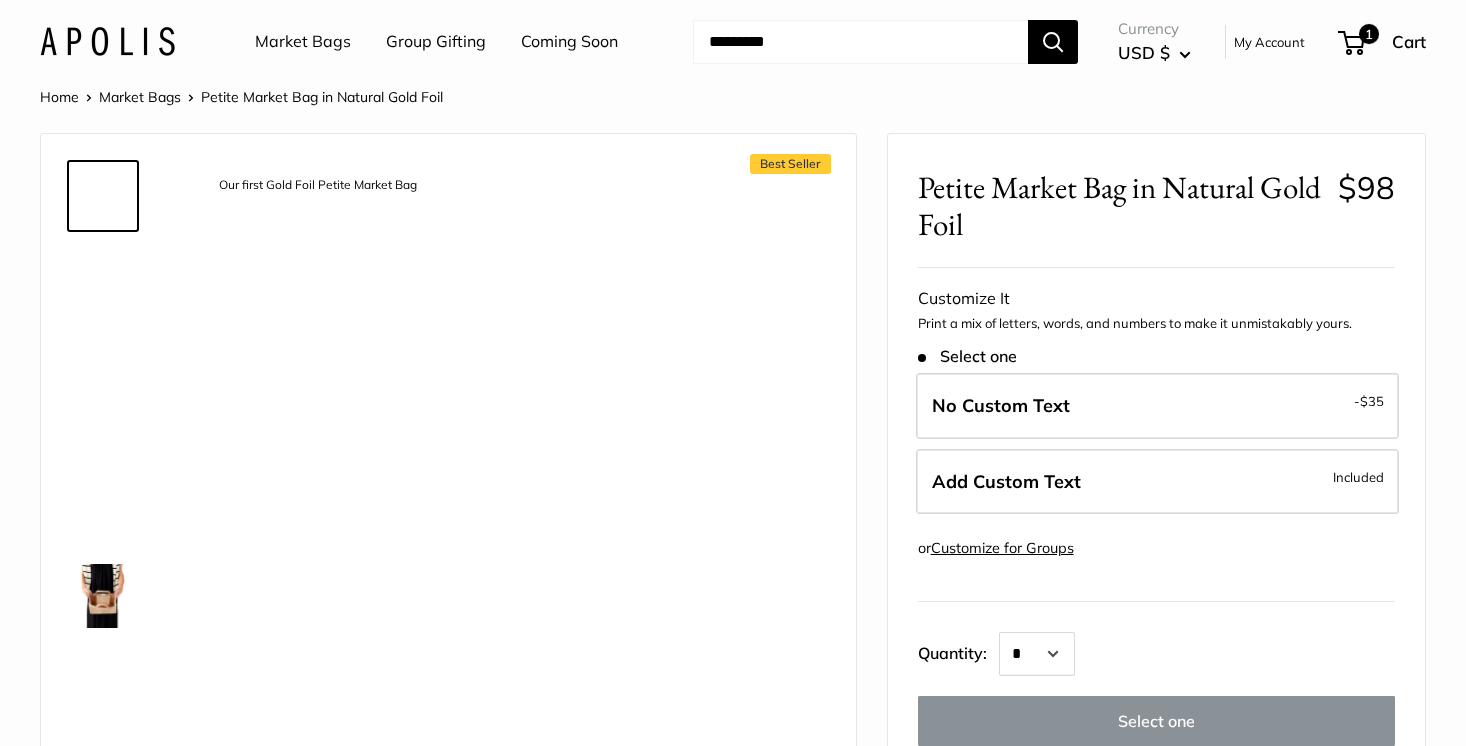 scroll, scrollTop: 0, scrollLeft: 0, axis: both 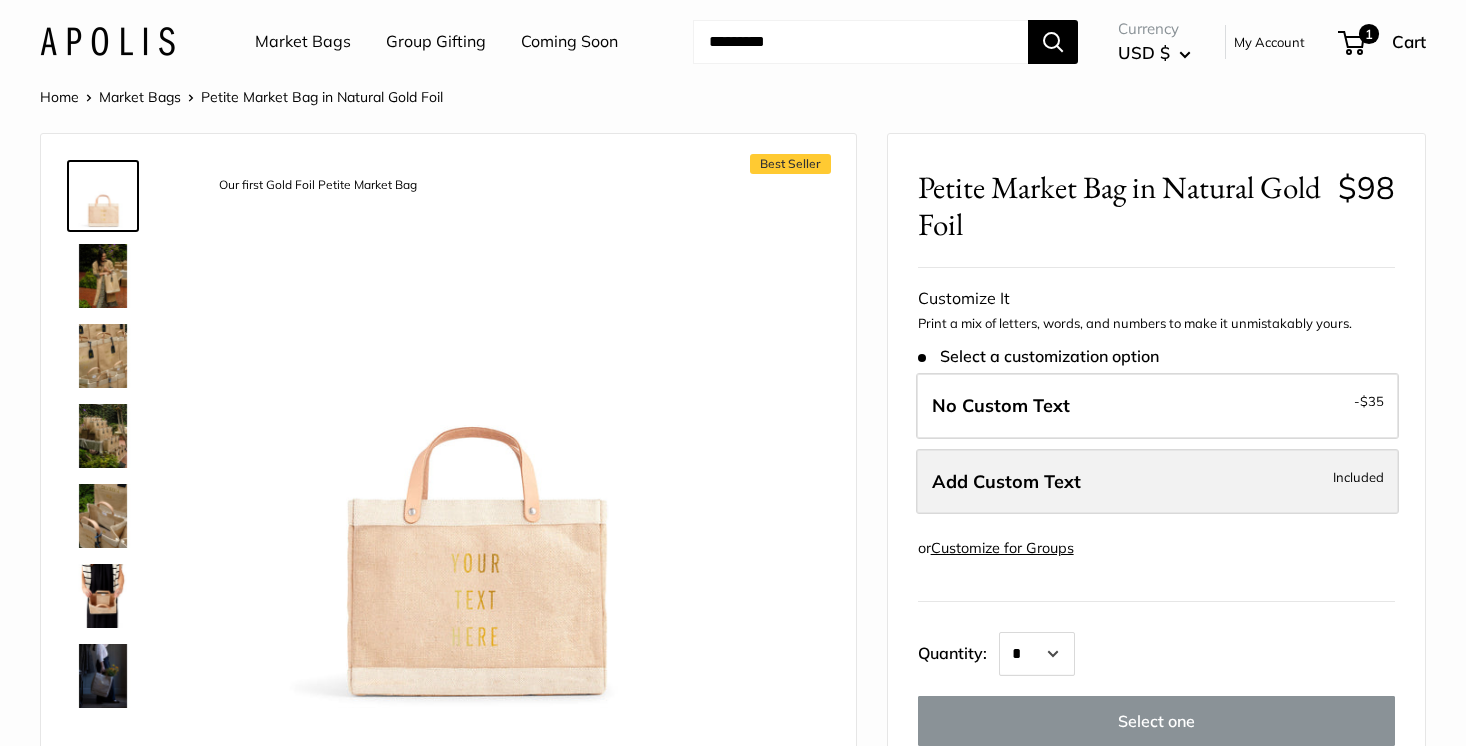 click on "Add Custom Text
Included" at bounding box center [1157, 482] 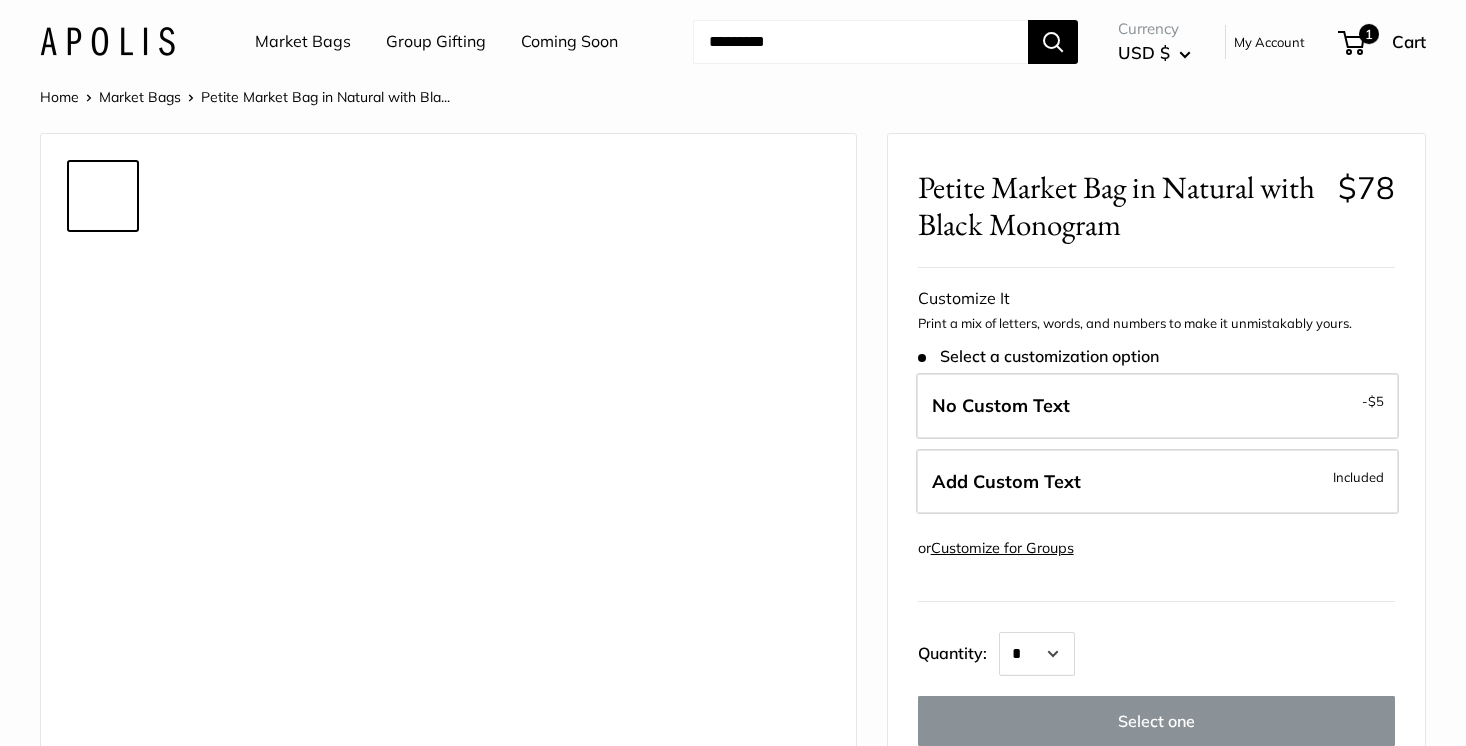 scroll, scrollTop: 0, scrollLeft: 0, axis: both 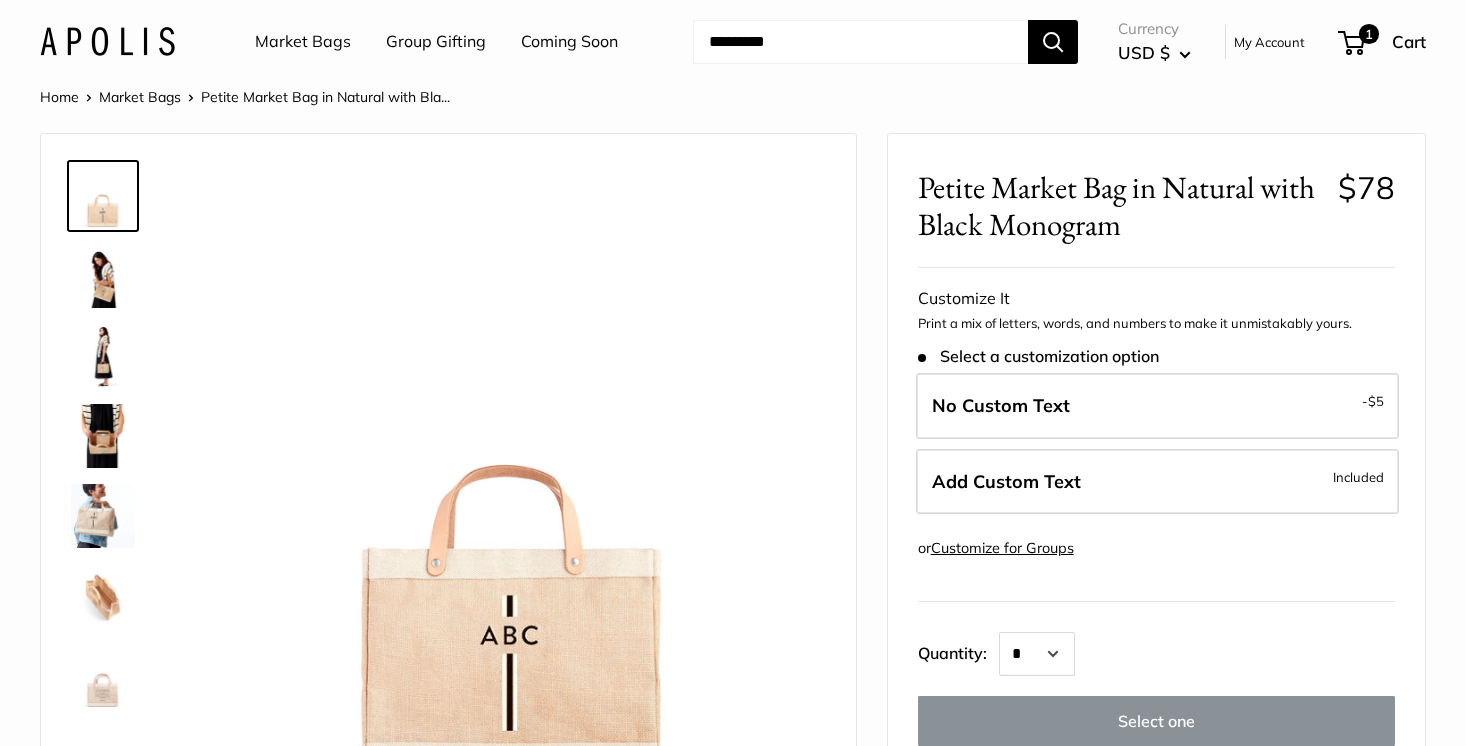 click at bounding box center [103, 276] 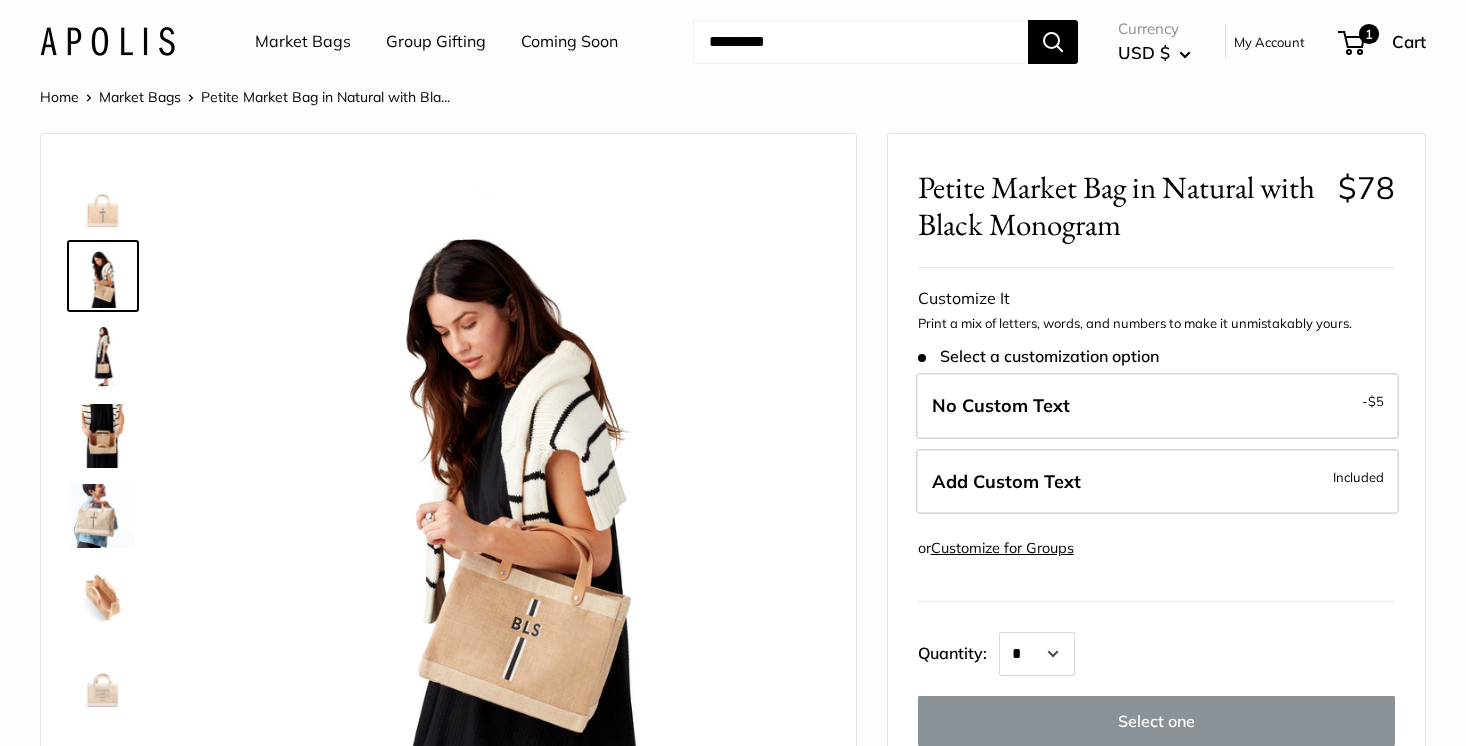 click at bounding box center [111, 452] 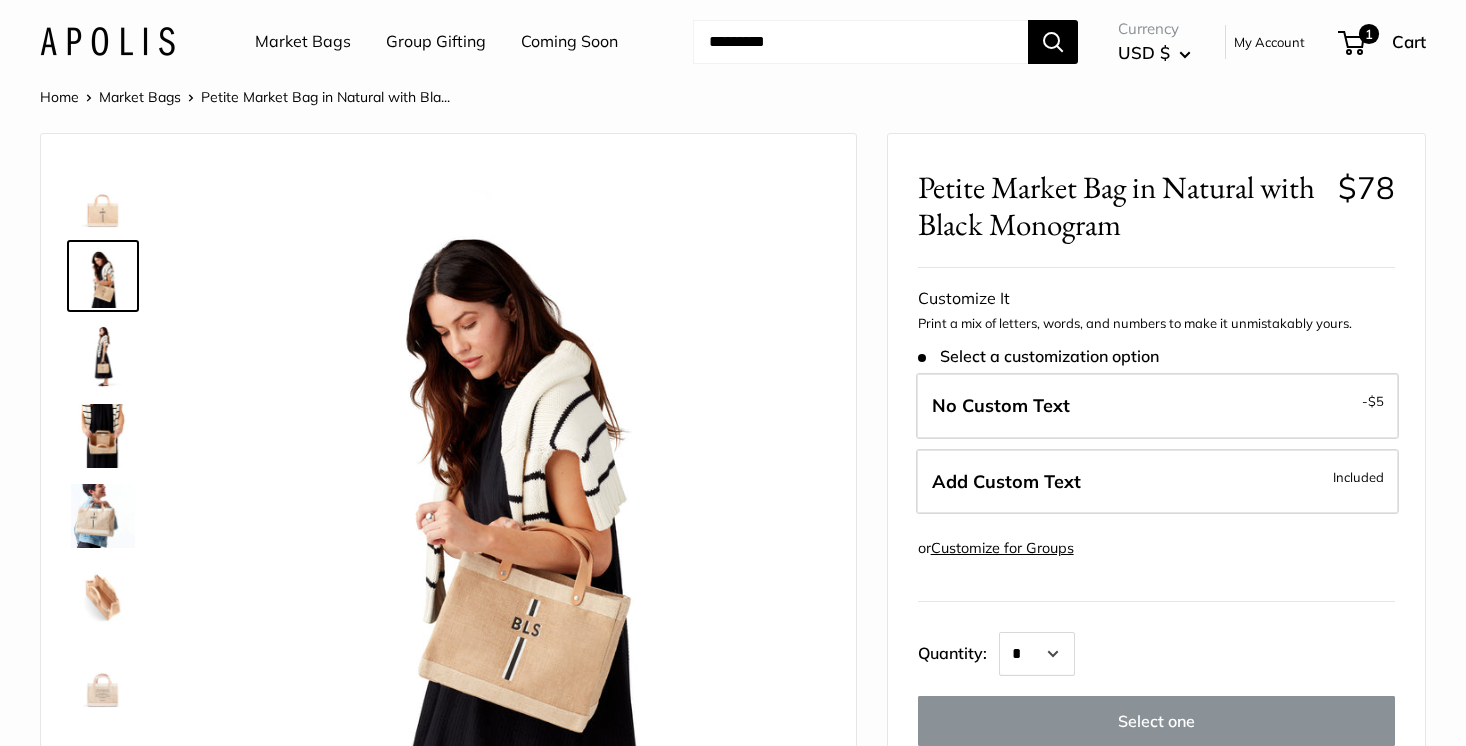 click at bounding box center [103, 356] 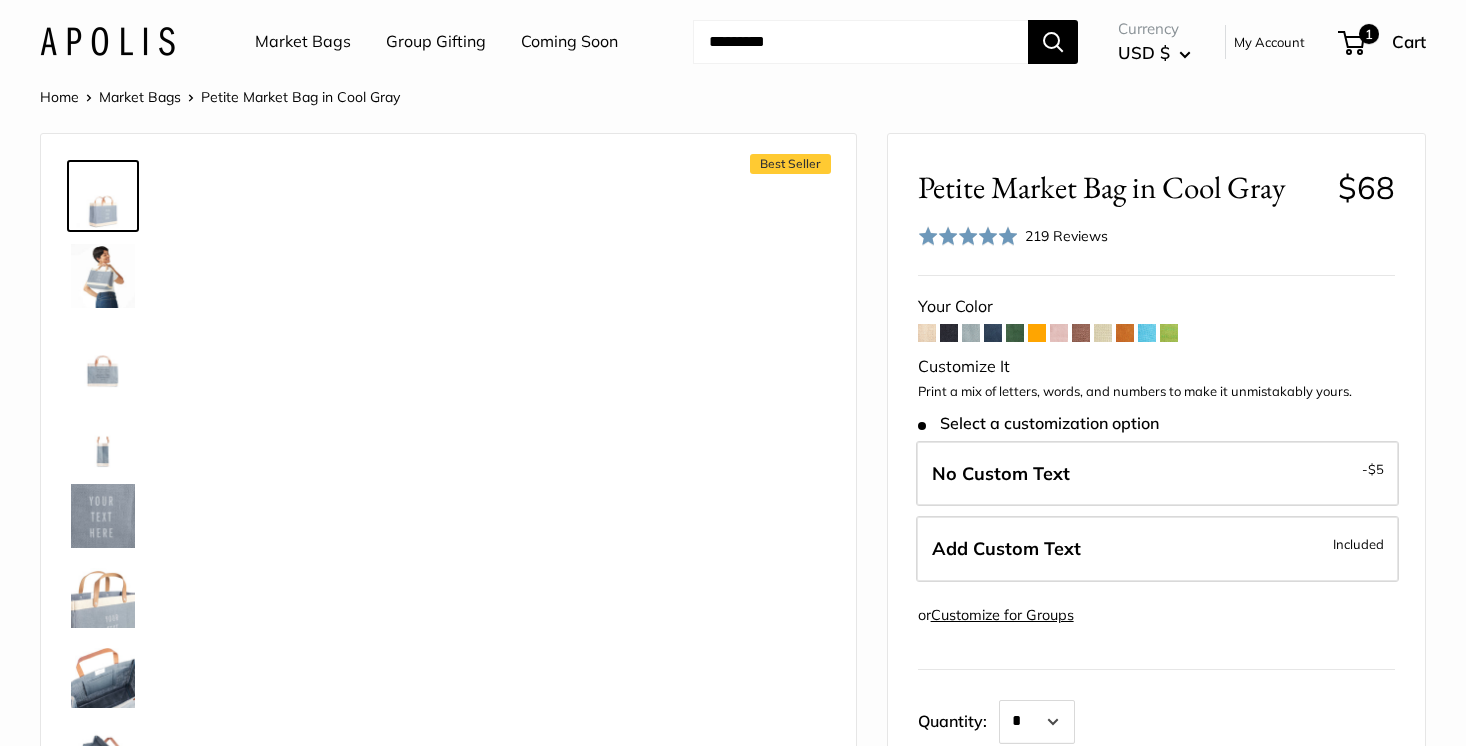 scroll, scrollTop: 0, scrollLeft: 0, axis: both 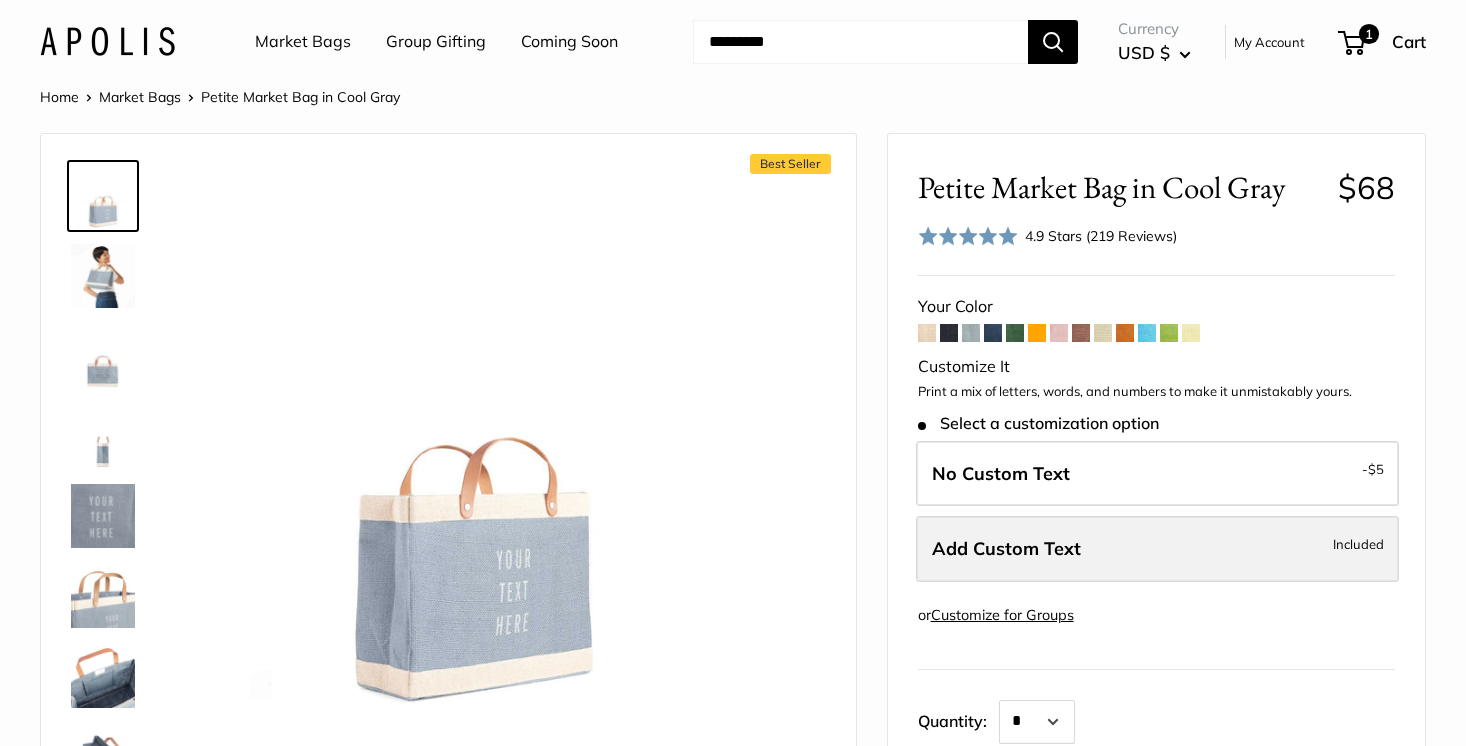 click on "Add Custom Text
Included" at bounding box center (1157, 549) 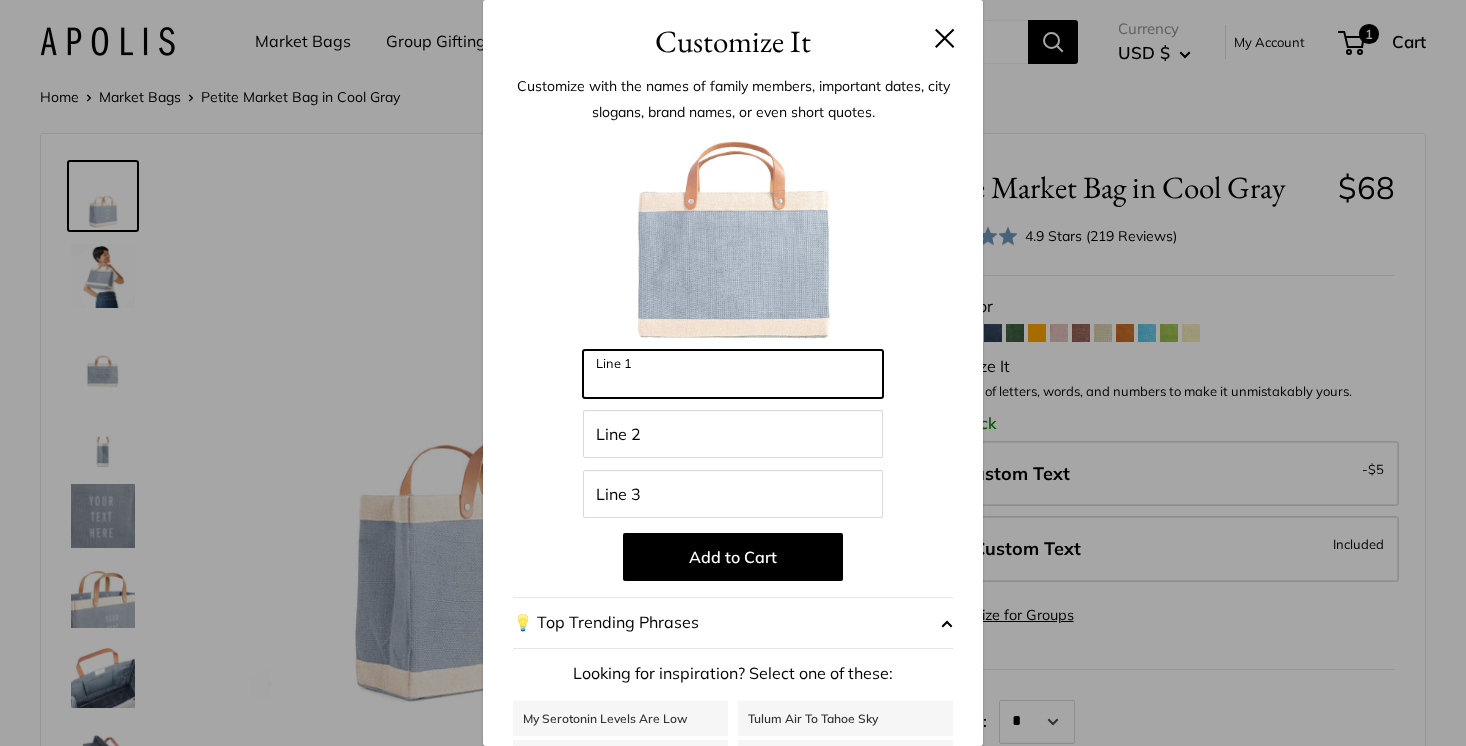 click on "Line 1" at bounding box center (733, 374) 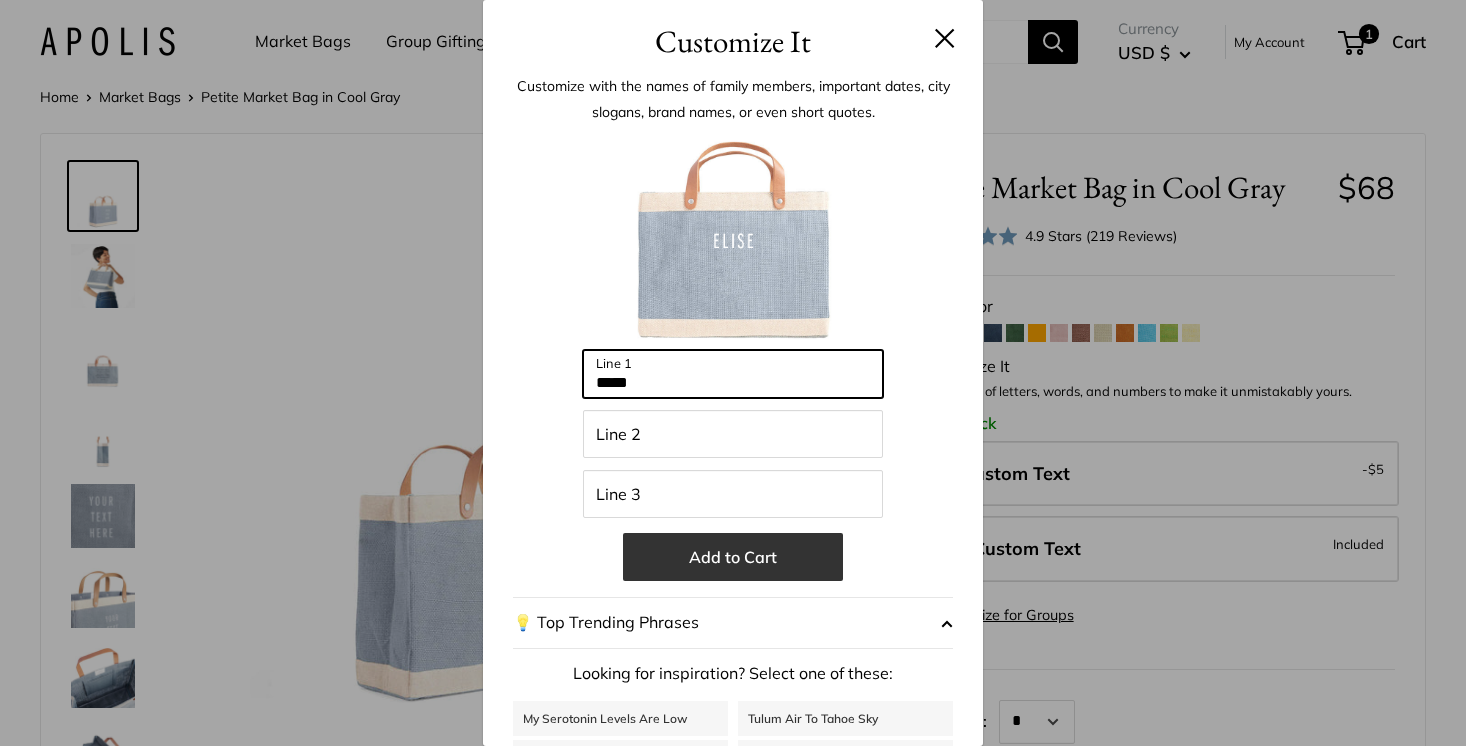 type on "*****" 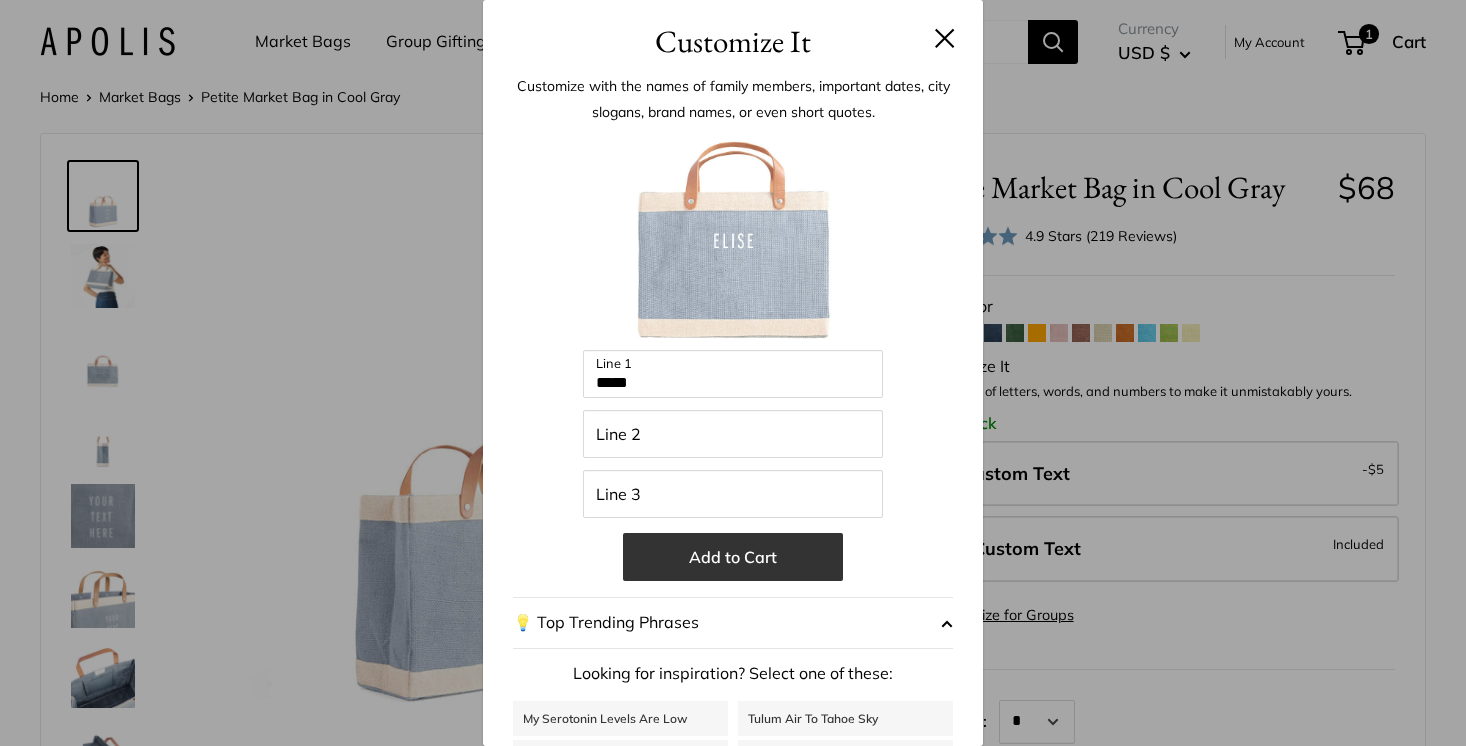 click on "Add to Cart" at bounding box center (733, 557) 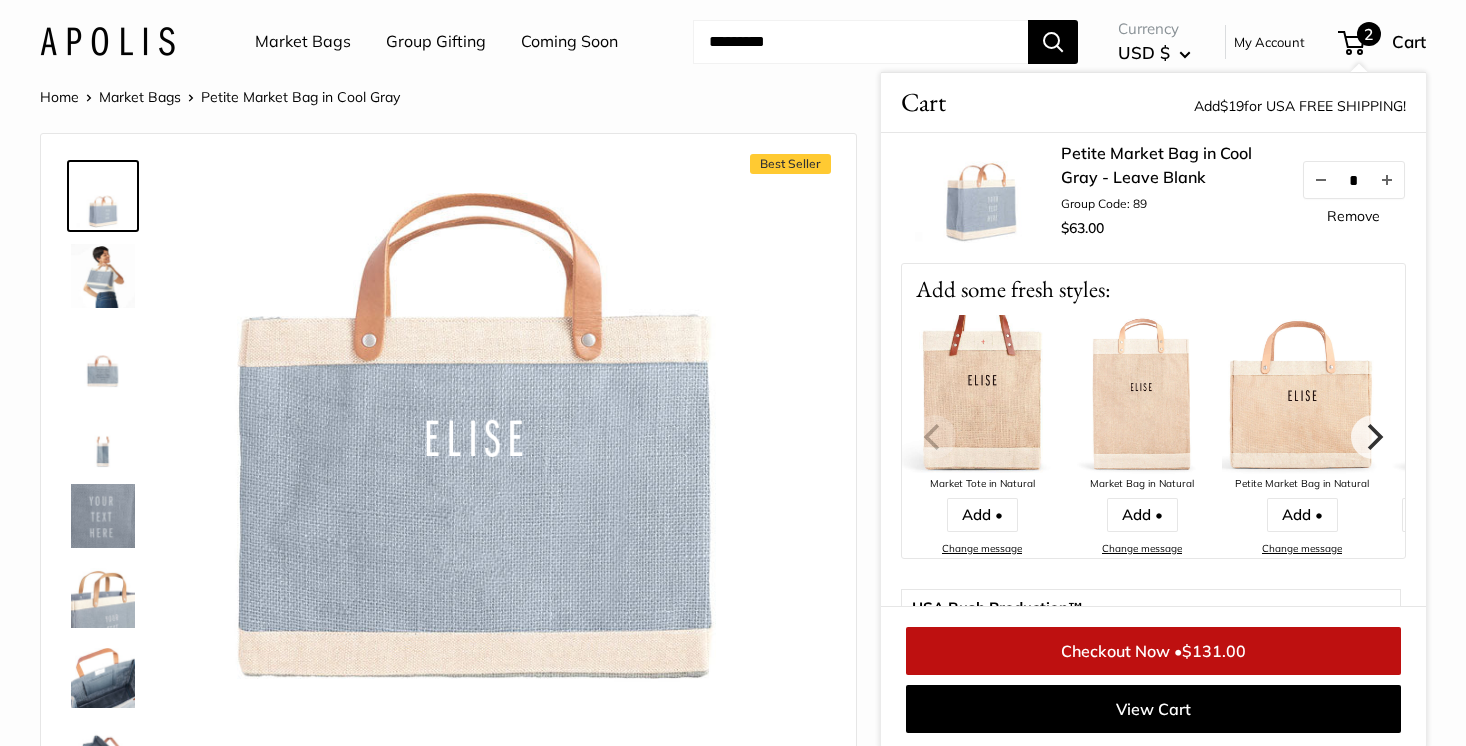 scroll, scrollTop: 274, scrollLeft: 0, axis: vertical 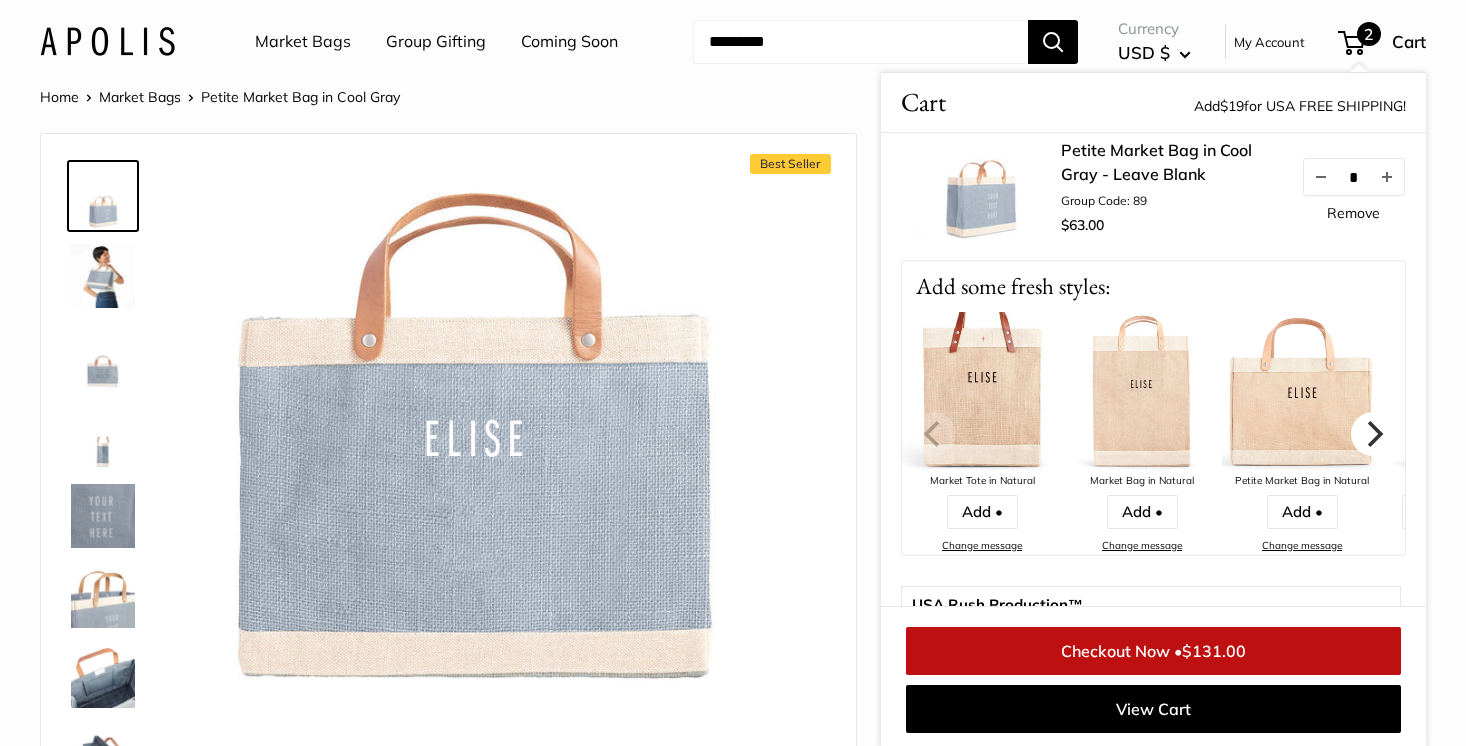 click 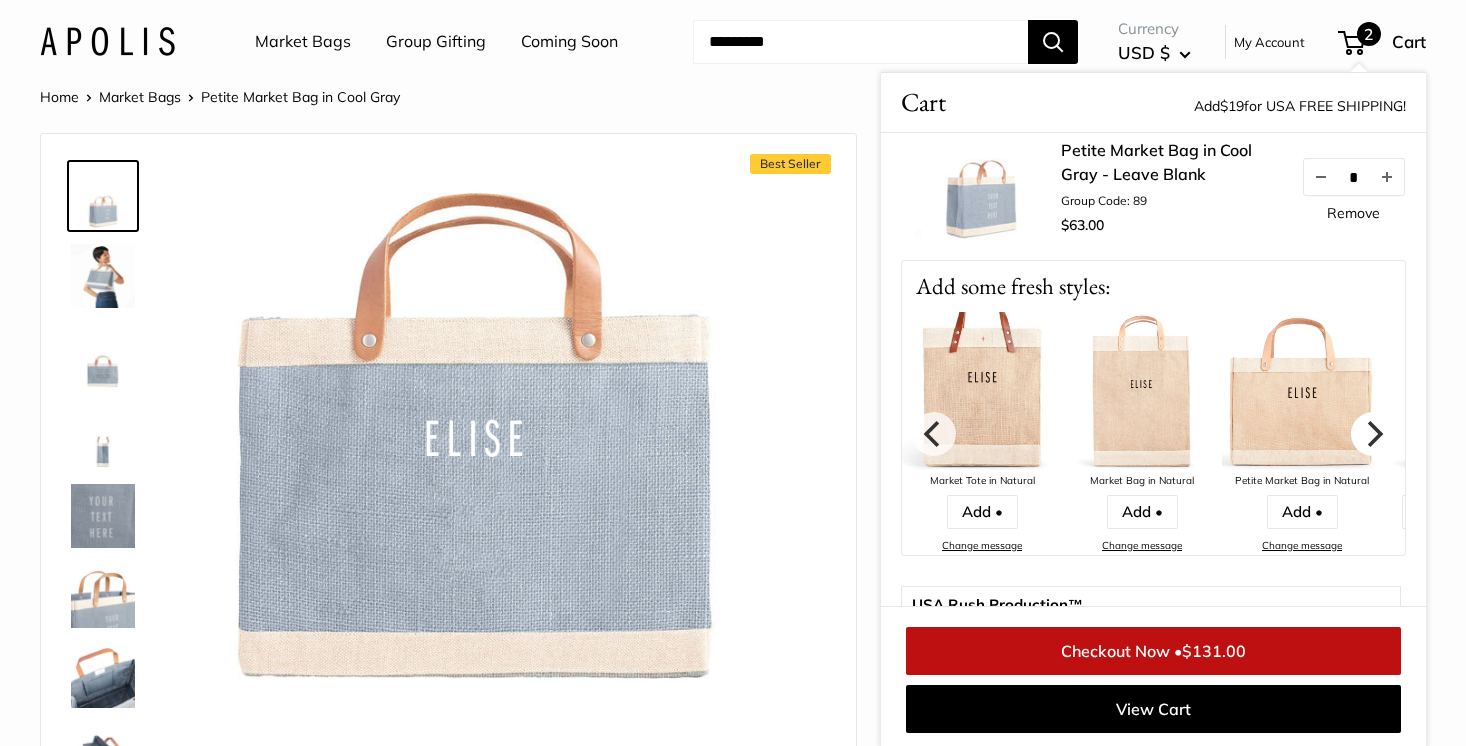 click 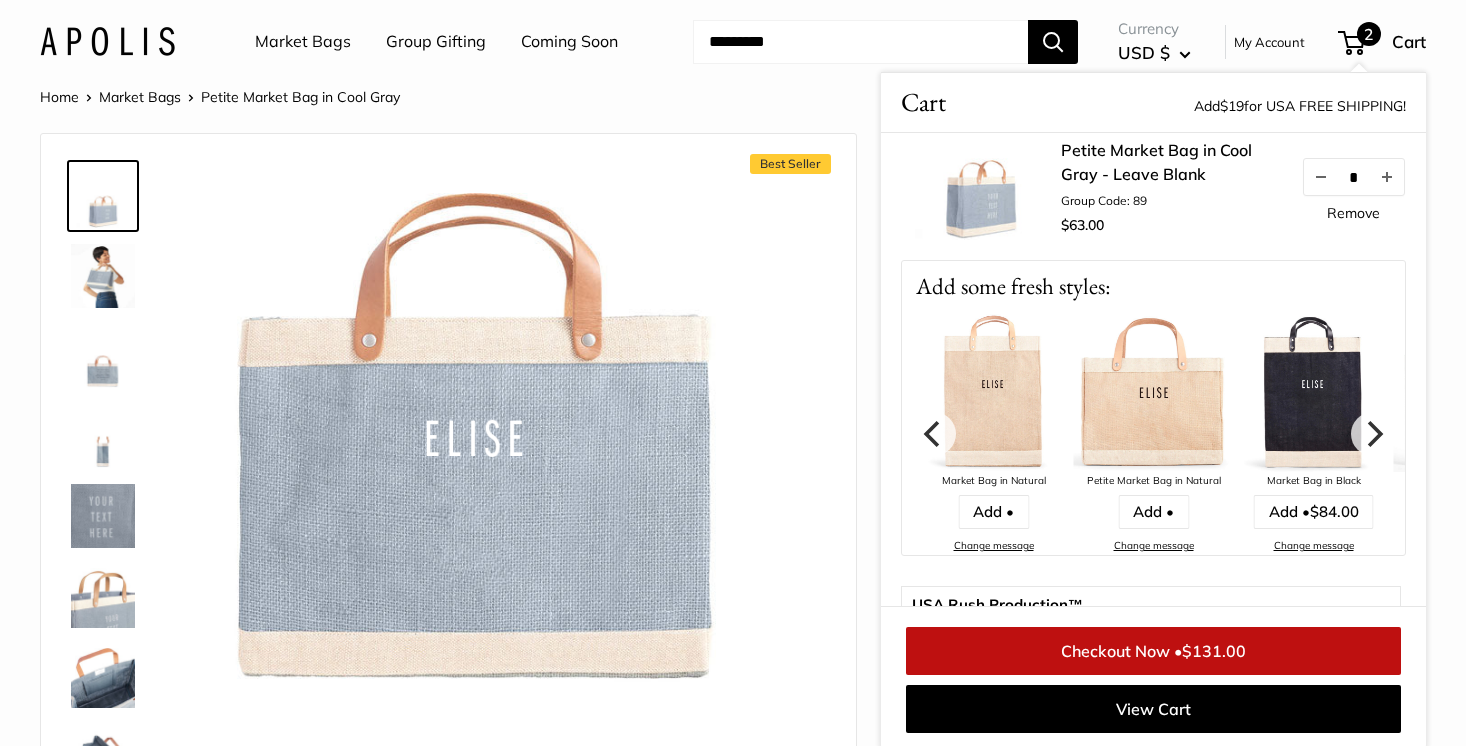 click at bounding box center [1154, 392] 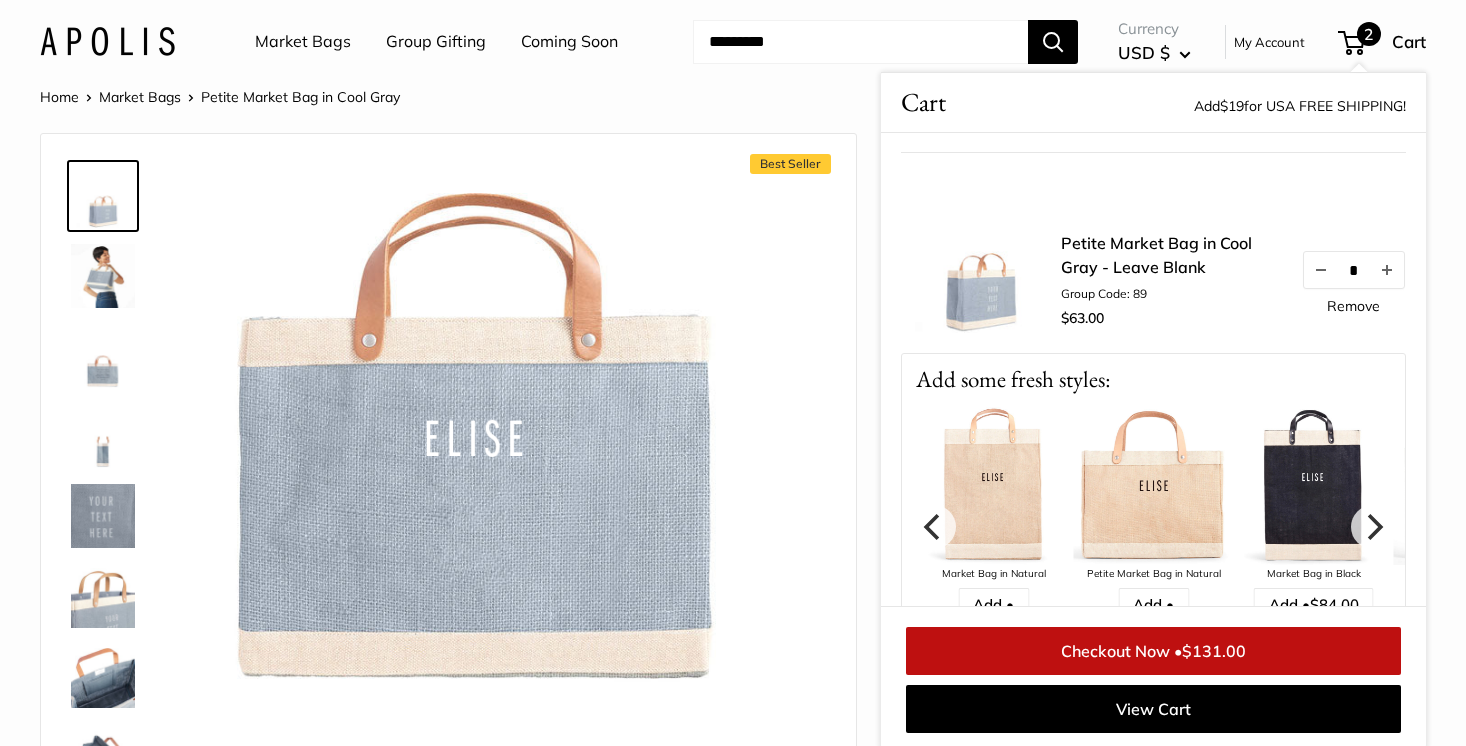 scroll, scrollTop: 228, scrollLeft: 0, axis: vertical 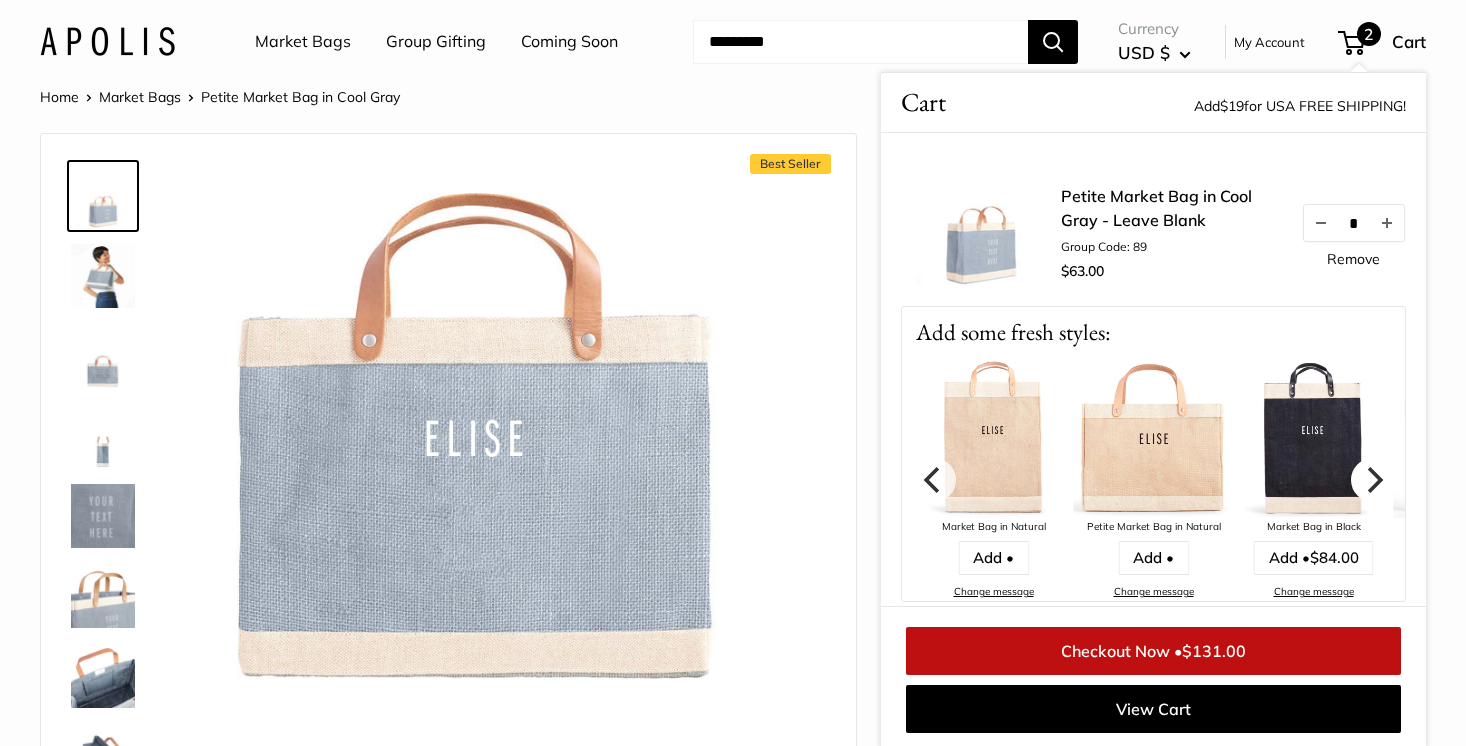 click 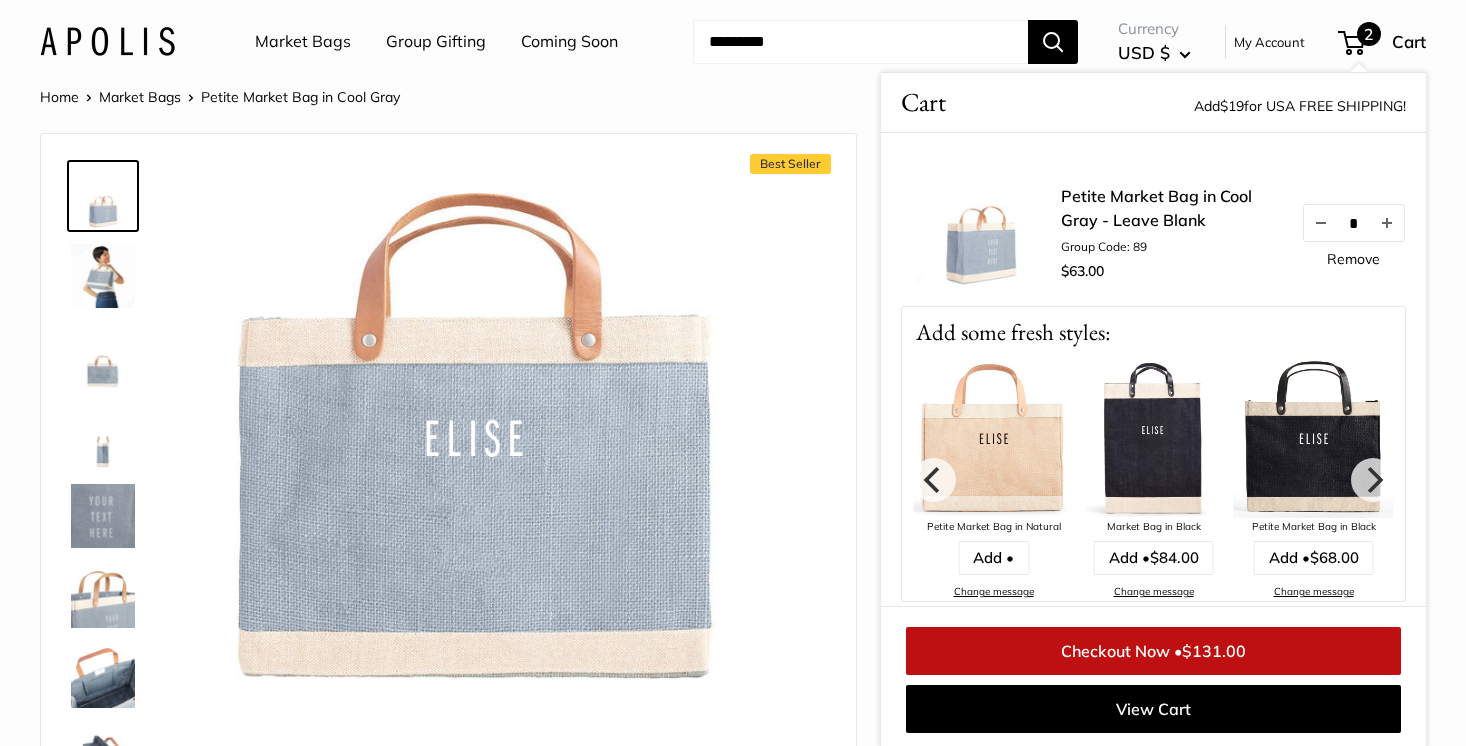 click at bounding box center [1314, 438] 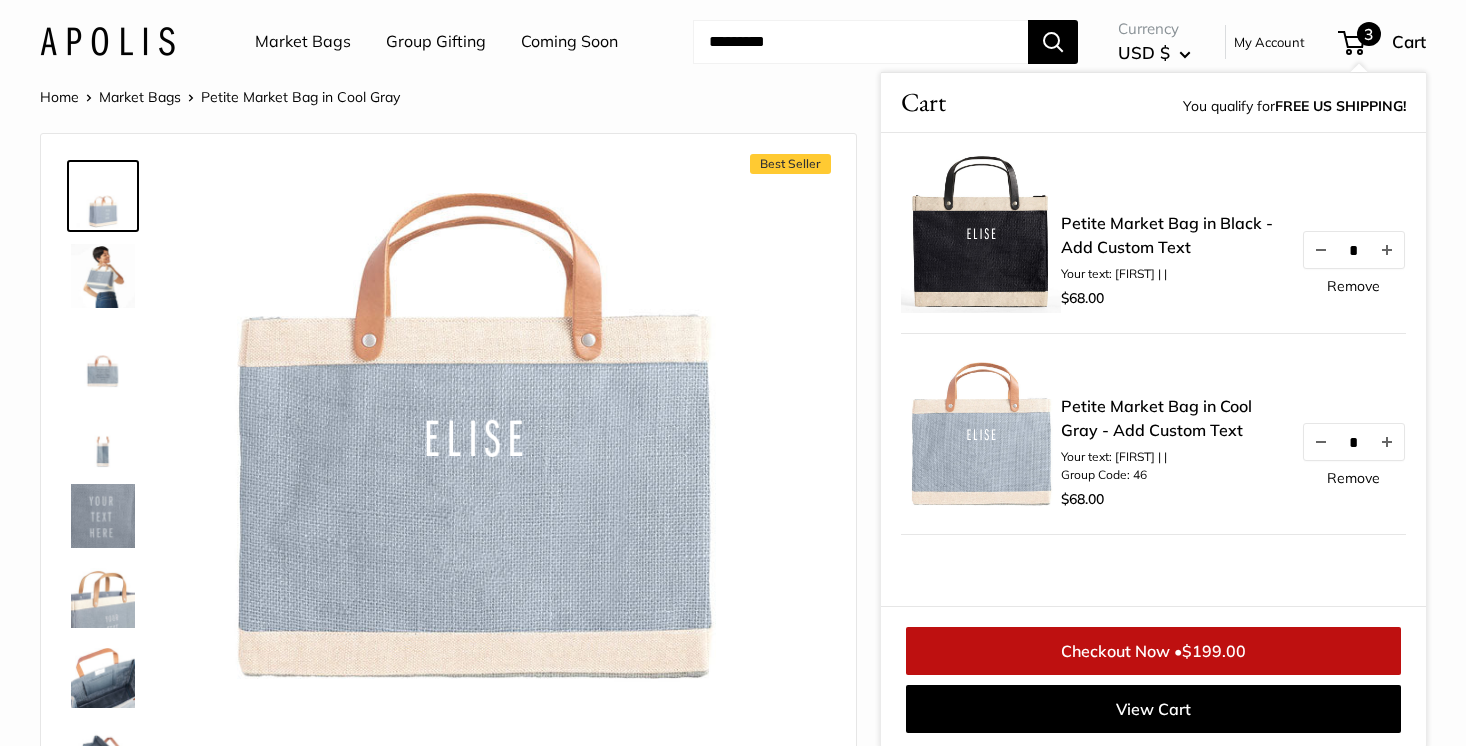 scroll, scrollTop: 2, scrollLeft: 0, axis: vertical 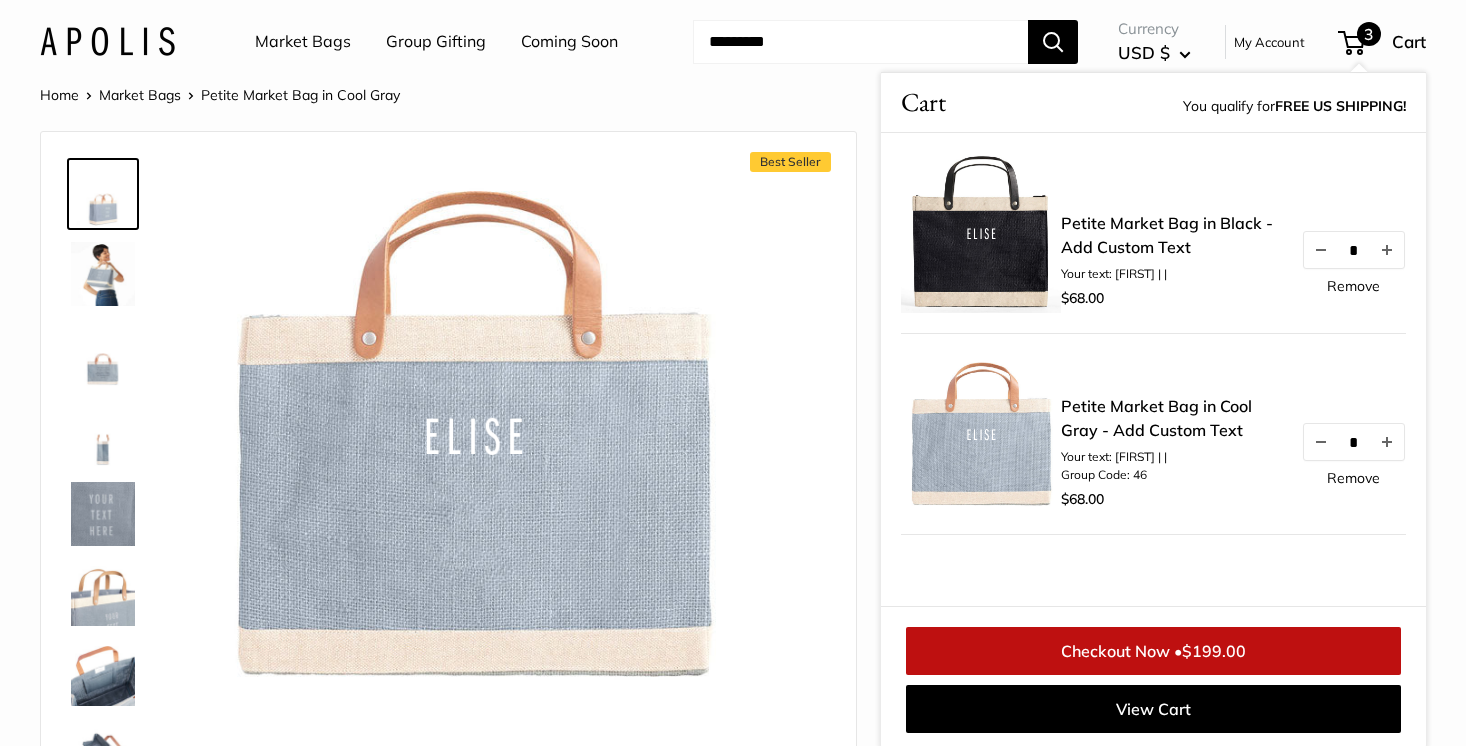click on "Remove" at bounding box center (1353, 478) 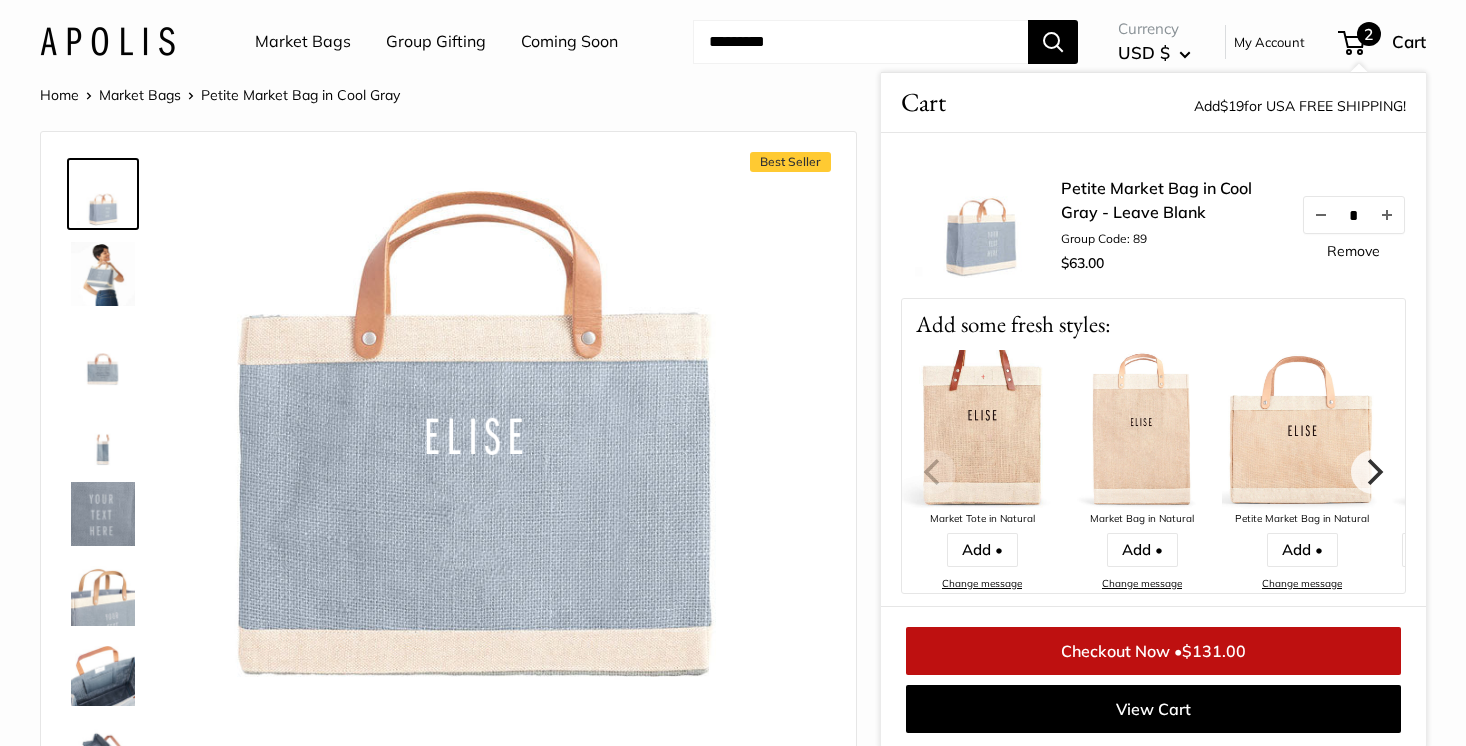 scroll, scrollTop: 239, scrollLeft: 0, axis: vertical 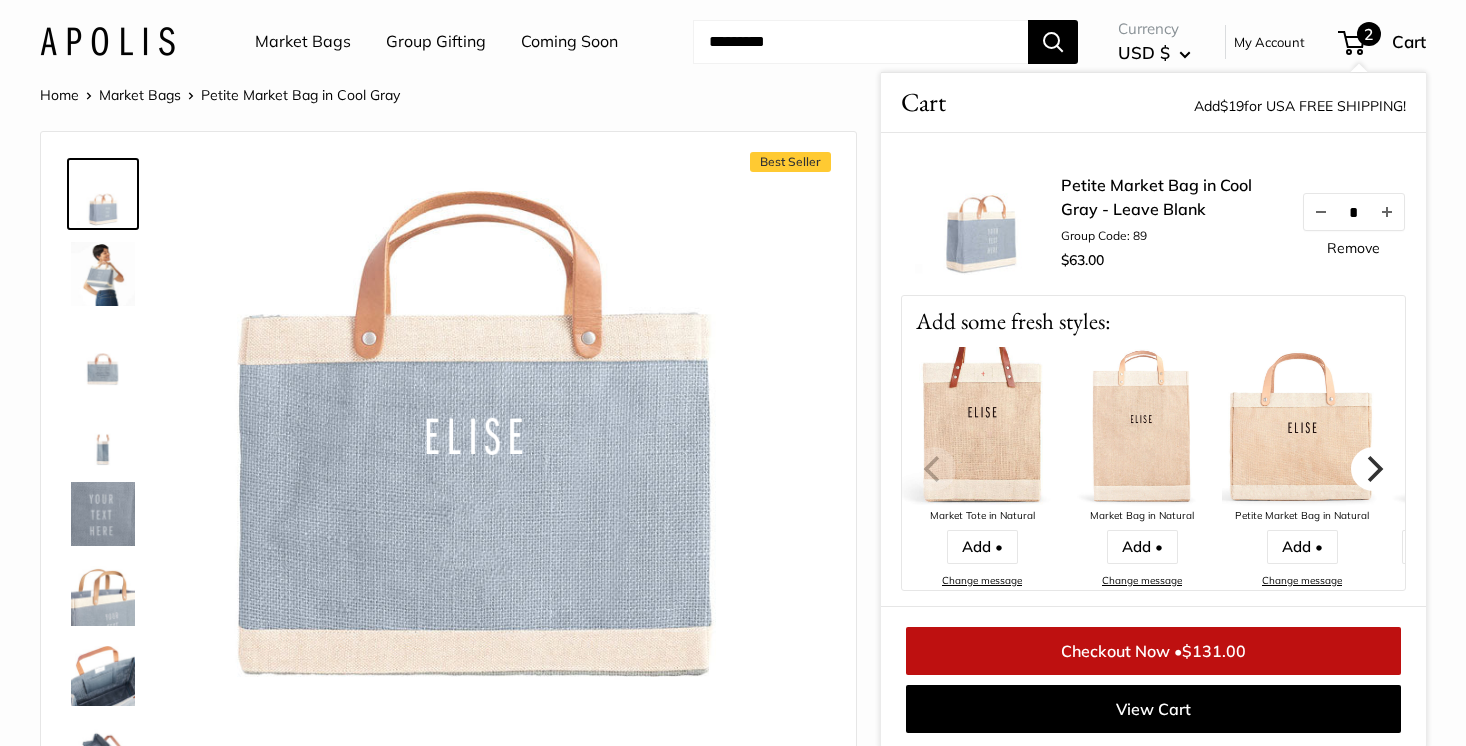 click 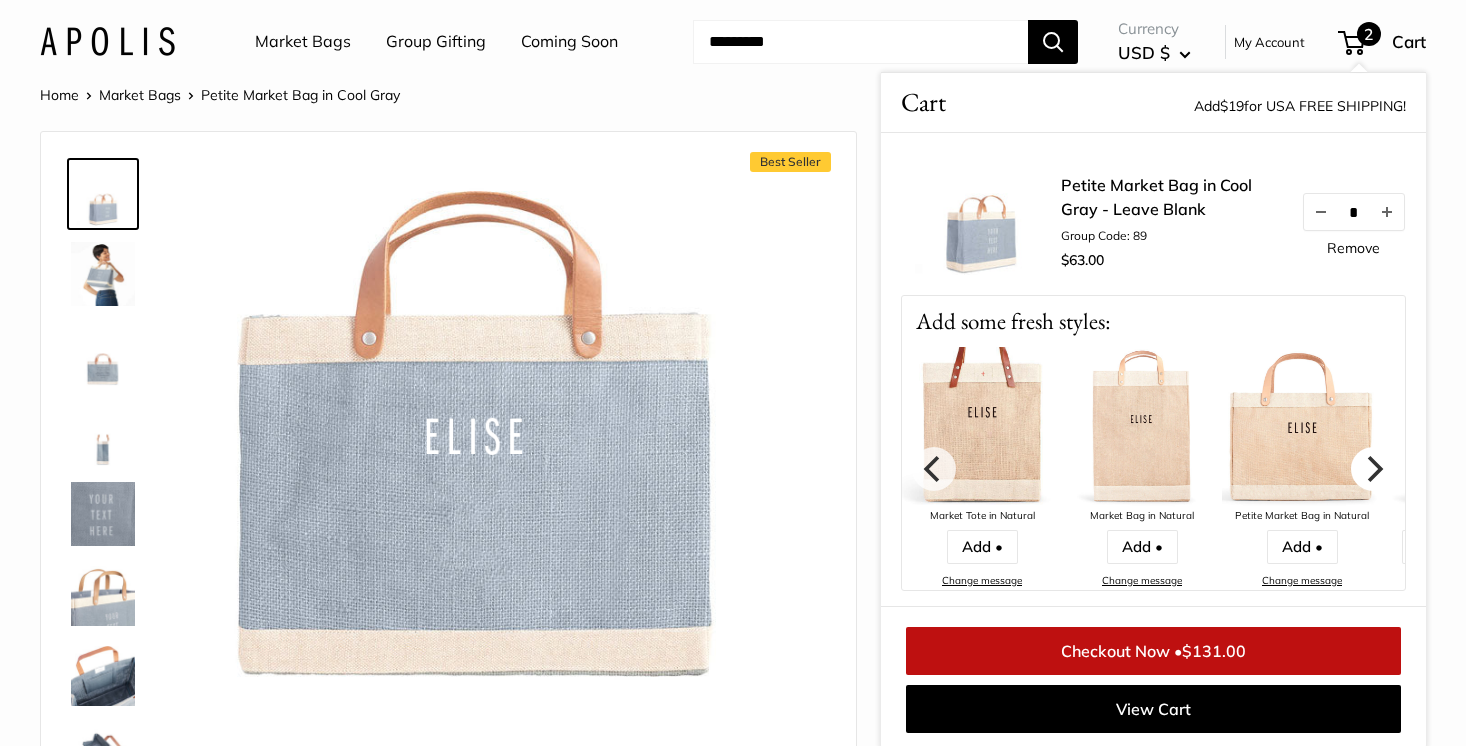 click 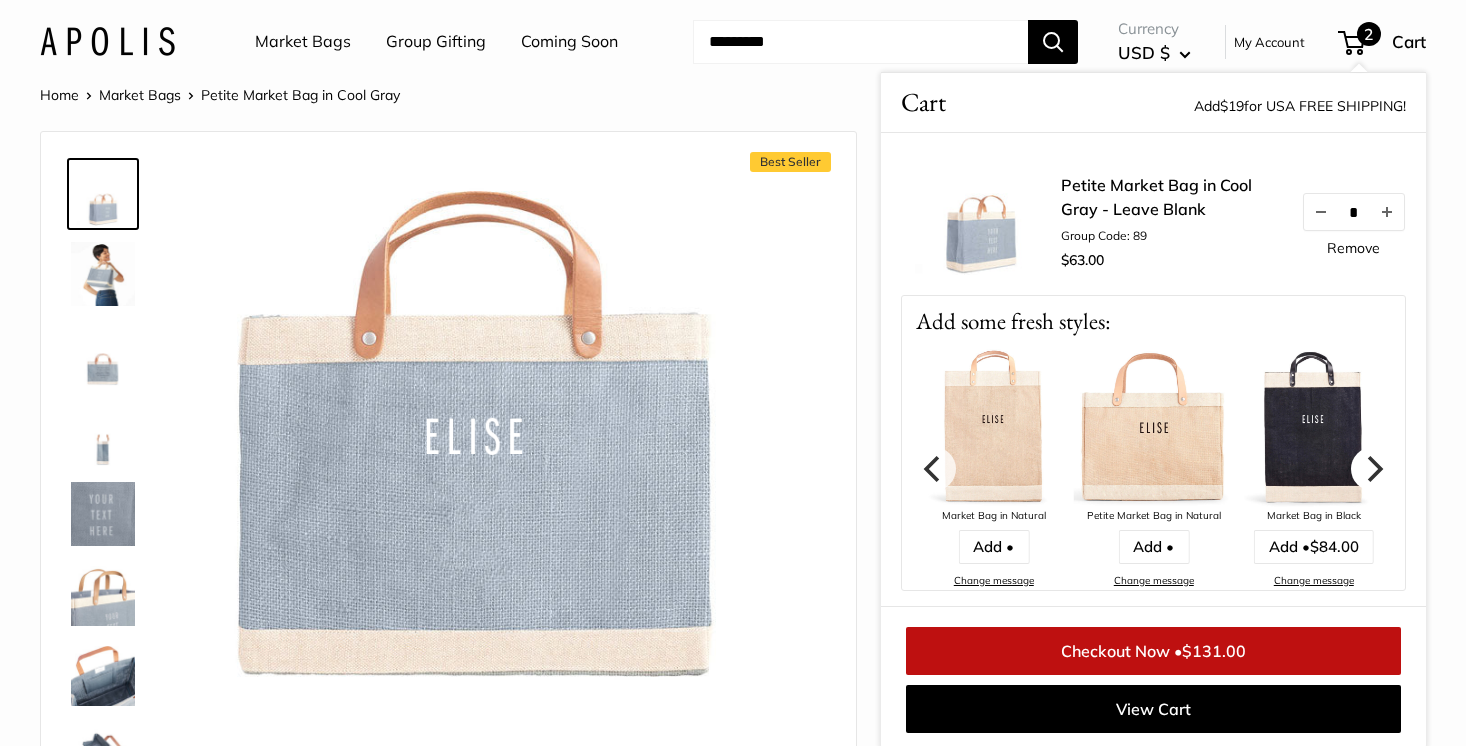 click 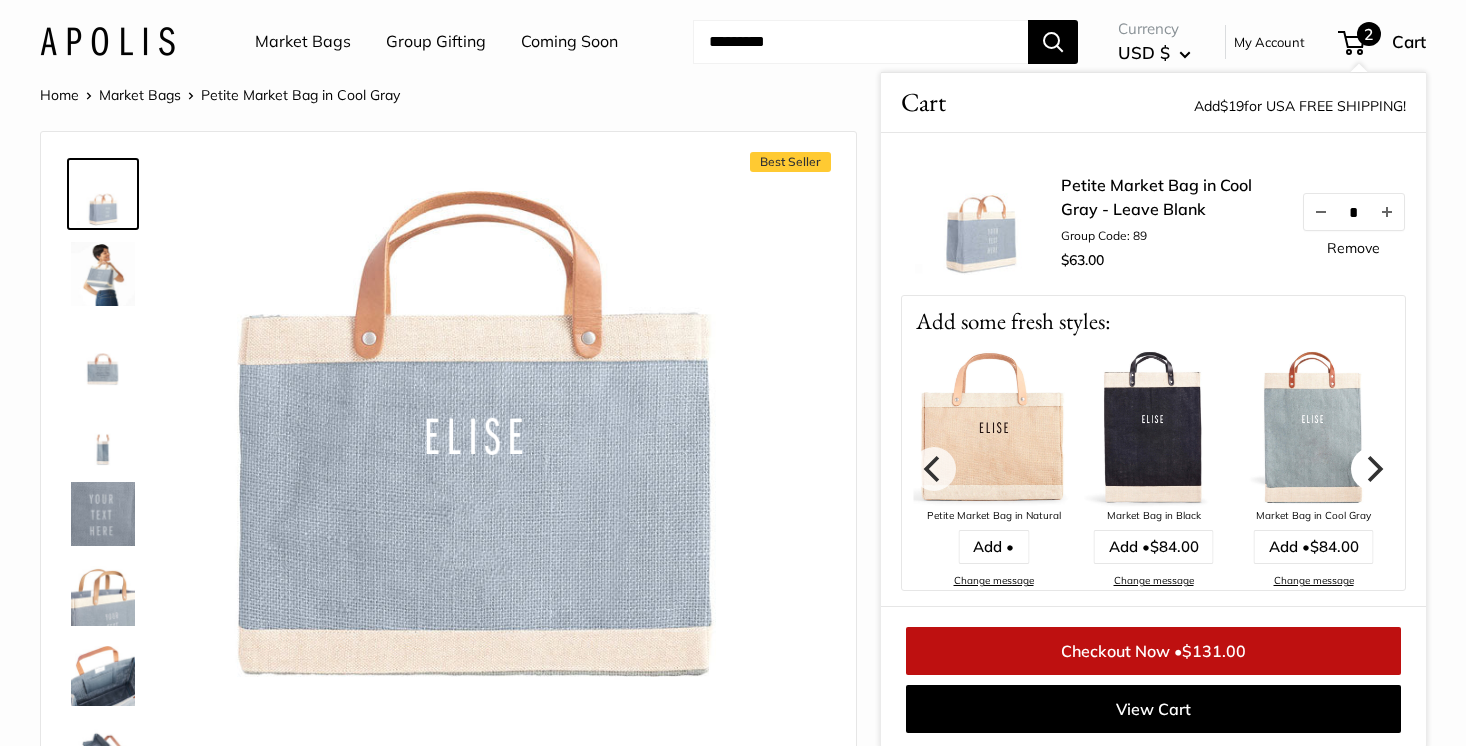 click 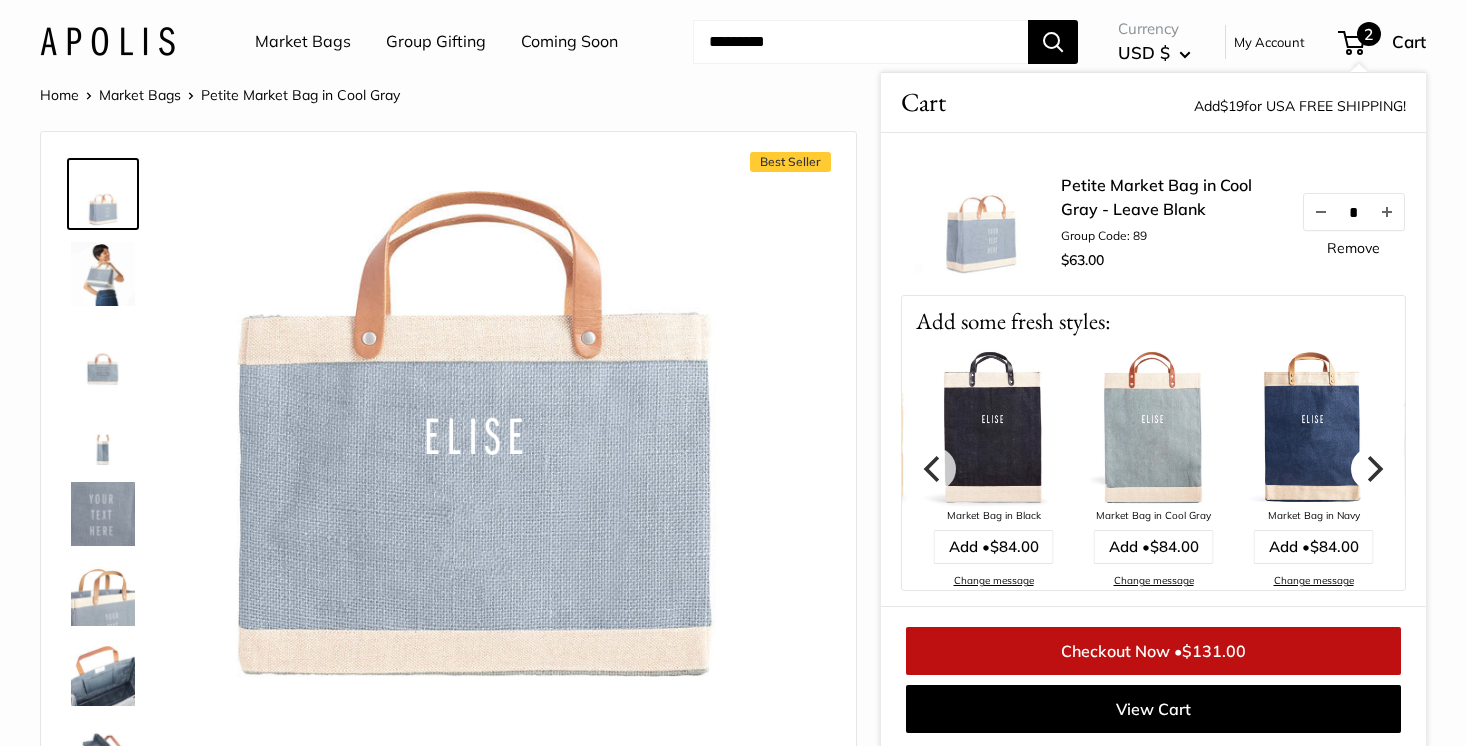 click 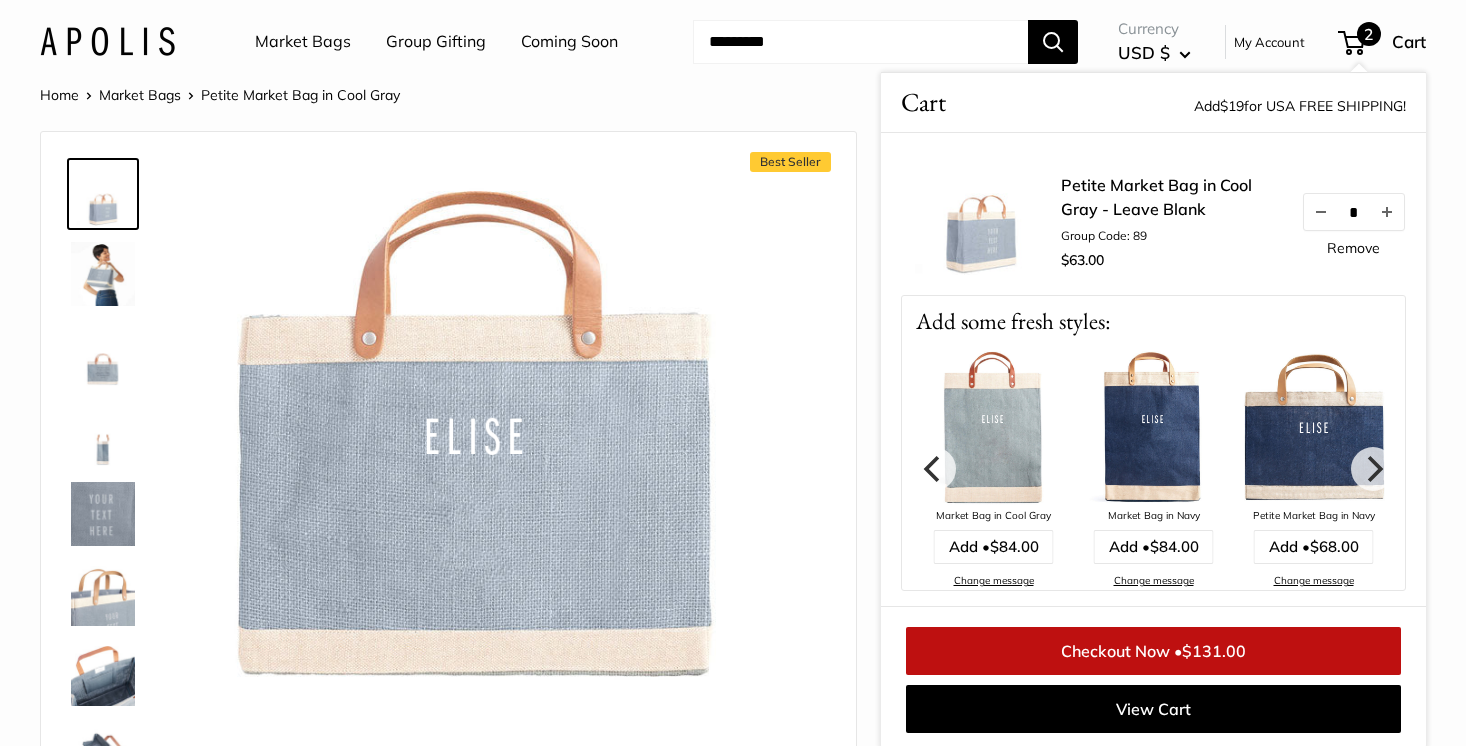 click at bounding box center [1314, 427] 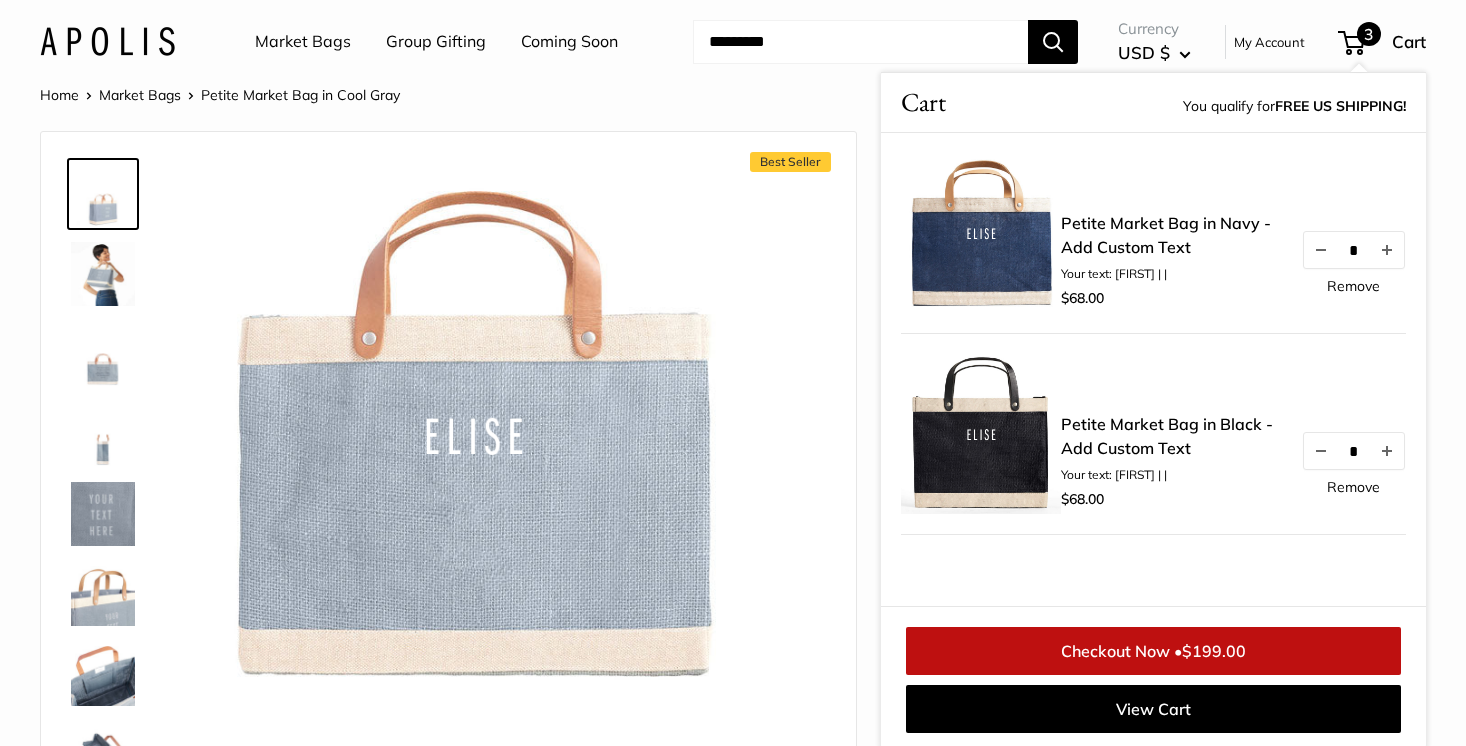 scroll, scrollTop: 4, scrollLeft: 0, axis: vertical 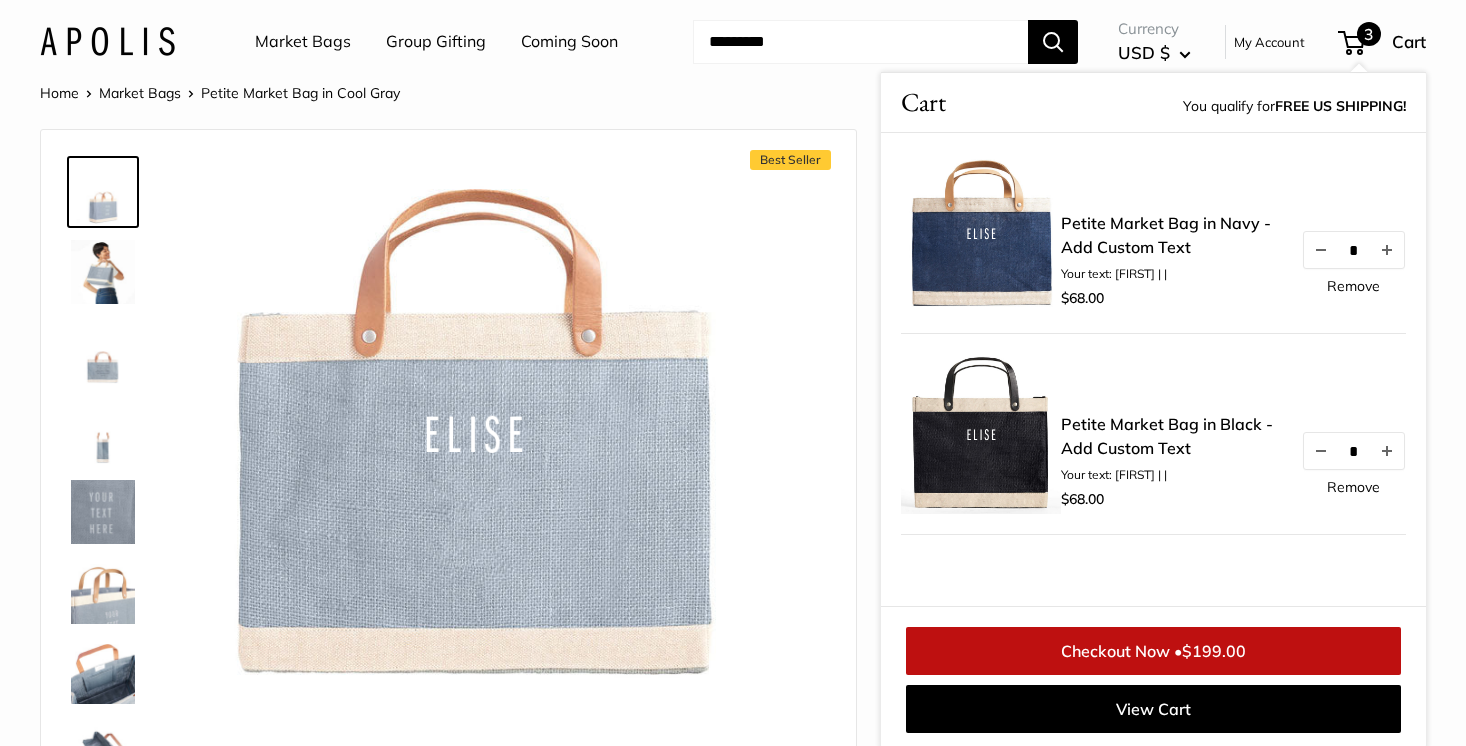click on "Remove" at bounding box center [1353, 487] 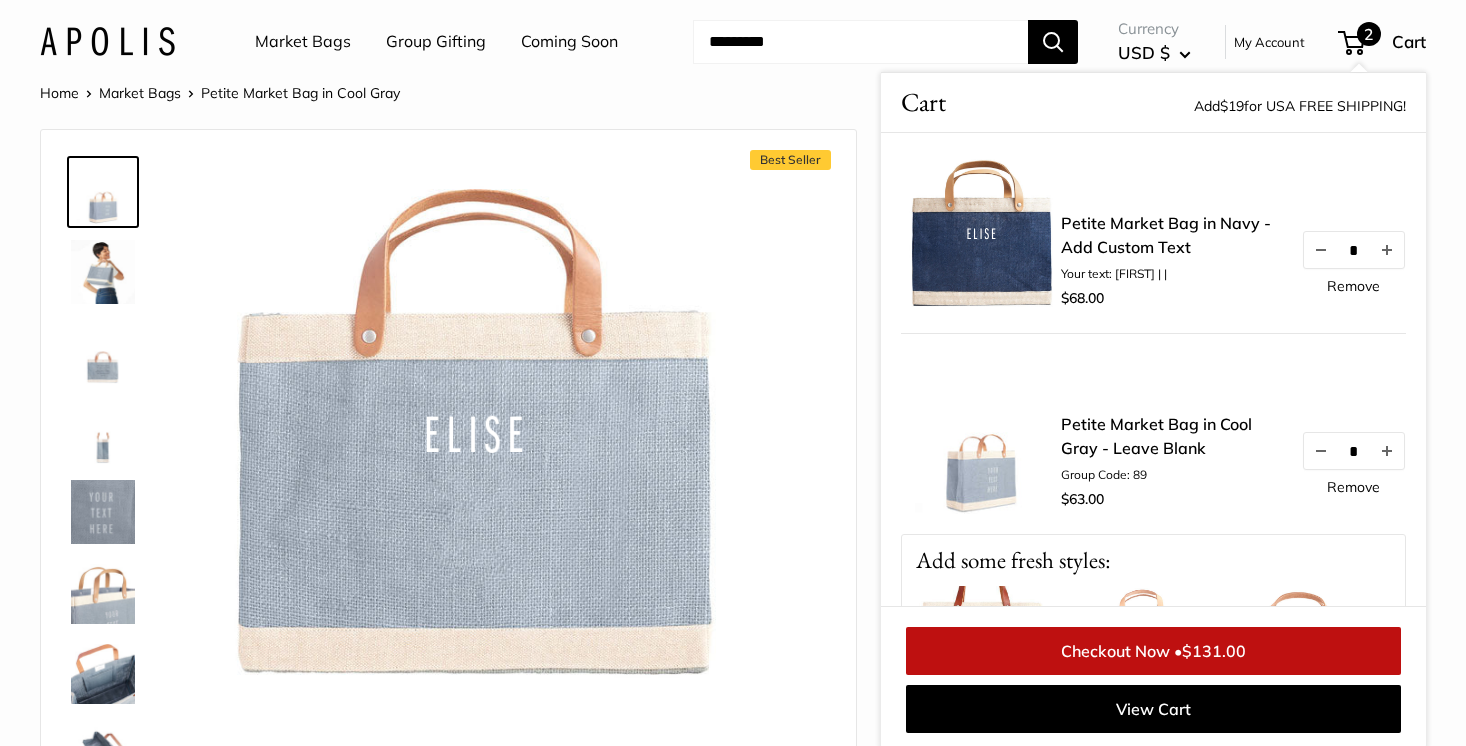 click on "Petite Market Bag in Navy - Add Custom Text" at bounding box center [1171, 235] 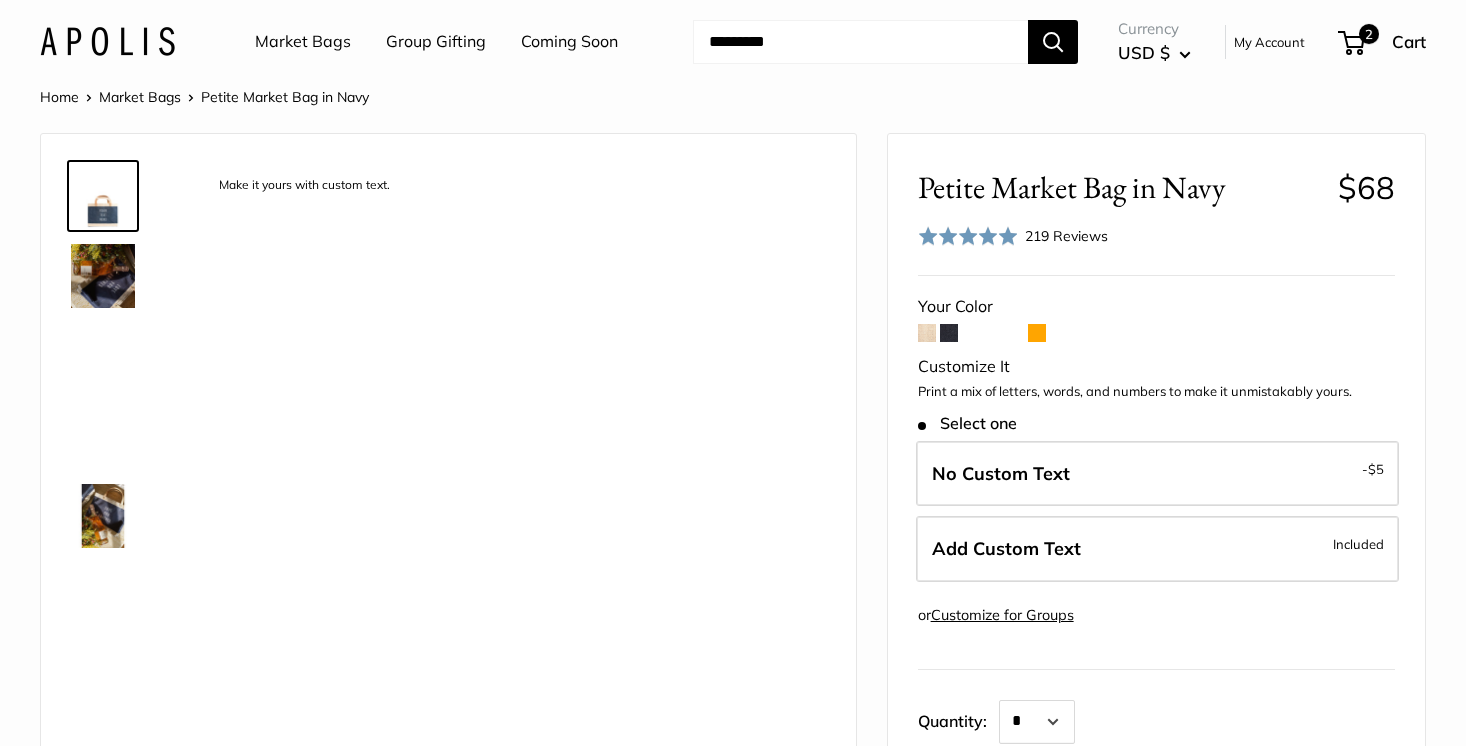scroll, scrollTop: 0, scrollLeft: 0, axis: both 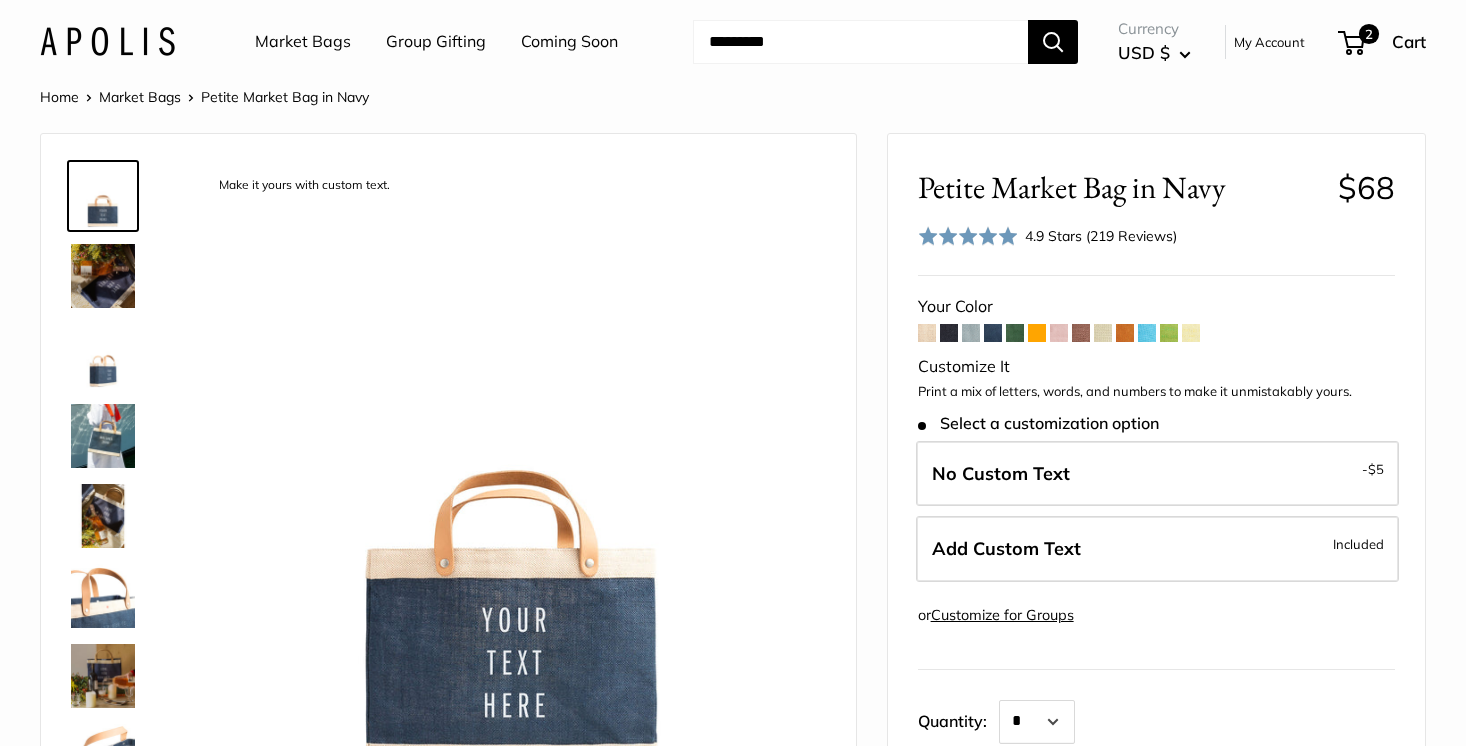 click on "Make it yours with custom text.
Super soft and durable leather handles.
Inner pocket good for daily drivers." at bounding box center (448, 471) 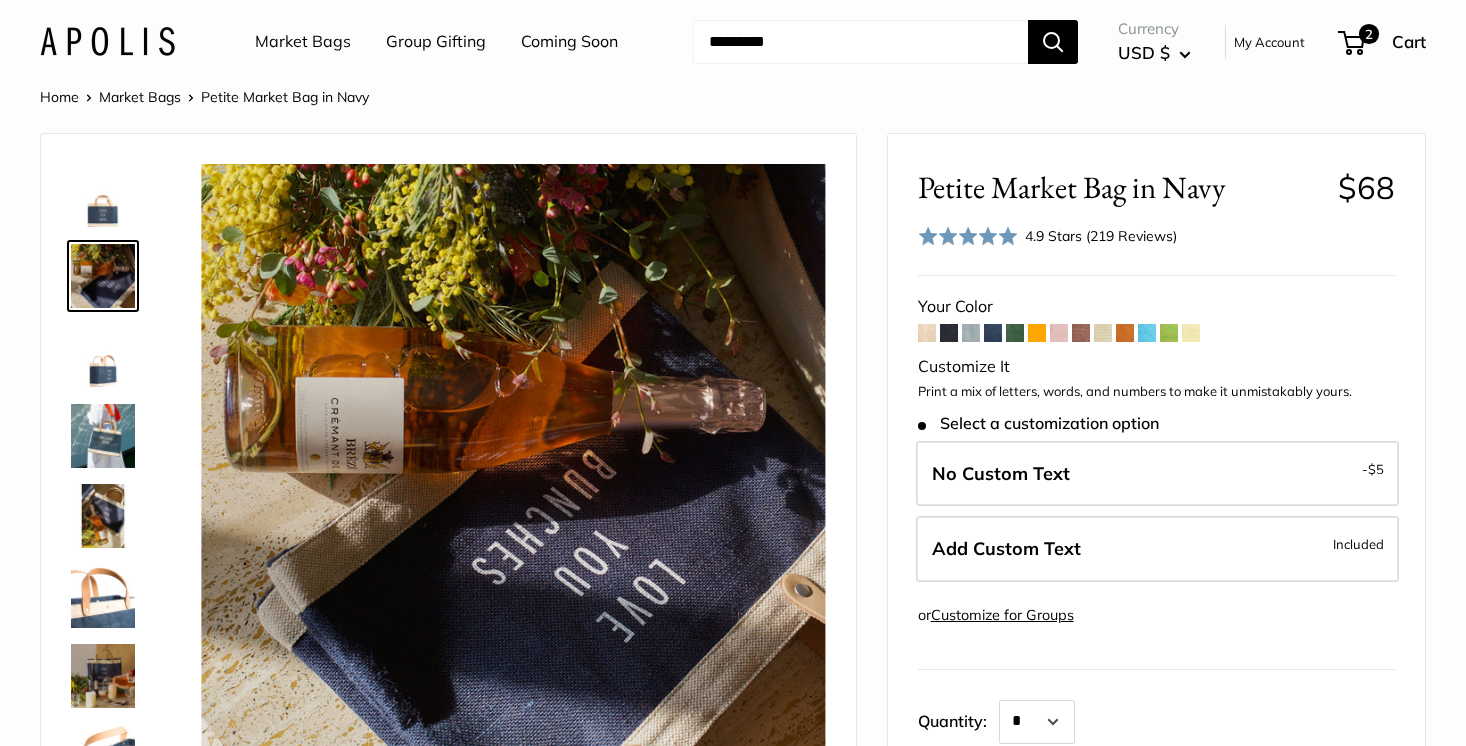 click at bounding box center (103, 356) 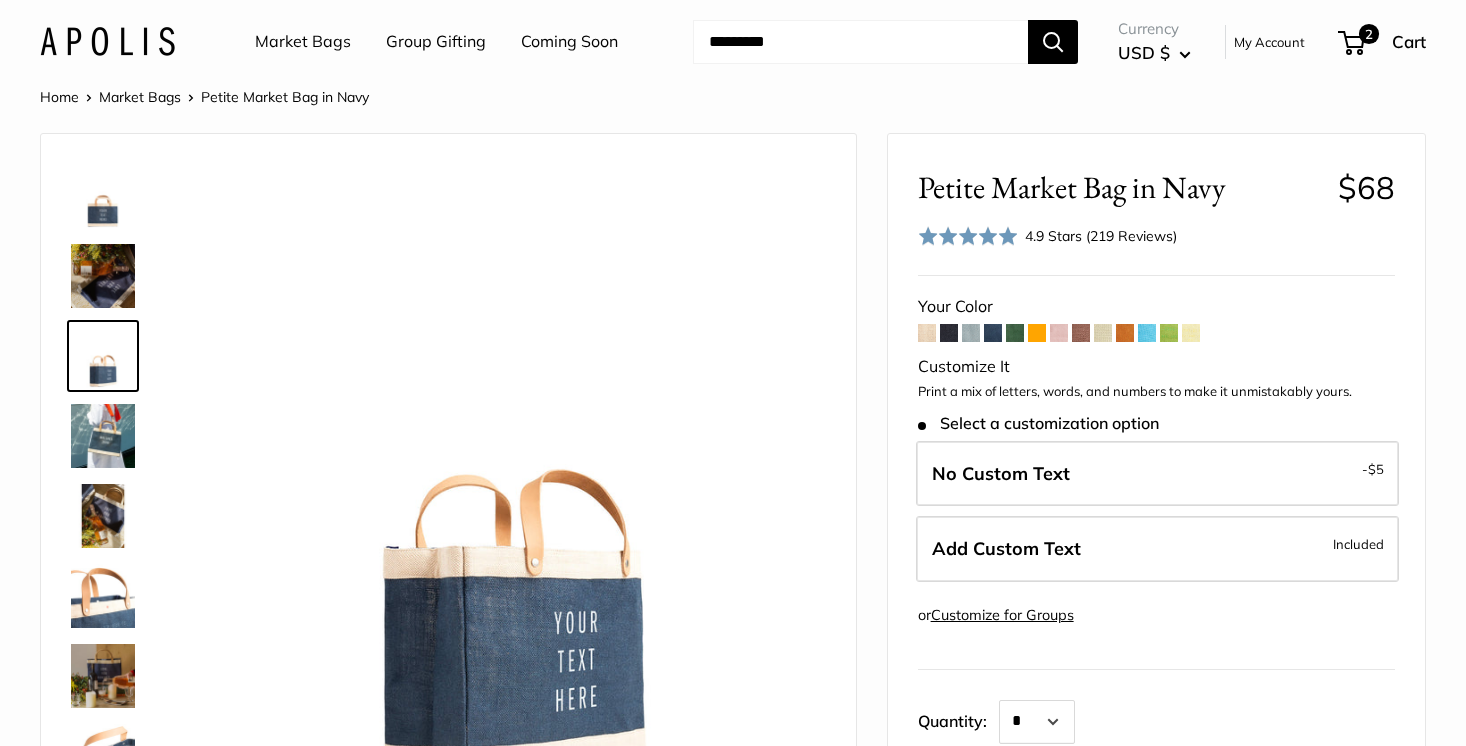 click at bounding box center [103, 436] 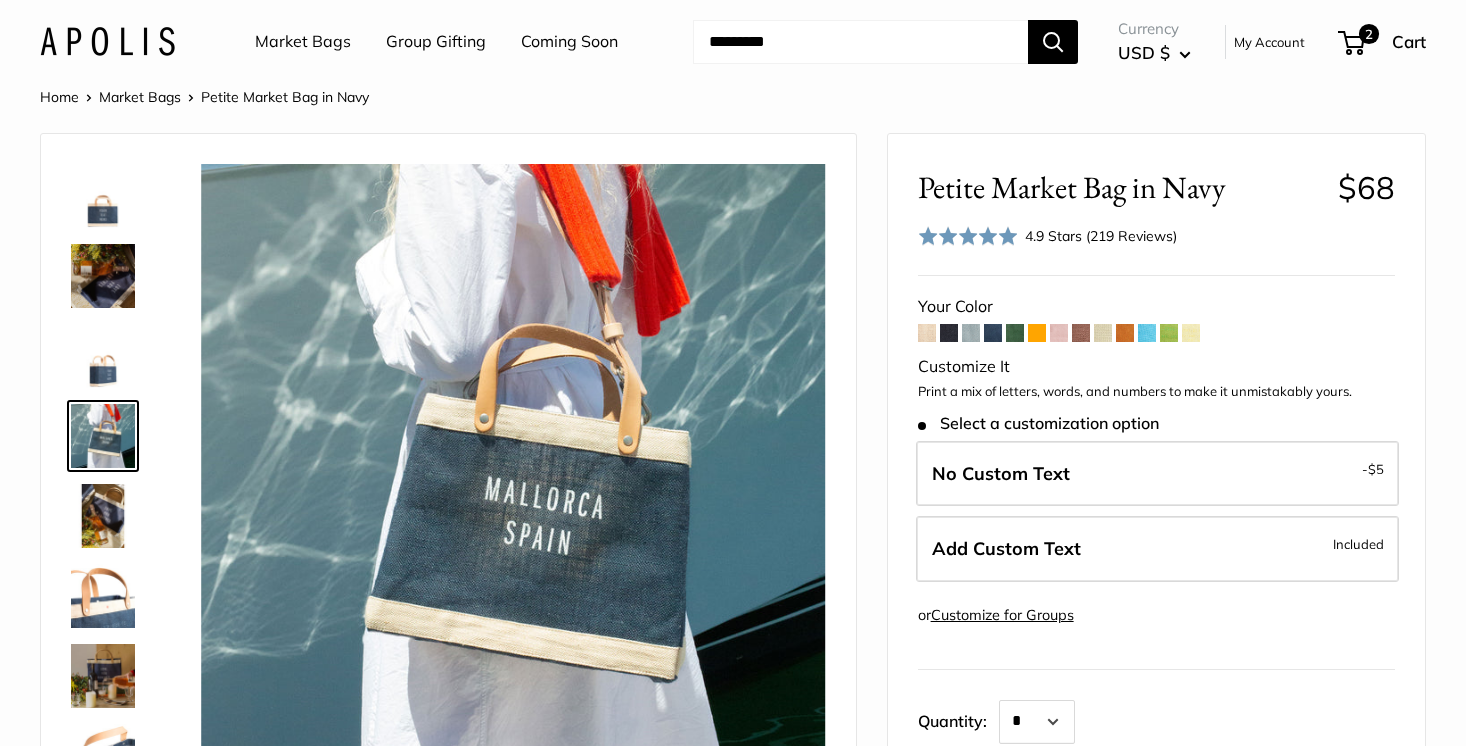 click at bounding box center (103, 516) 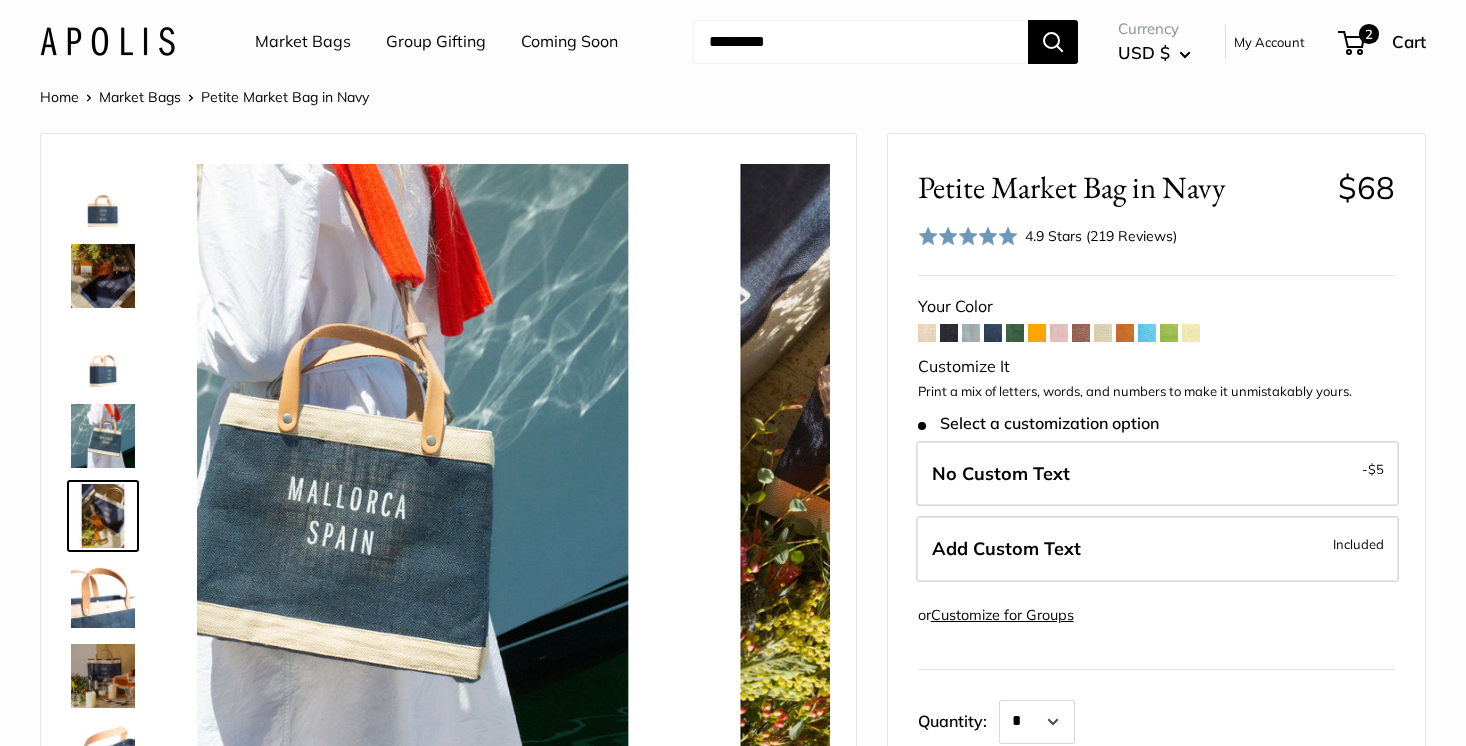scroll, scrollTop: 62, scrollLeft: 0, axis: vertical 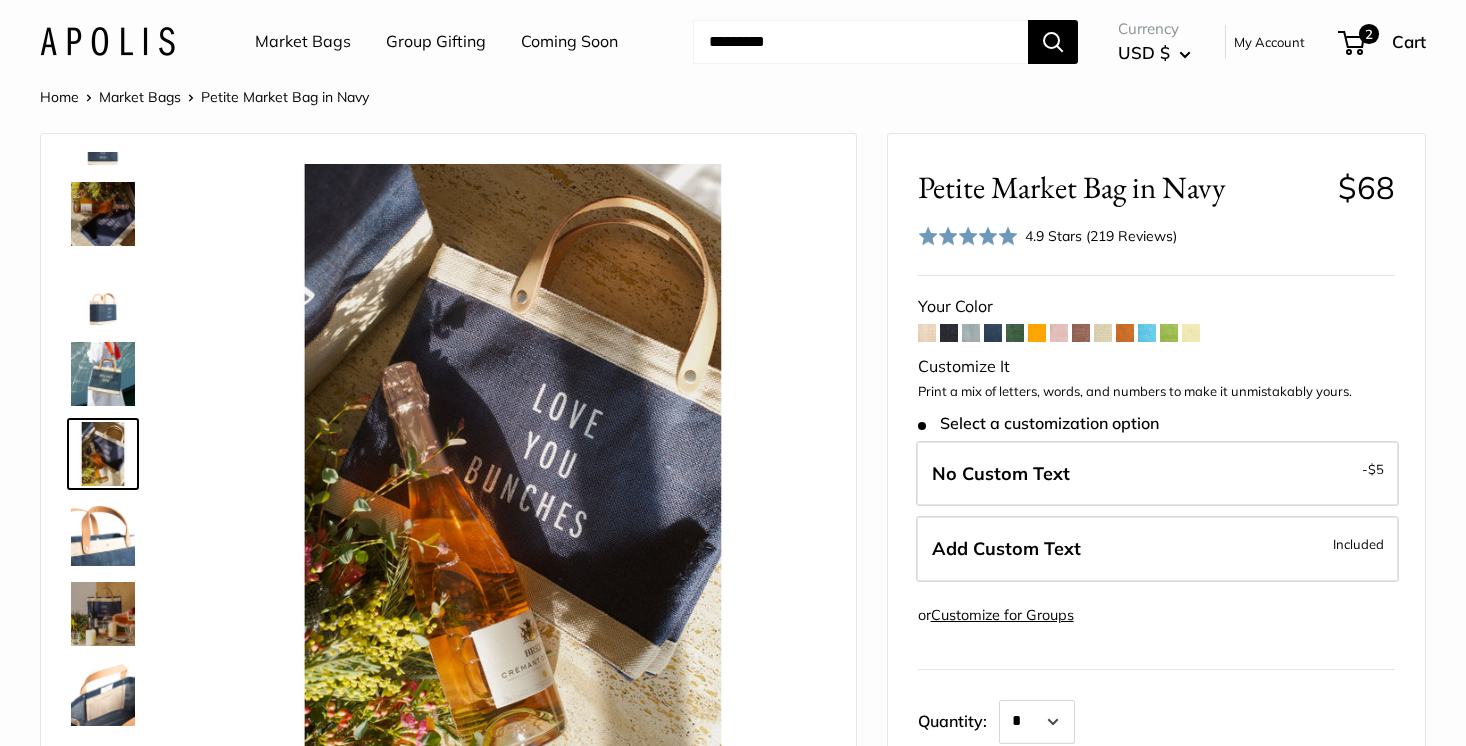 click at bounding box center [993, 333] 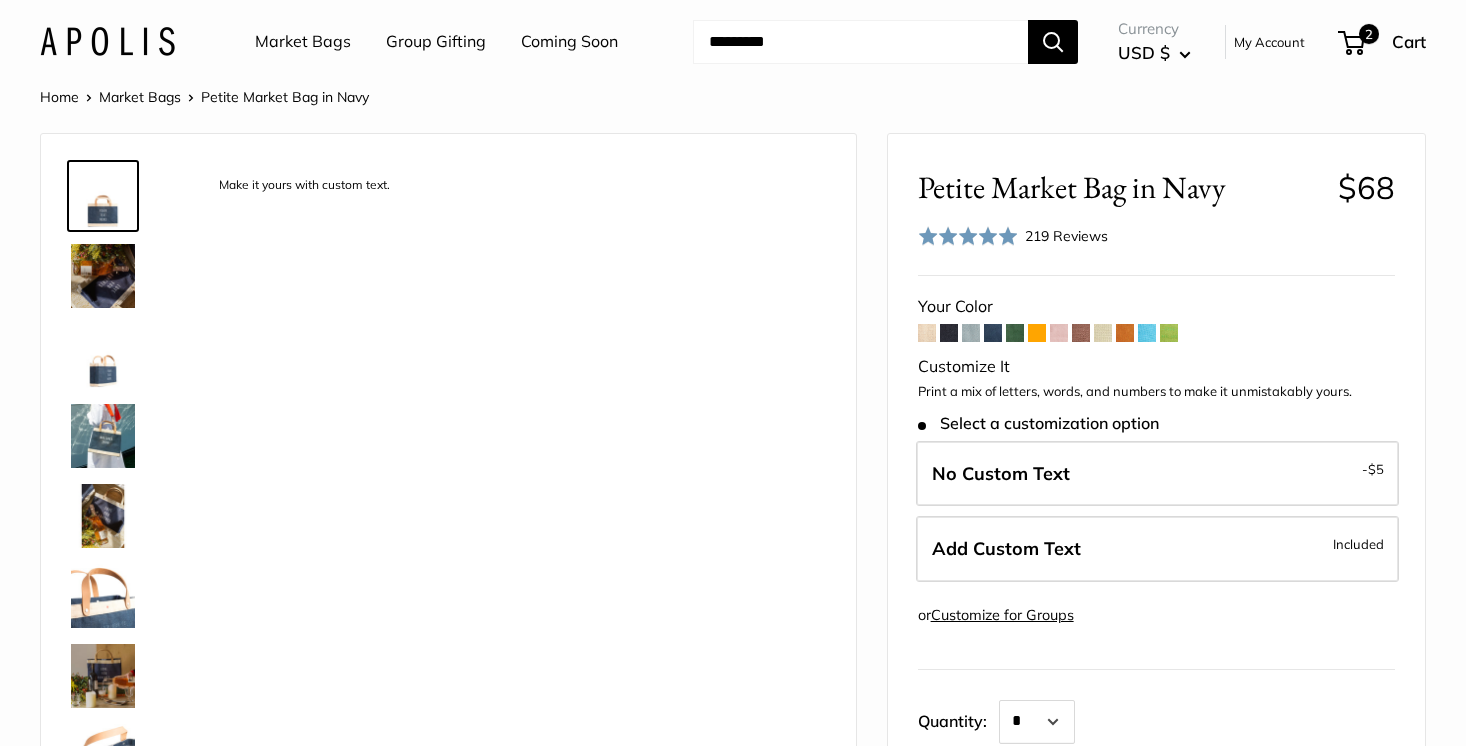 scroll, scrollTop: 0, scrollLeft: 0, axis: both 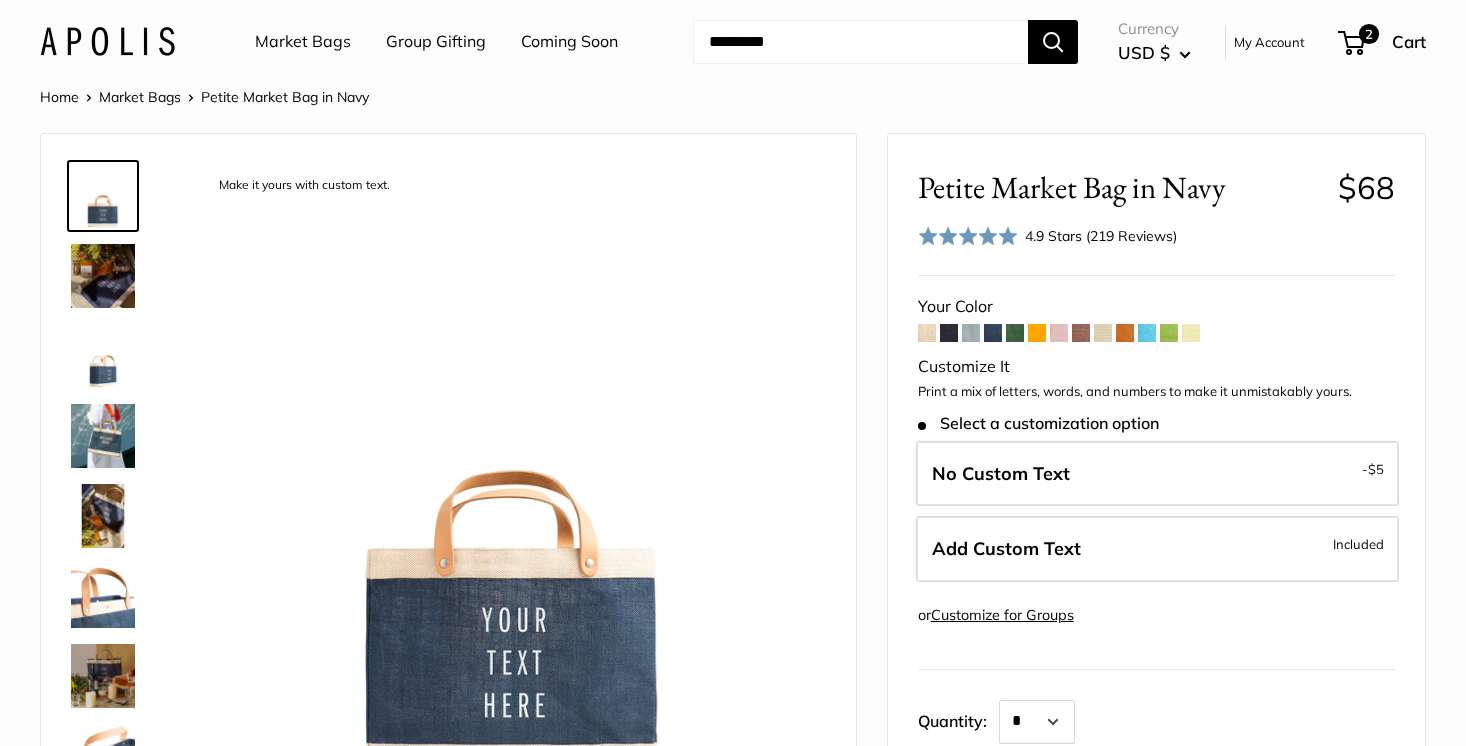 click on "Your Color" at bounding box center (1156, 584) 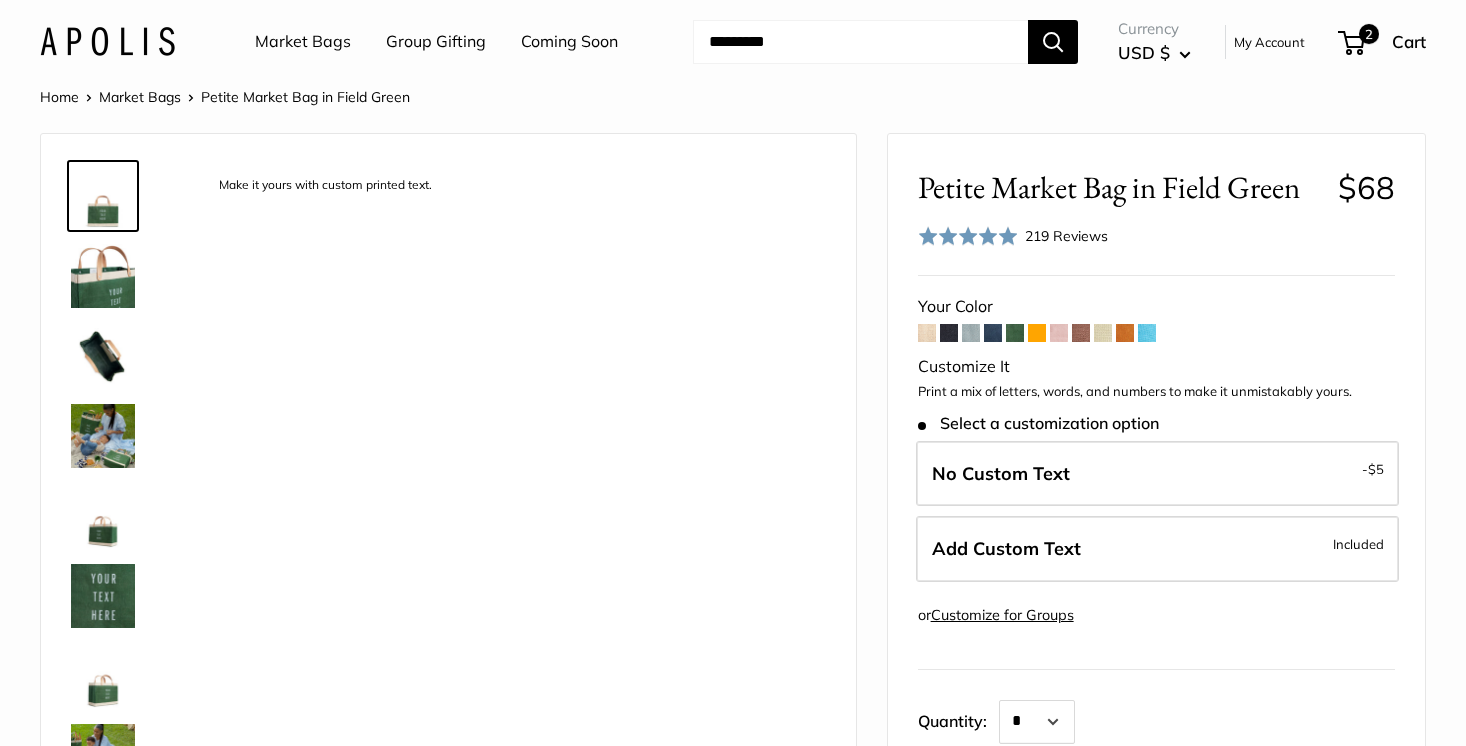 scroll, scrollTop: 0, scrollLeft: 0, axis: both 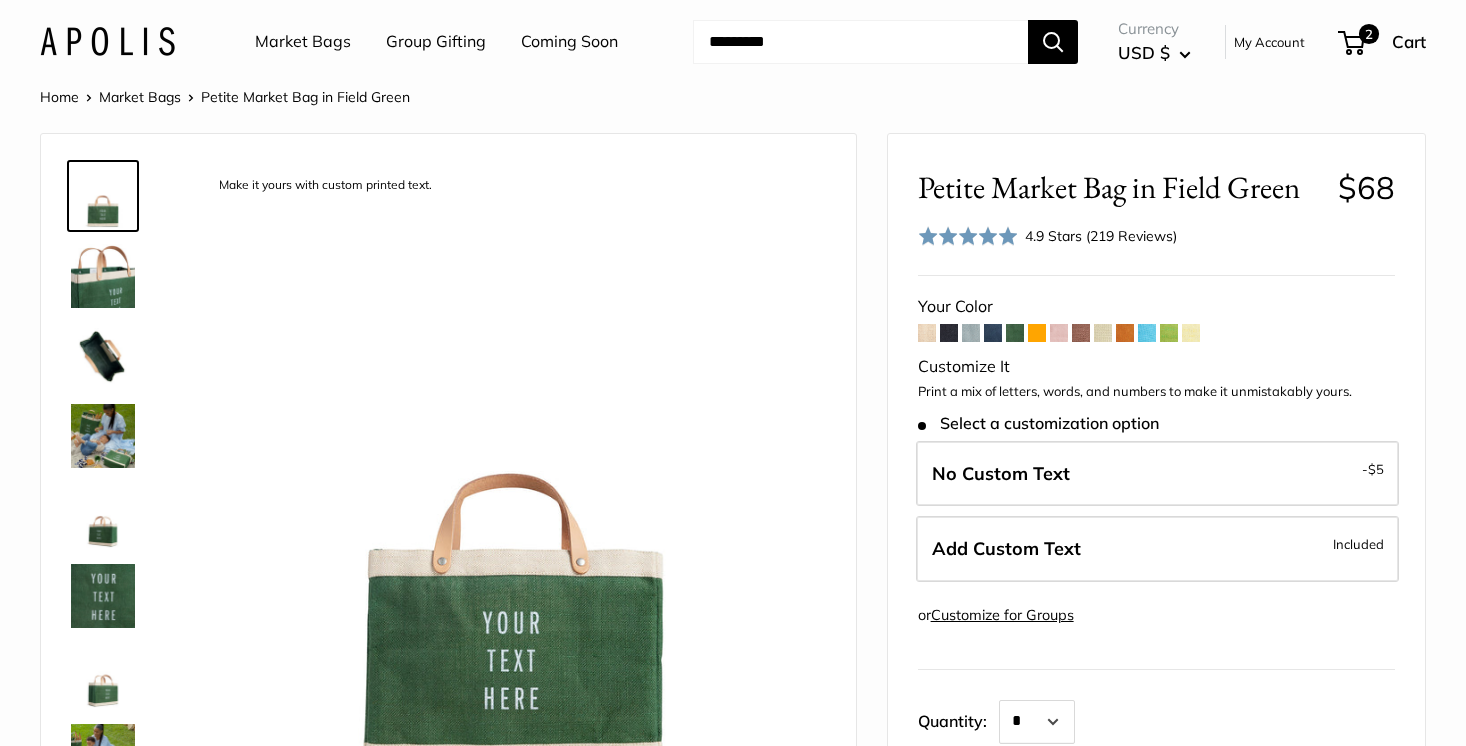 click on "4.9 Stars (219 Reviews)" at bounding box center [1101, 236] 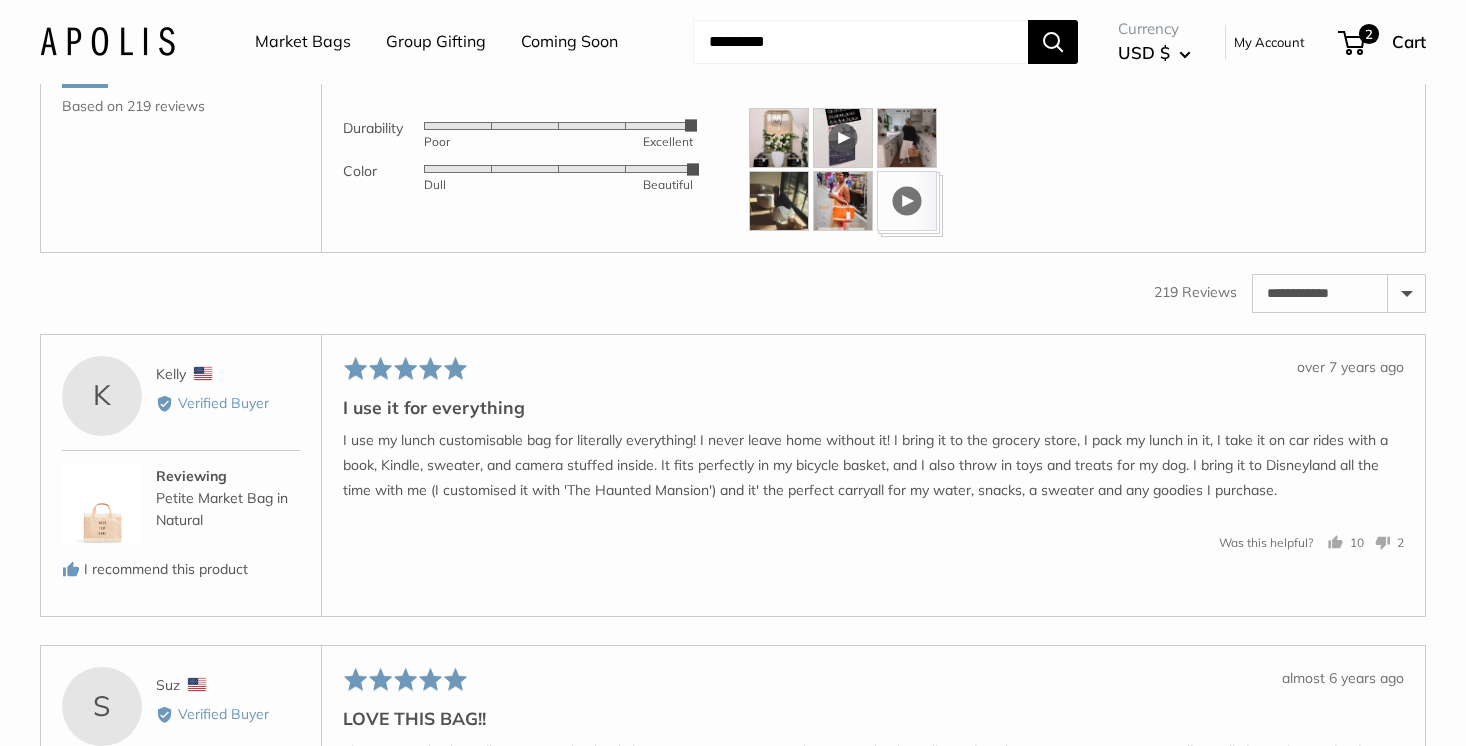 scroll, scrollTop: 3081, scrollLeft: 0, axis: vertical 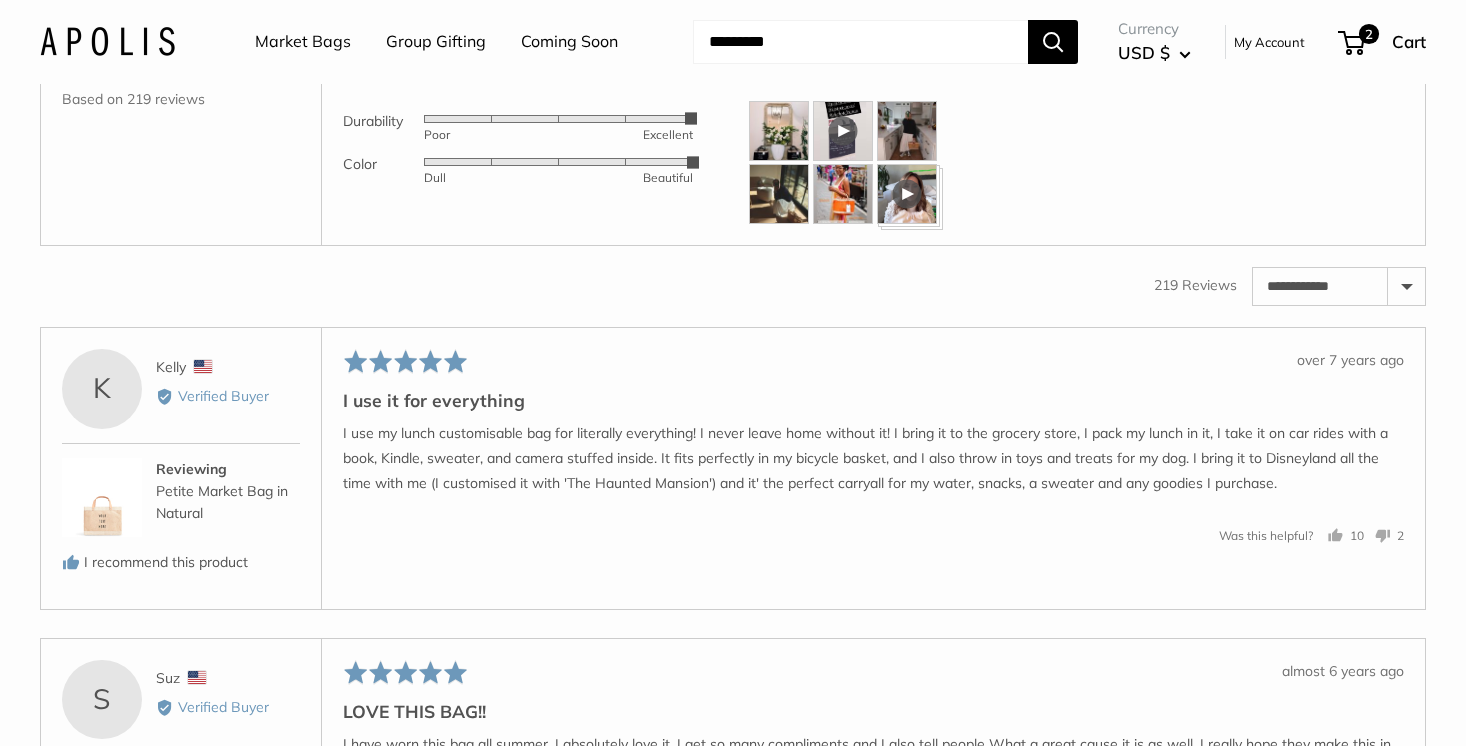 click at bounding box center [779, 131] 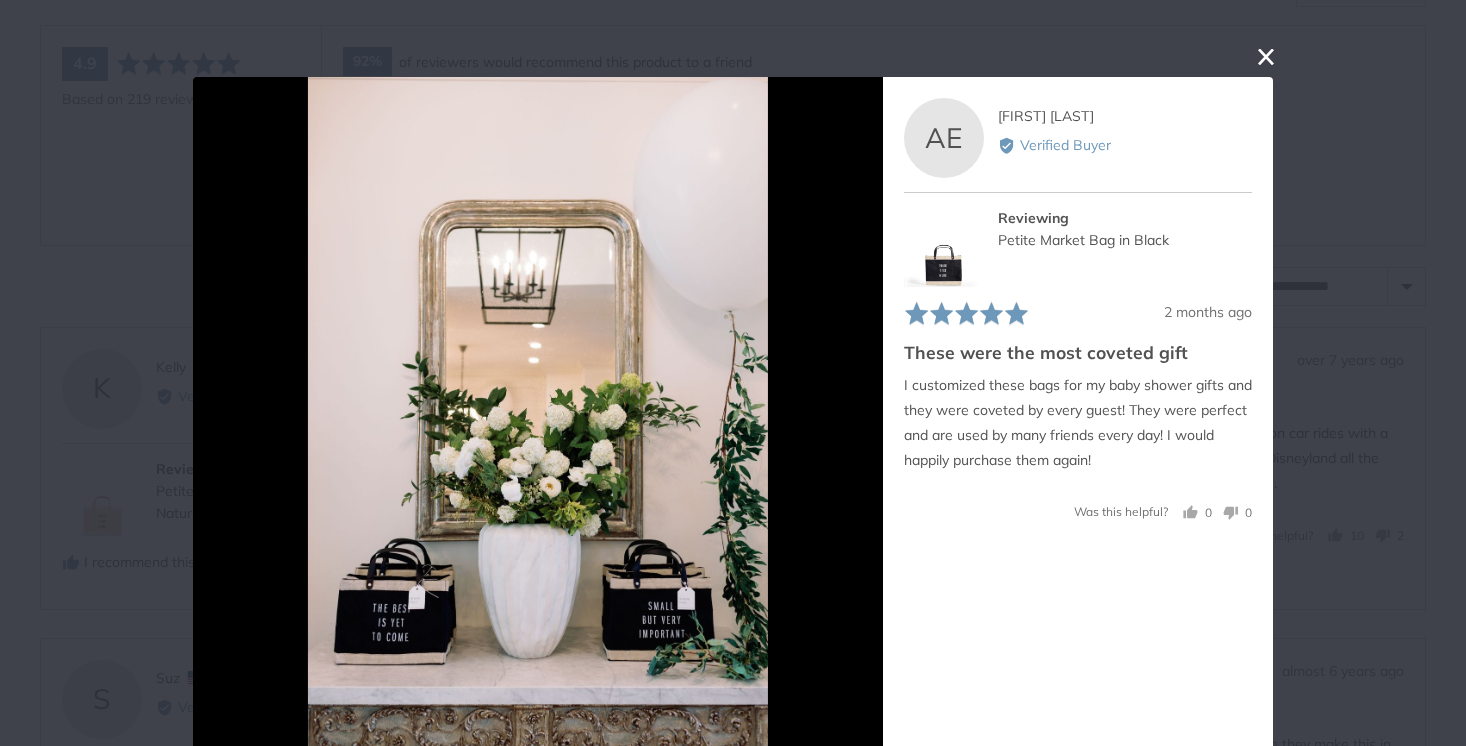 scroll, scrollTop: 21, scrollLeft: 0, axis: vertical 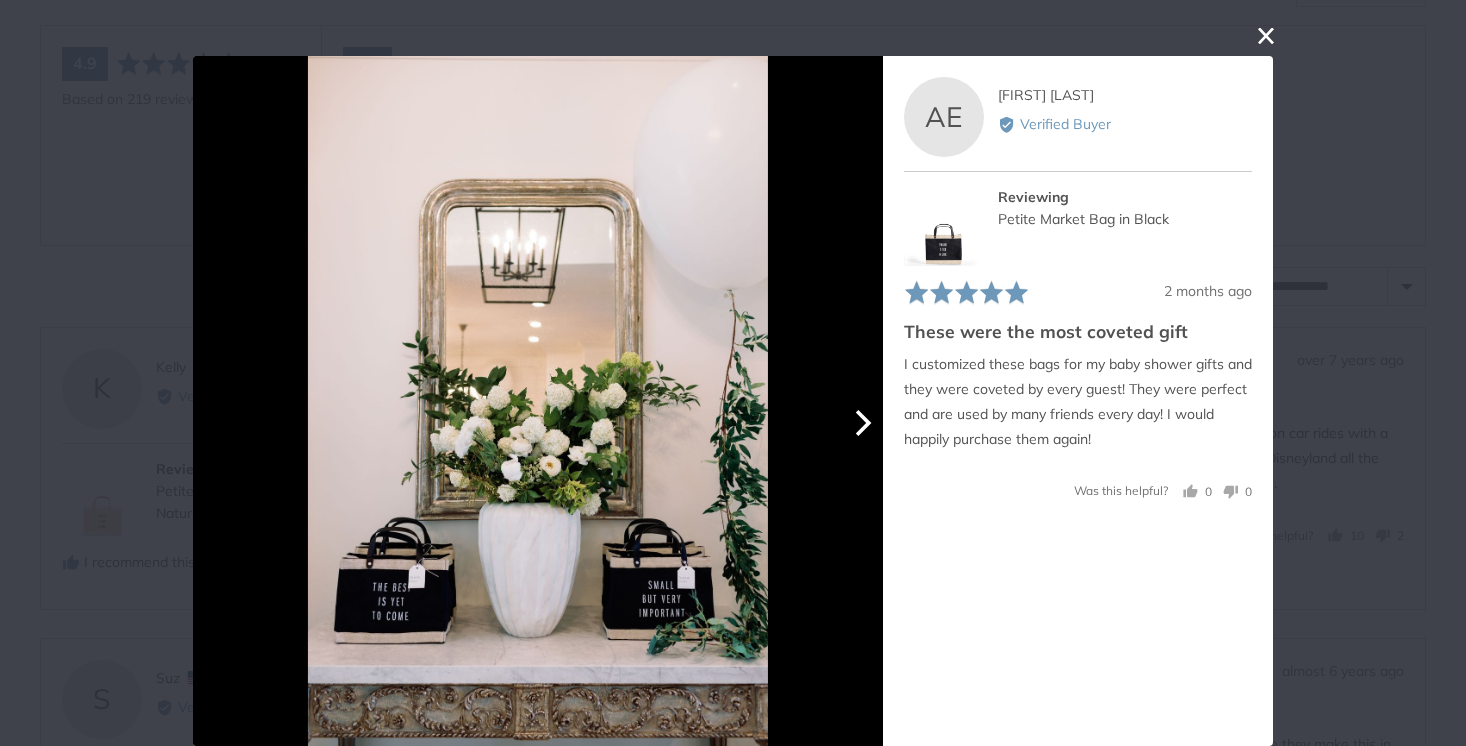 click at bounding box center (861, 423) 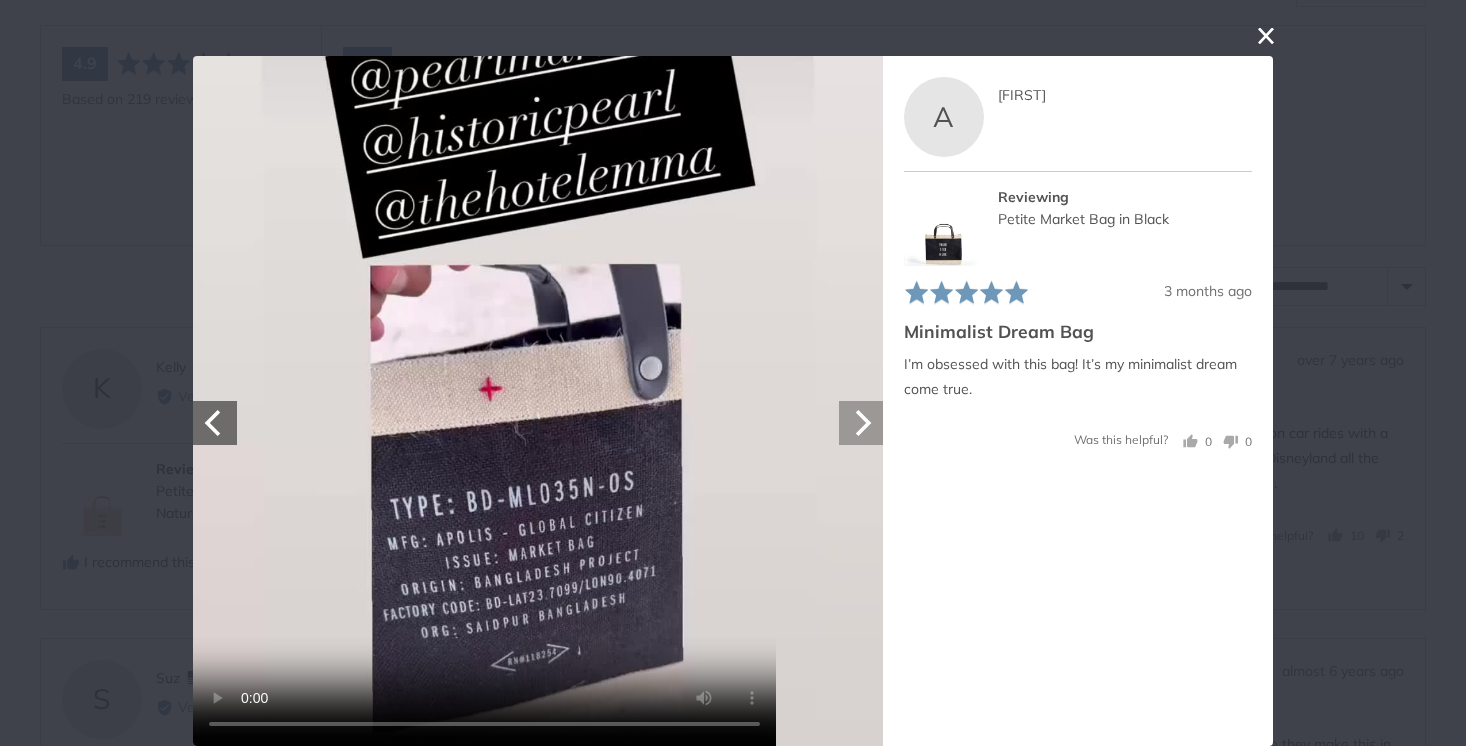 click at bounding box center [861, 423] 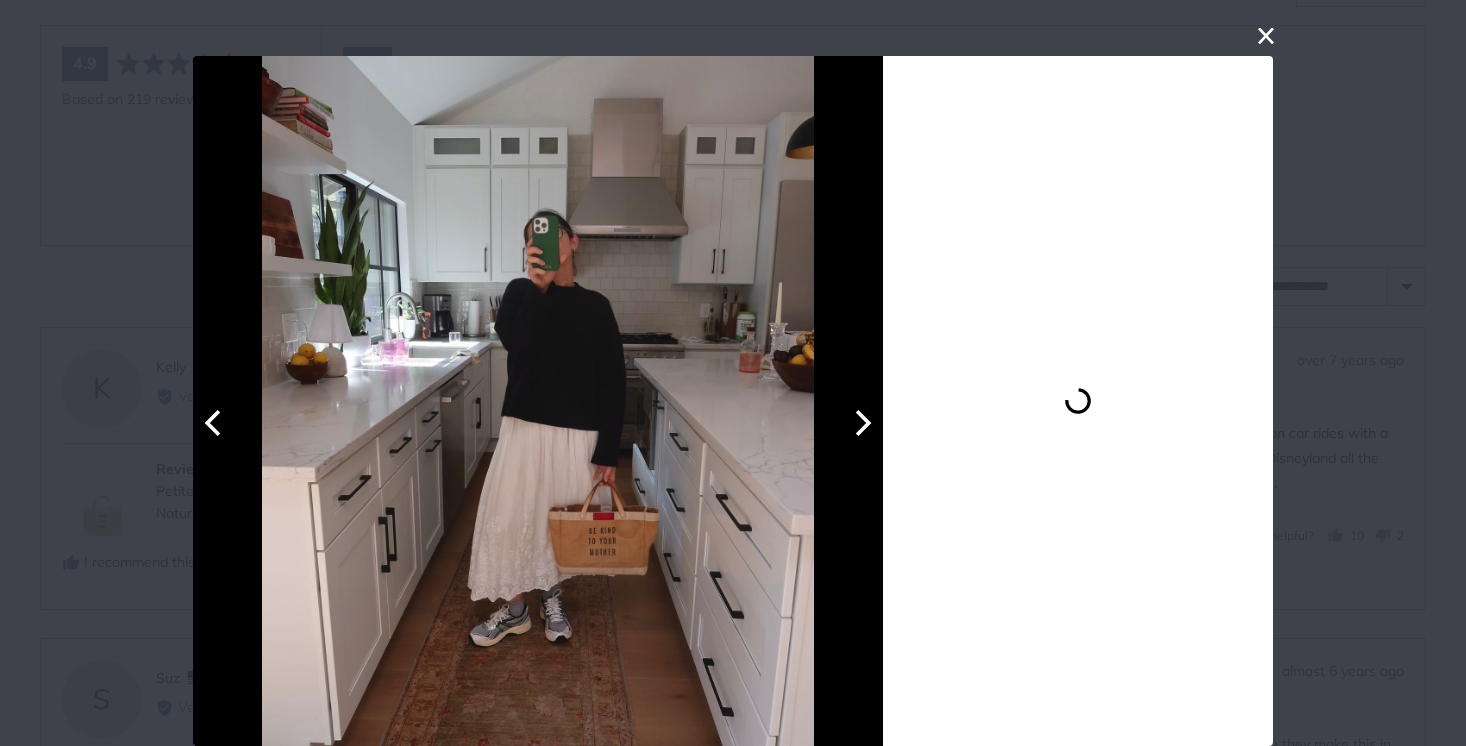 click at bounding box center (861, 423) 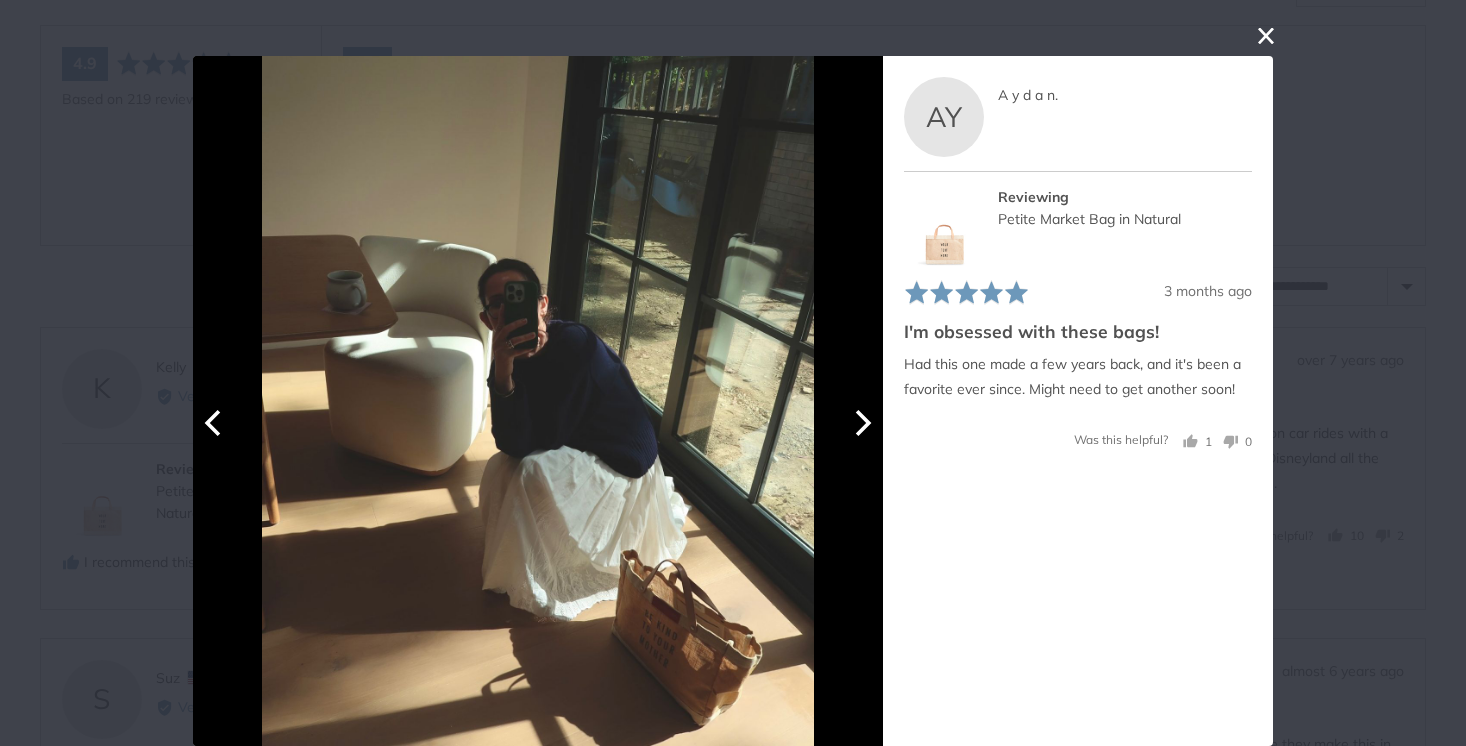 click at bounding box center (861, 423) 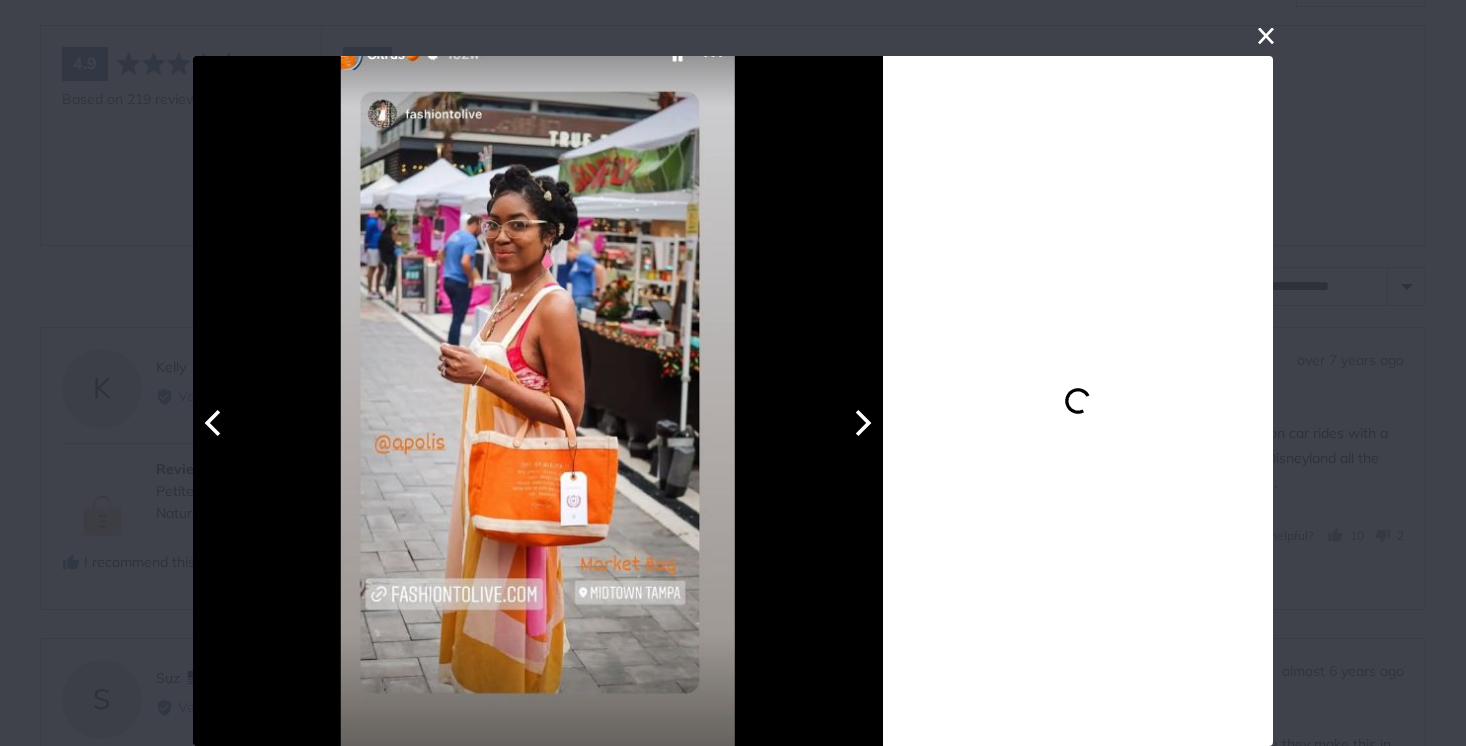 click at bounding box center (861, 423) 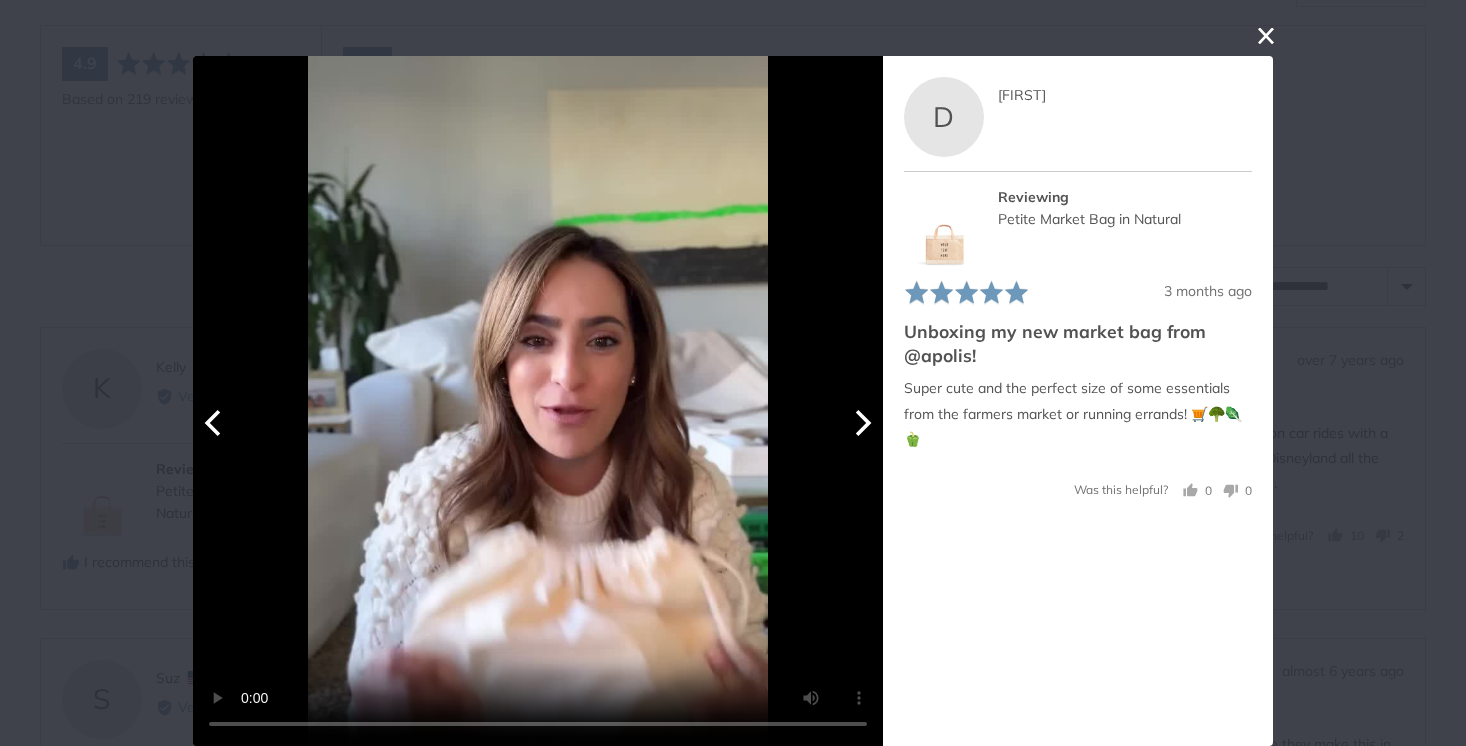 click at bounding box center (861, 423) 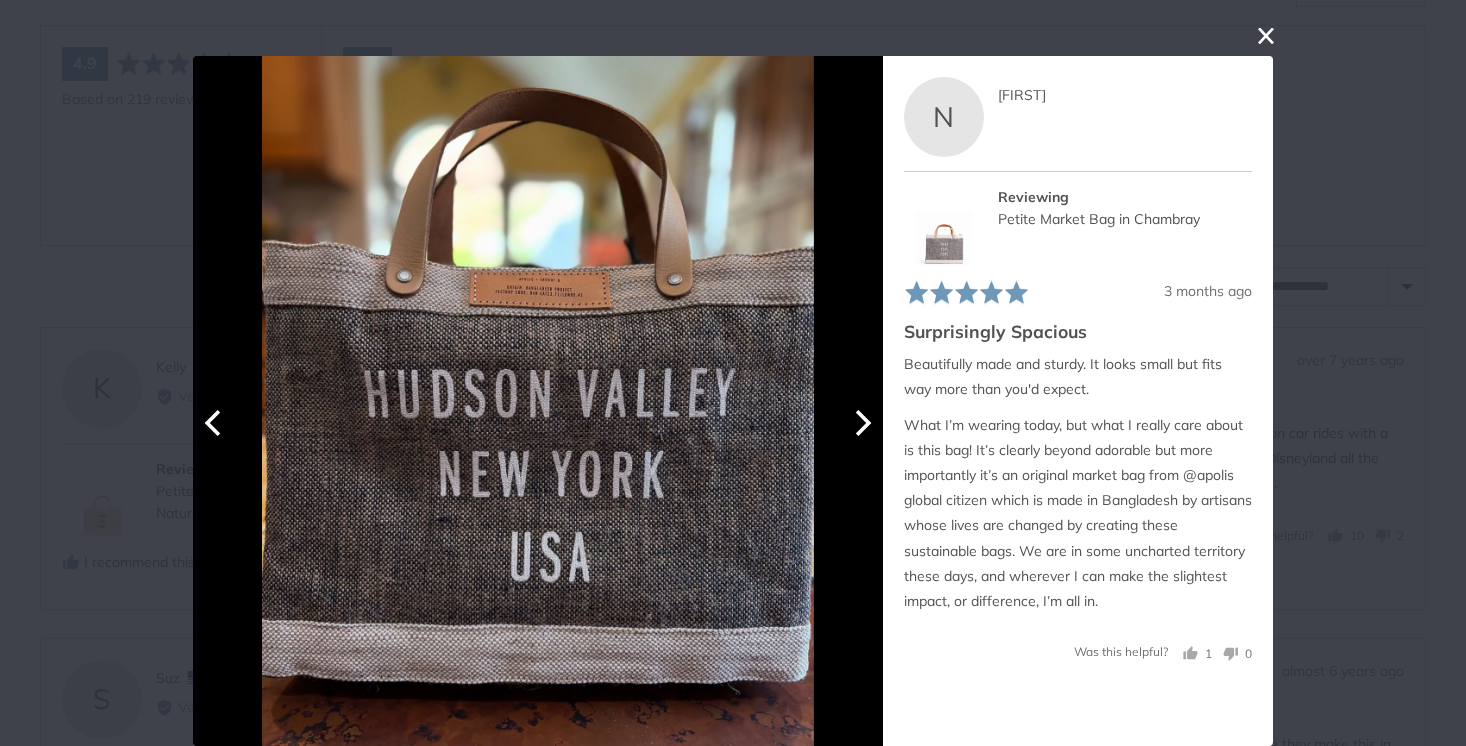 click at bounding box center [861, 423] 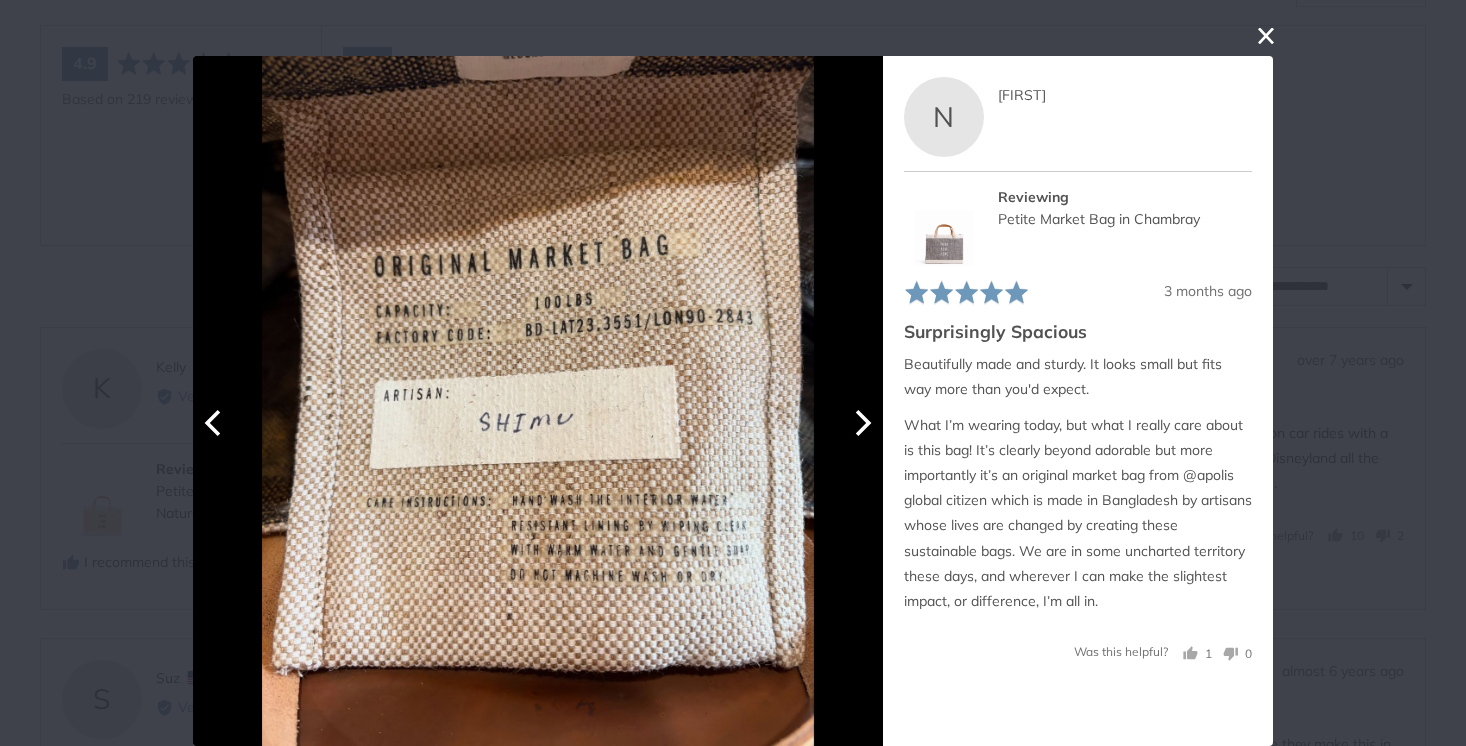 click at bounding box center [861, 423] 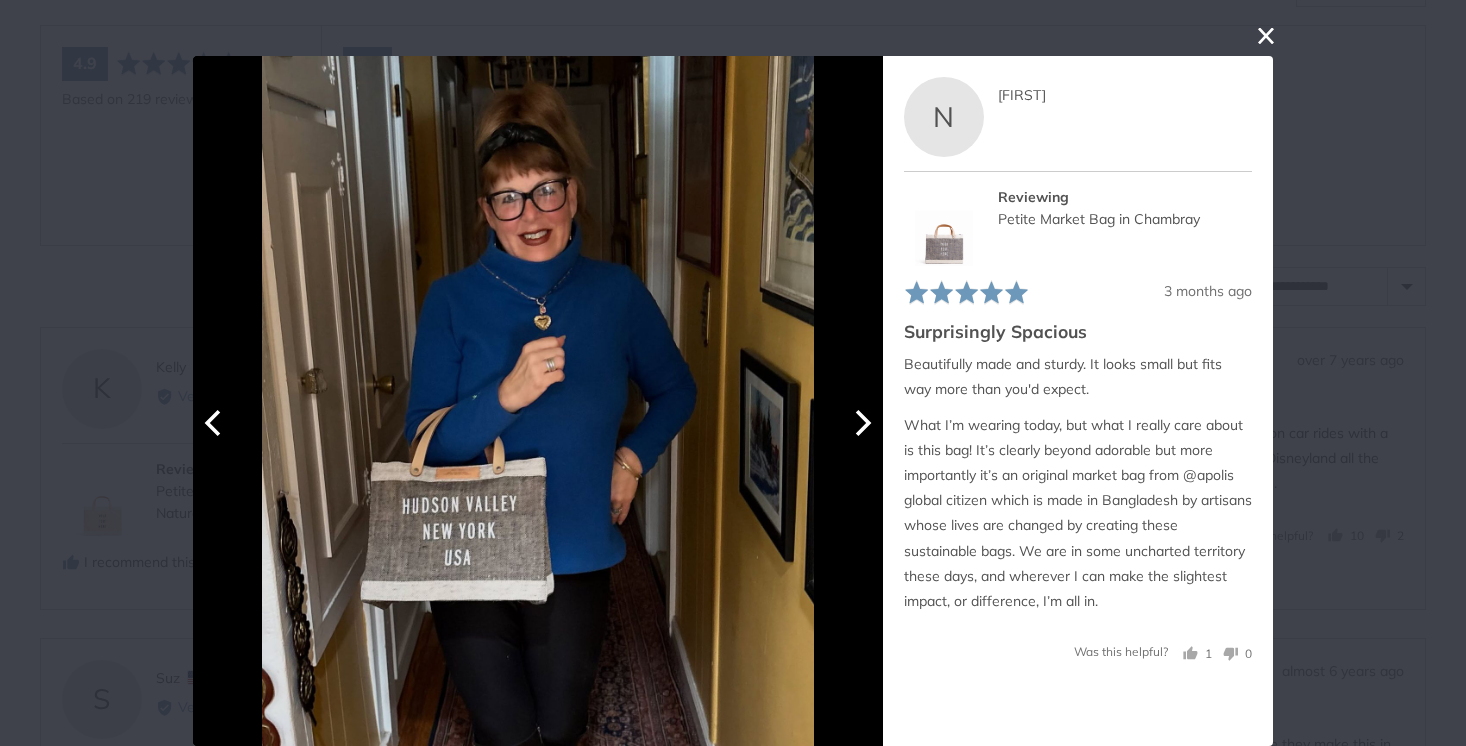 click at bounding box center (861, 423) 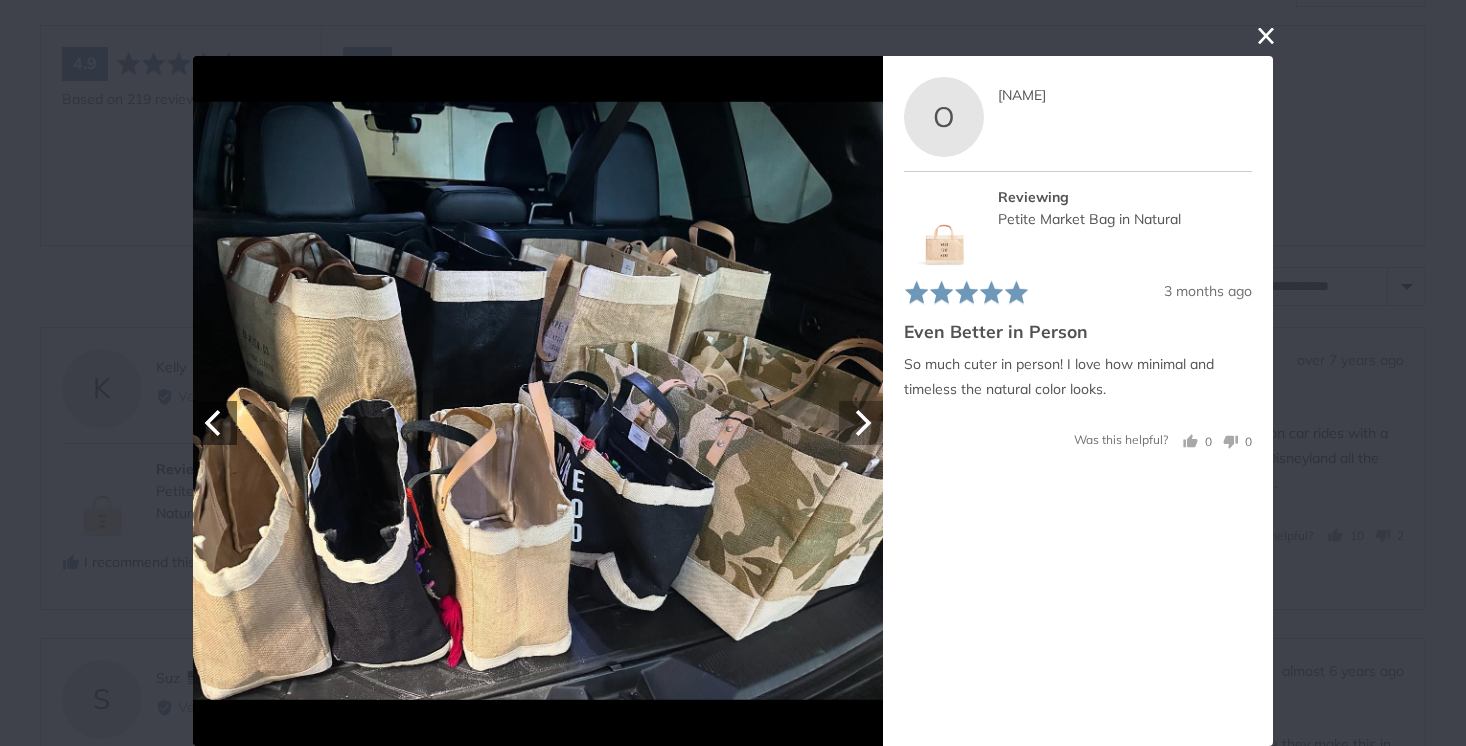 click at bounding box center [861, 423] 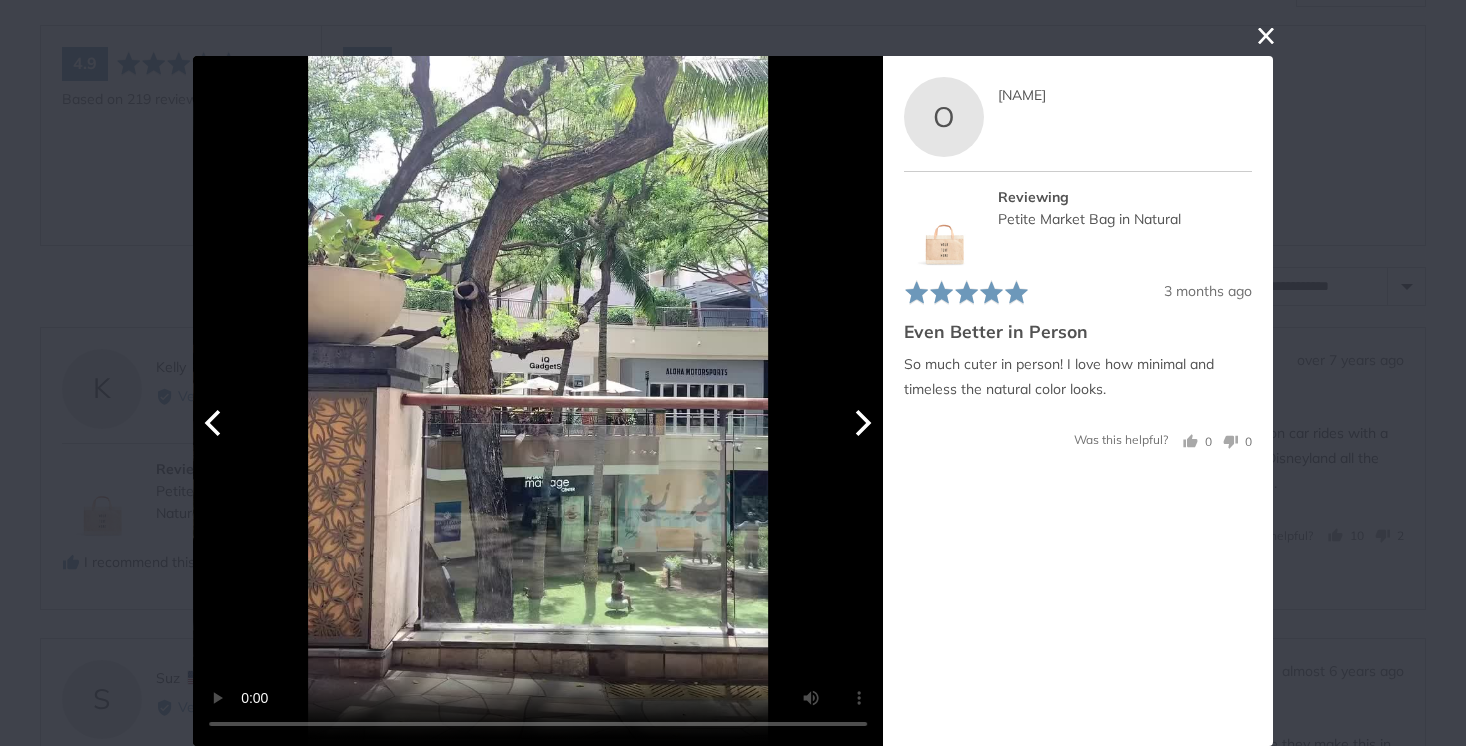 click at bounding box center (861, 423) 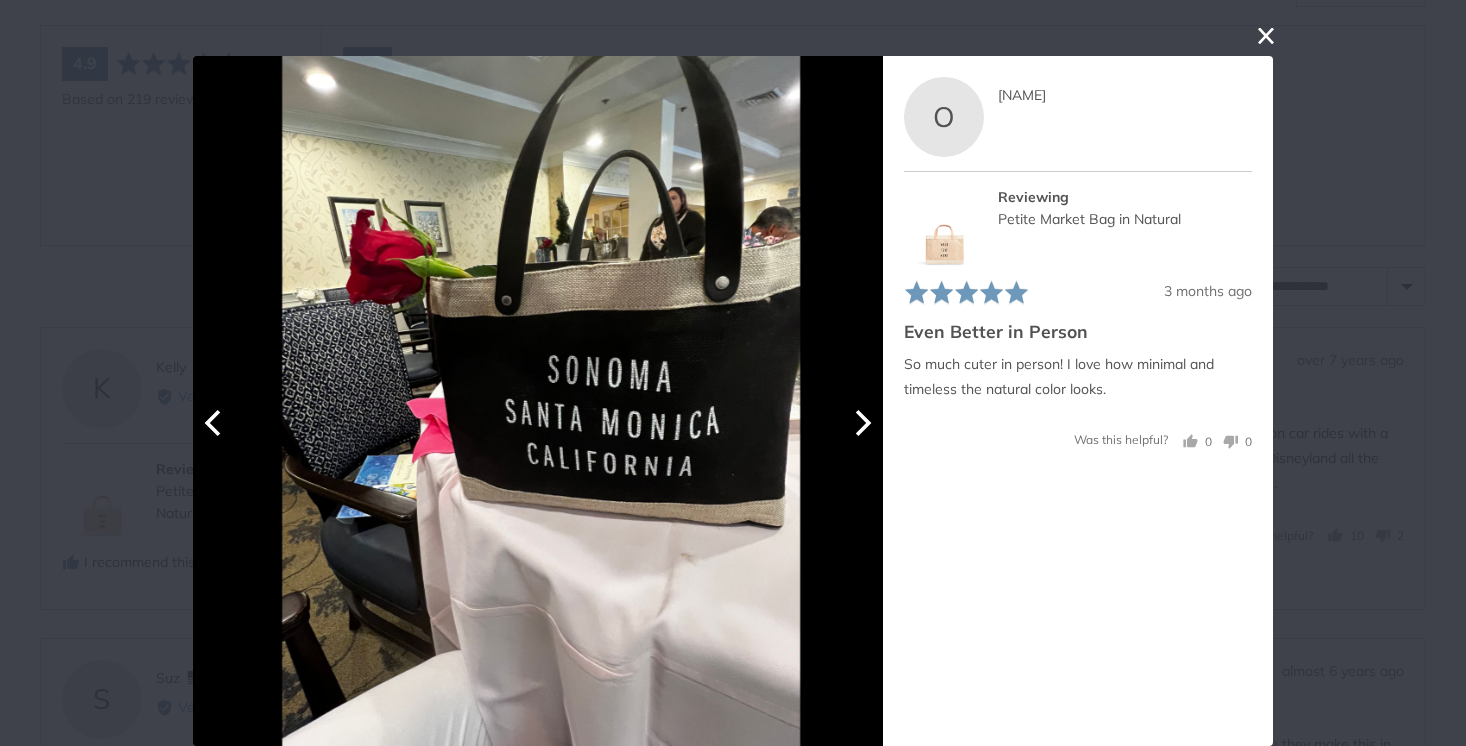 click at bounding box center [861, 423] 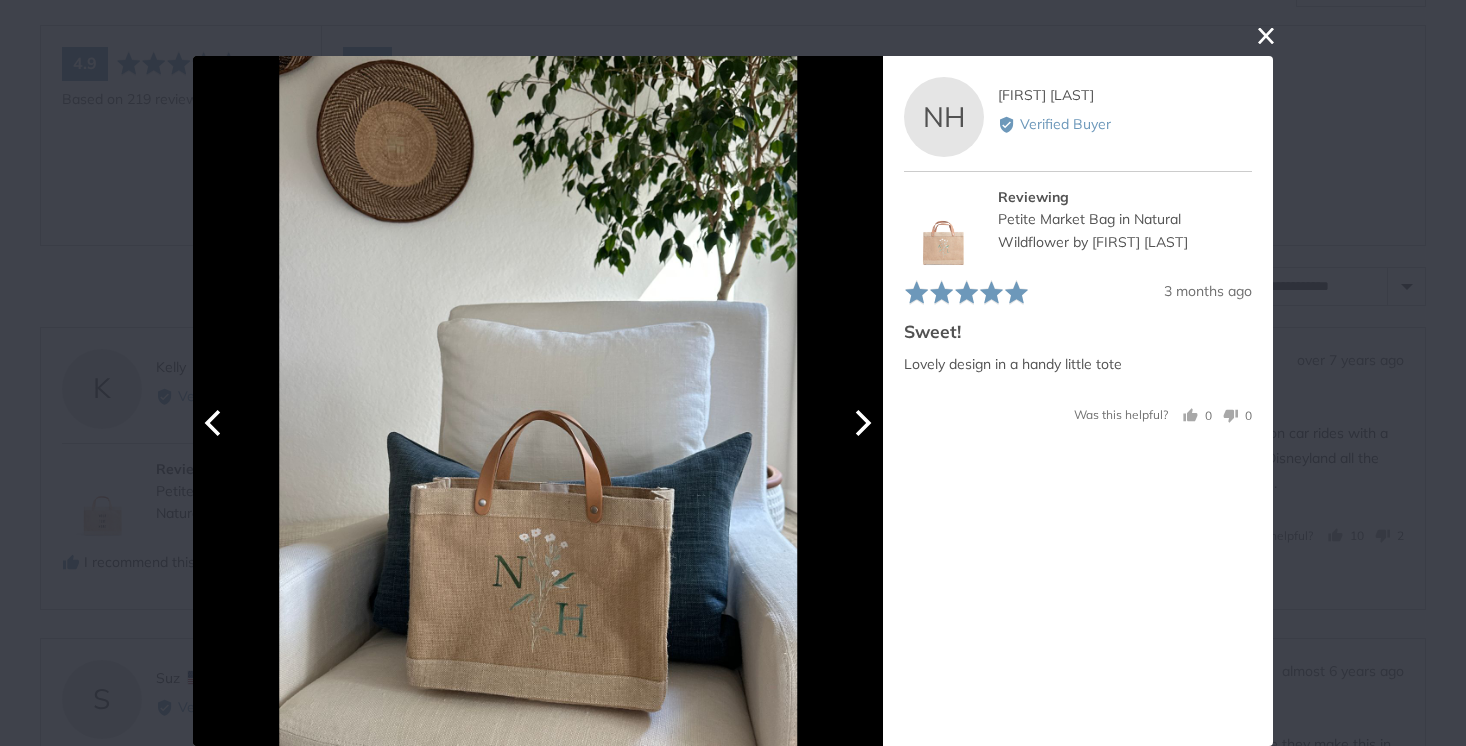 click at bounding box center (215, 423) 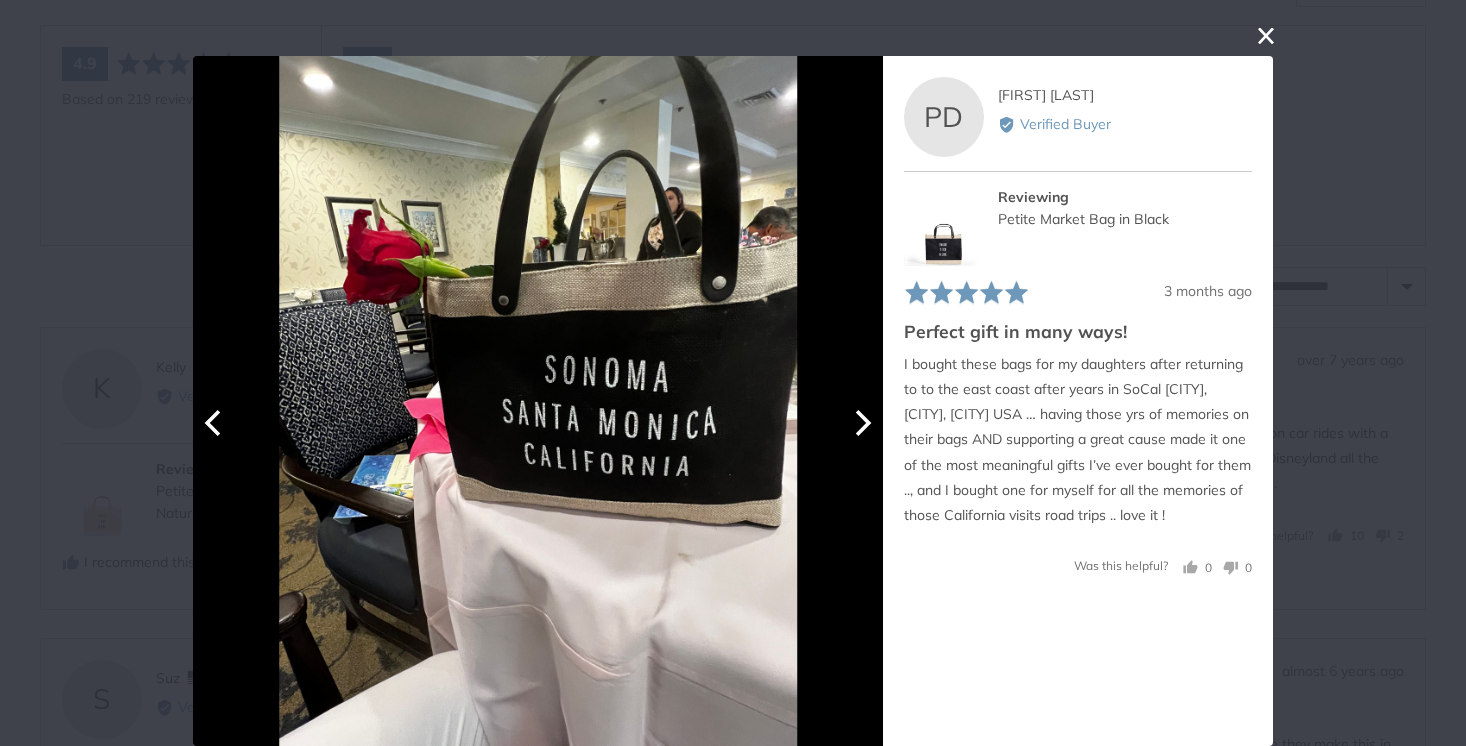 click at bounding box center (861, 423) 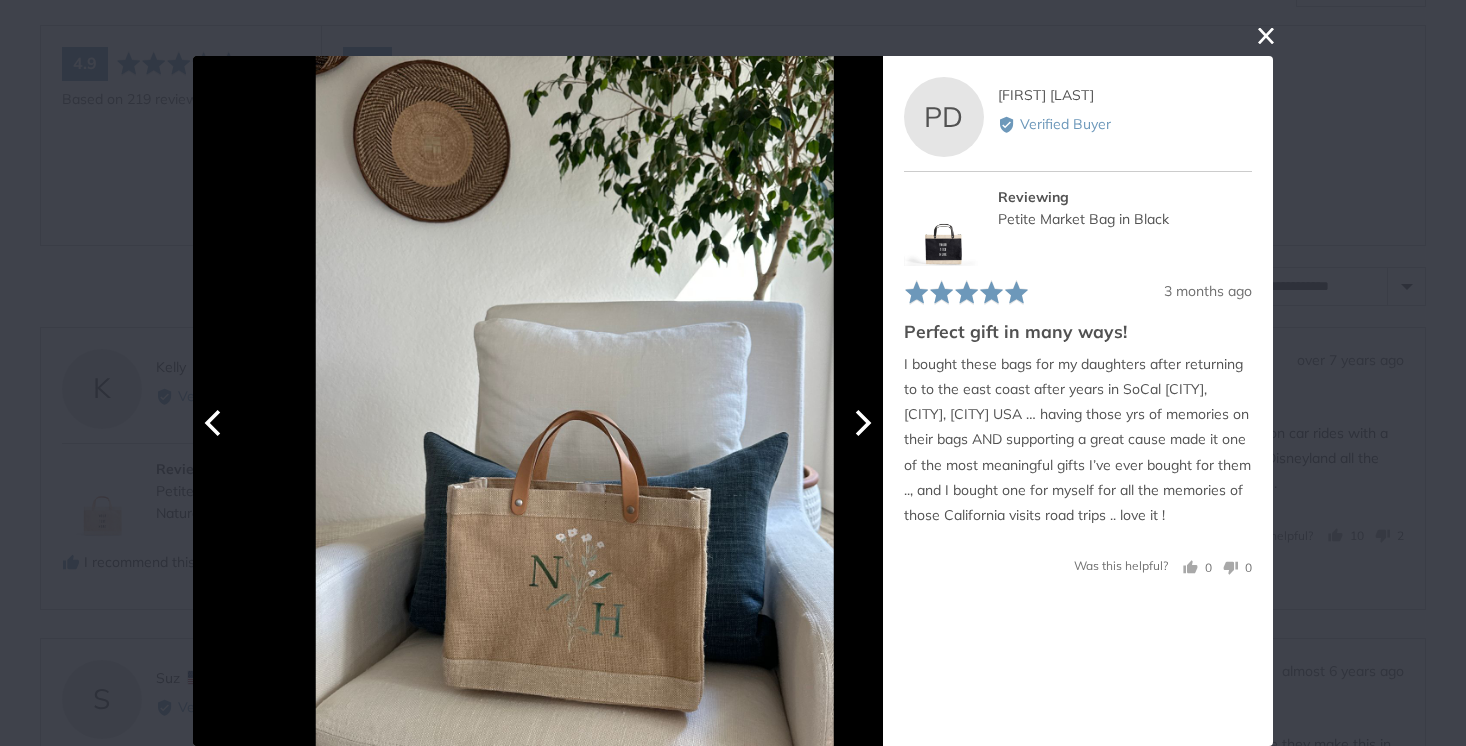 click at bounding box center [861, 423] 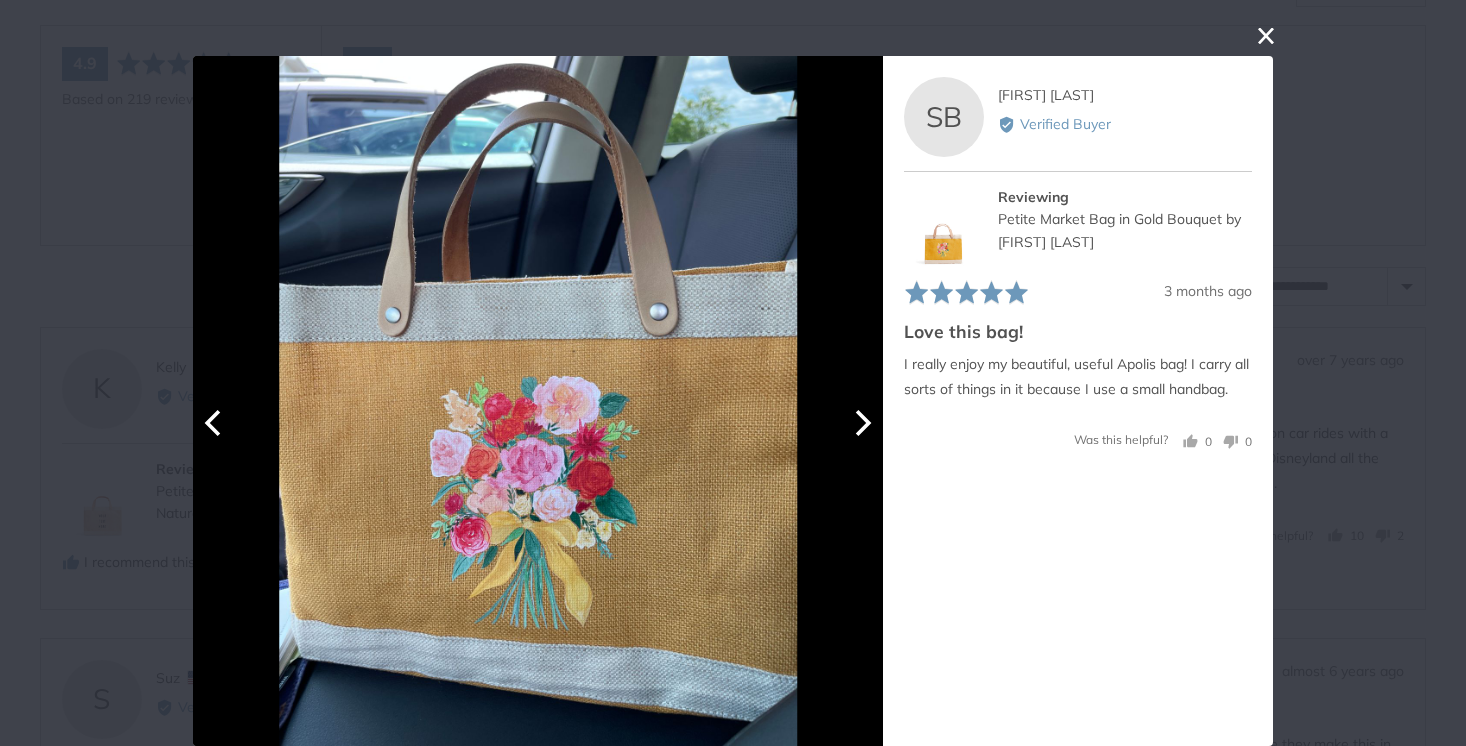 click at bounding box center (861, 423) 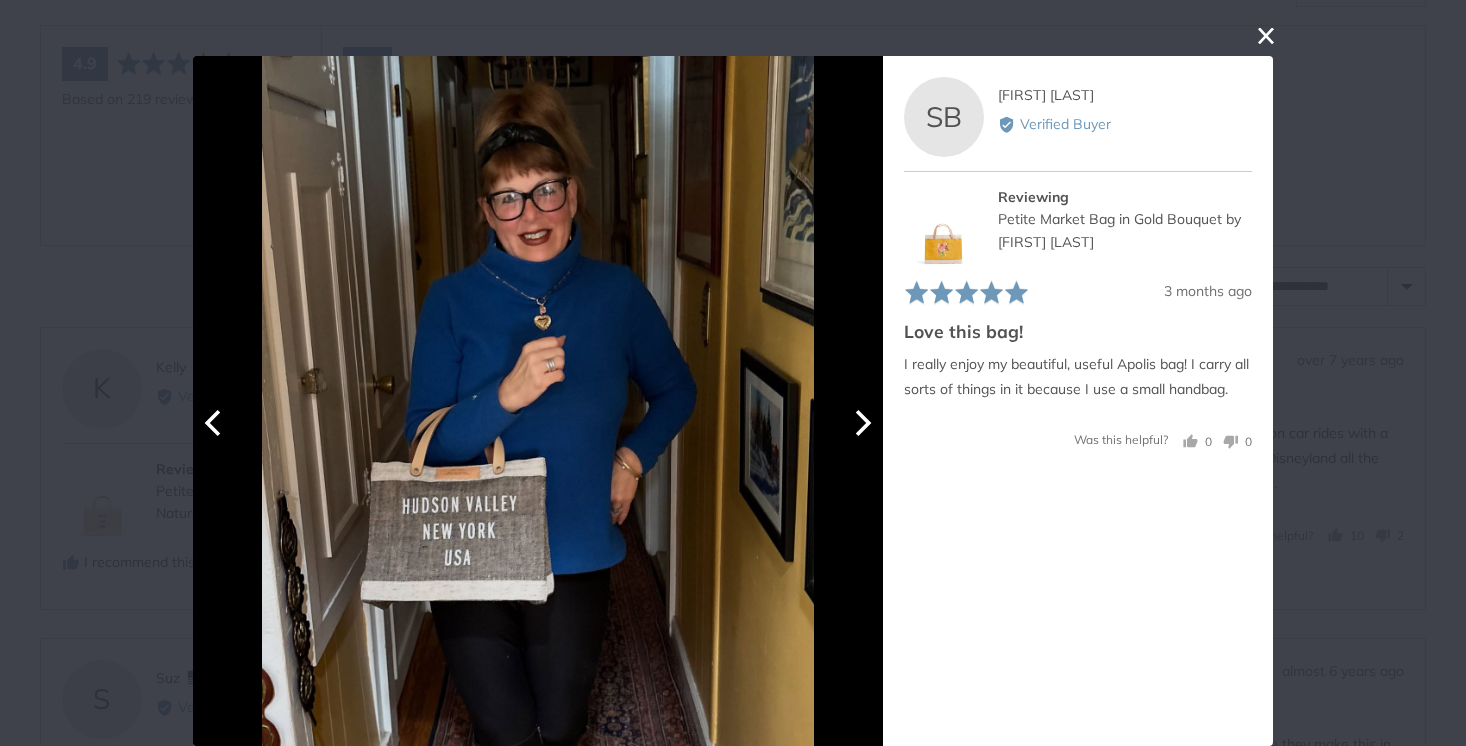 click at bounding box center (861, 423) 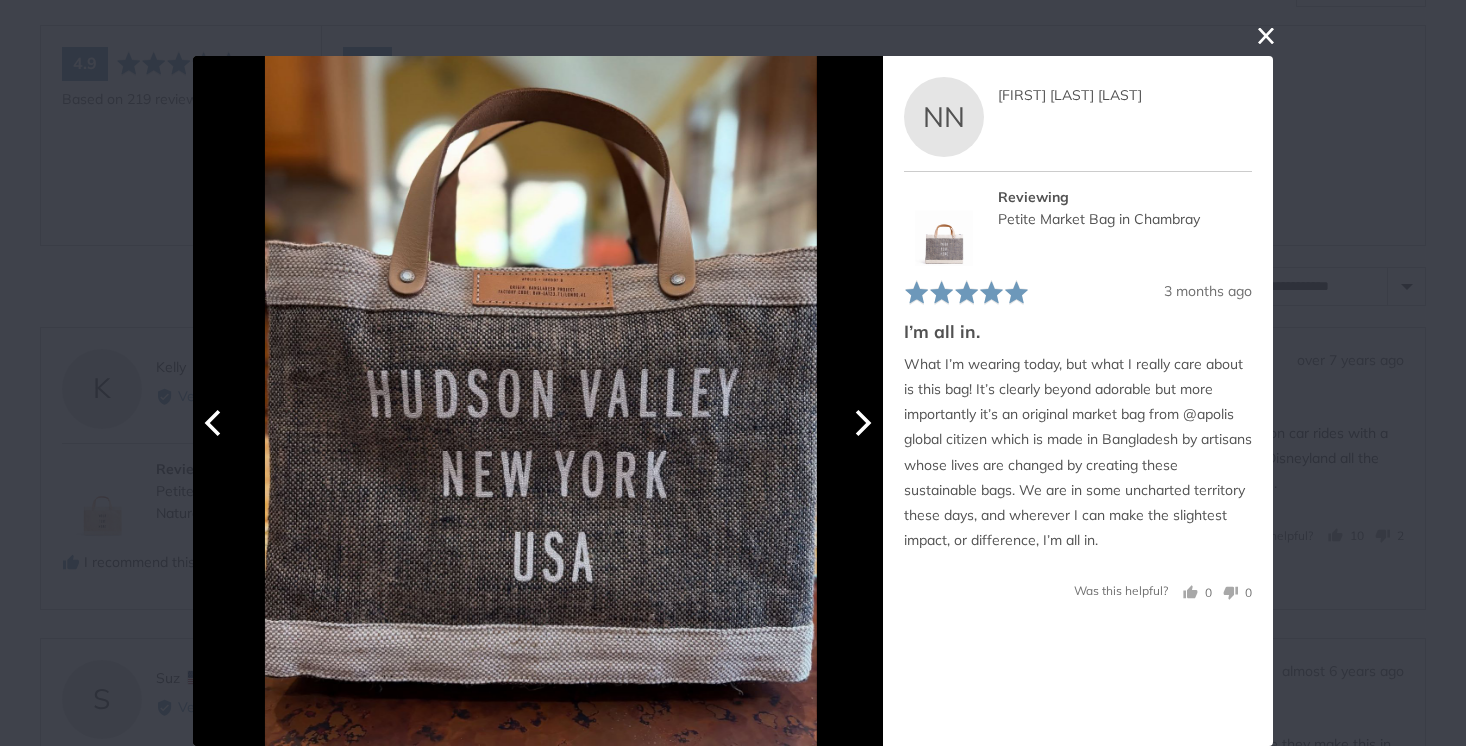 click at bounding box center (861, 423) 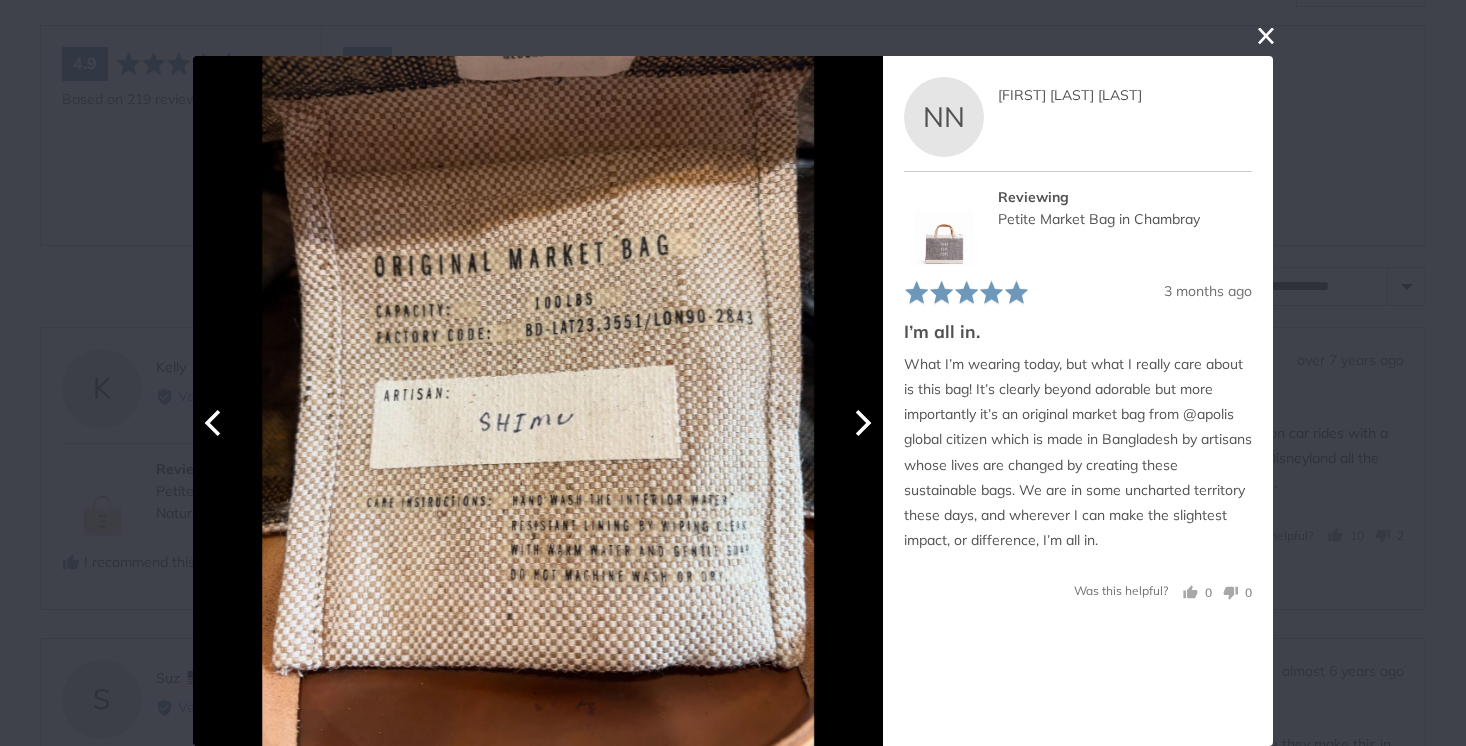 click at bounding box center (861, 423) 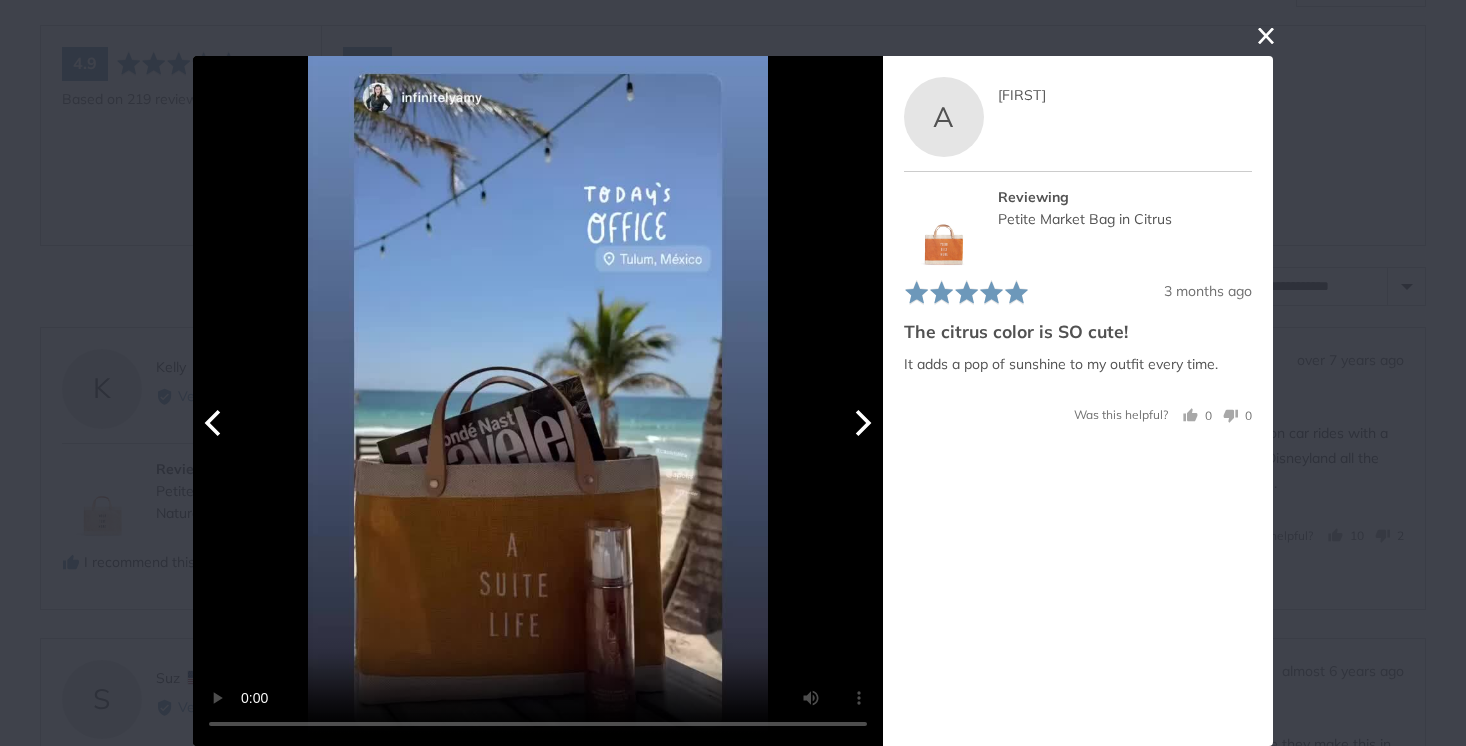 click at bounding box center [861, 423] 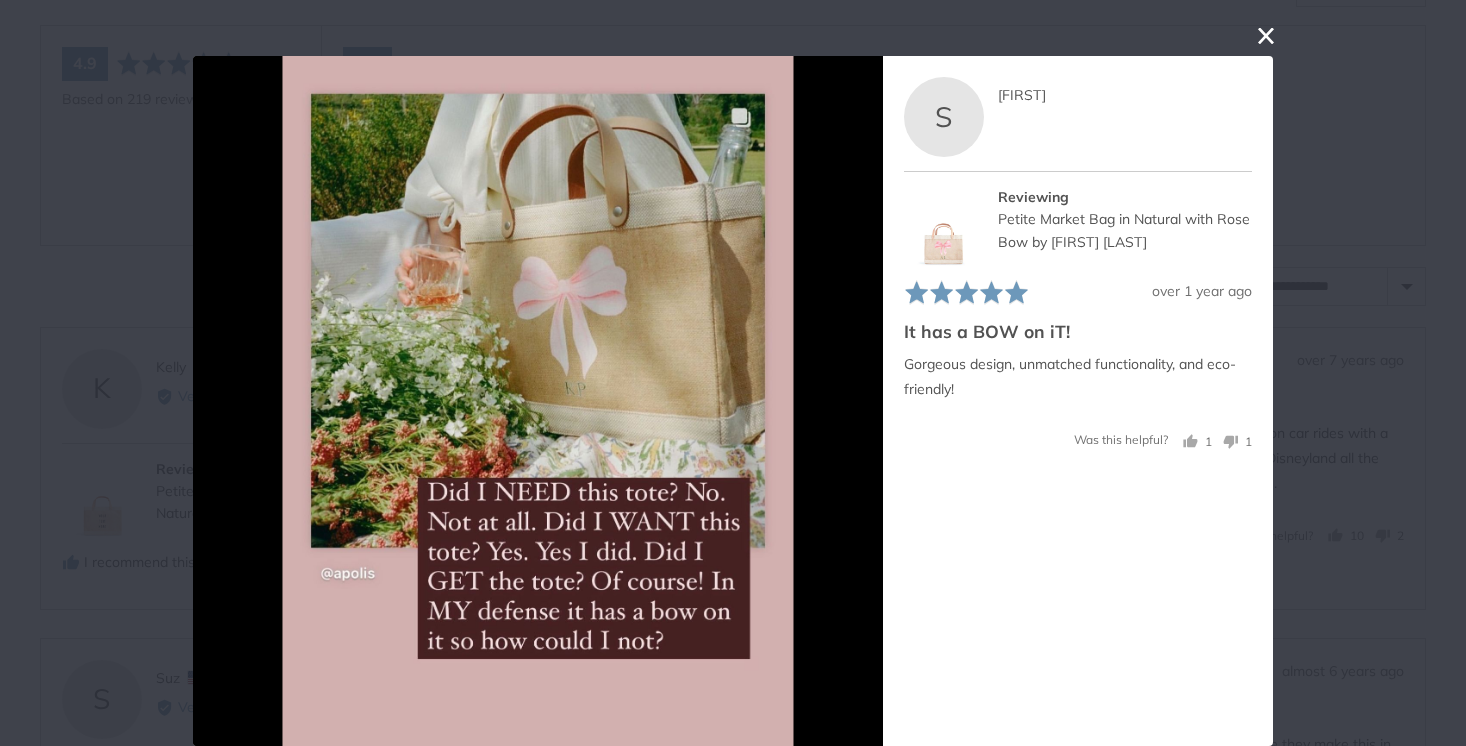 click at bounding box center [1266, 36] 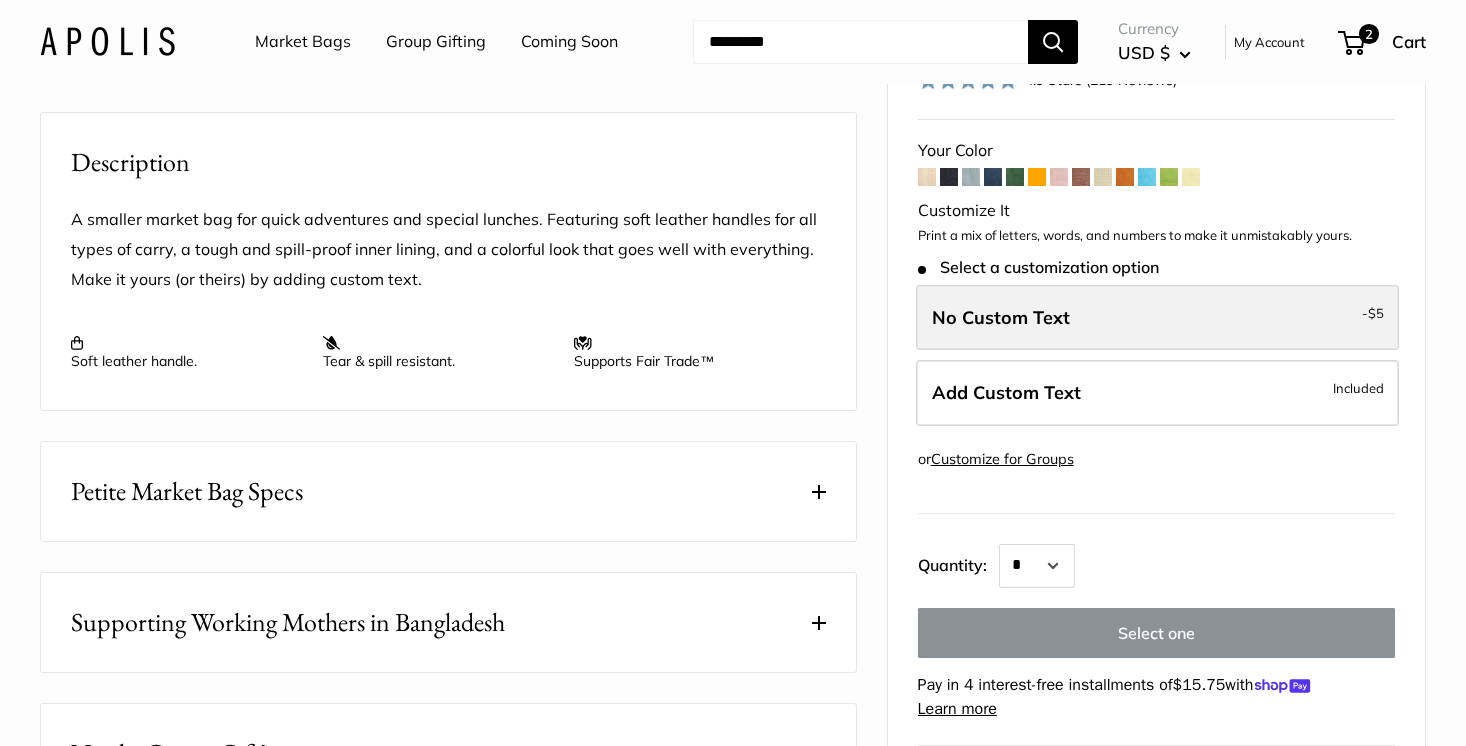 scroll, scrollTop: 719, scrollLeft: 0, axis: vertical 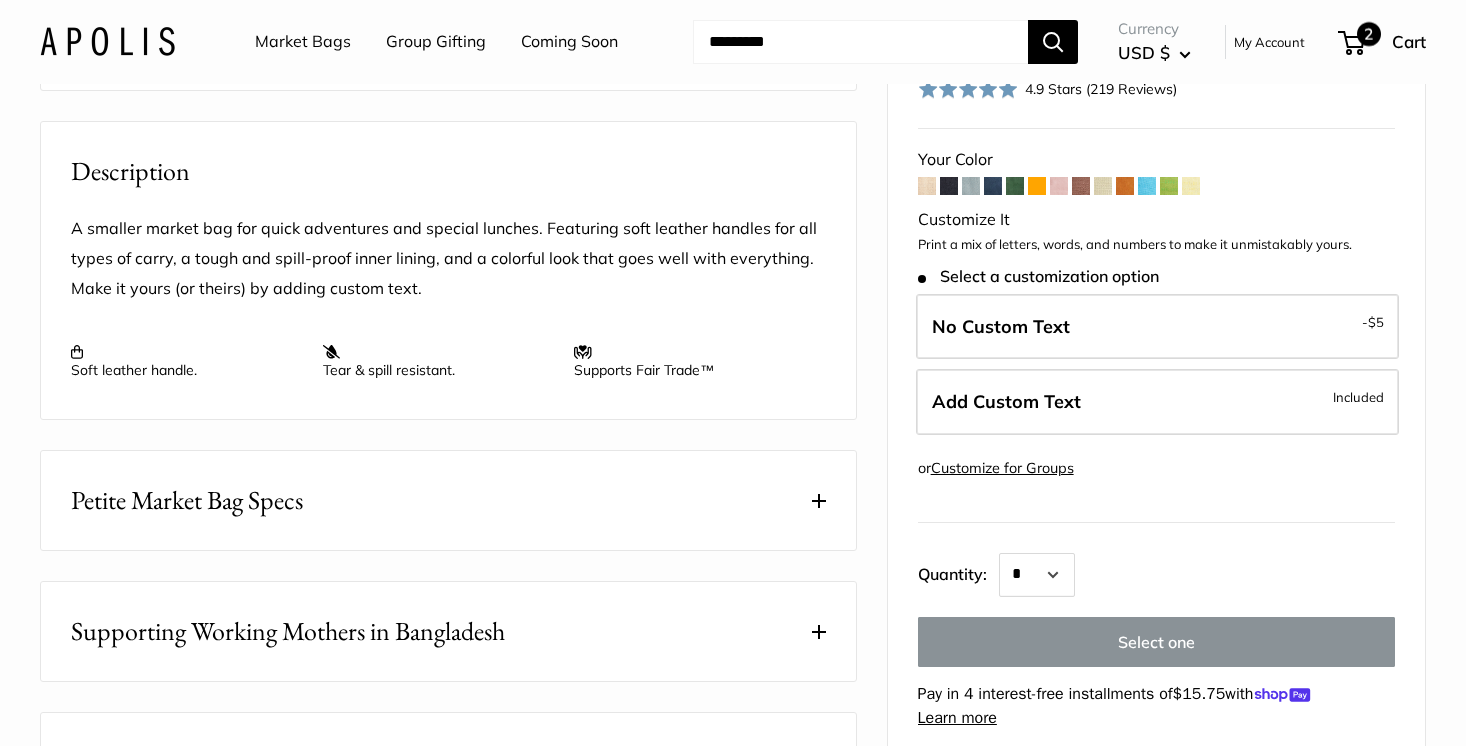 click on "2" at bounding box center (1369, 34) 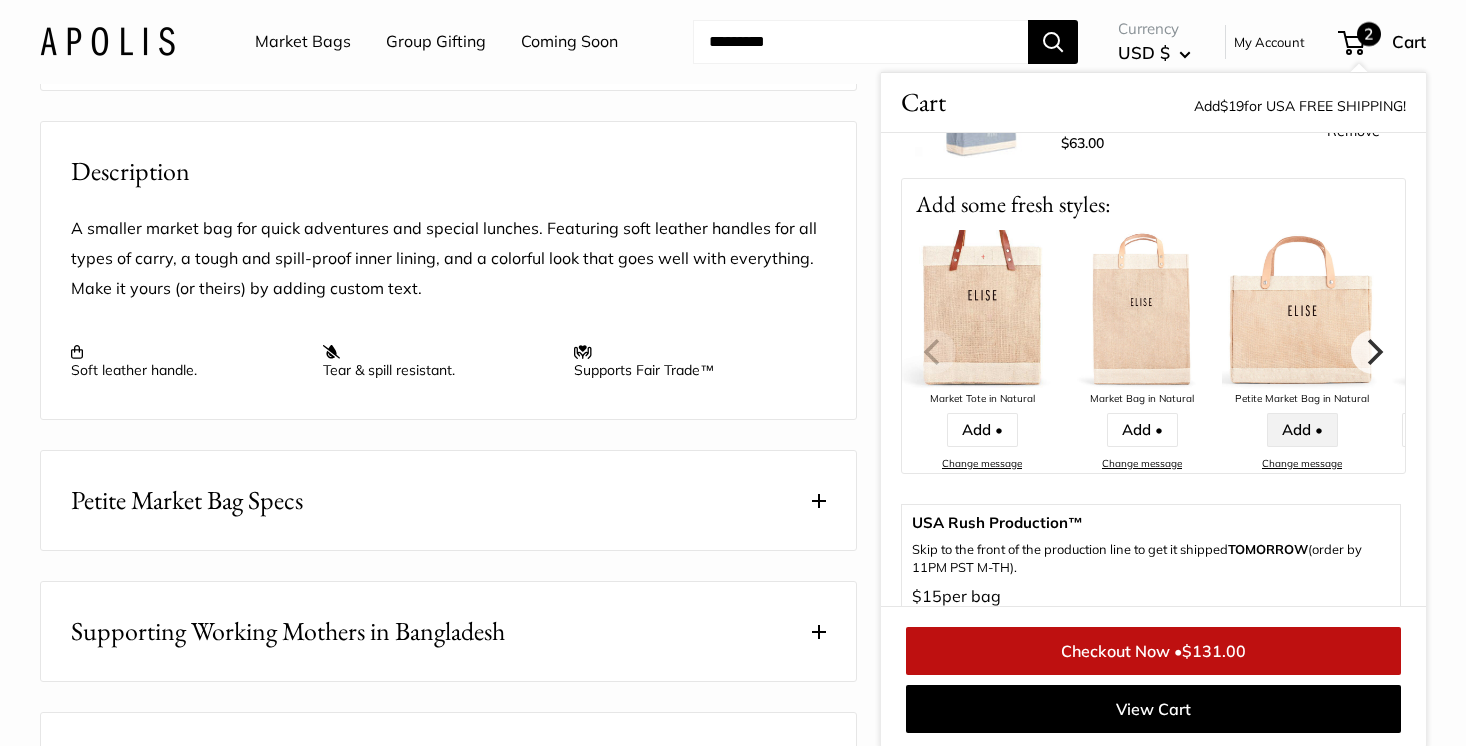 scroll, scrollTop: 0, scrollLeft: 0, axis: both 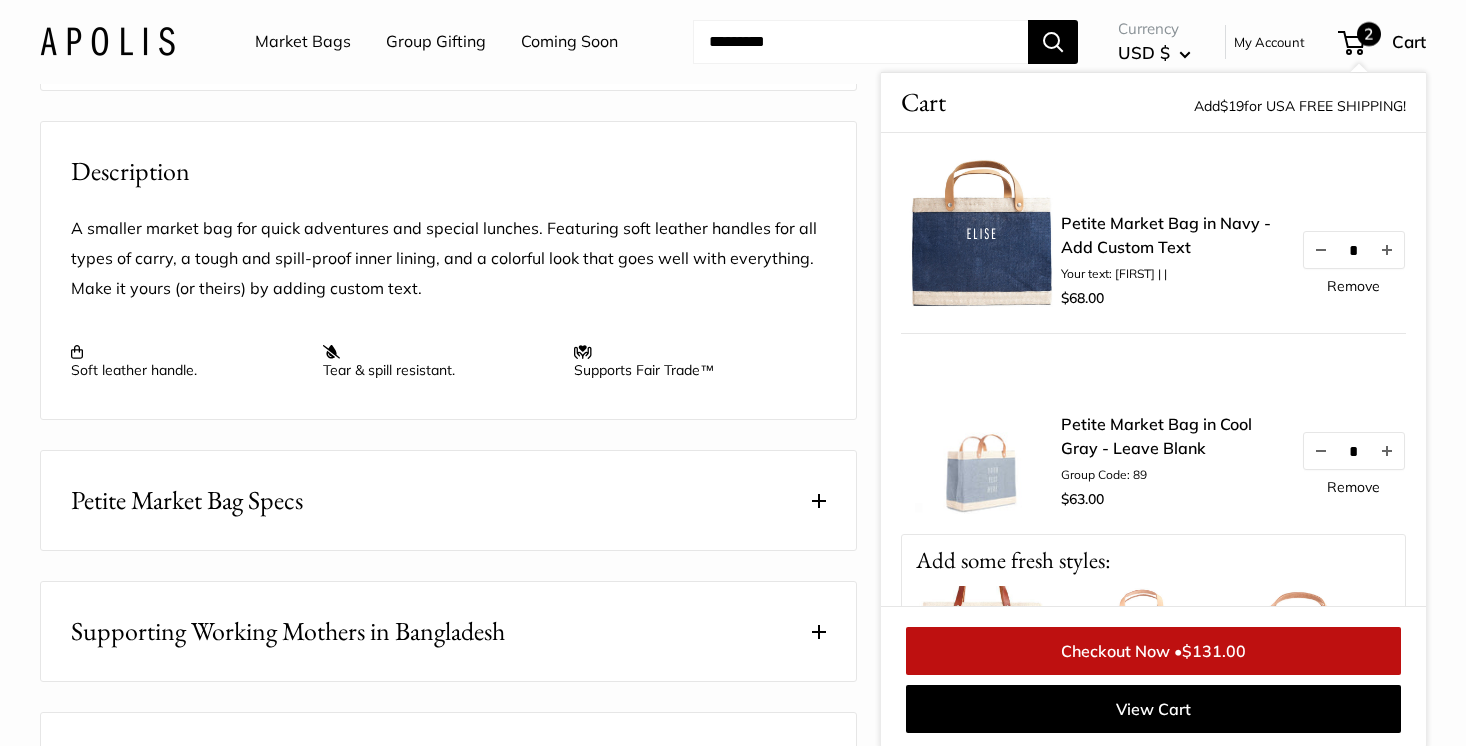 click on "Remove" at bounding box center [1353, 286] 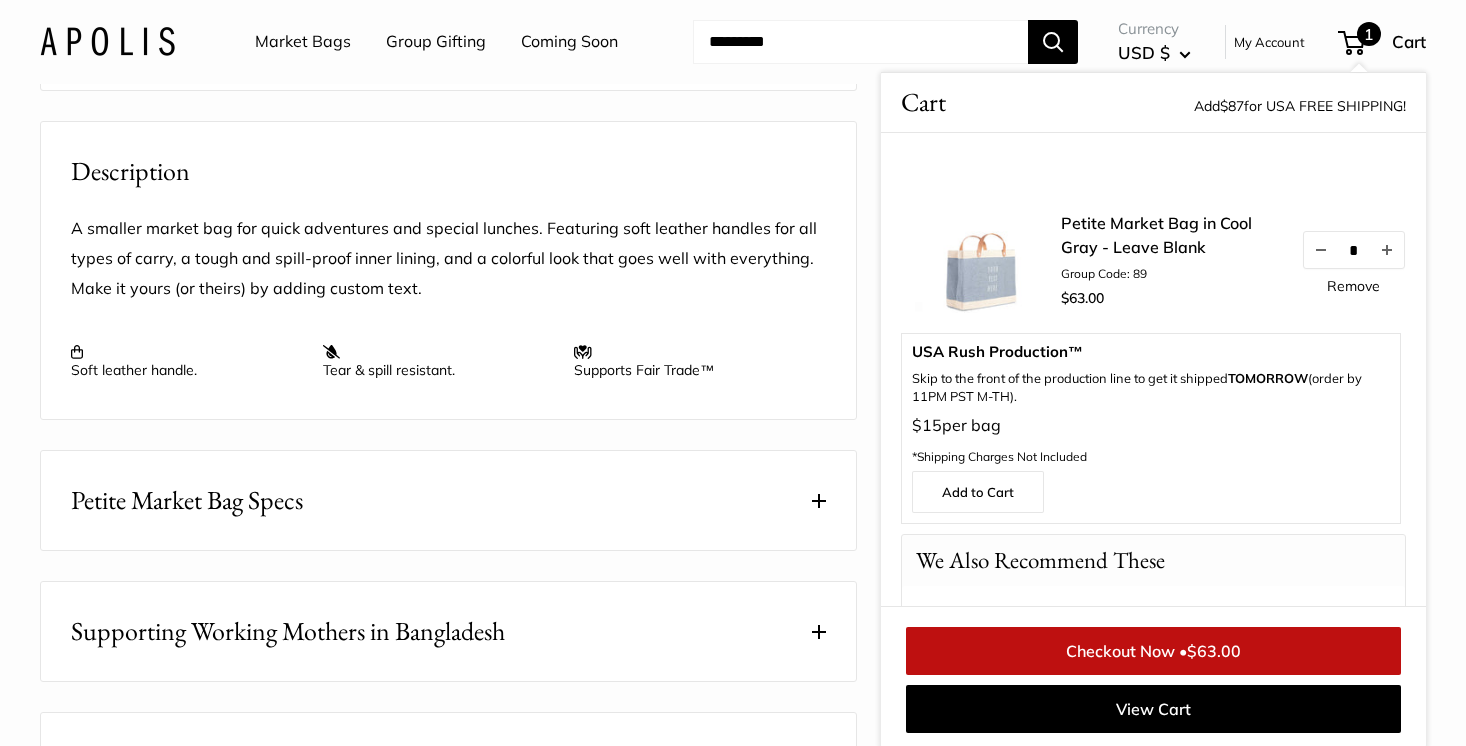 click at bounding box center (860, 42) 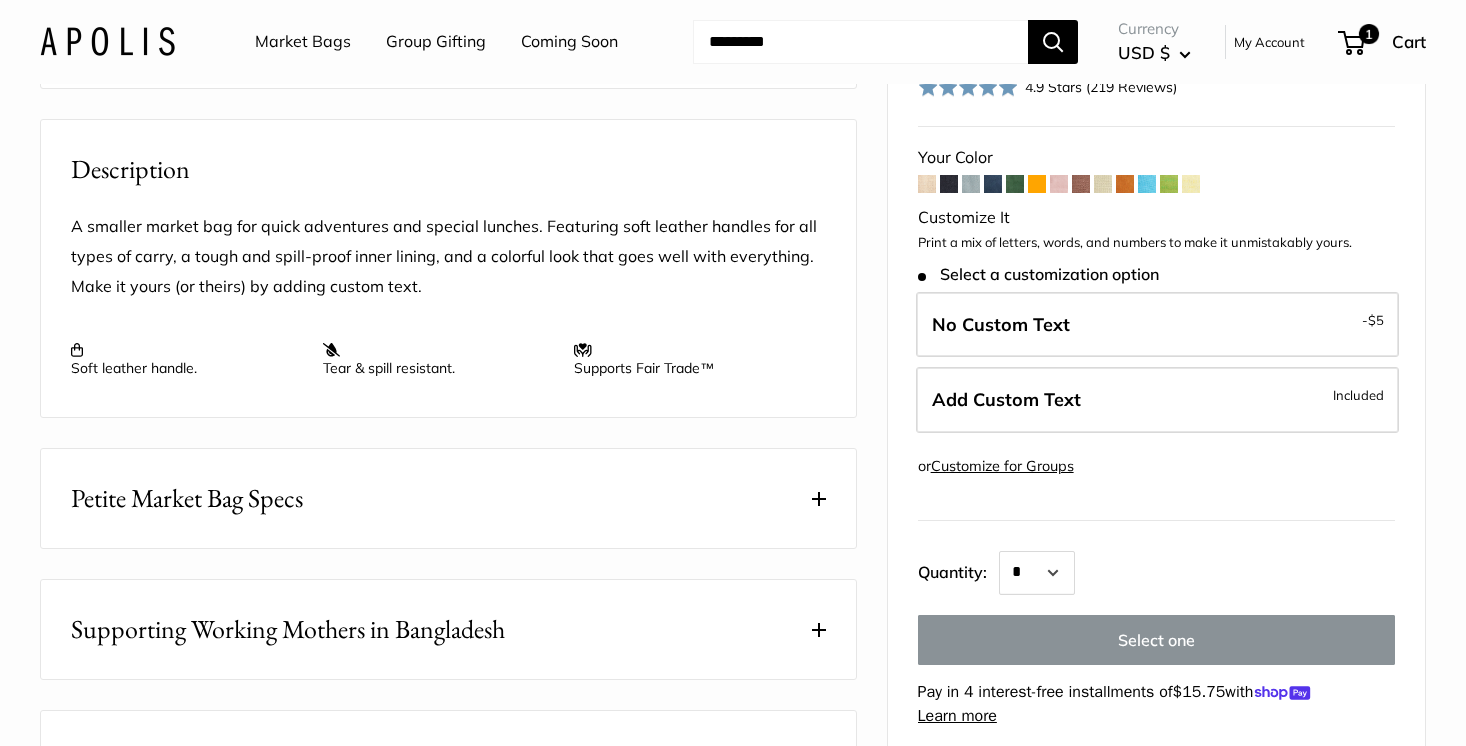 click at bounding box center [860, 42] 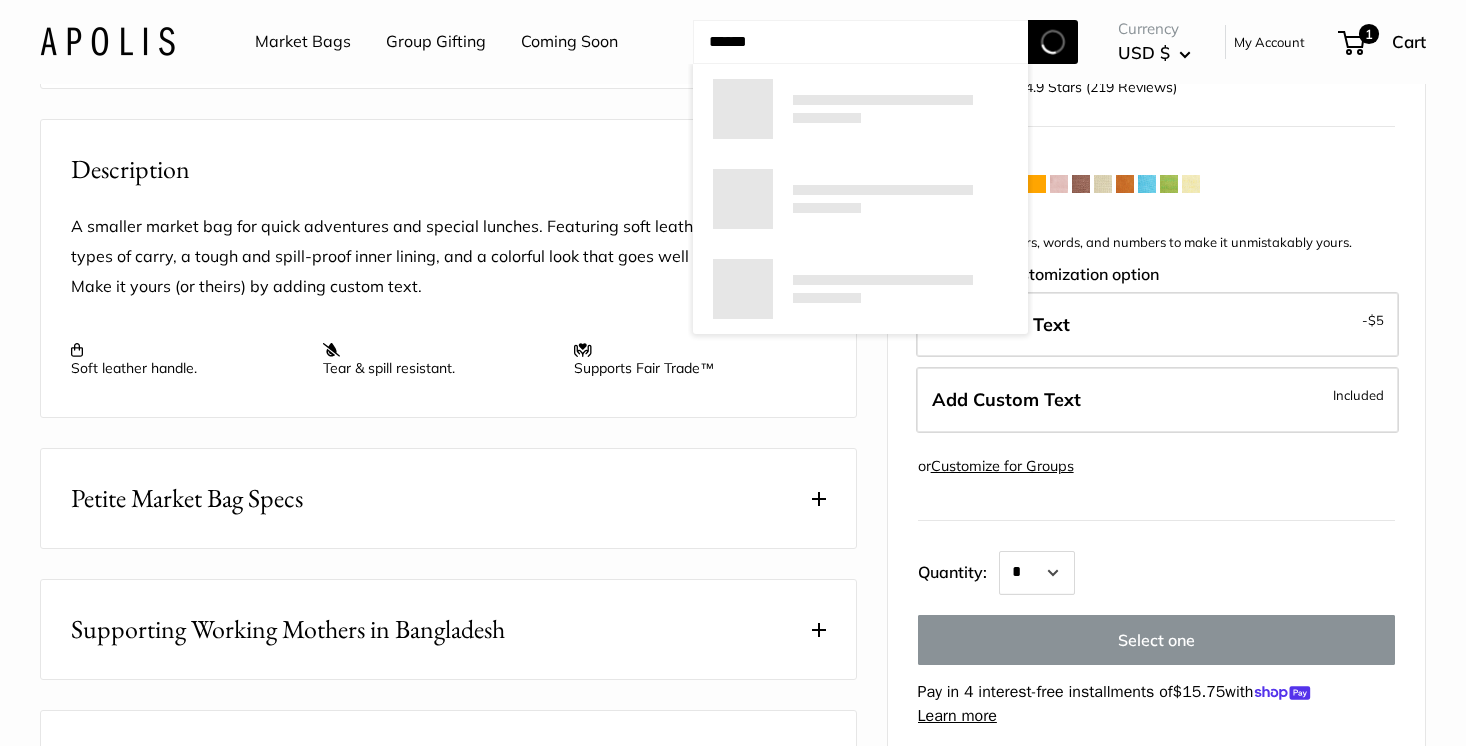 type on "******" 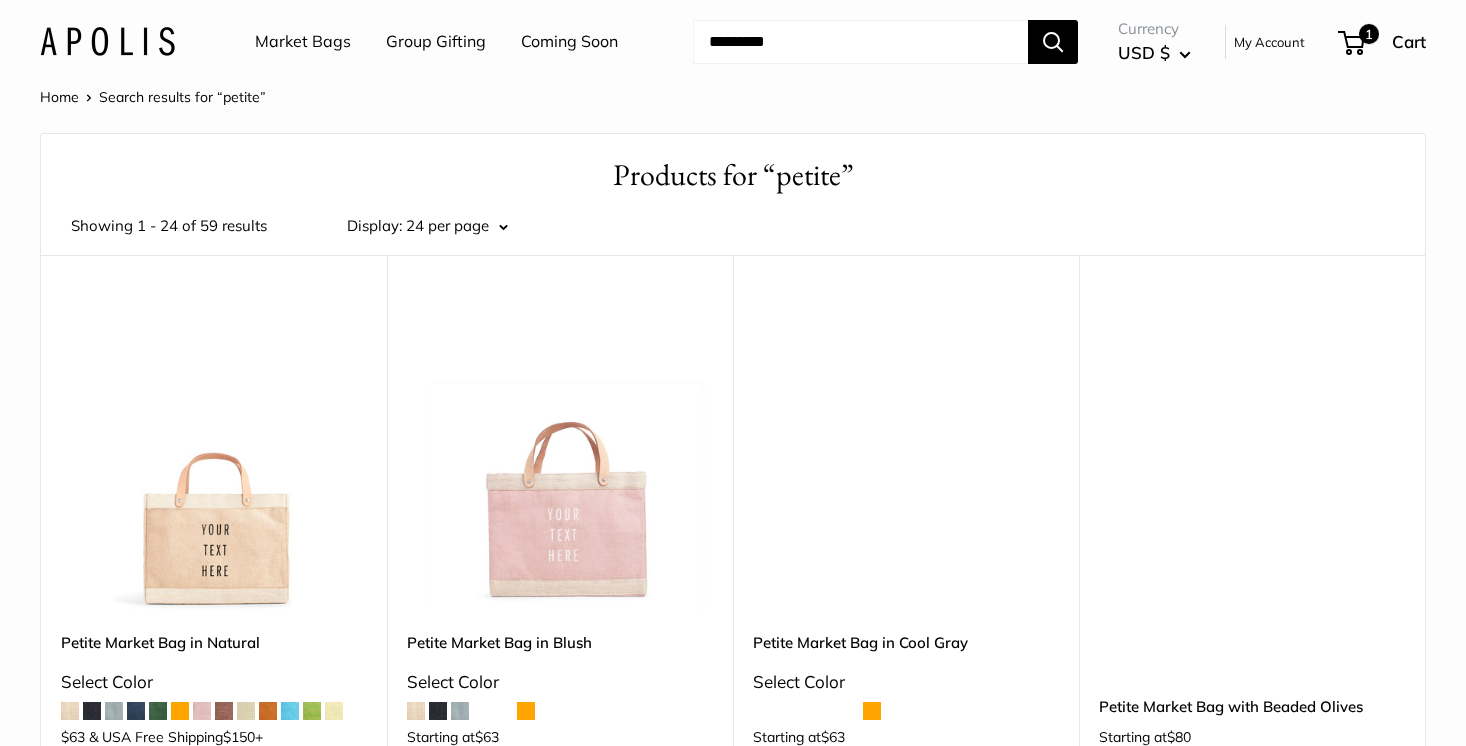 scroll, scrollTop: 0, scrollLeft: 0, axis: both 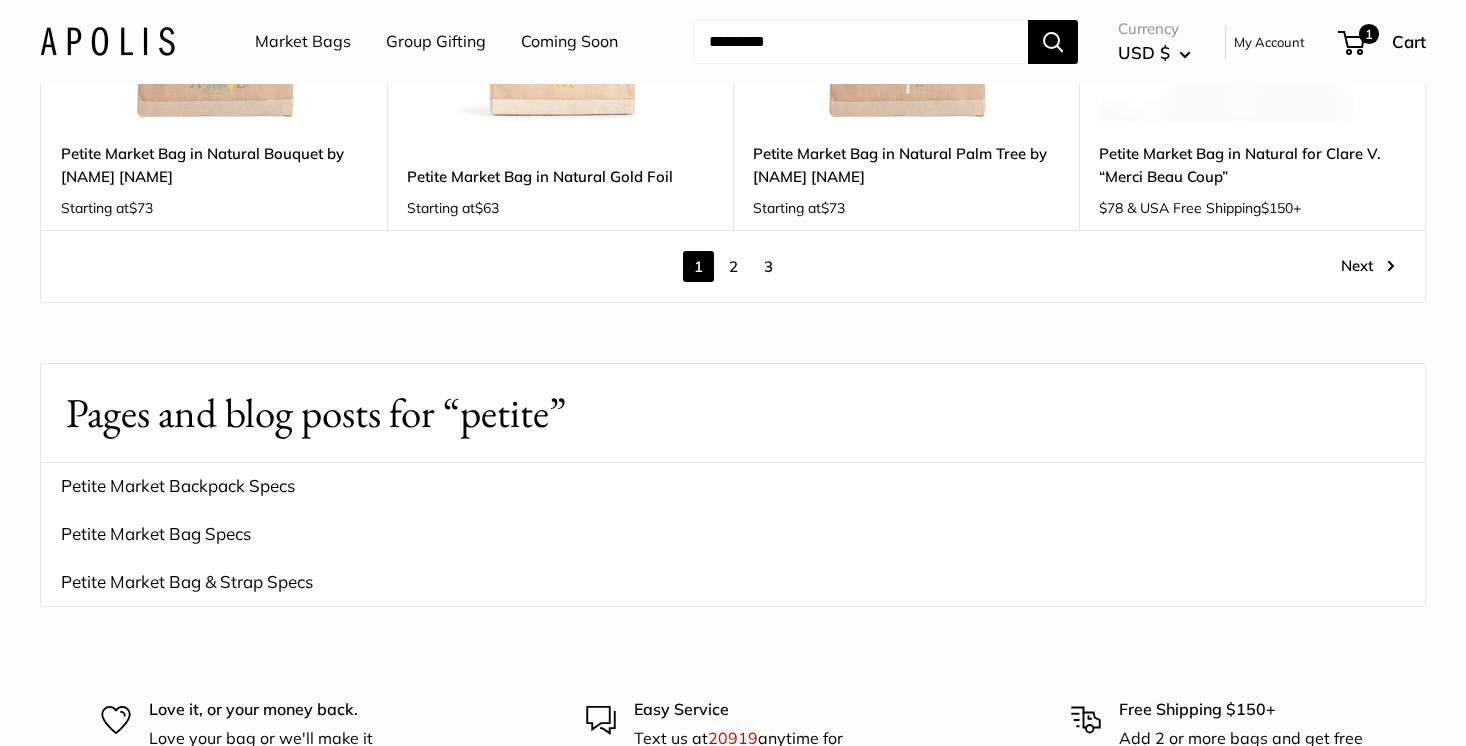 click on "3" at bounding box center (768, 266) 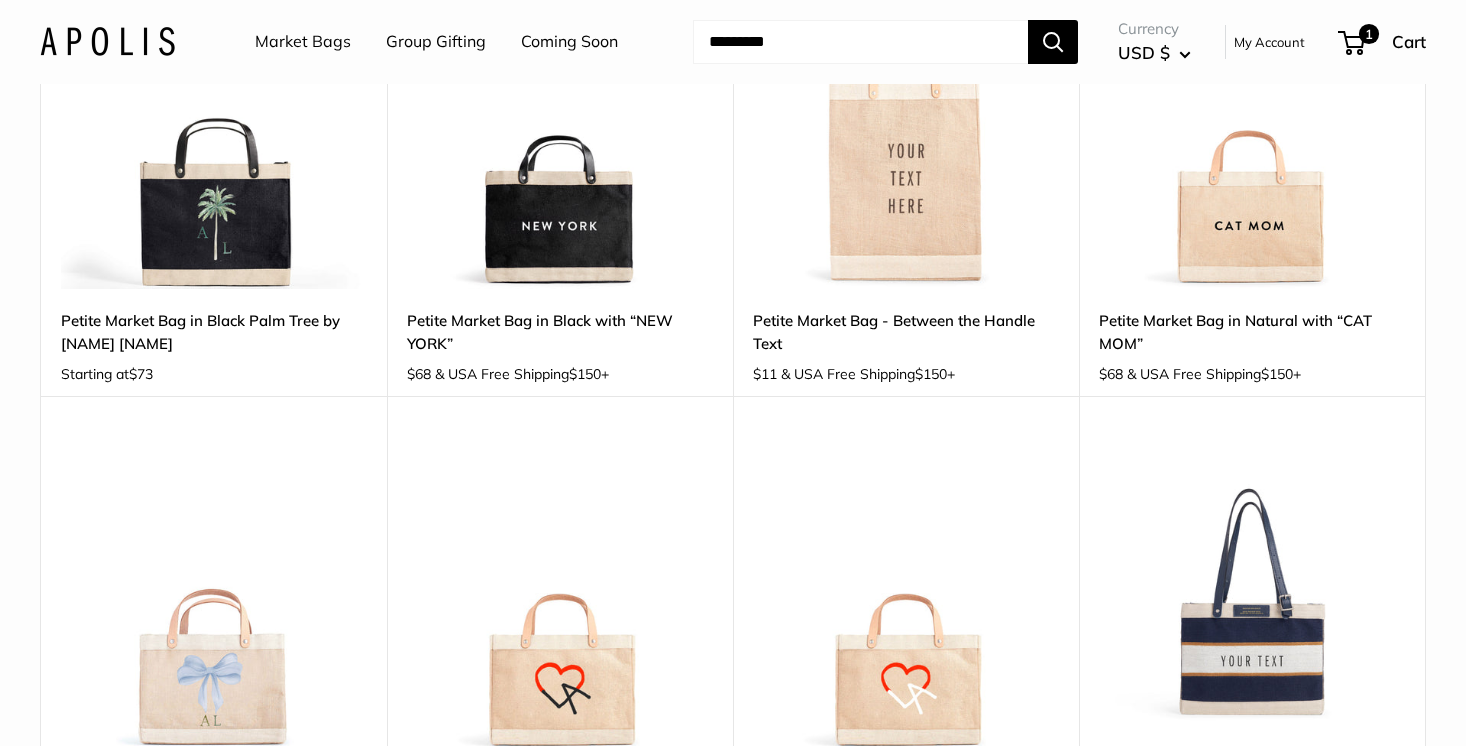scroll, scrollTop: 317, scrollLeft: 0, axis: vertical 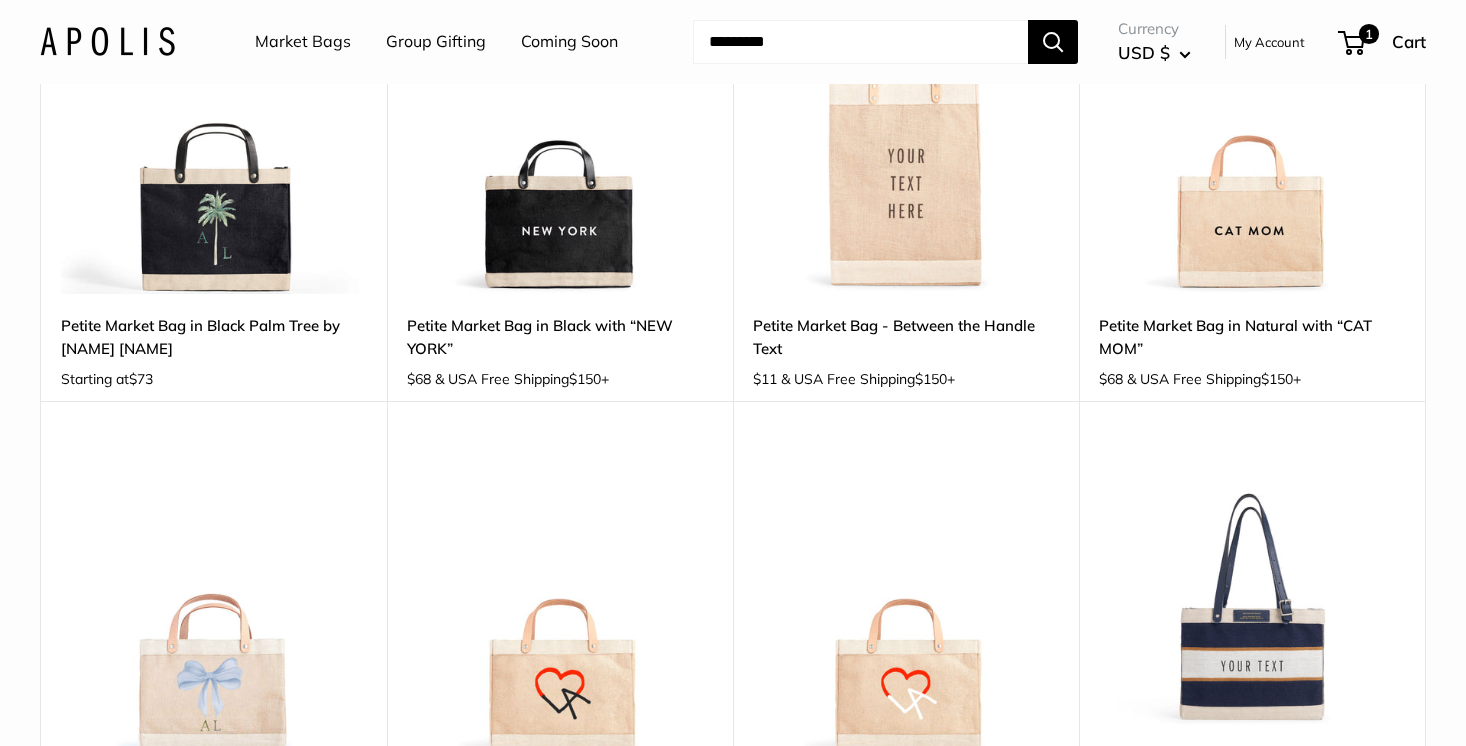 click at bounding box center [0, 0] 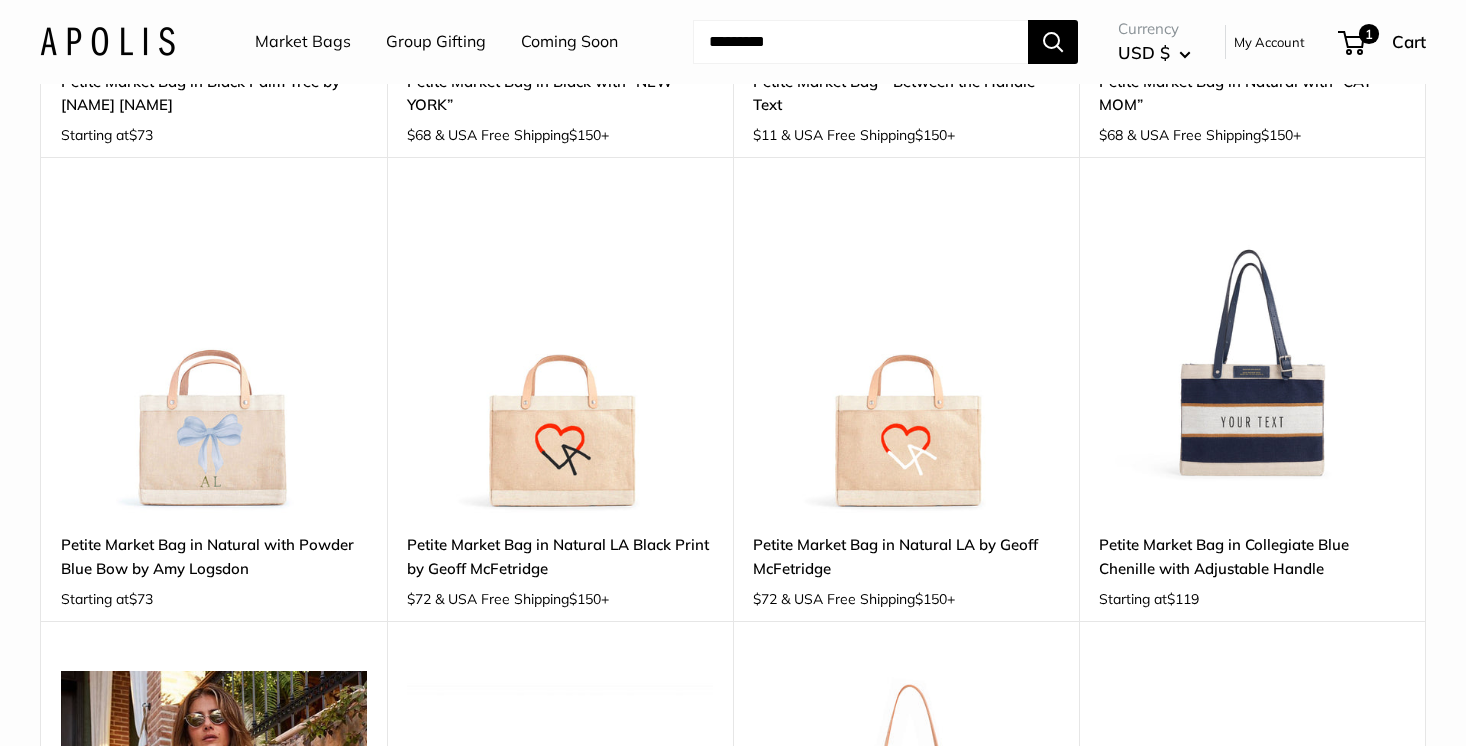 scroll, scrollTop: 387, scrollLeft: 0, axis: vertical 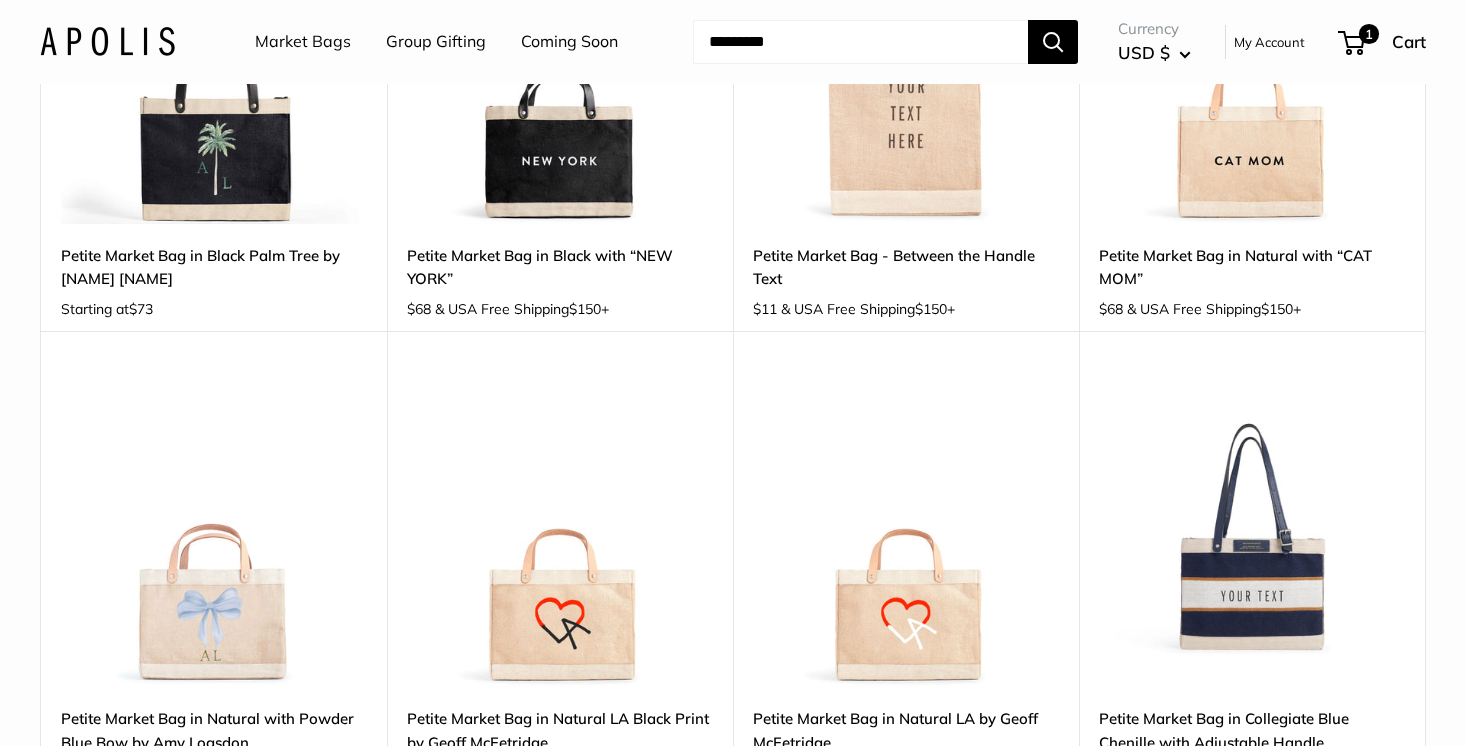 click at bounding box center (0, 0) 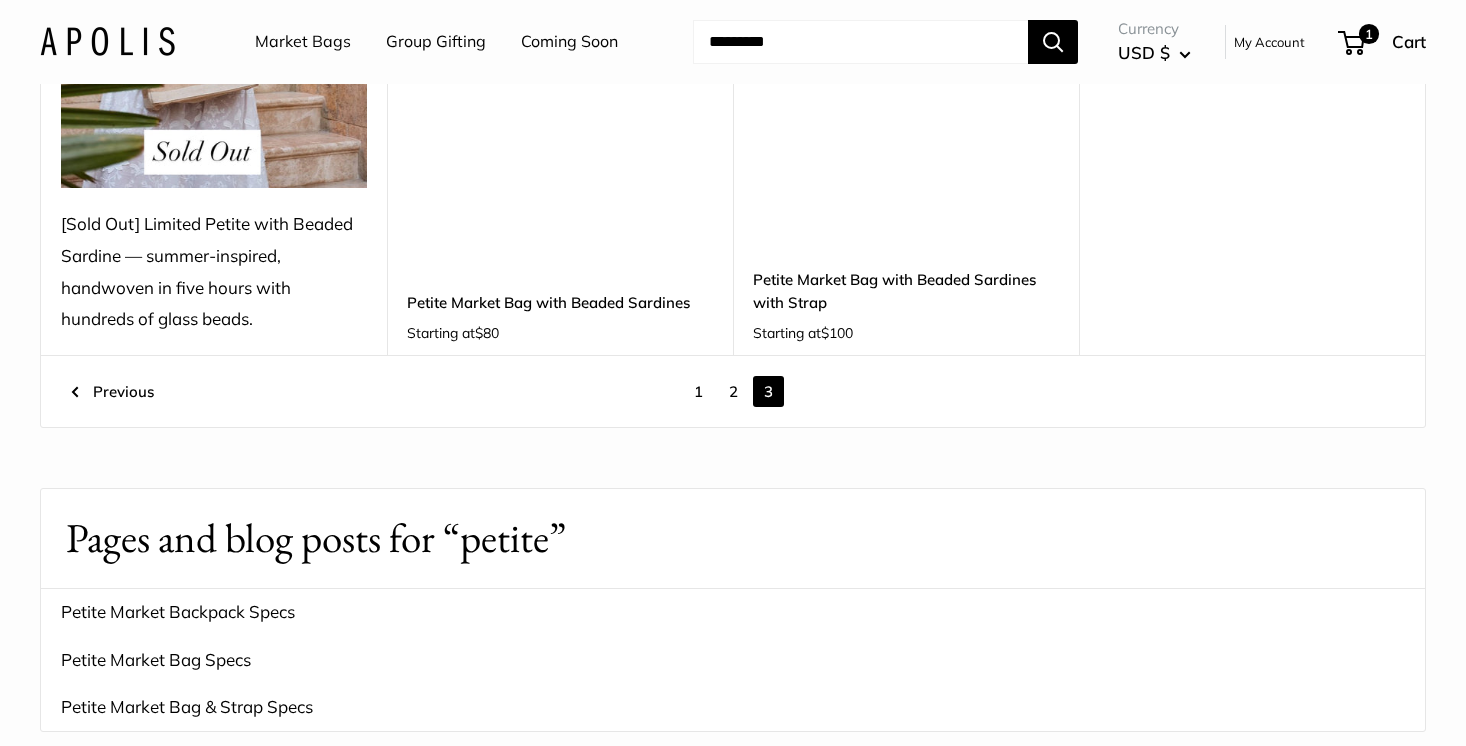 scroll, scrollTop: 1460, scrollLeft: 0, axis: vertical 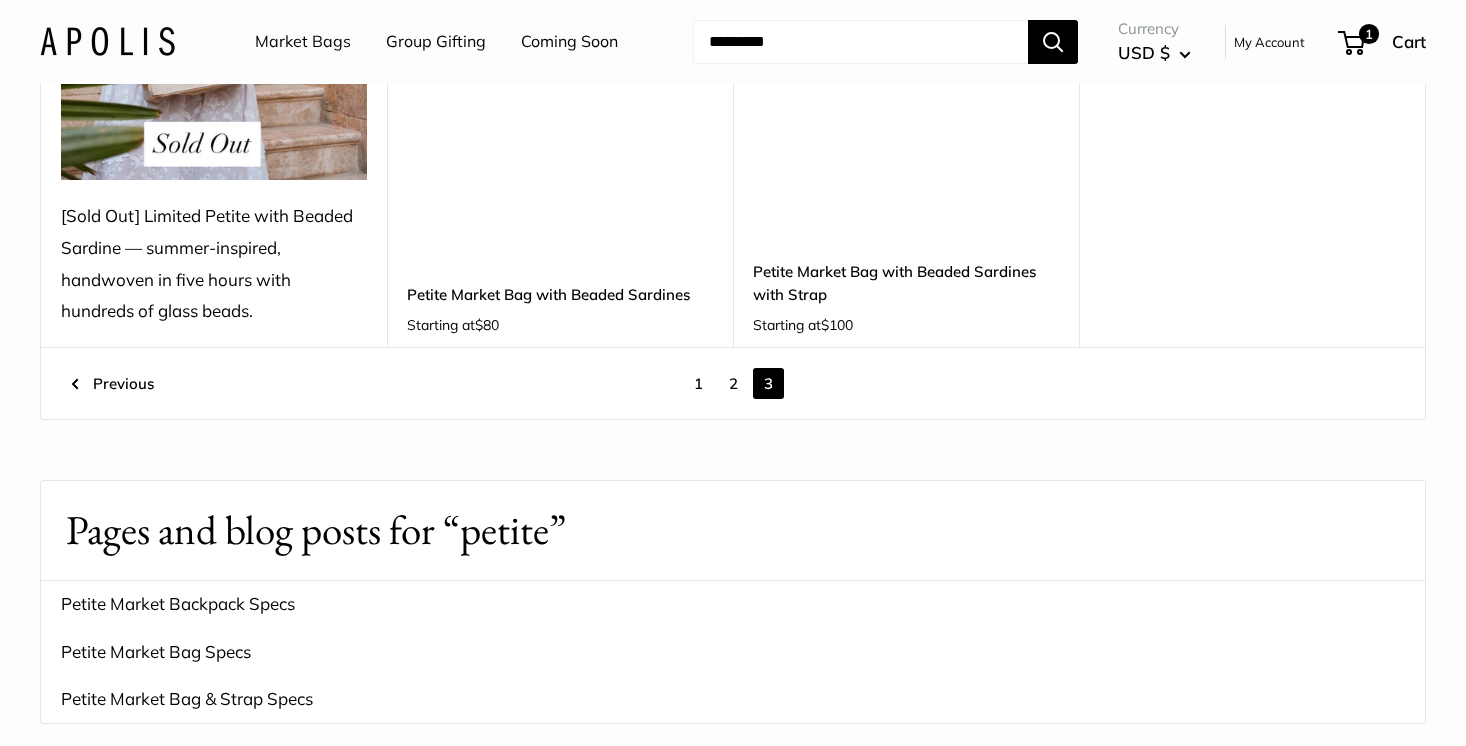 click on "2" at bounding box center (733, 383) 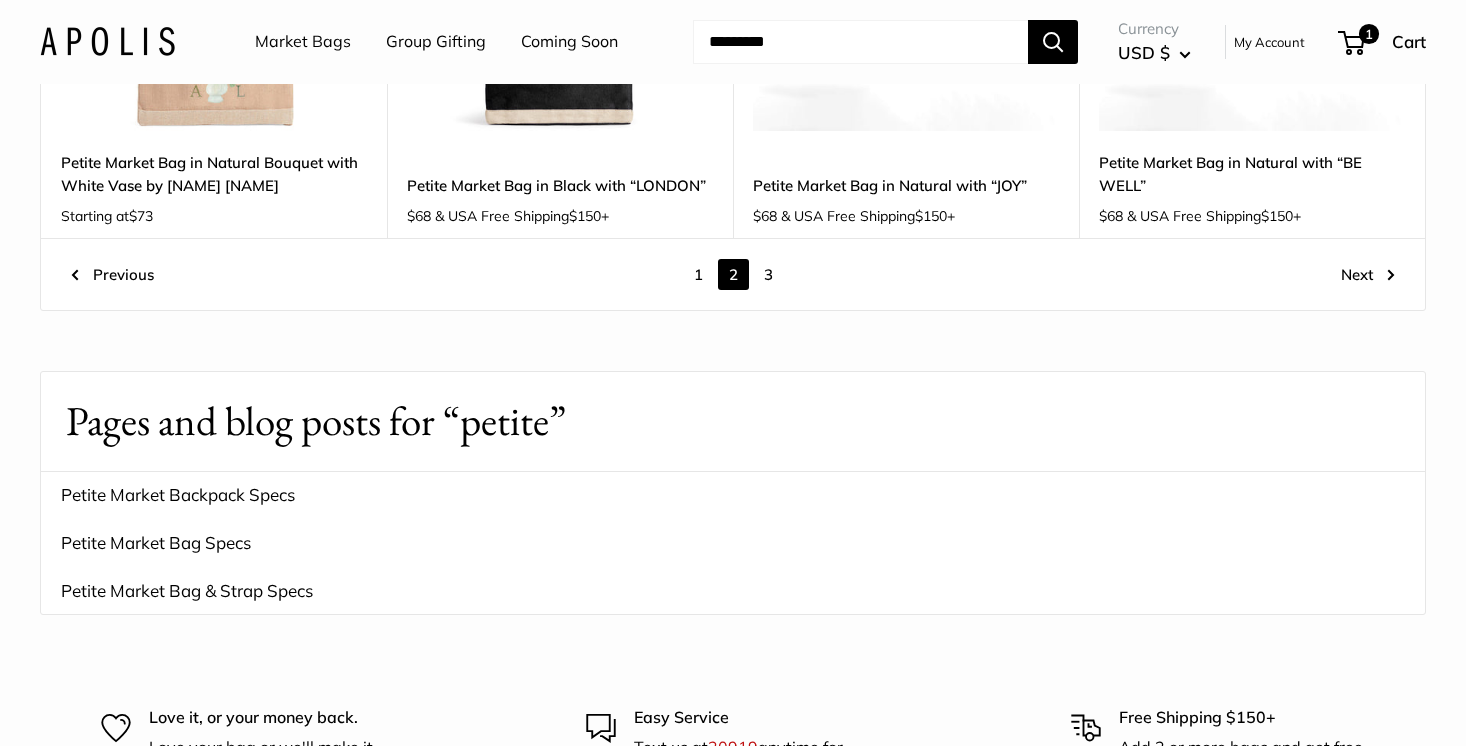 scroll, scrollTop: 2854, scrollLeft: 0, axis: vertical 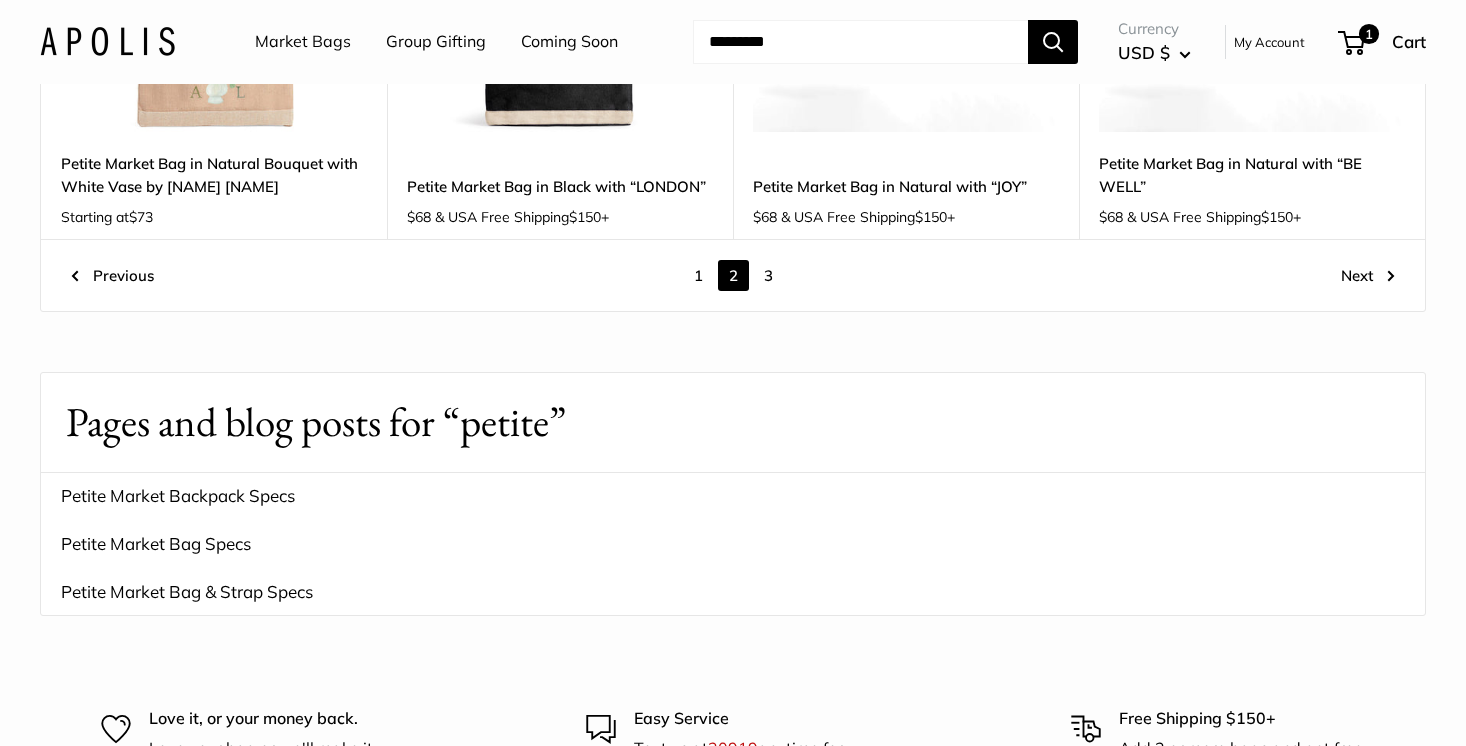 click on "1" at bounding box center (698, 275) 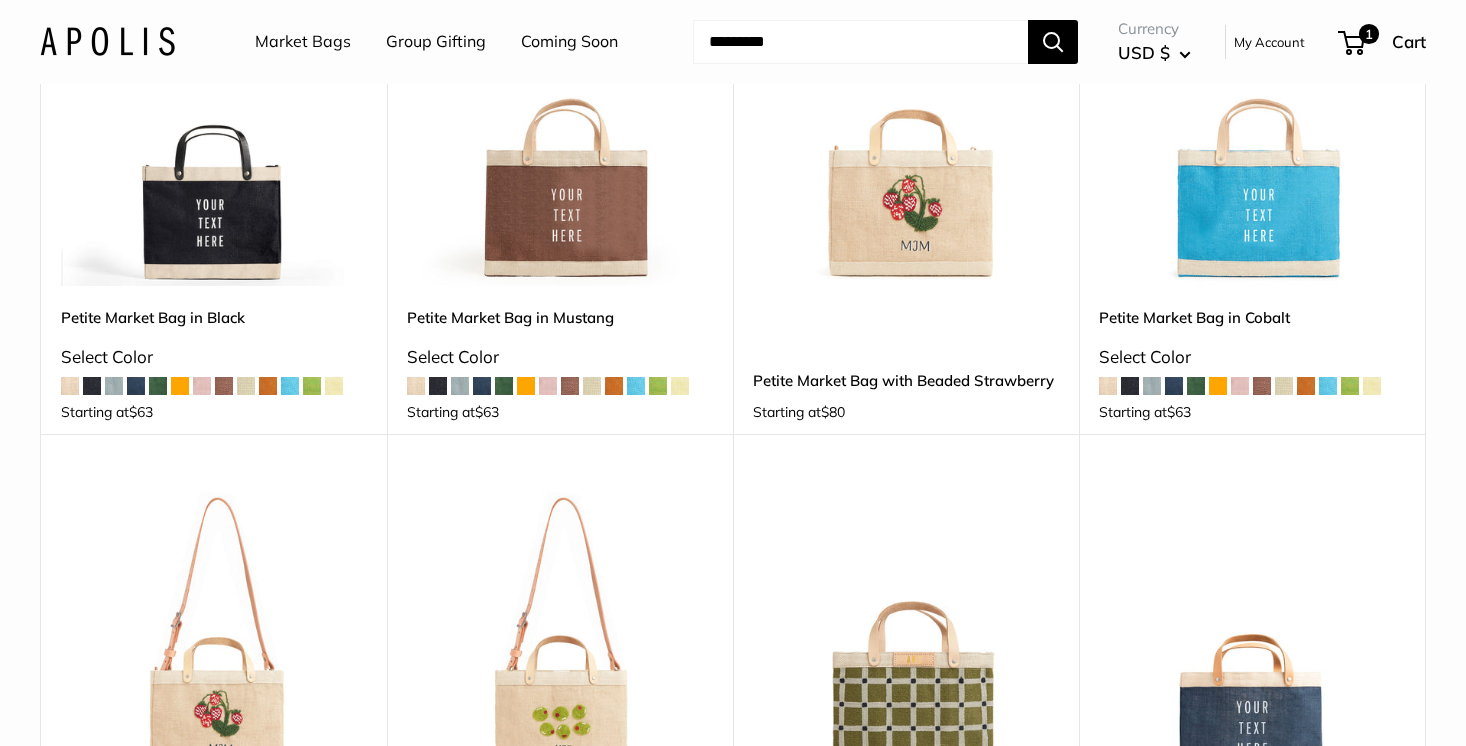 scroll, scrollTop: 854, scrollLeft: 0, axis: vertical 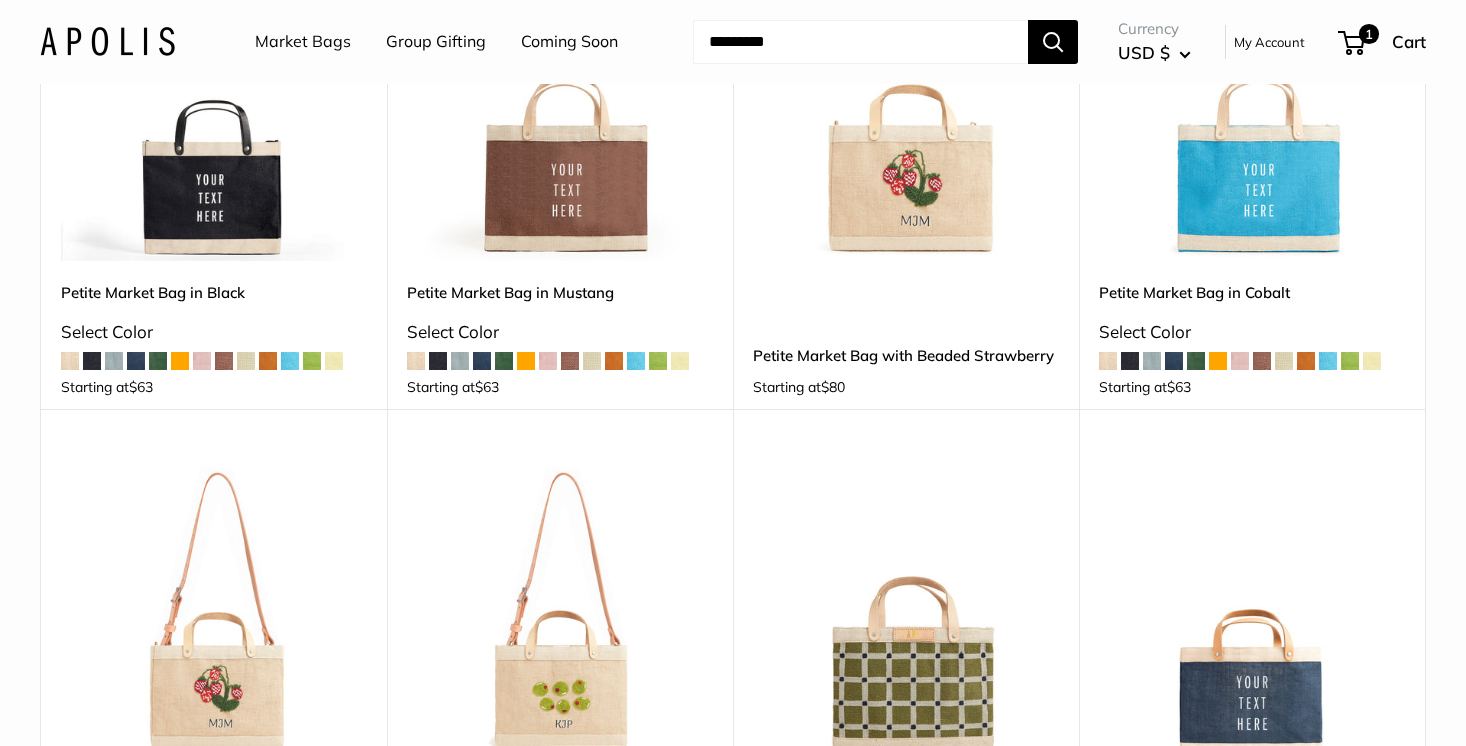 click at bounding box center (0, 0) 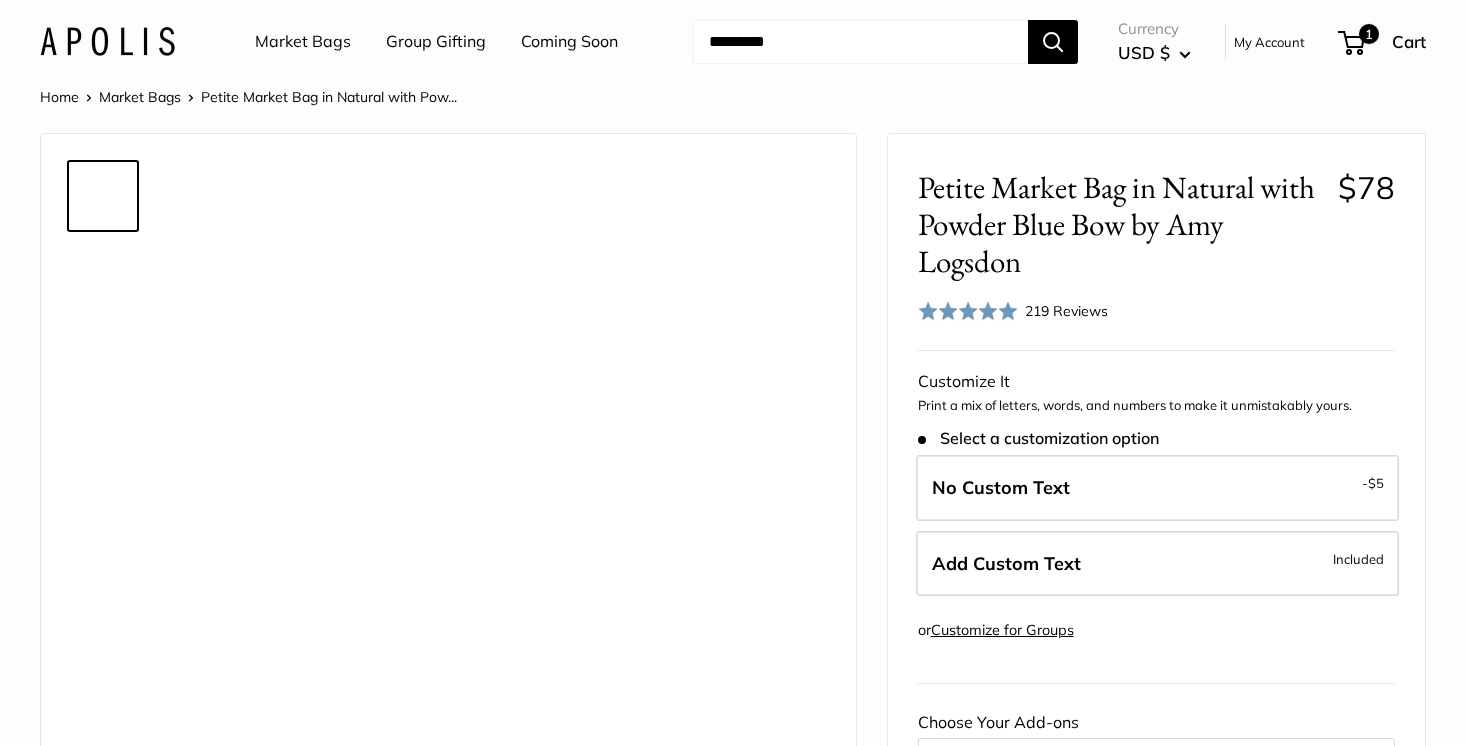 scroll, scrollTop: 0, scrollLeft: 0, axis: both 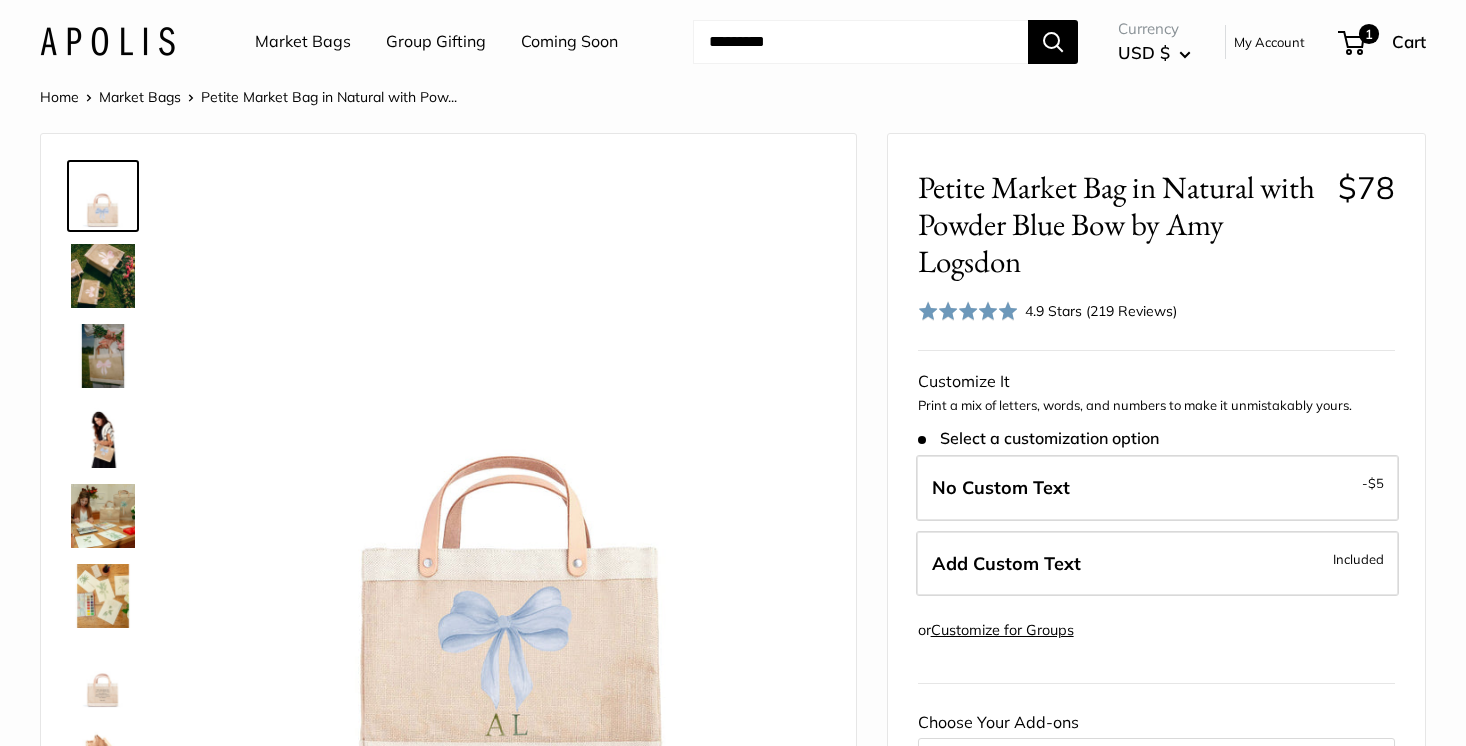 click at bounding box center [103, 276] 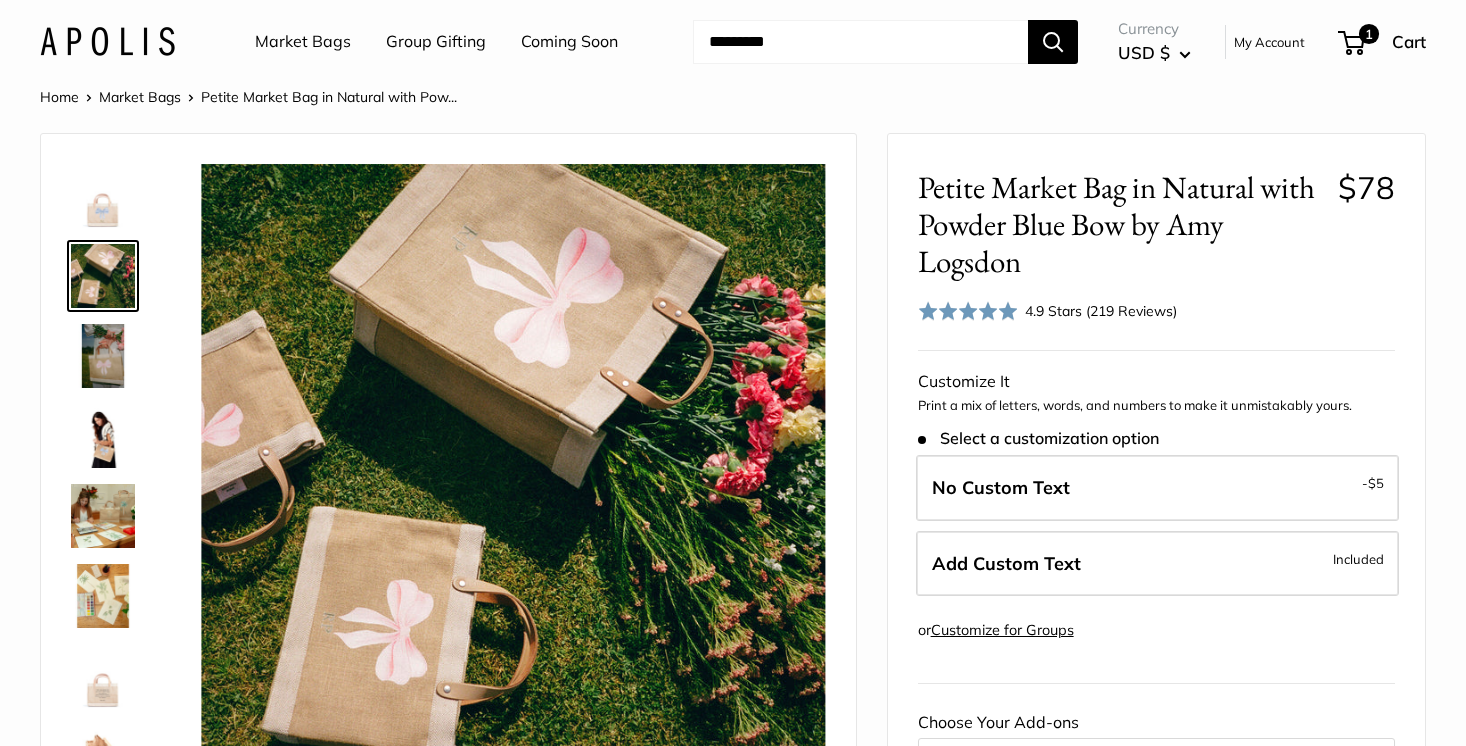 click at bounding box center (103, 356) 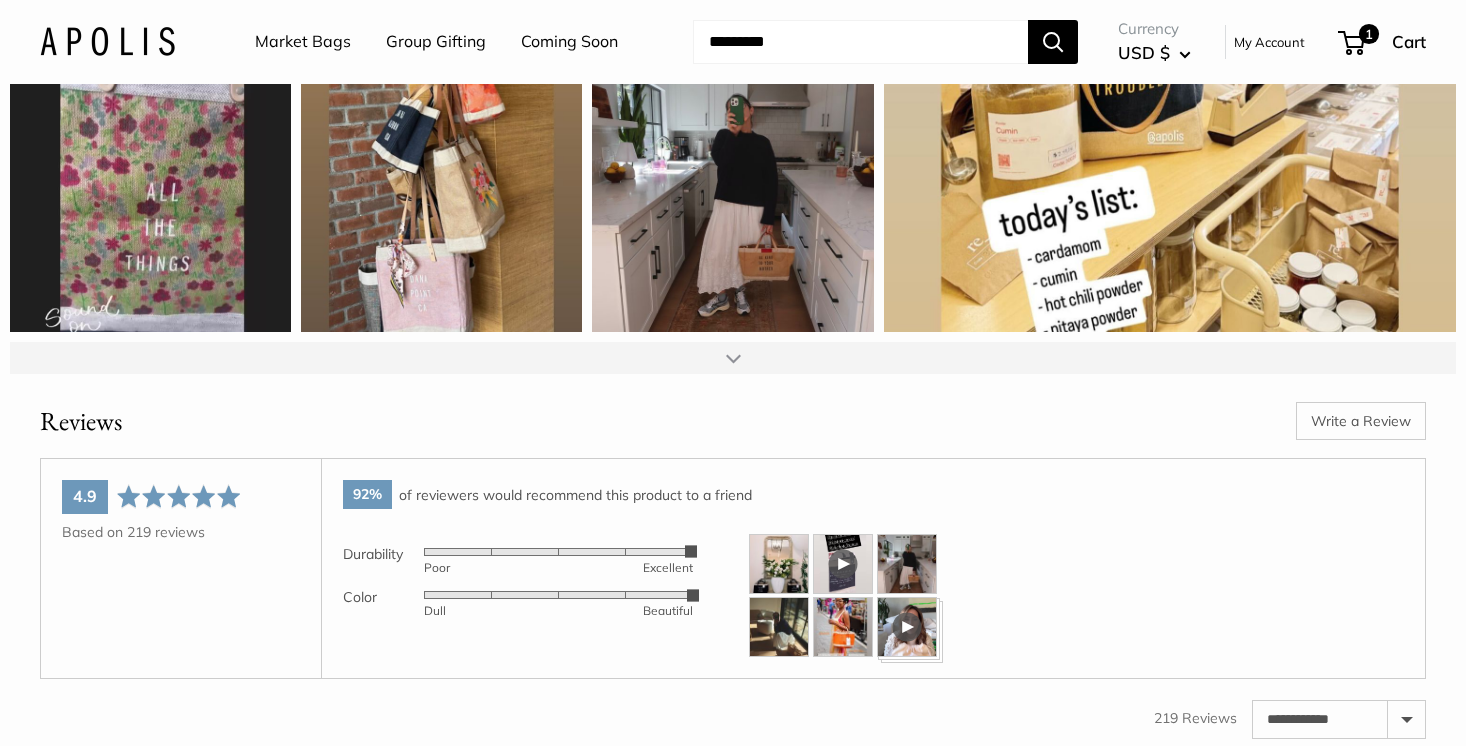 scroll, scrollTop: 2768, scrollLeft: 0, axis: vertical 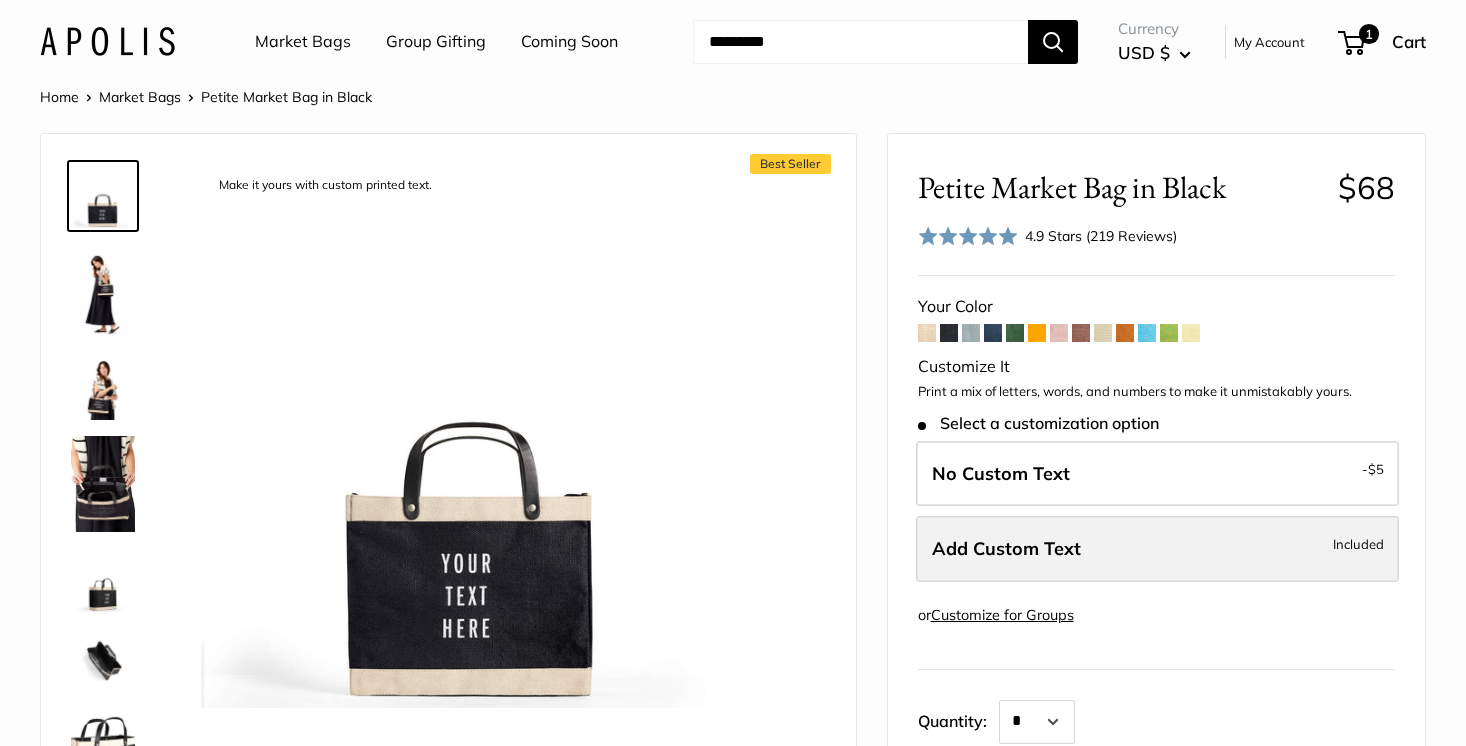 click on "Add Custom Text" at bounding box center [1006, 548] 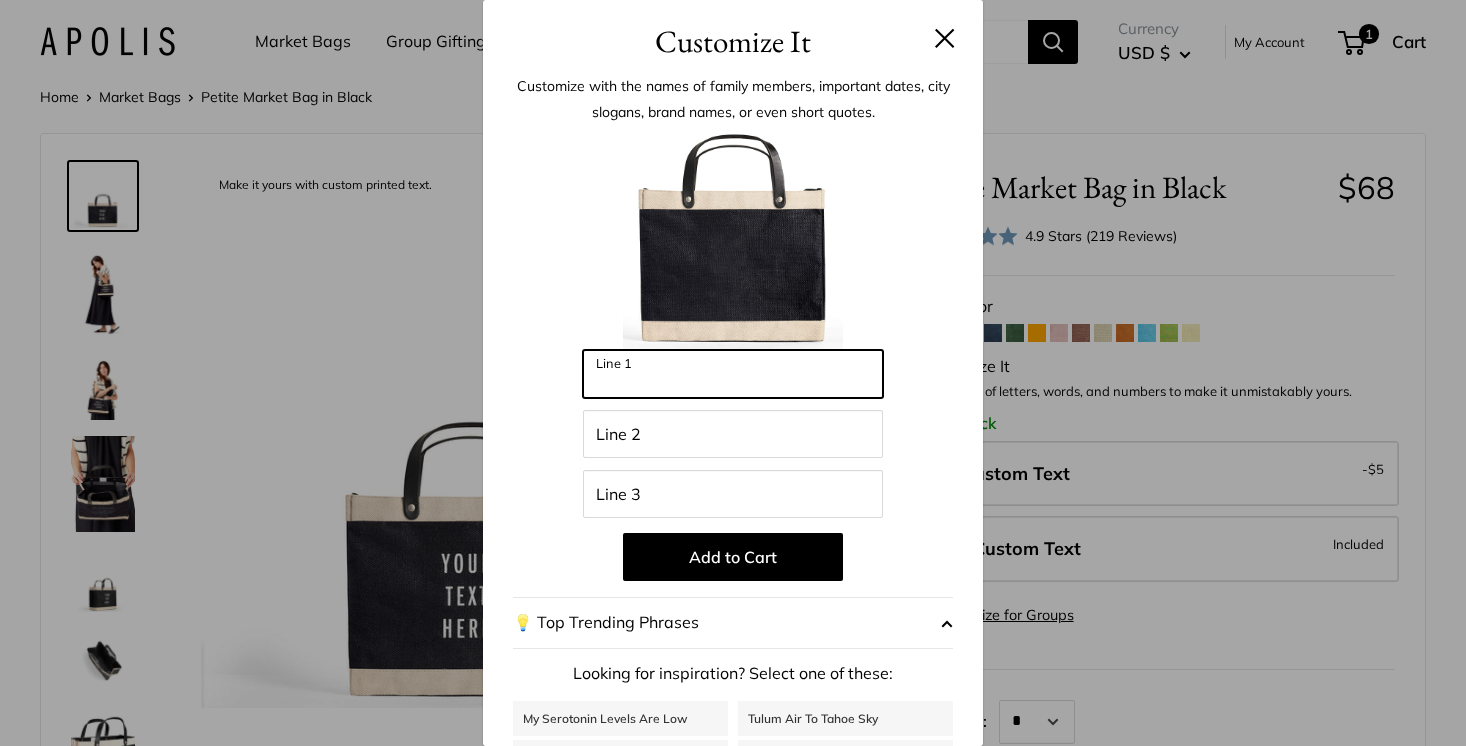 click on "Line 1" at bounding box center (733, 374) 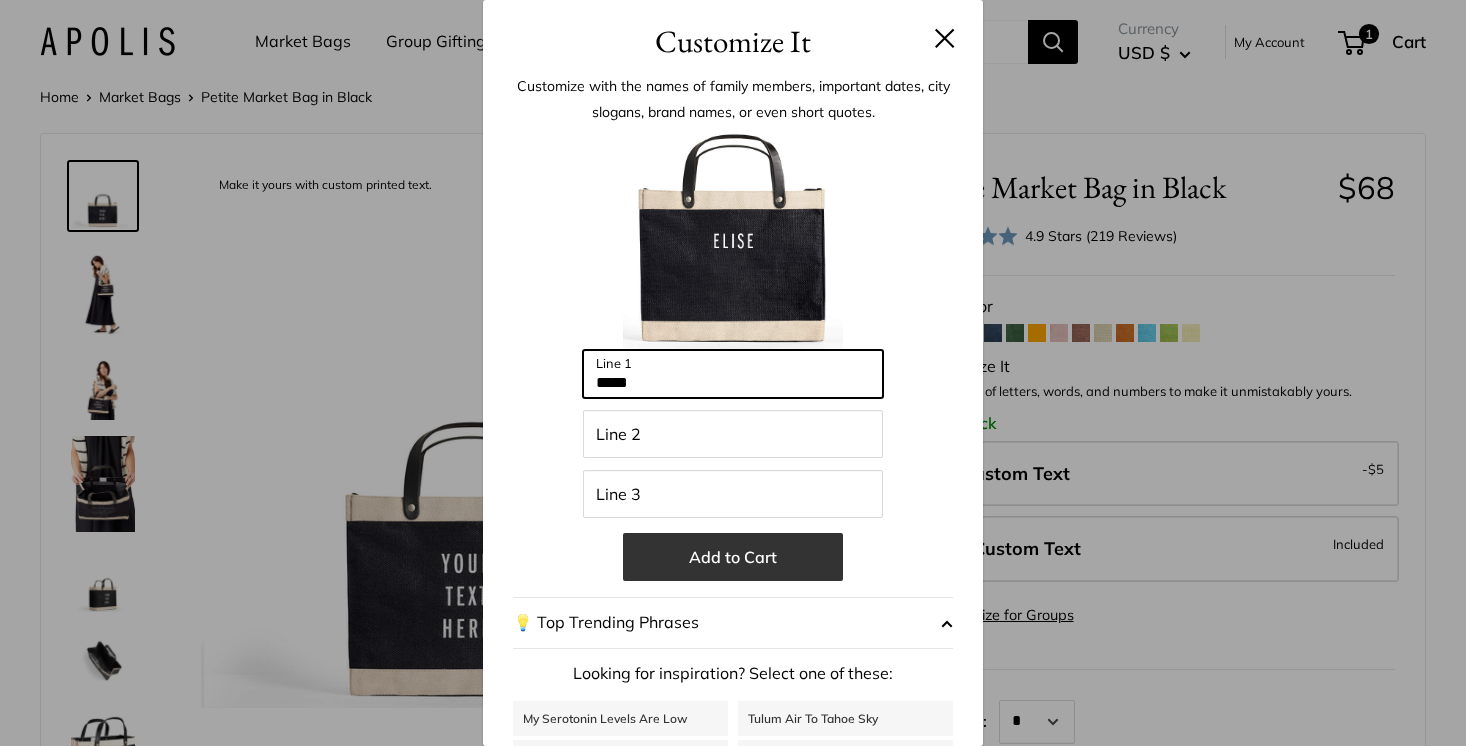 type on "*****" 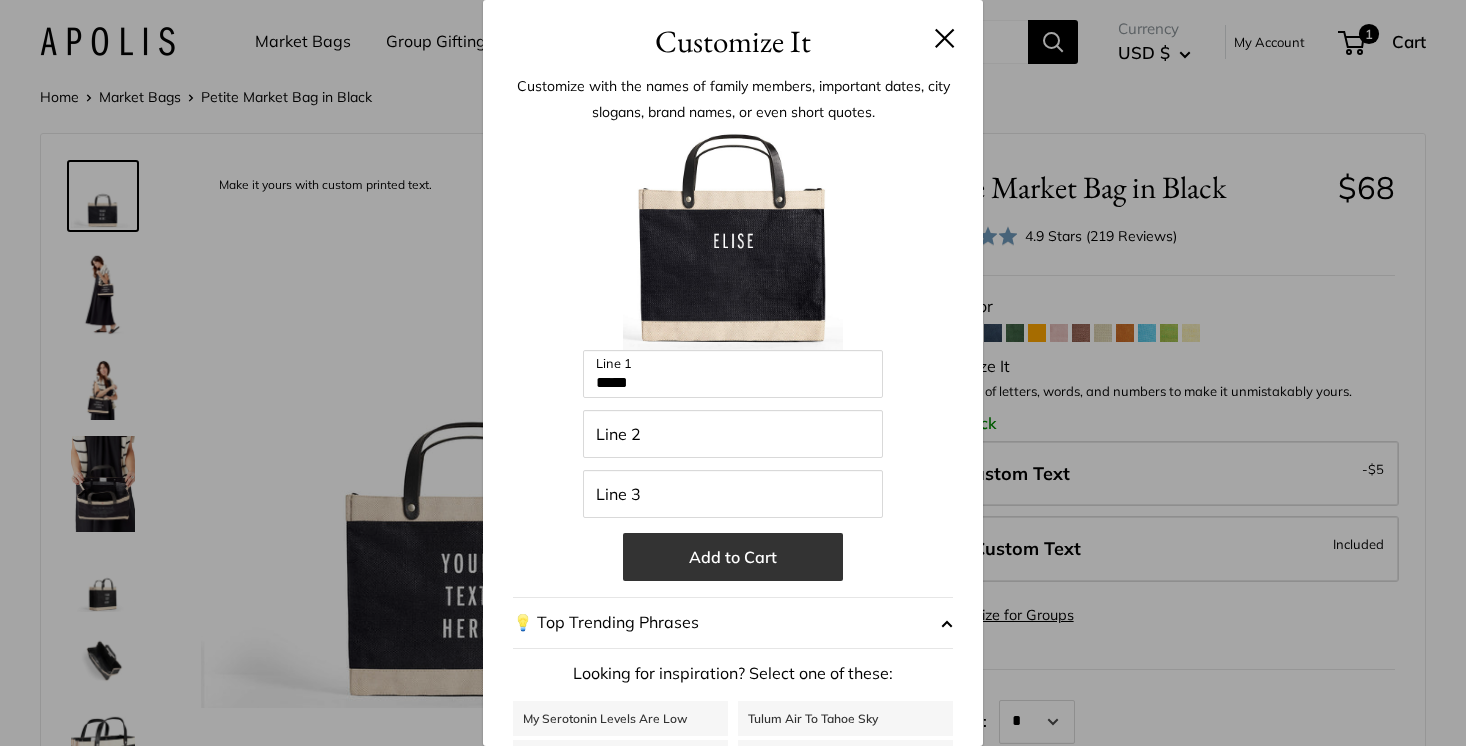 click on "Add to Cart" at bounding box center (733, 557) 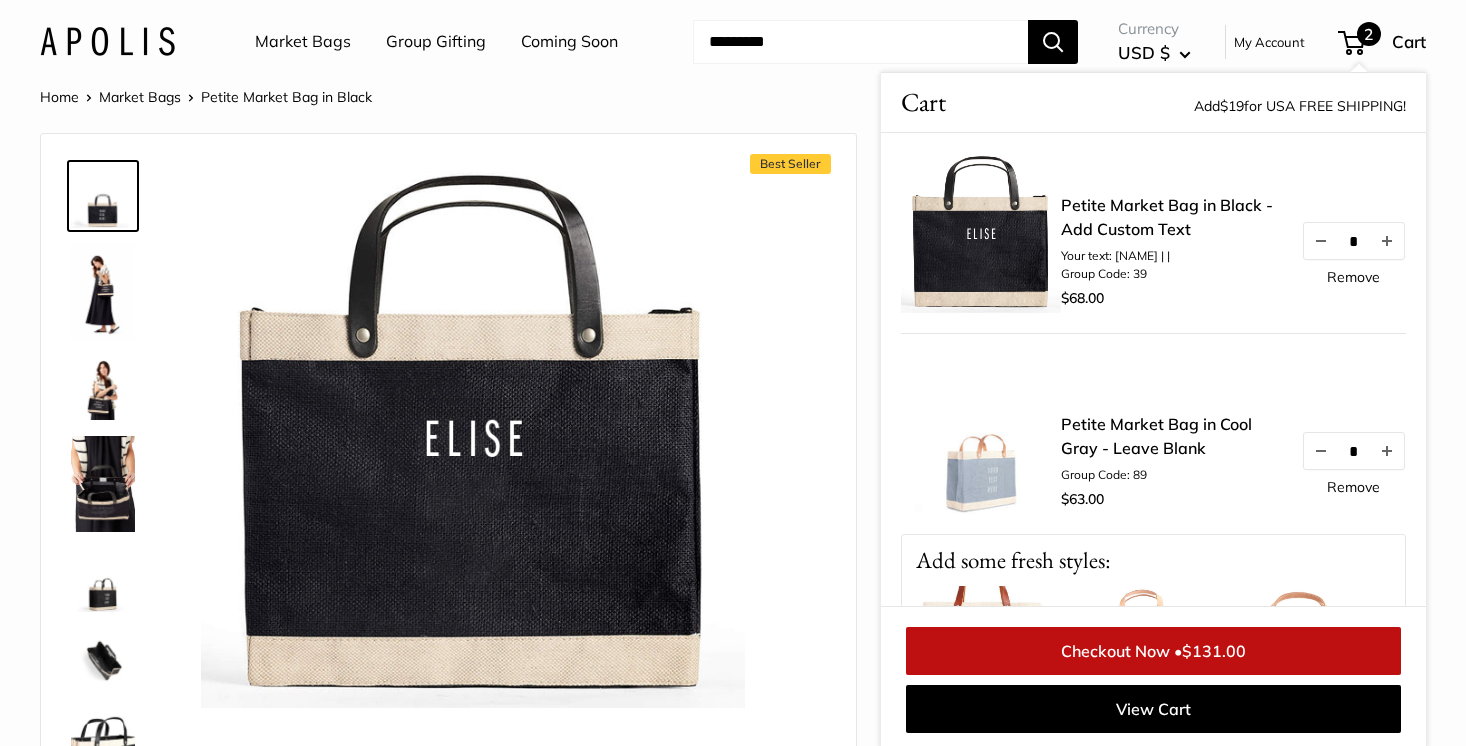 click at bounding box center [103, 292] 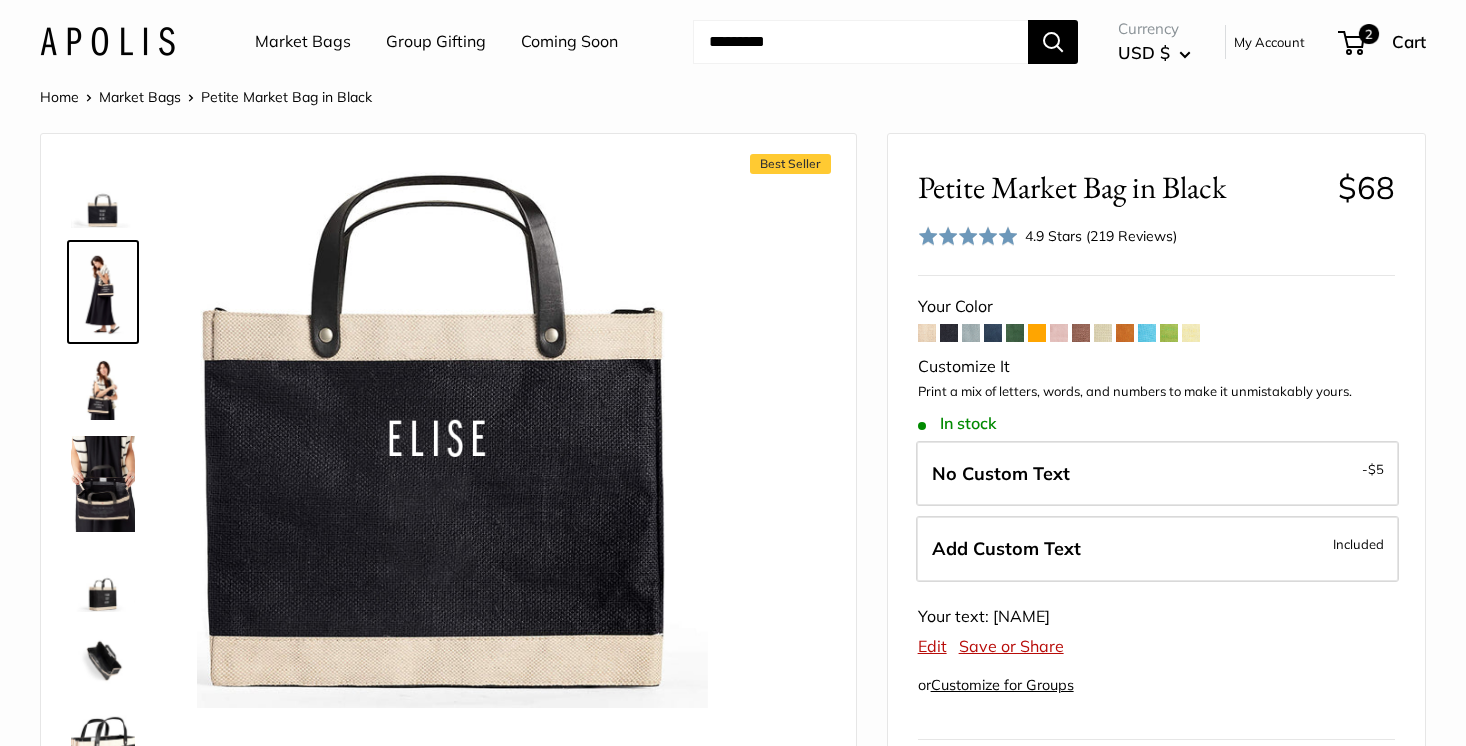 scroll, scrollTop: 2, scrollLeft: 0, axis: vertical 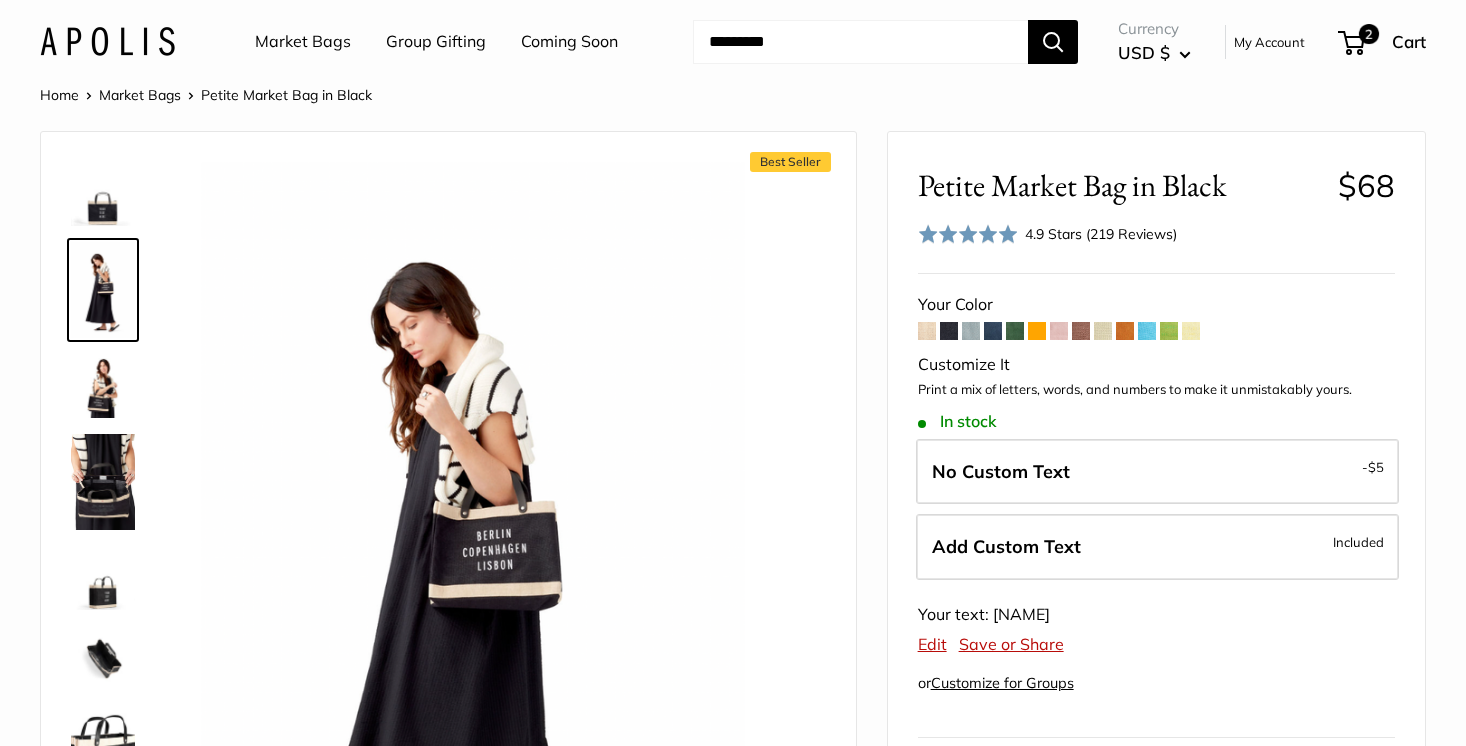 click at bounding box center (103, 386) 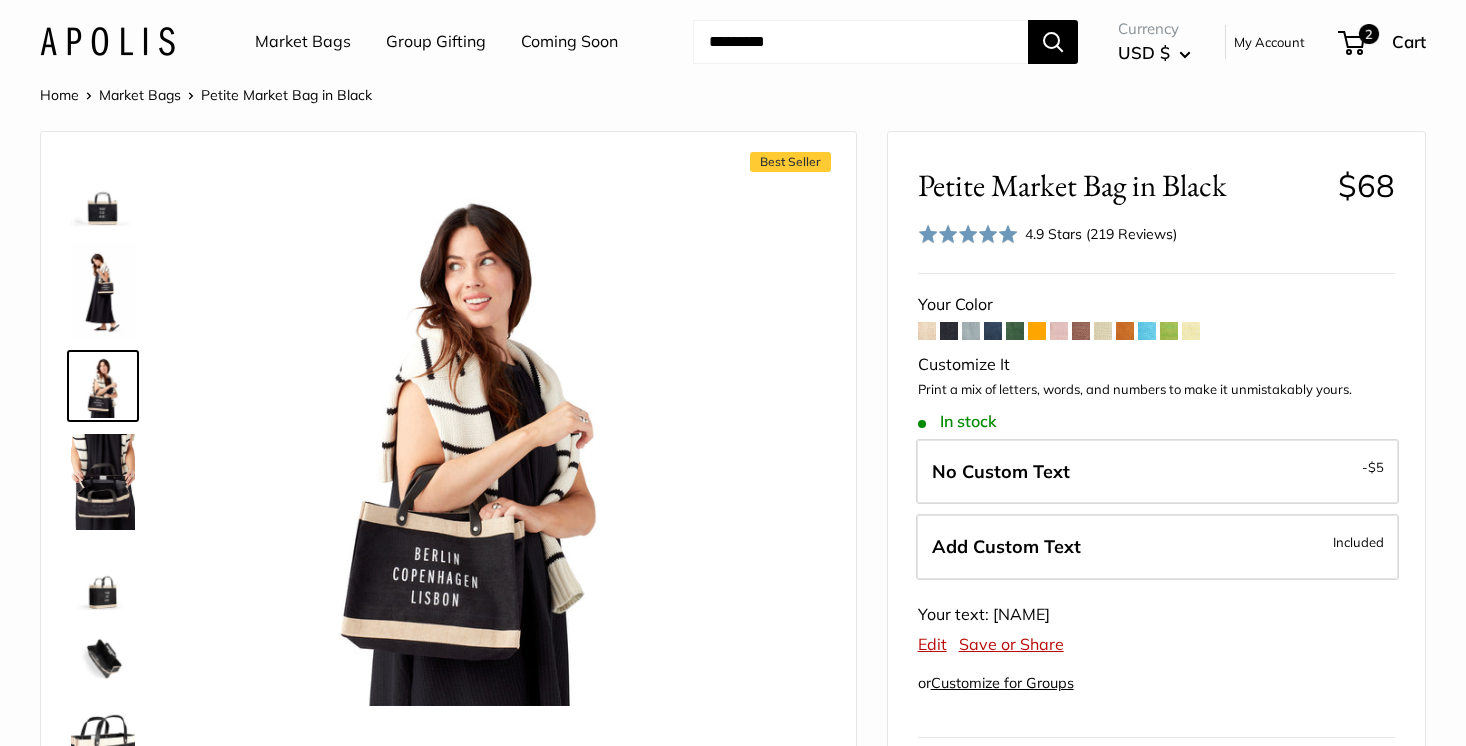 click at bounding box center [103, 482] 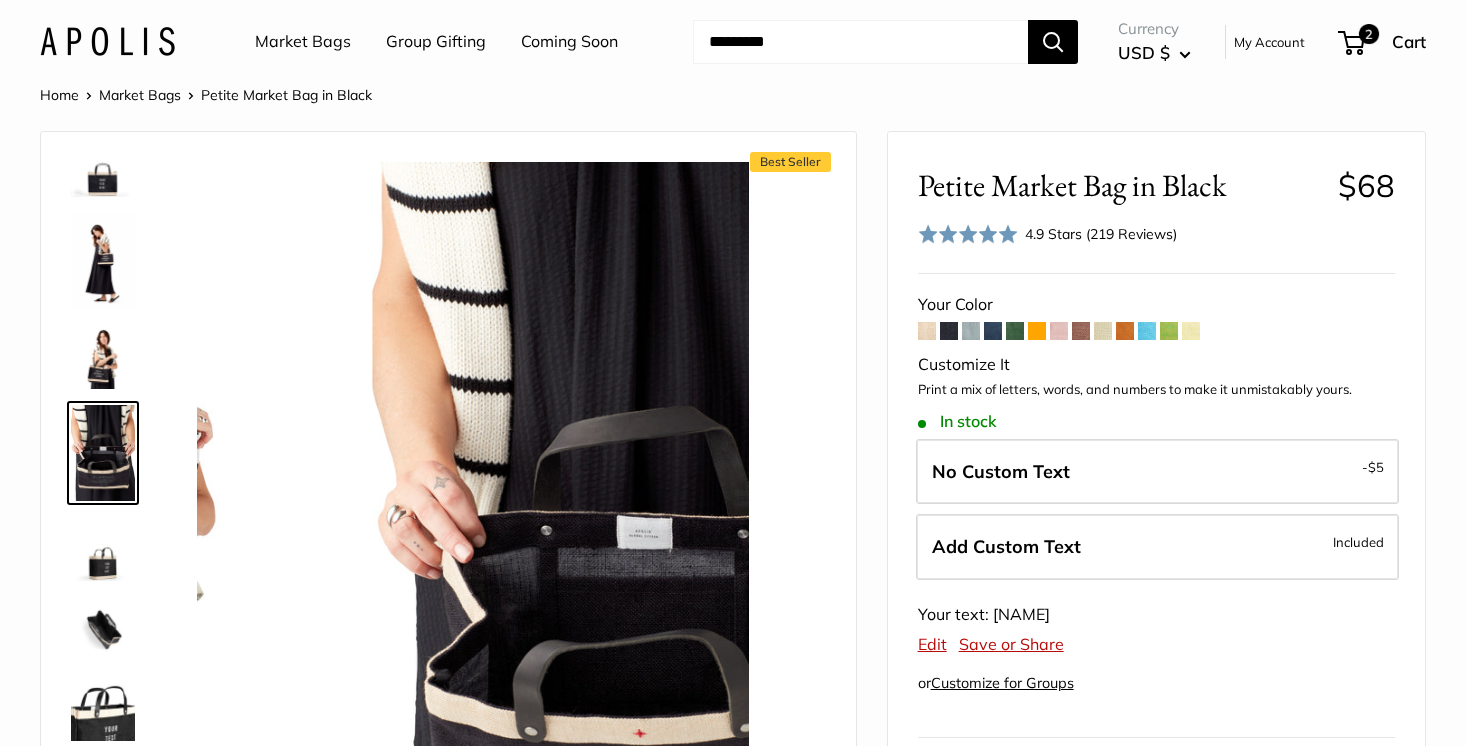 scroll, scrollTop: 30, scrollLeft: 0, axis: vertical 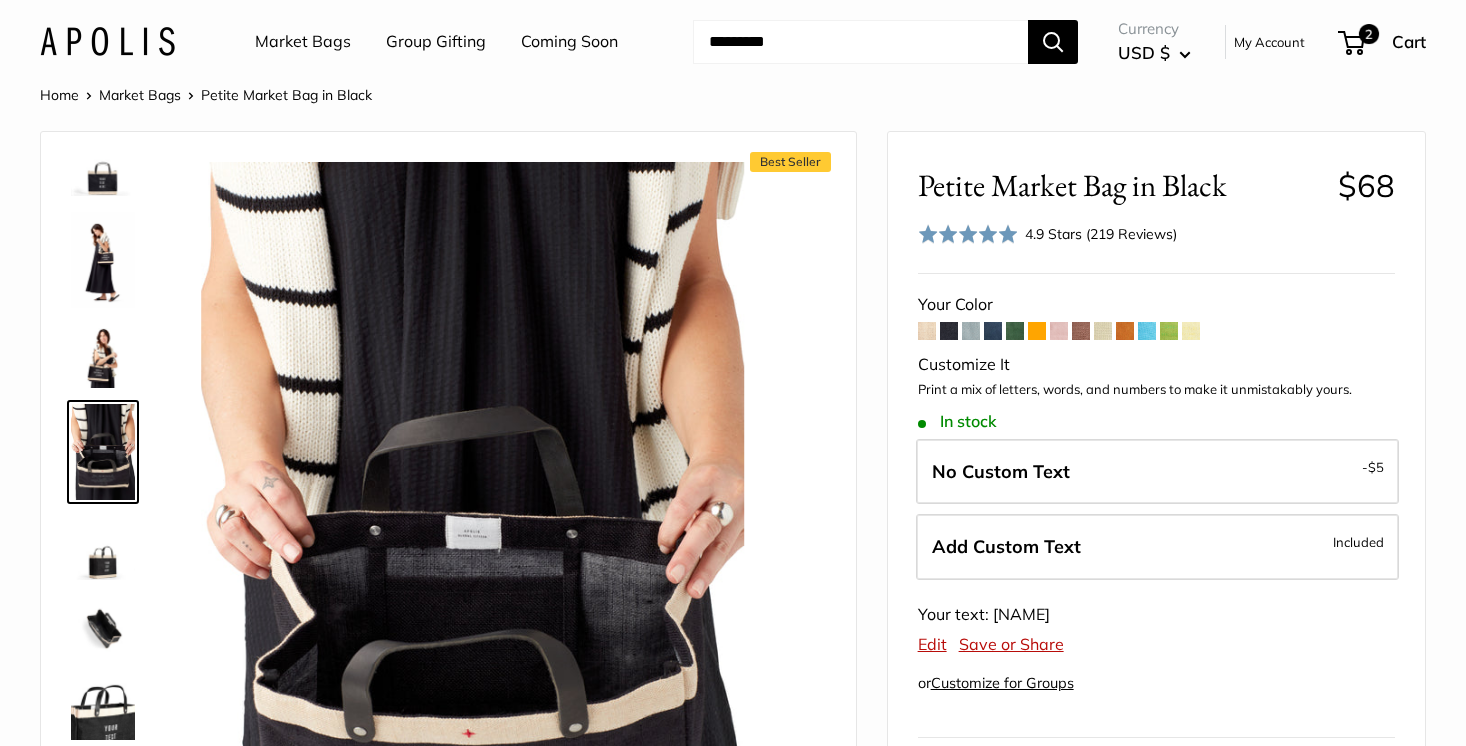 click at bounding box center [103, 548] 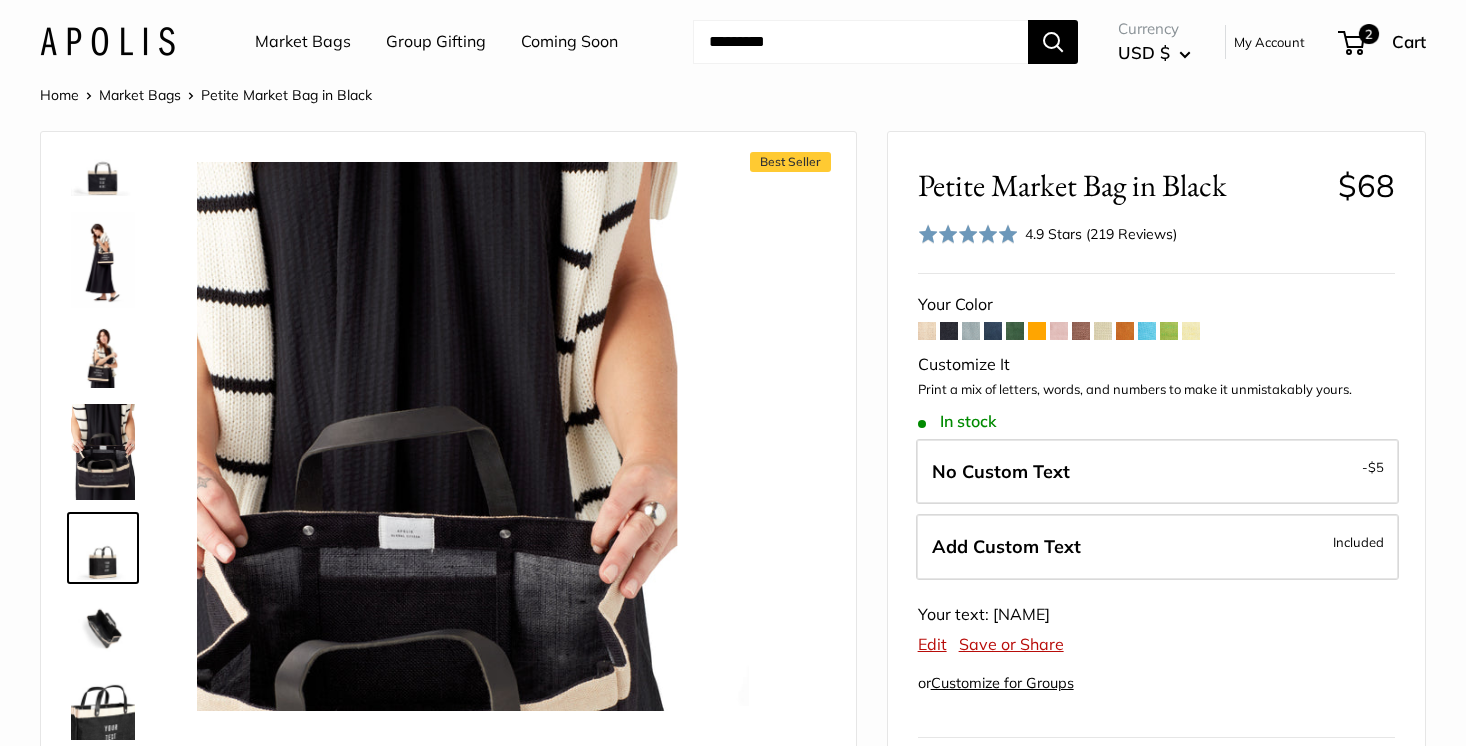 scroll, scrollTop: 126, scrollLeft: 0, axis: vertical 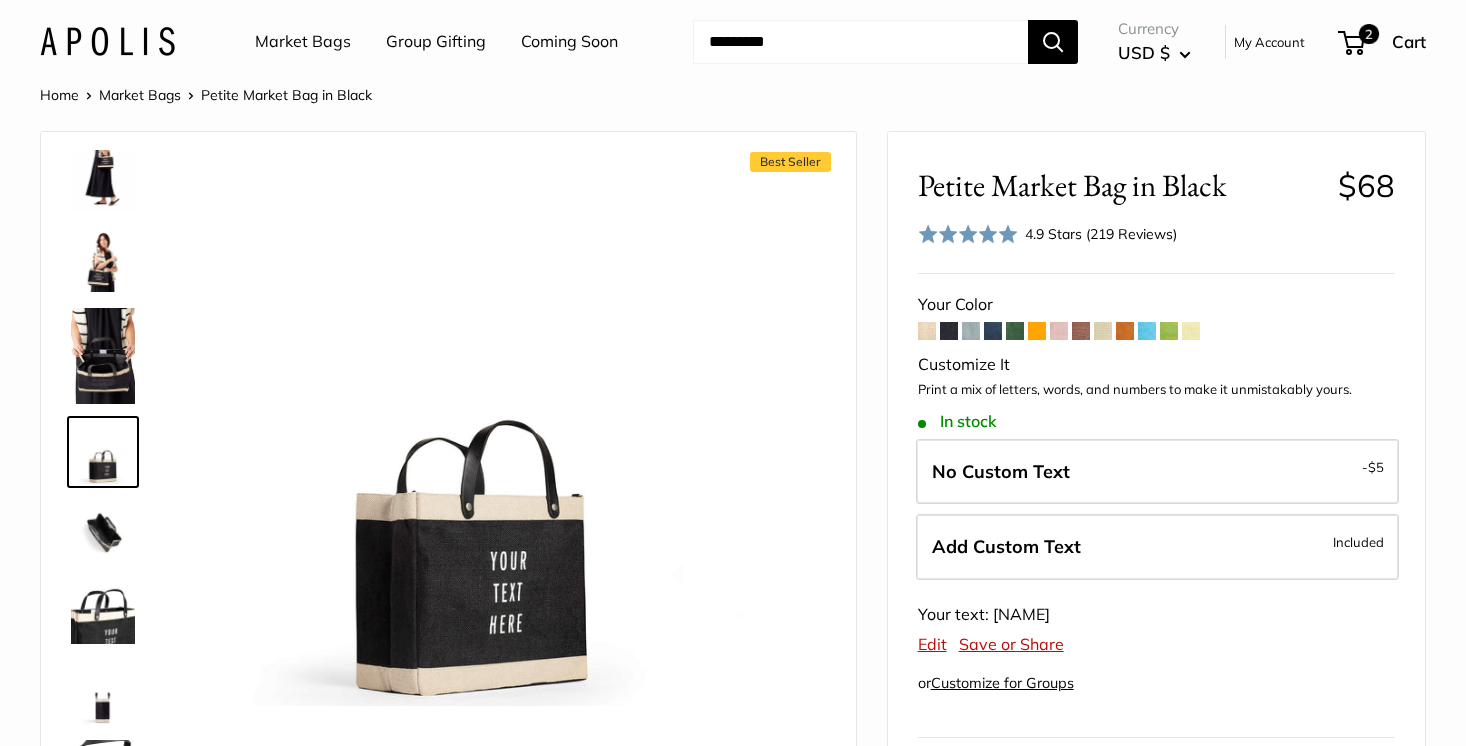 click at bounding box center (103, 532) 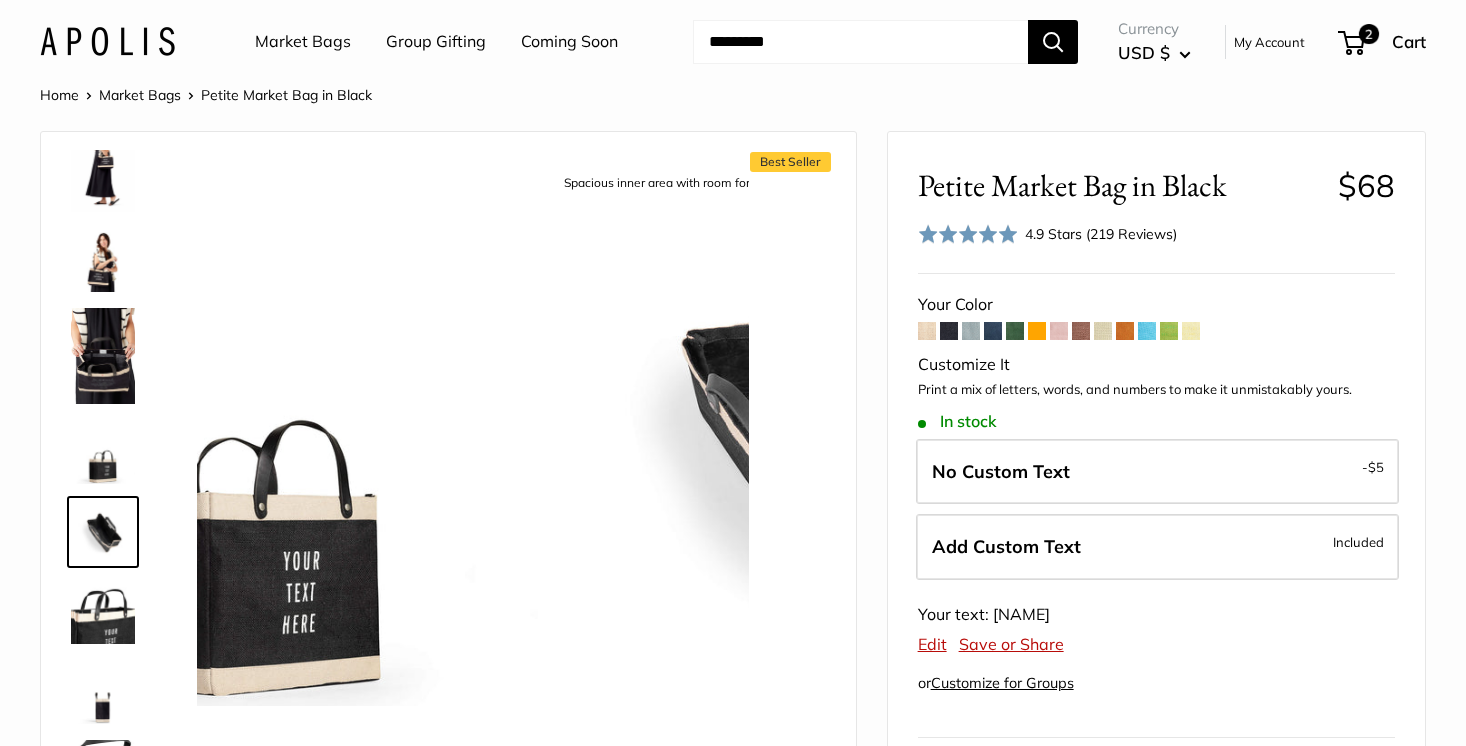 scroll, scrollTop: 206, scrollLeft: 0, axis: vertical 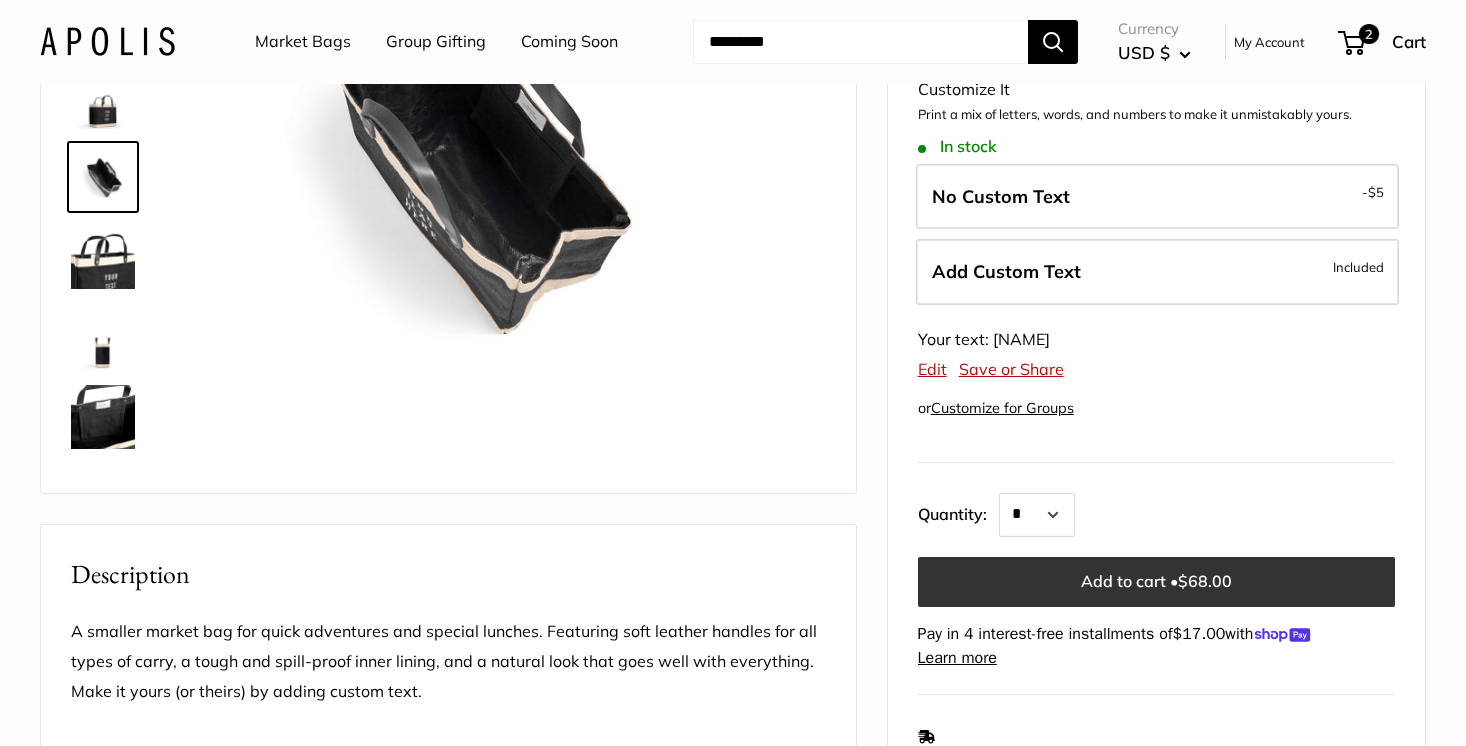 click on "$68.00" at bounding box center [1205, 581] 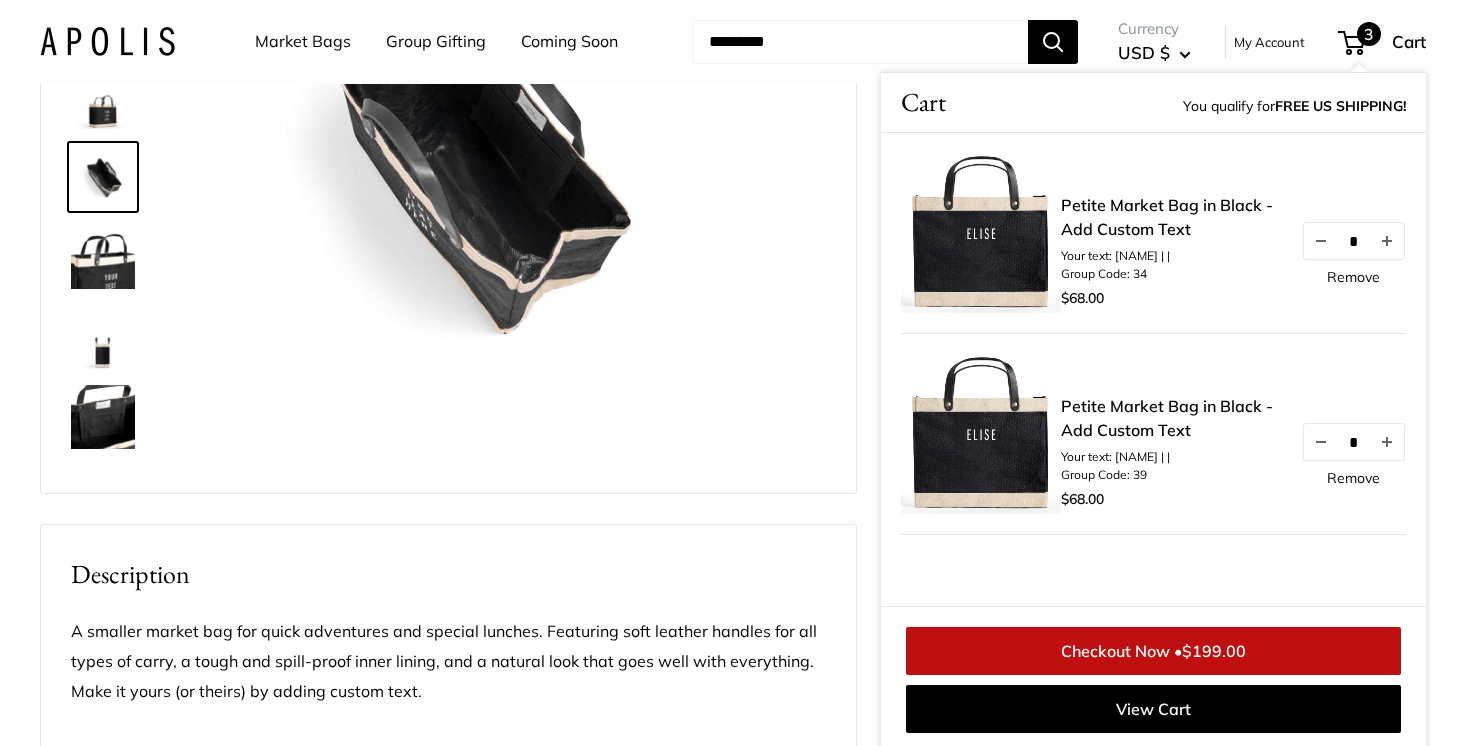 click on "Remove" at bounding box center (1353, 478) 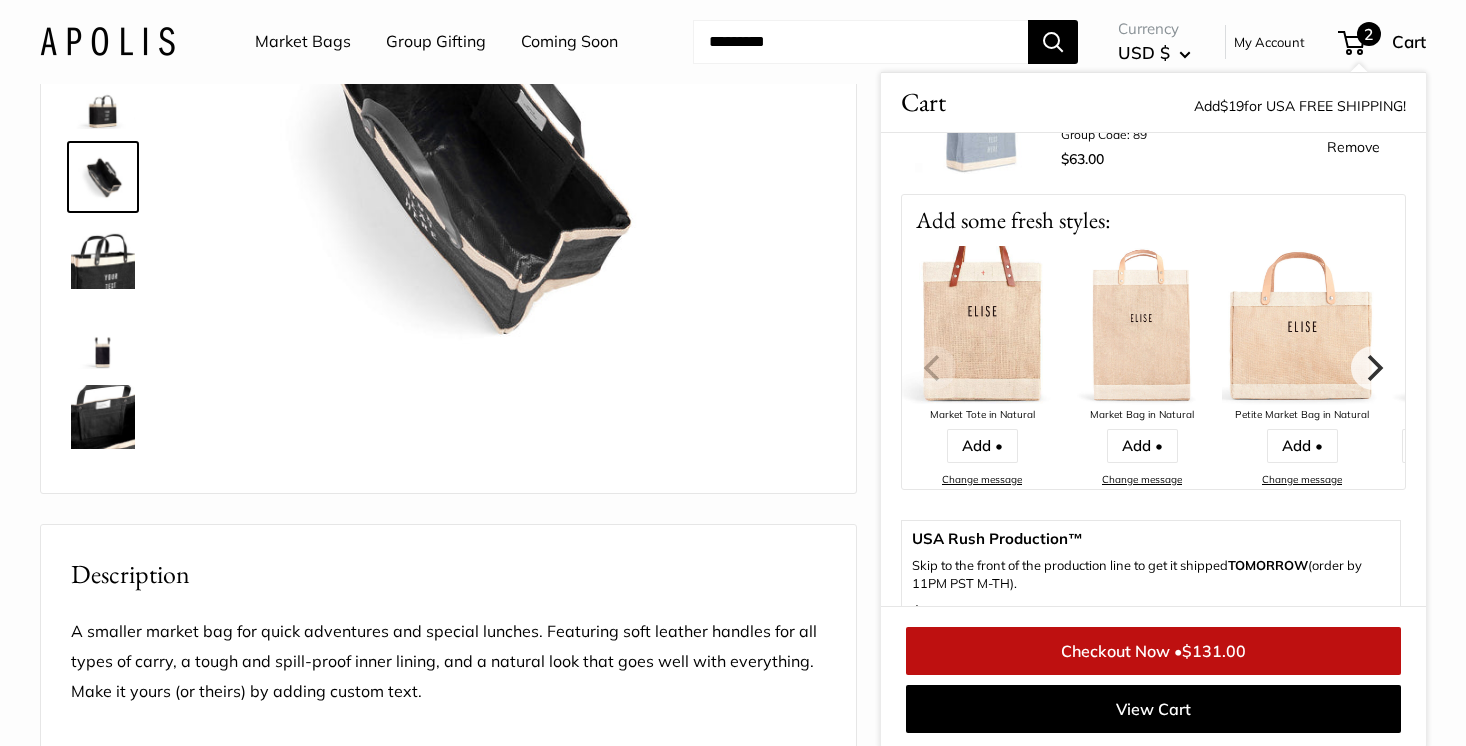 scroll, scrollTop: 341, scrollLeft: 0, axis: vertical 